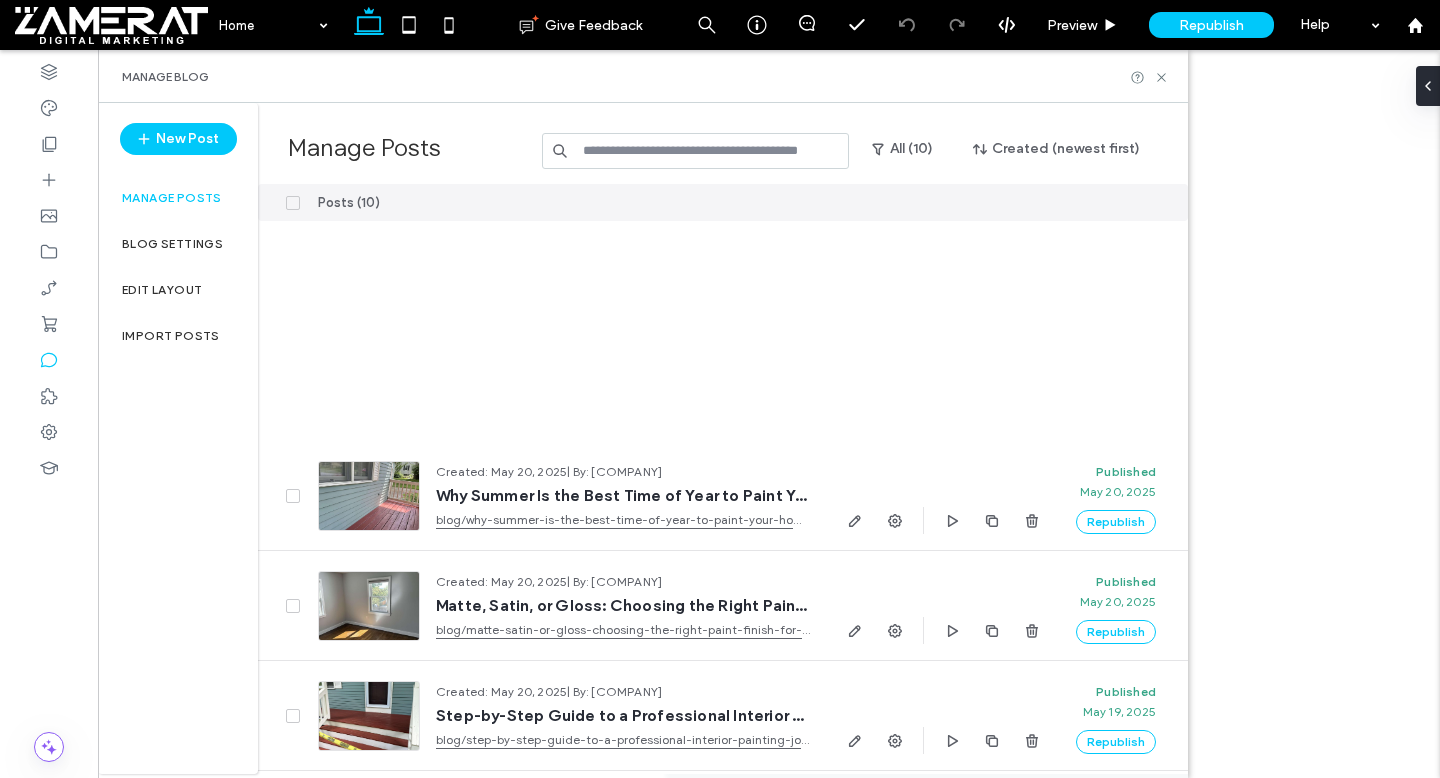 scroll, scrollTop: 0, scrollLeft: 0, axis: both 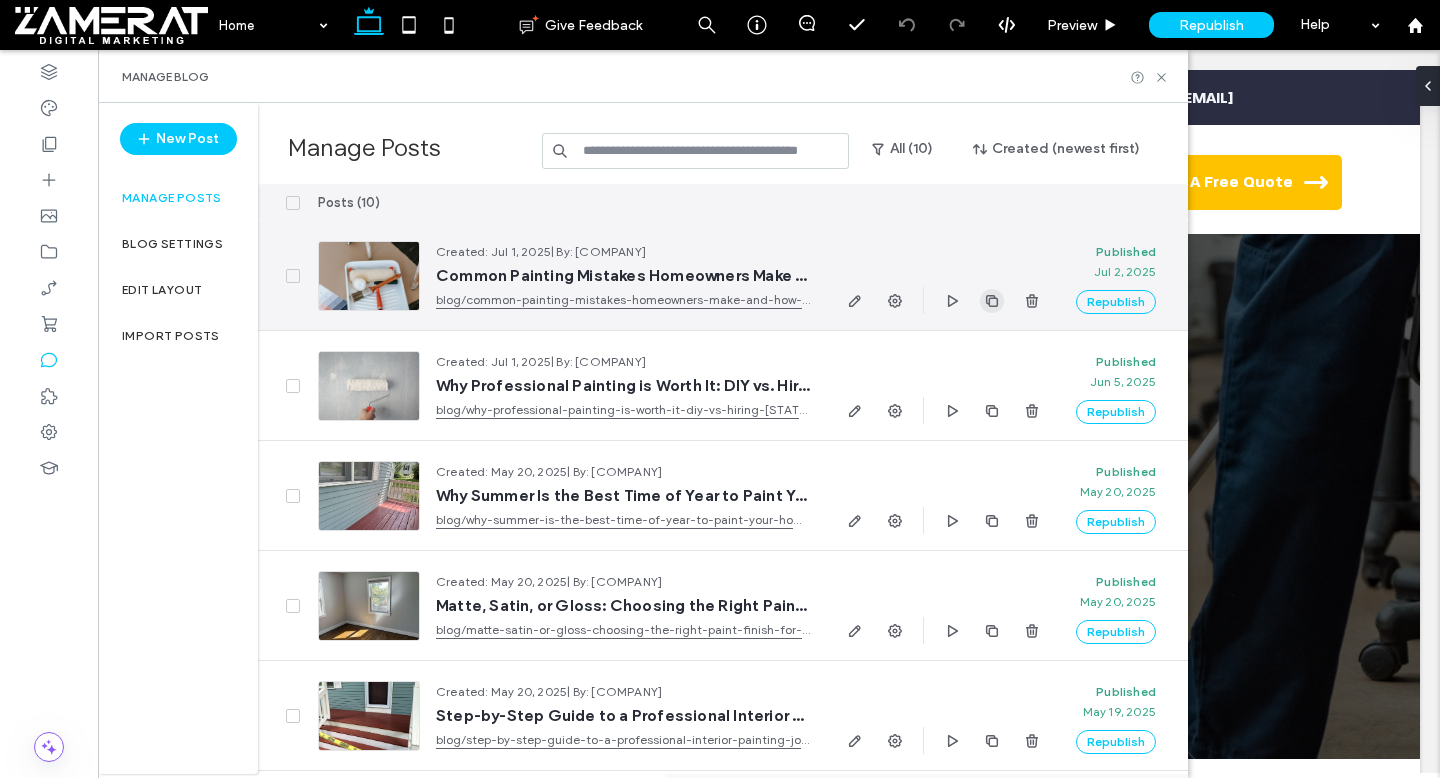 click 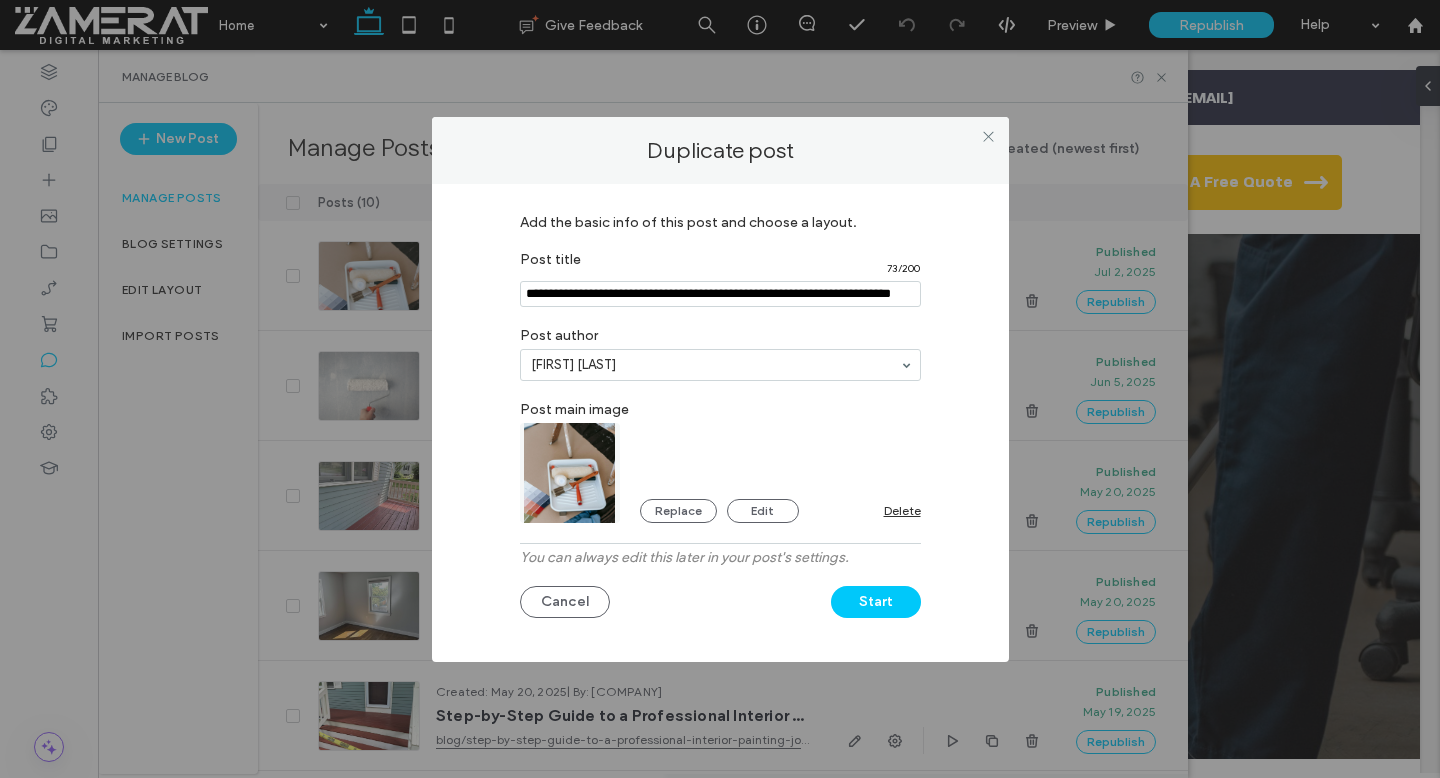 click at bounding box center [720, 294] 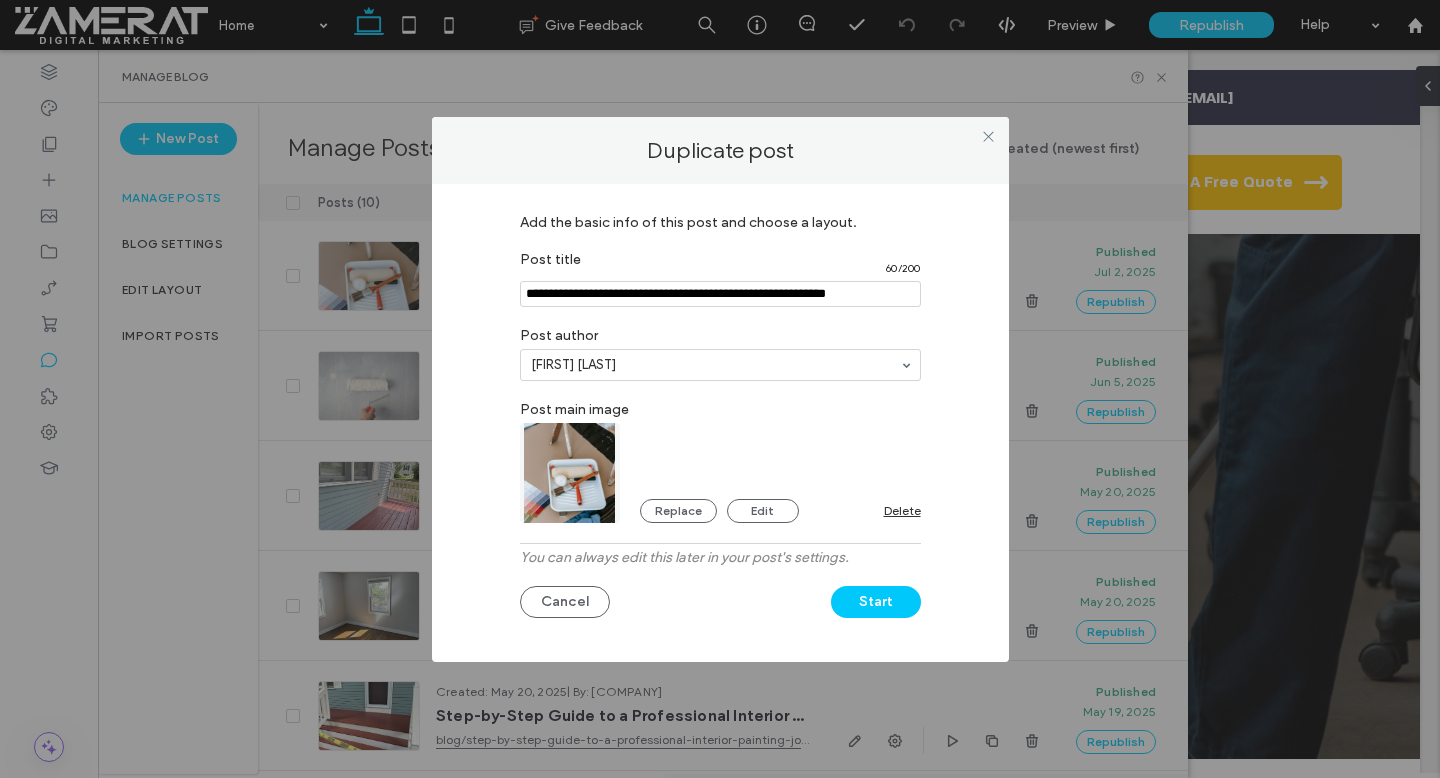 type on "**********" 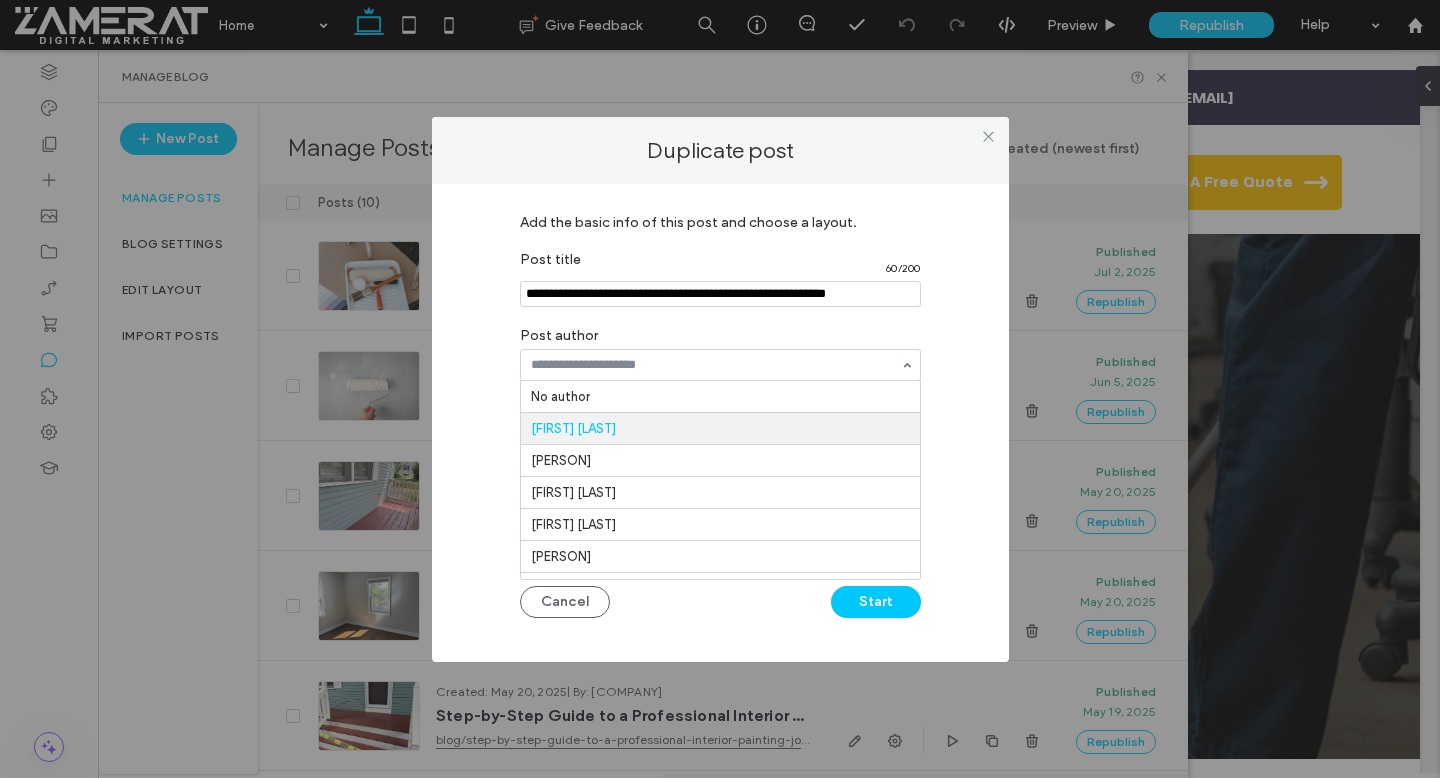 scroll, scrollTop: 32, scrollLeft: 0, axis: vertical 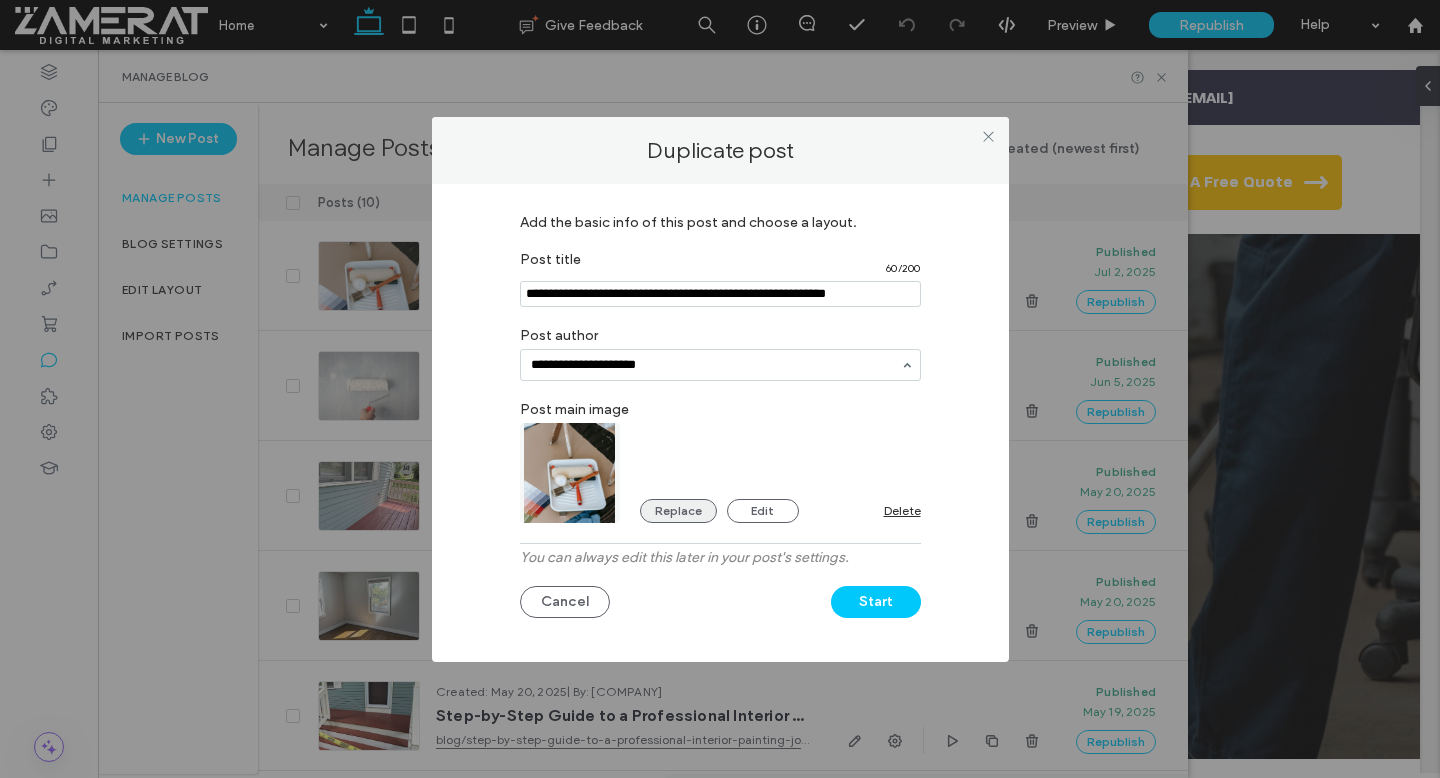 type on "**********" 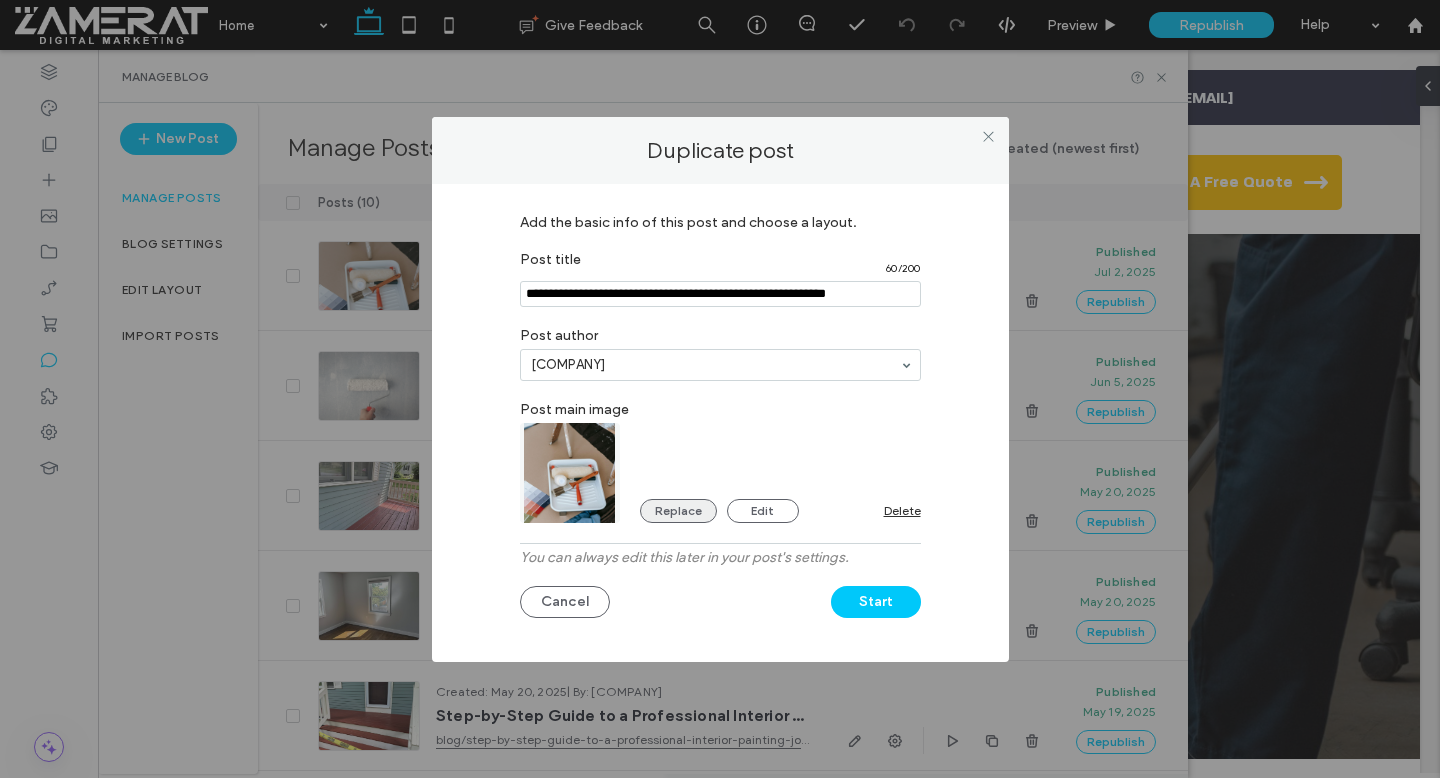 click on "Replace" at bounding box center [678, 511] 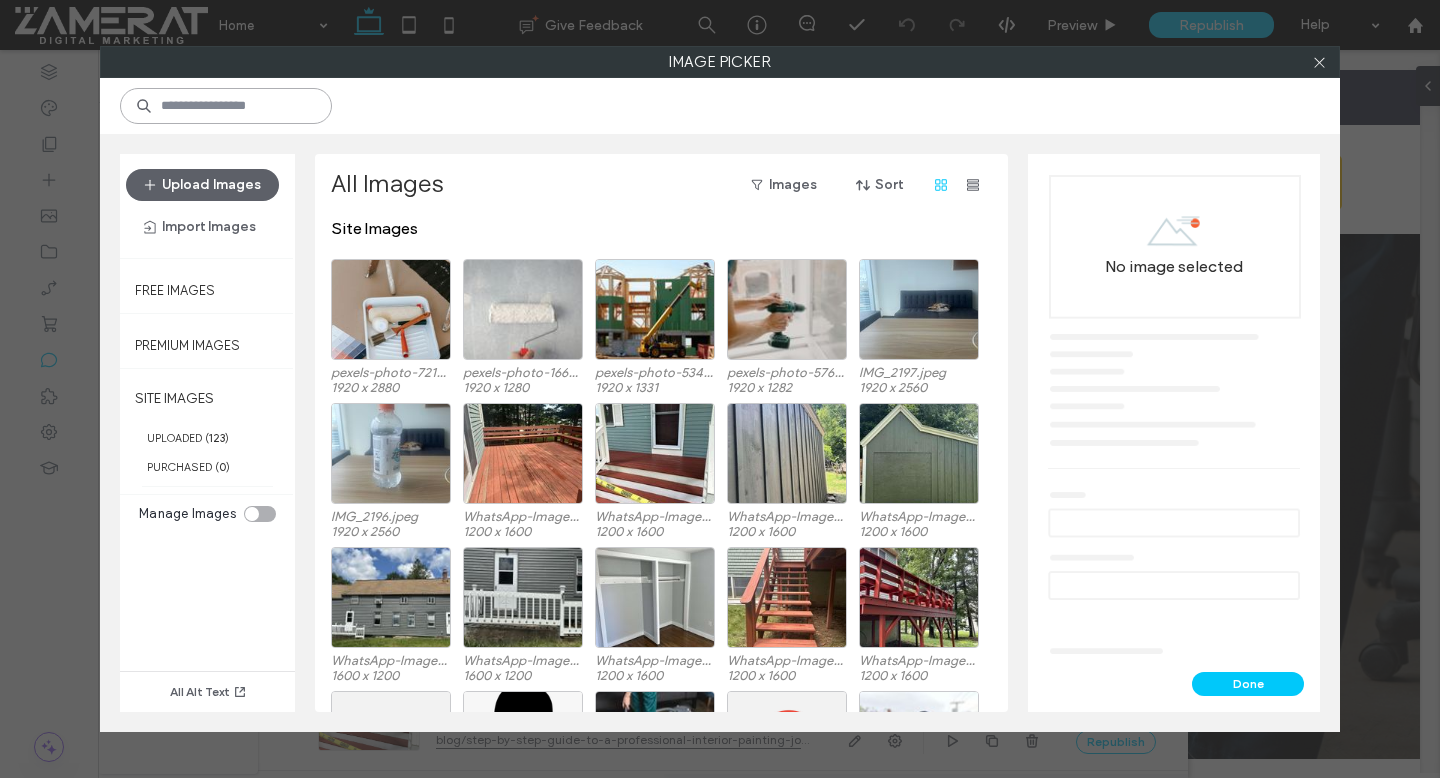 click at bounding box center [226, 106] 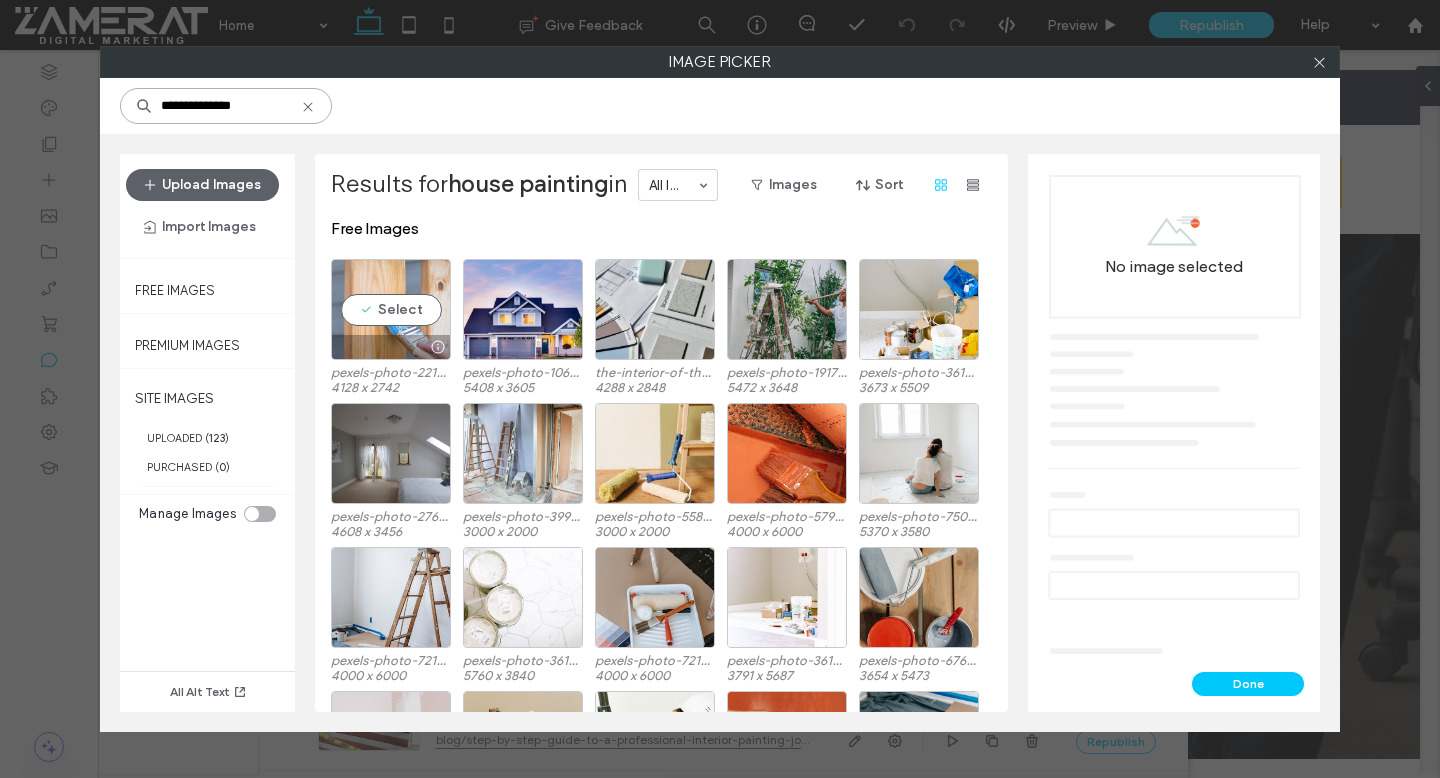 type on "**********" 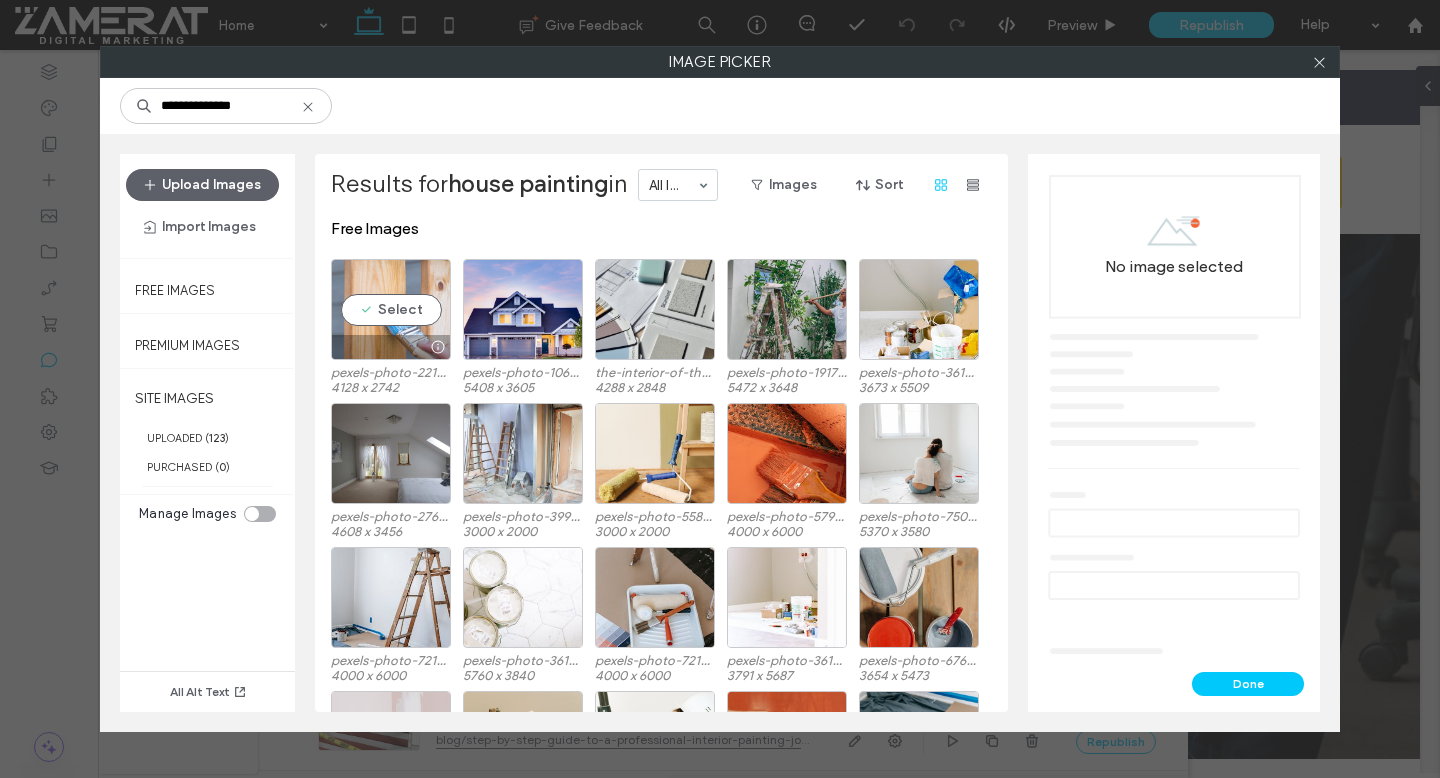 click on "Select" at bounding box center (391, 309) 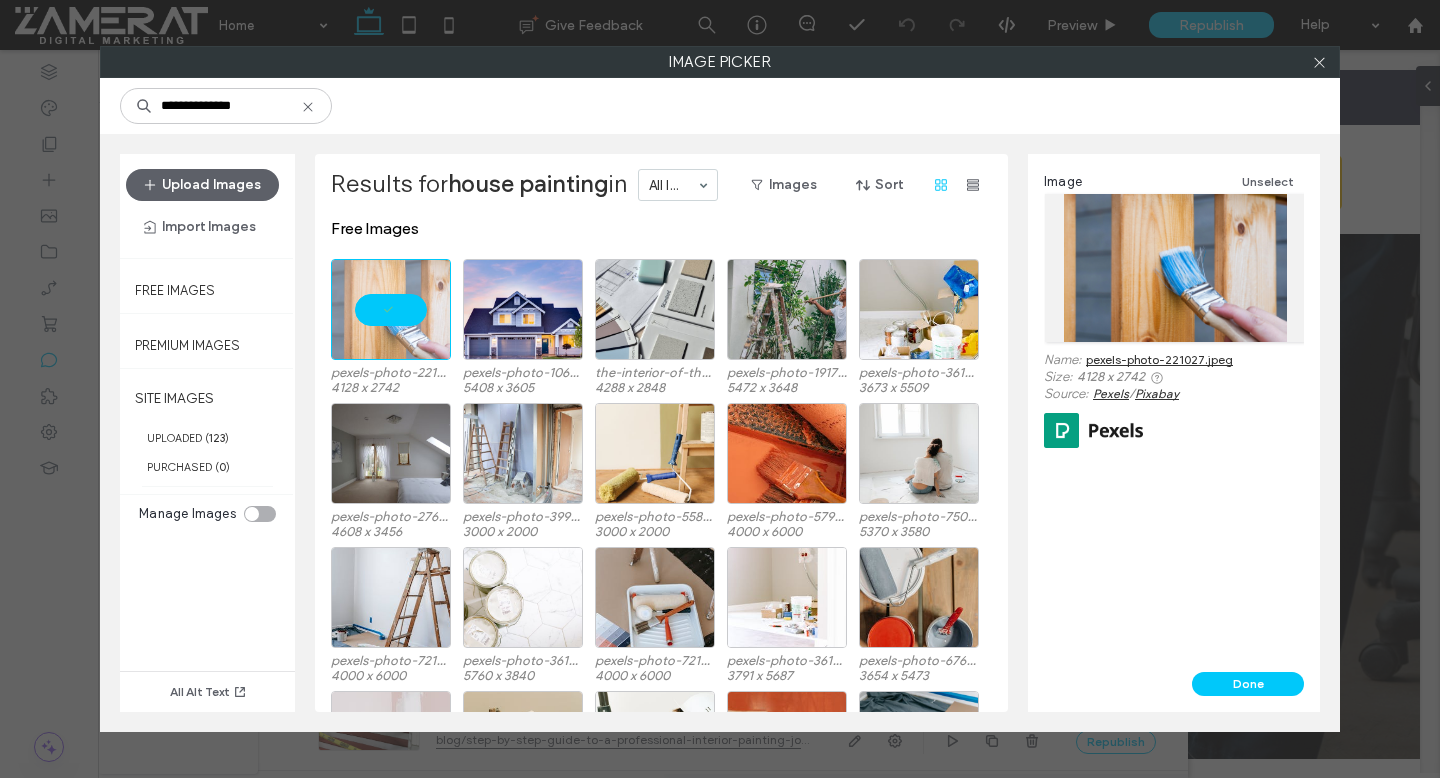 click on "Image Unselect Name: pexels-photo-221027.jpeg Size: 4128 x 2742 Source: Pexels  /  Pixabay" at bounding box center (1174, 413) 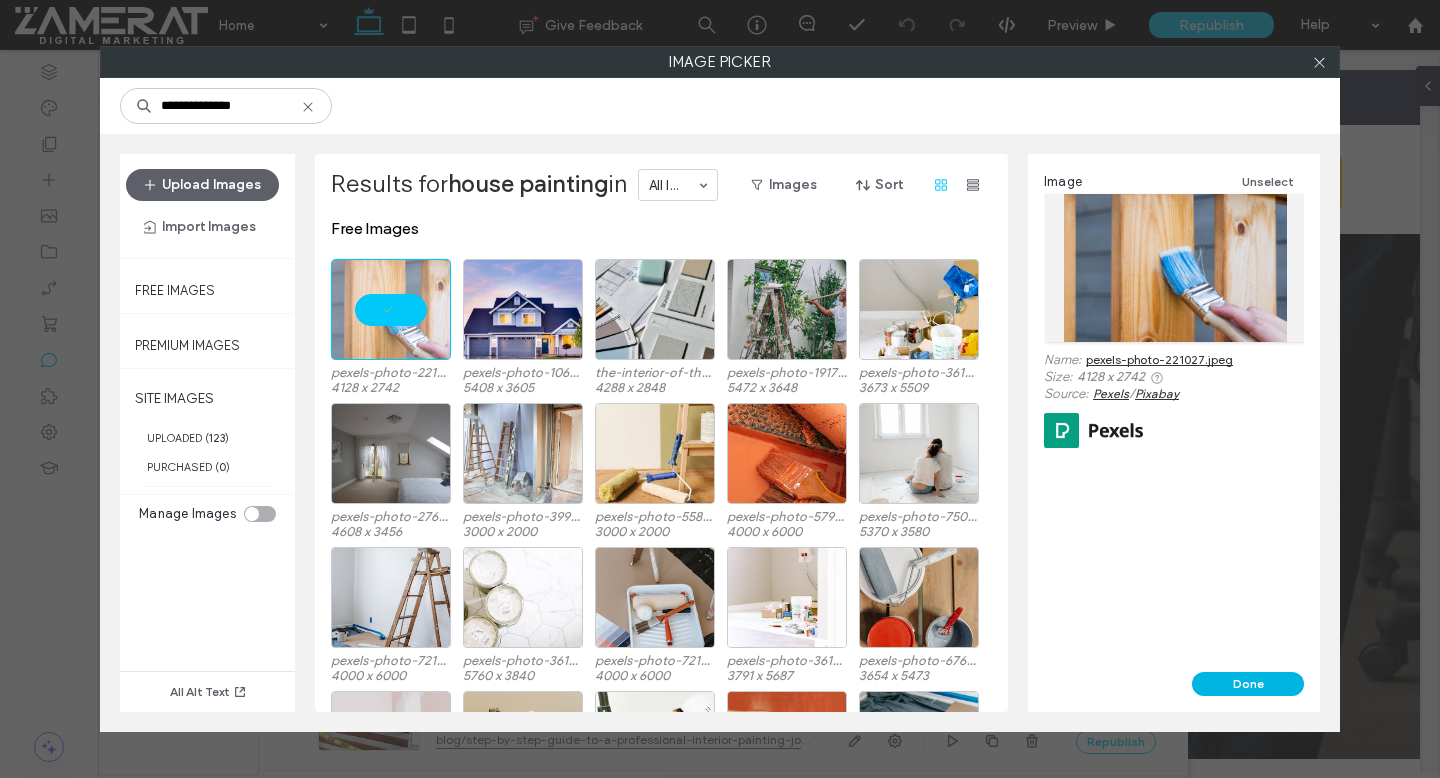 click on "Done" at bounding box center (1248, 684) 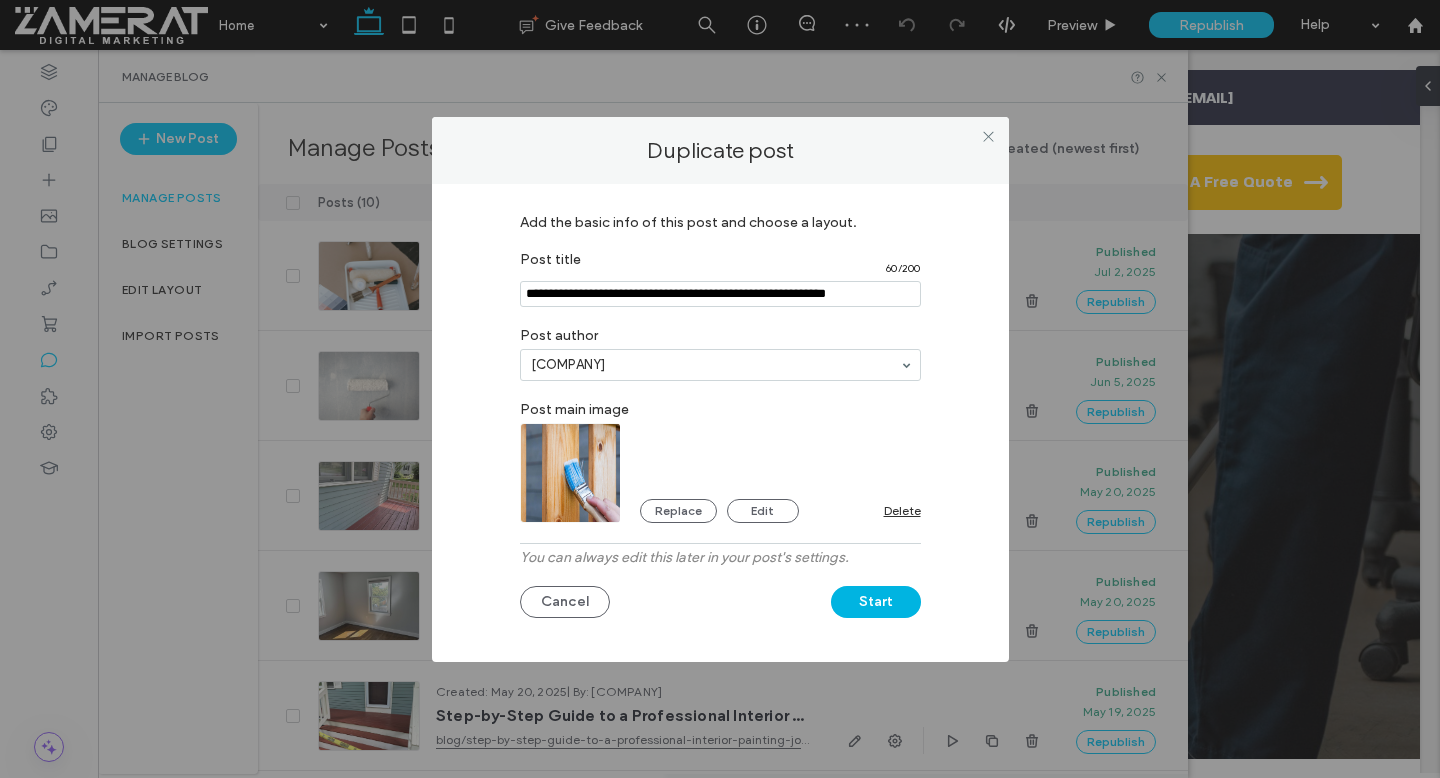 click on "Start" at bounding box center (876, 602) 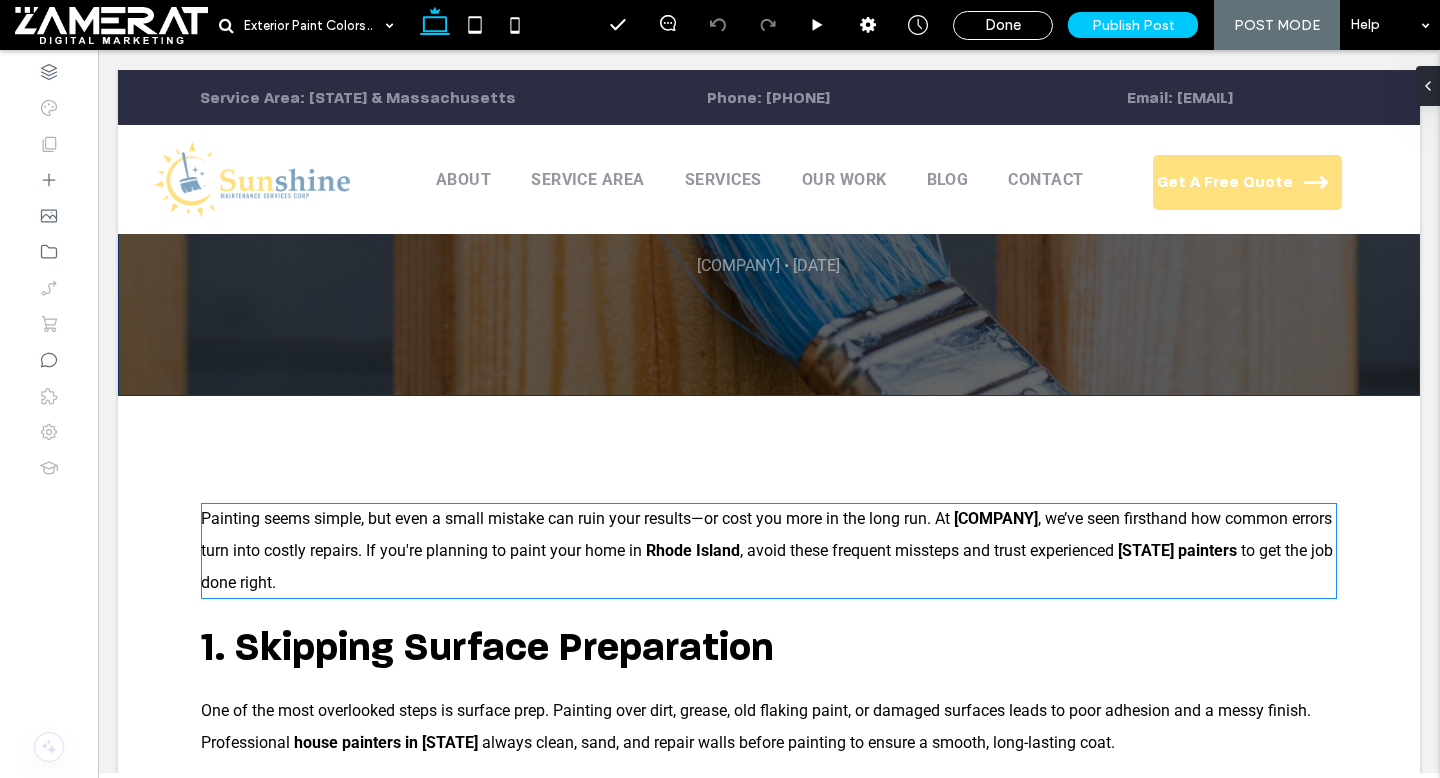 scroll, scrollTop: 283, scrollLeft: 0, axis: vertical 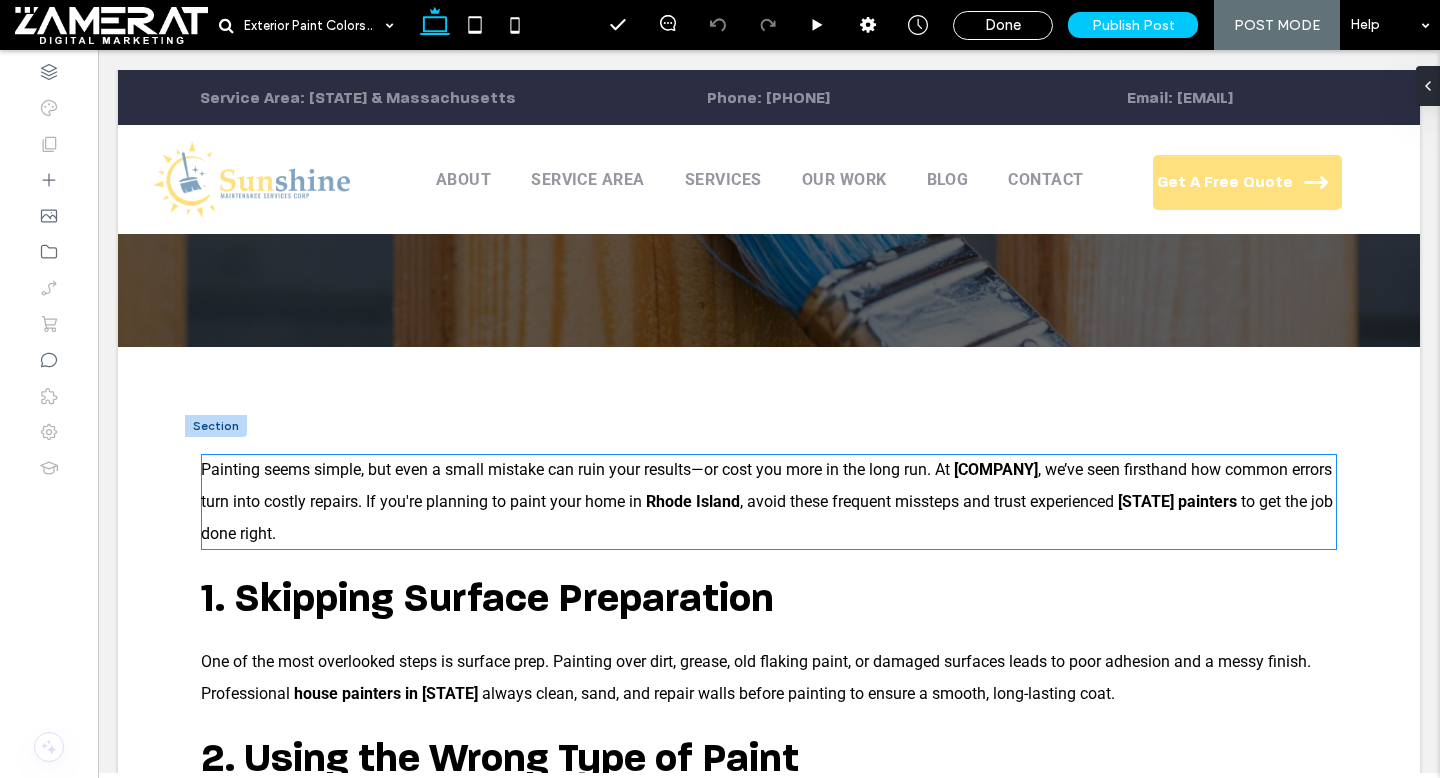 click on ", we’ve seen firsthand how common errors turn into costly repairs. If you're planning to paint your home in" at bounding box center (766, 485) 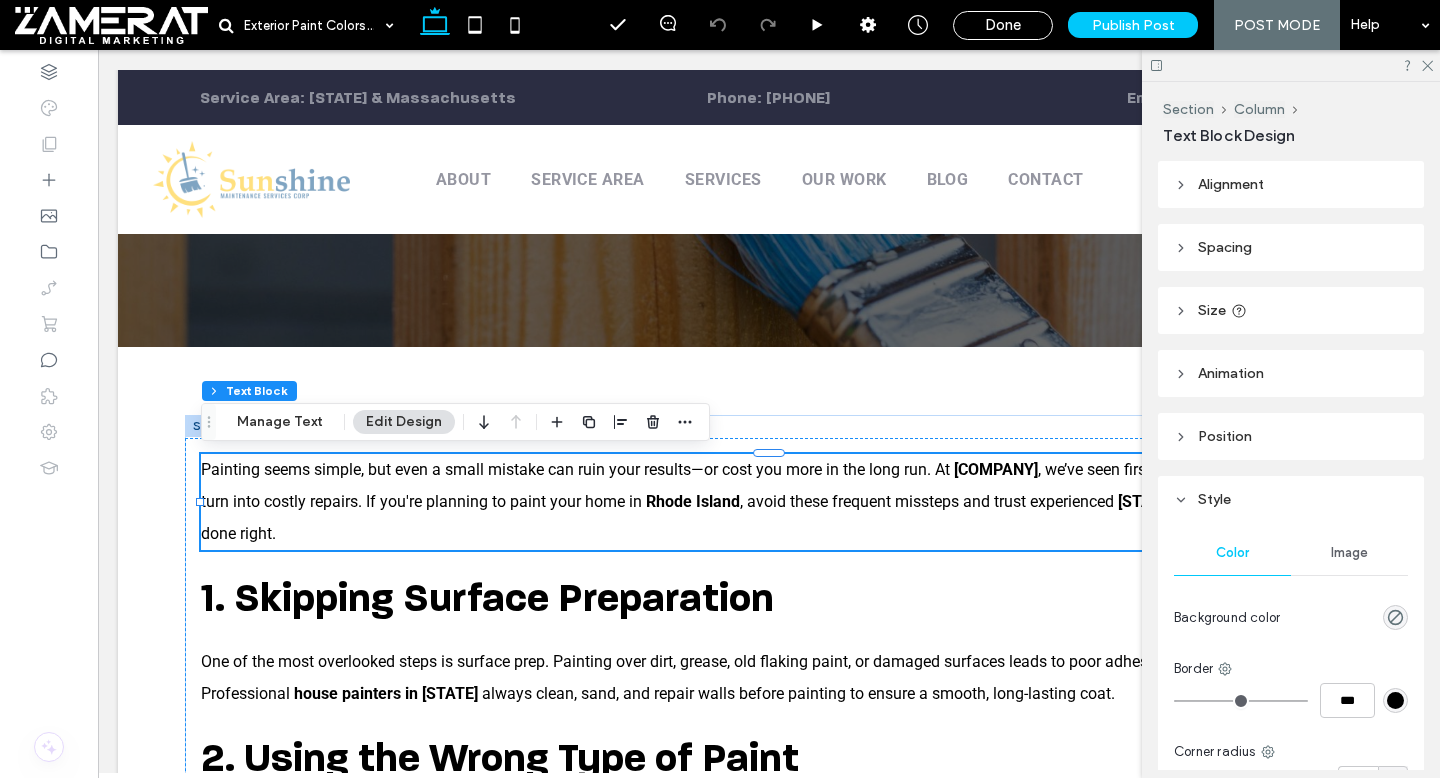 click on ", we’ve seen firsthand how common errors turn into costly repairs. If you're planning to paint your home in" at bounding box center (766, 485) 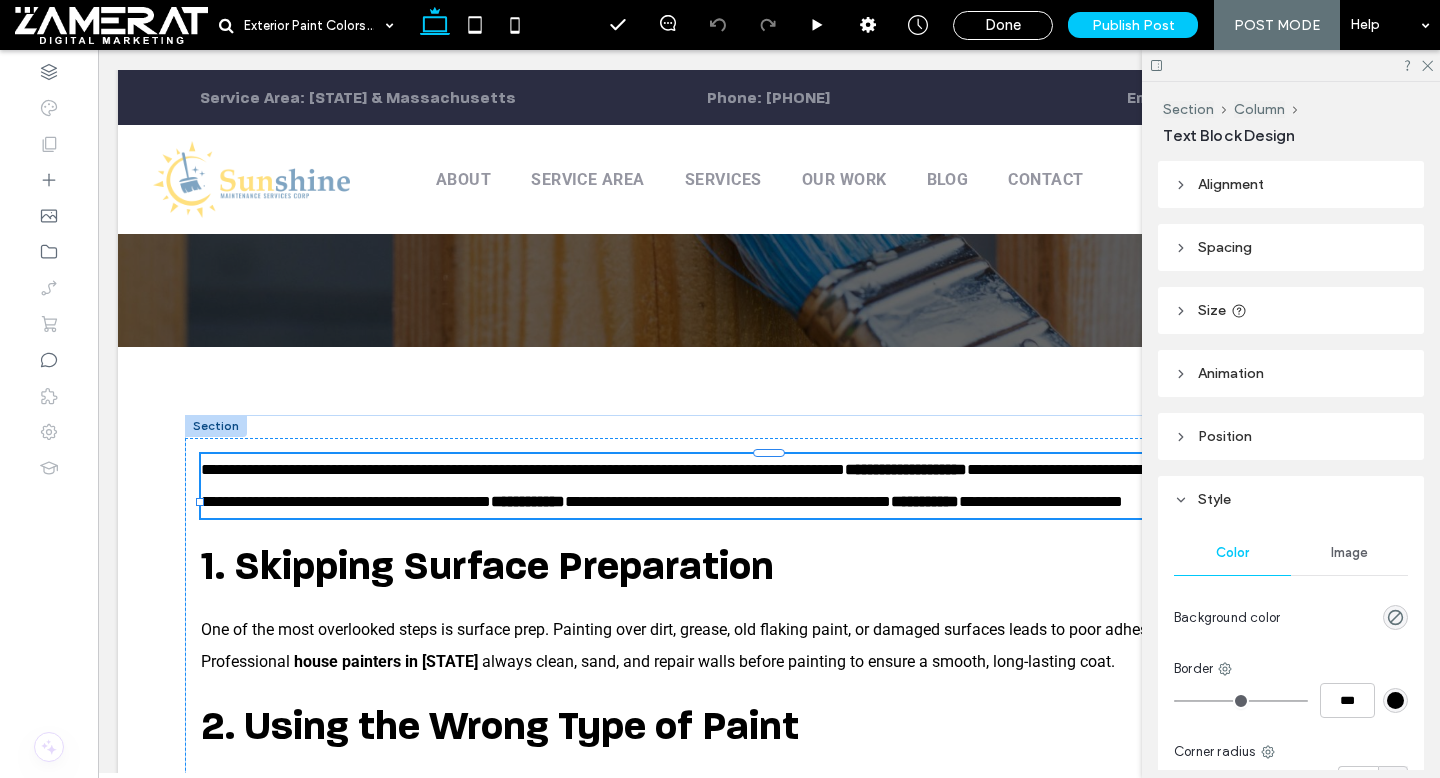 type on "******" 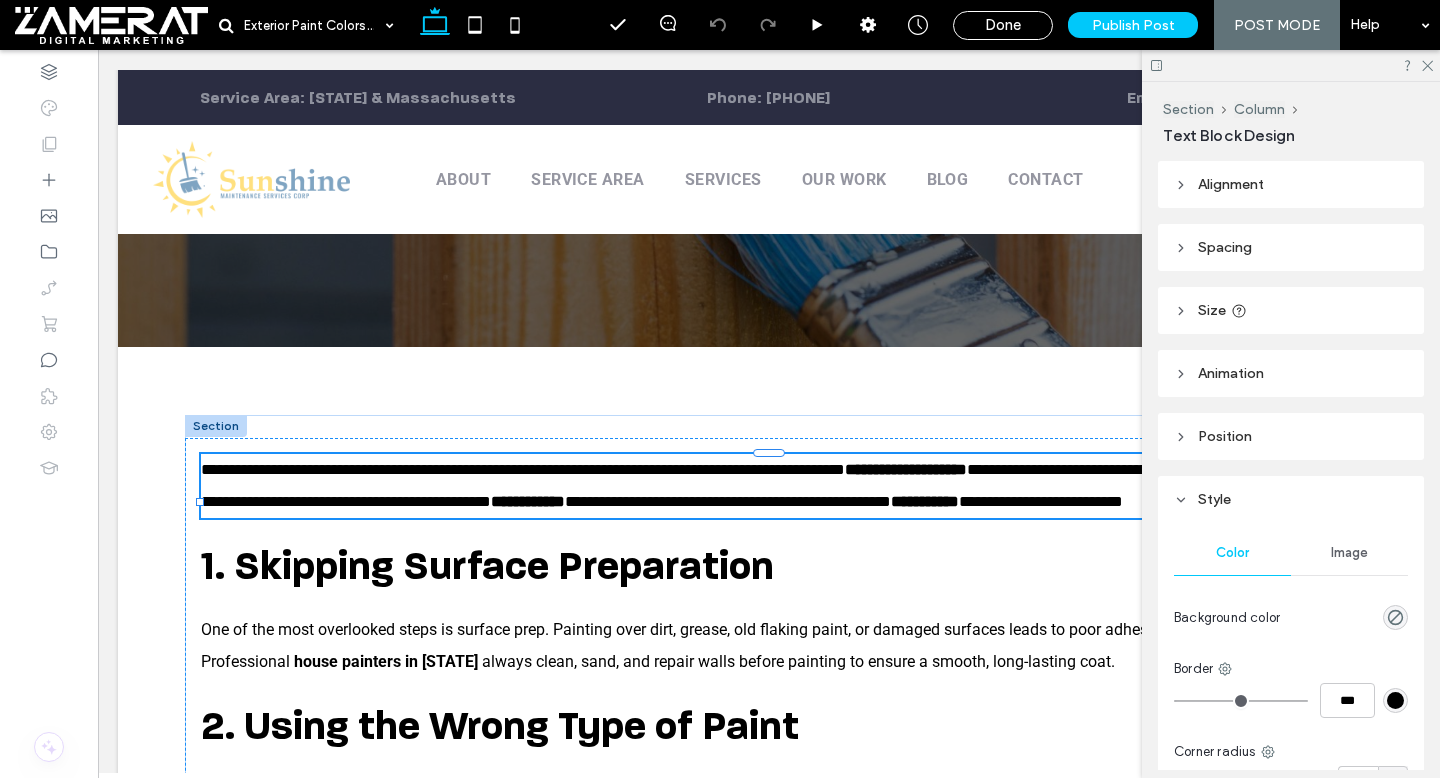 type on "**" 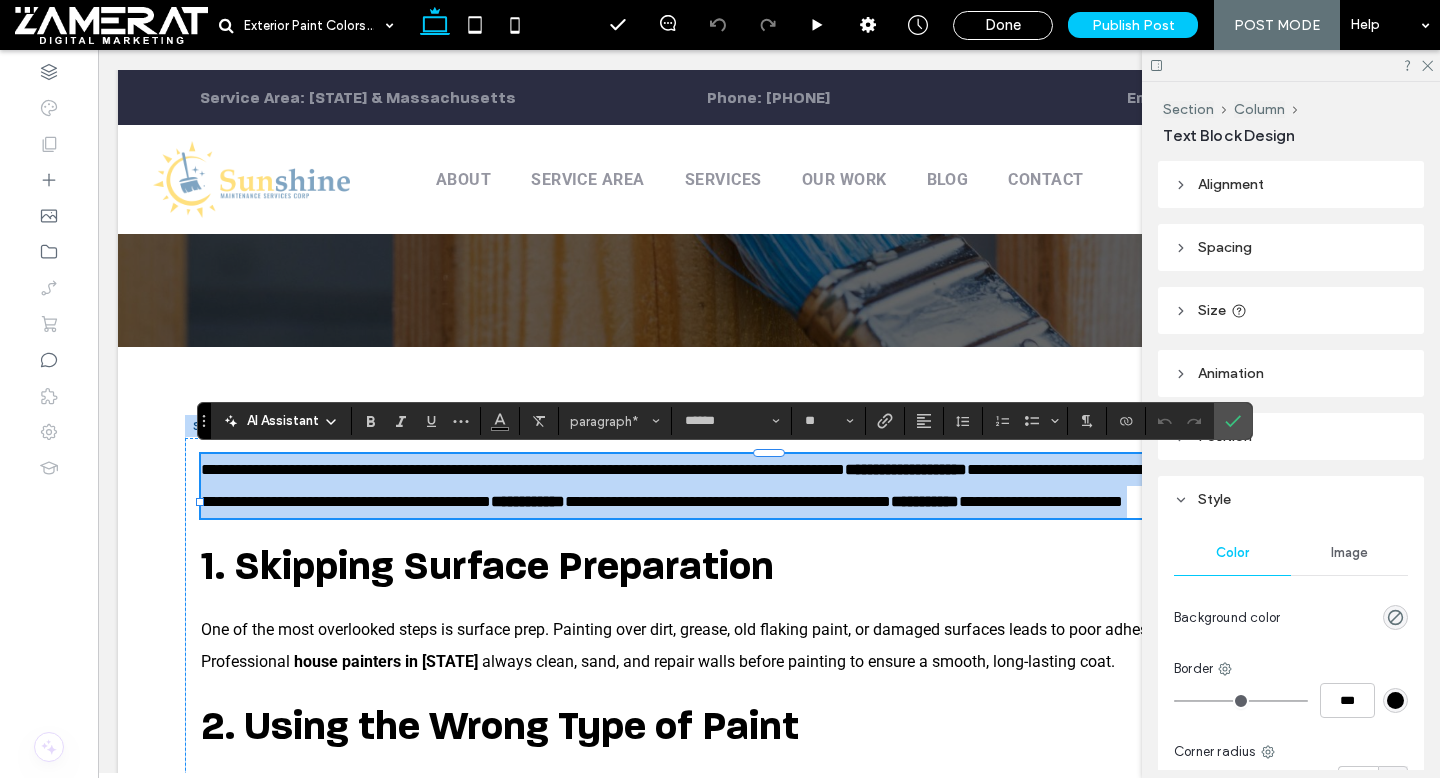 scroll, scrollTop: 0, scrollLeft: 0, axis: both 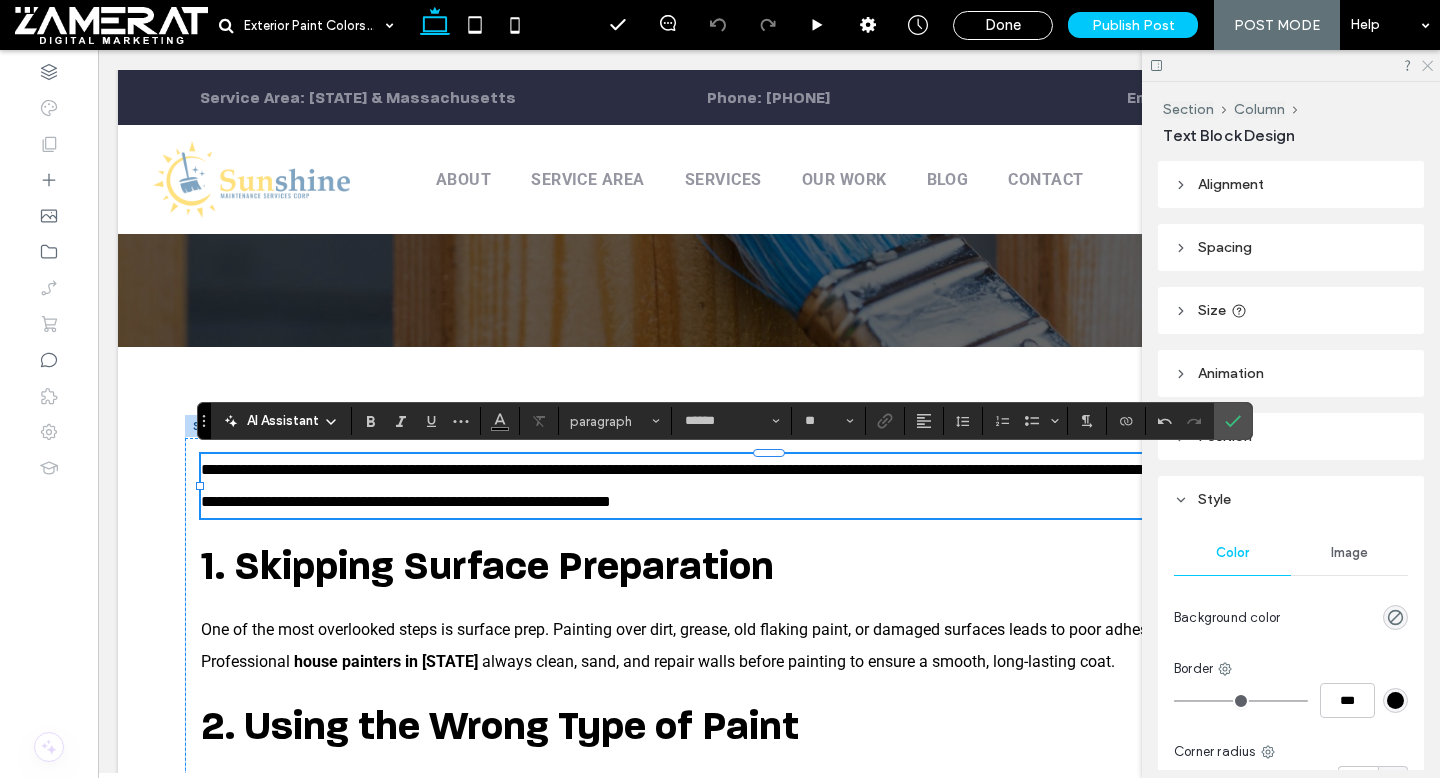 click 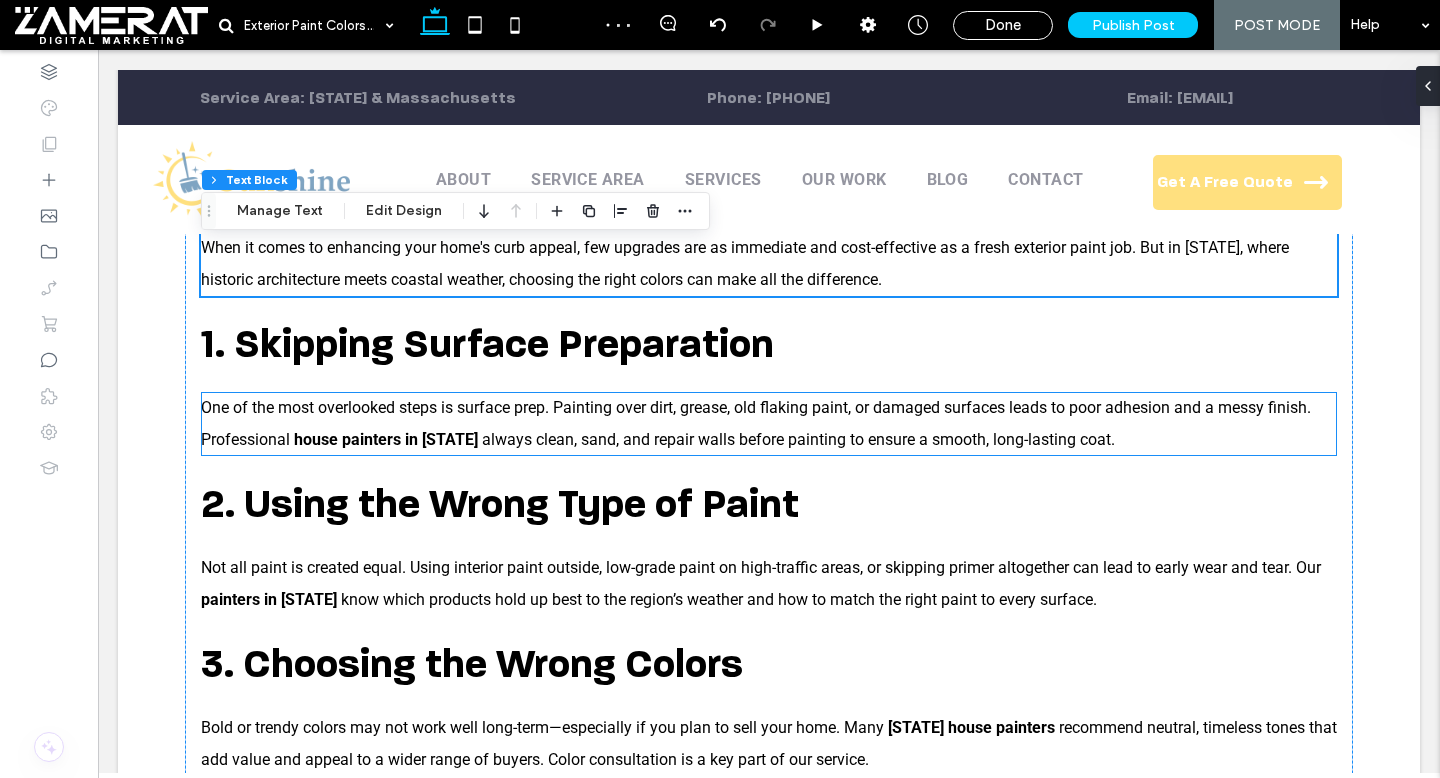 scroll, scrollTop: 509, scrollLeft: 0, axis: vertical 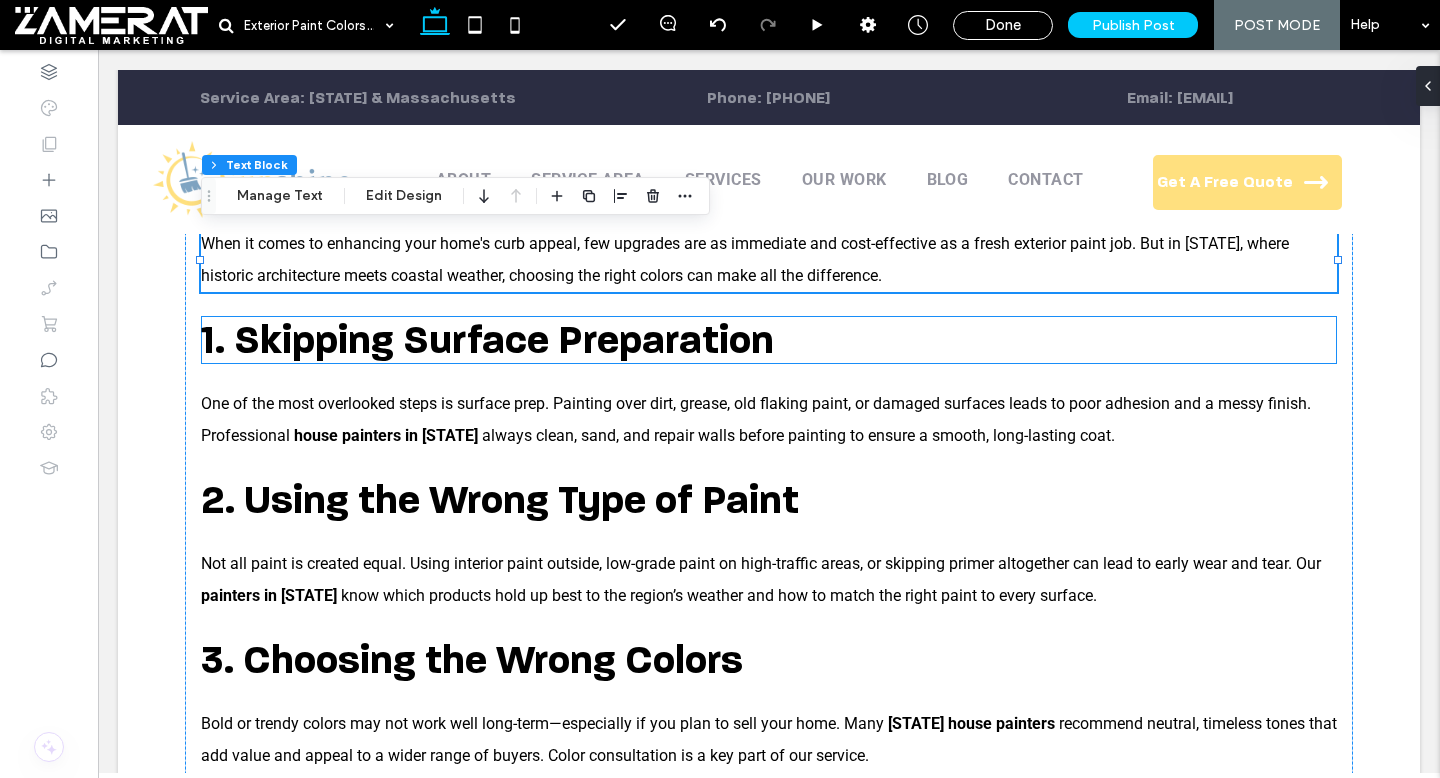 click on "1. Skipping Surface Preparation" at bounding box center [487, 340] 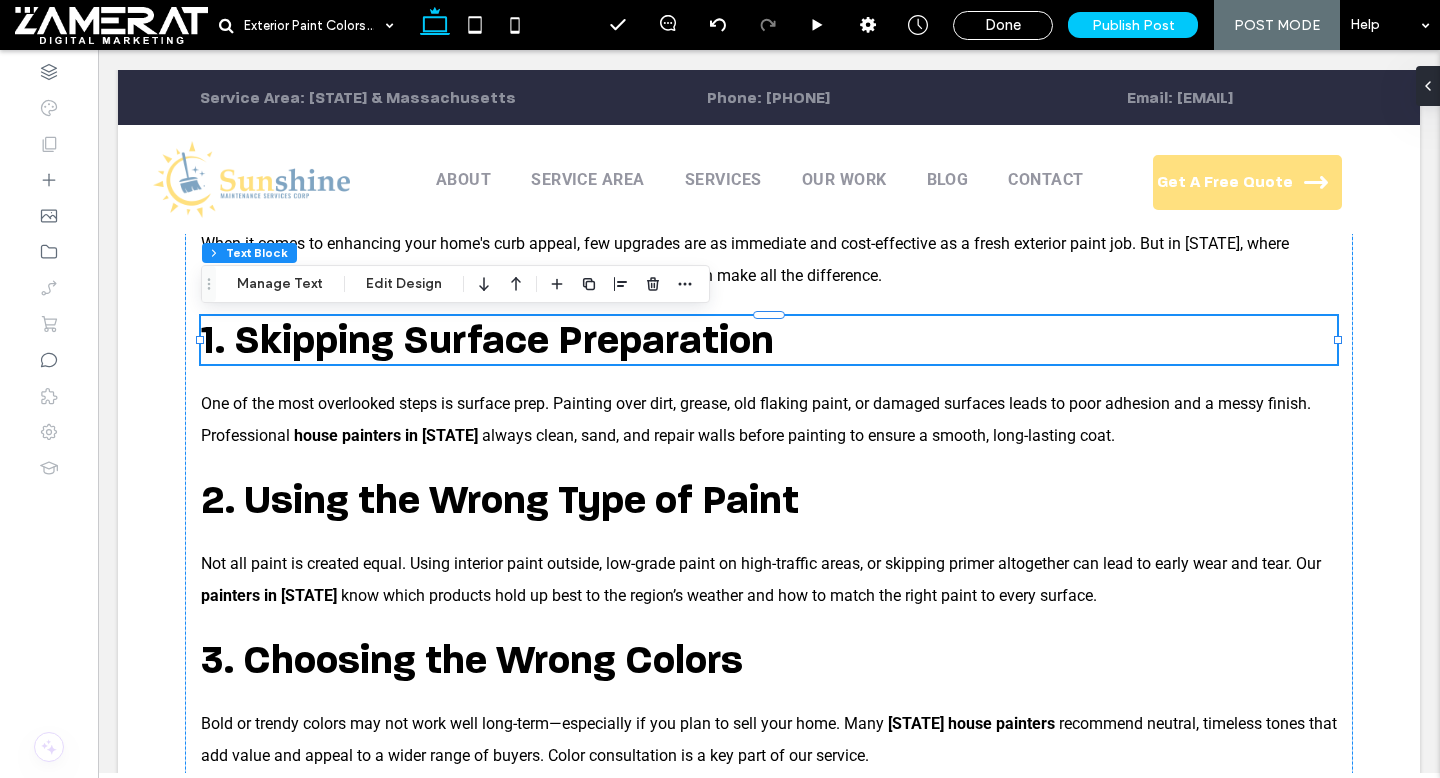 click on "1. Skipping Surface Preparation" at bounding box center [487, 340] 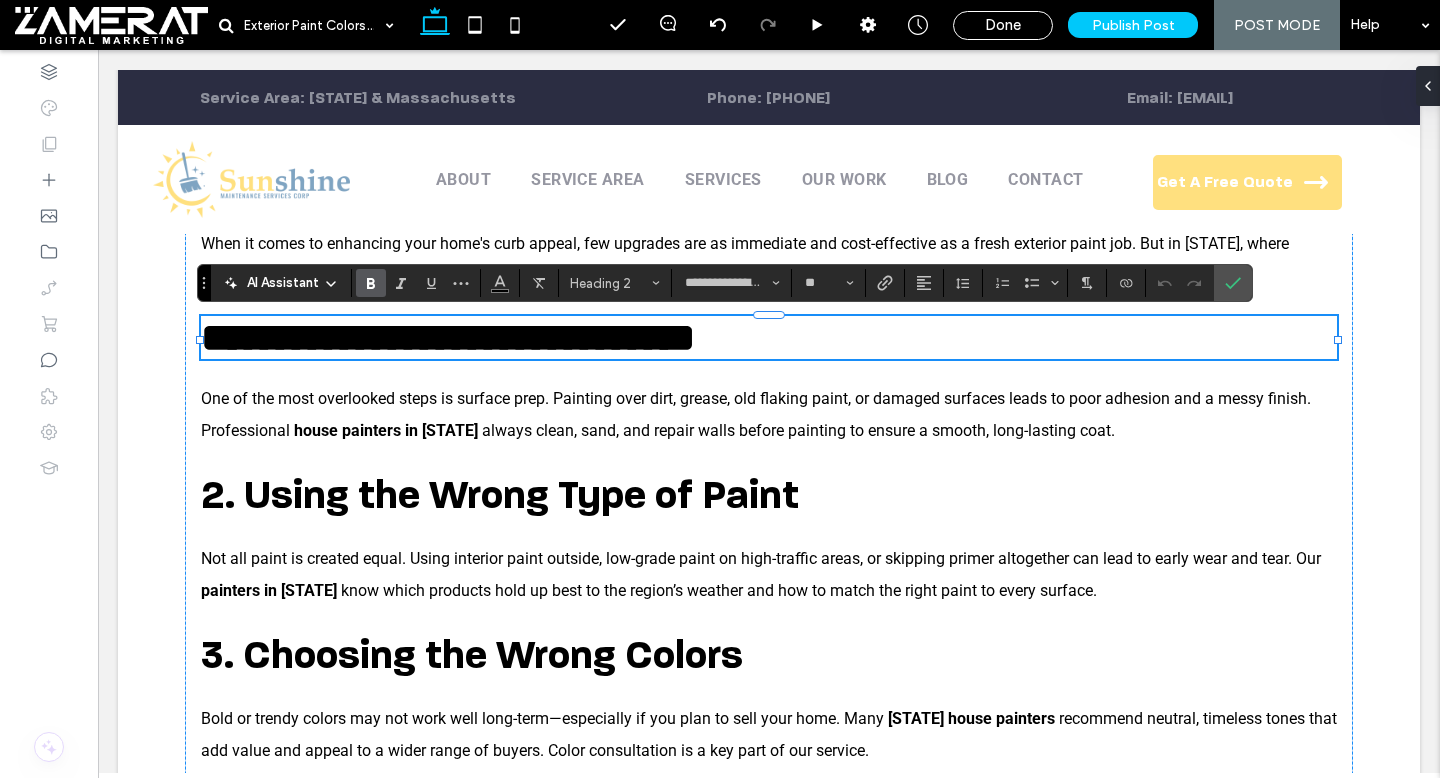 click on "**********" at bounding box center (448, 337) 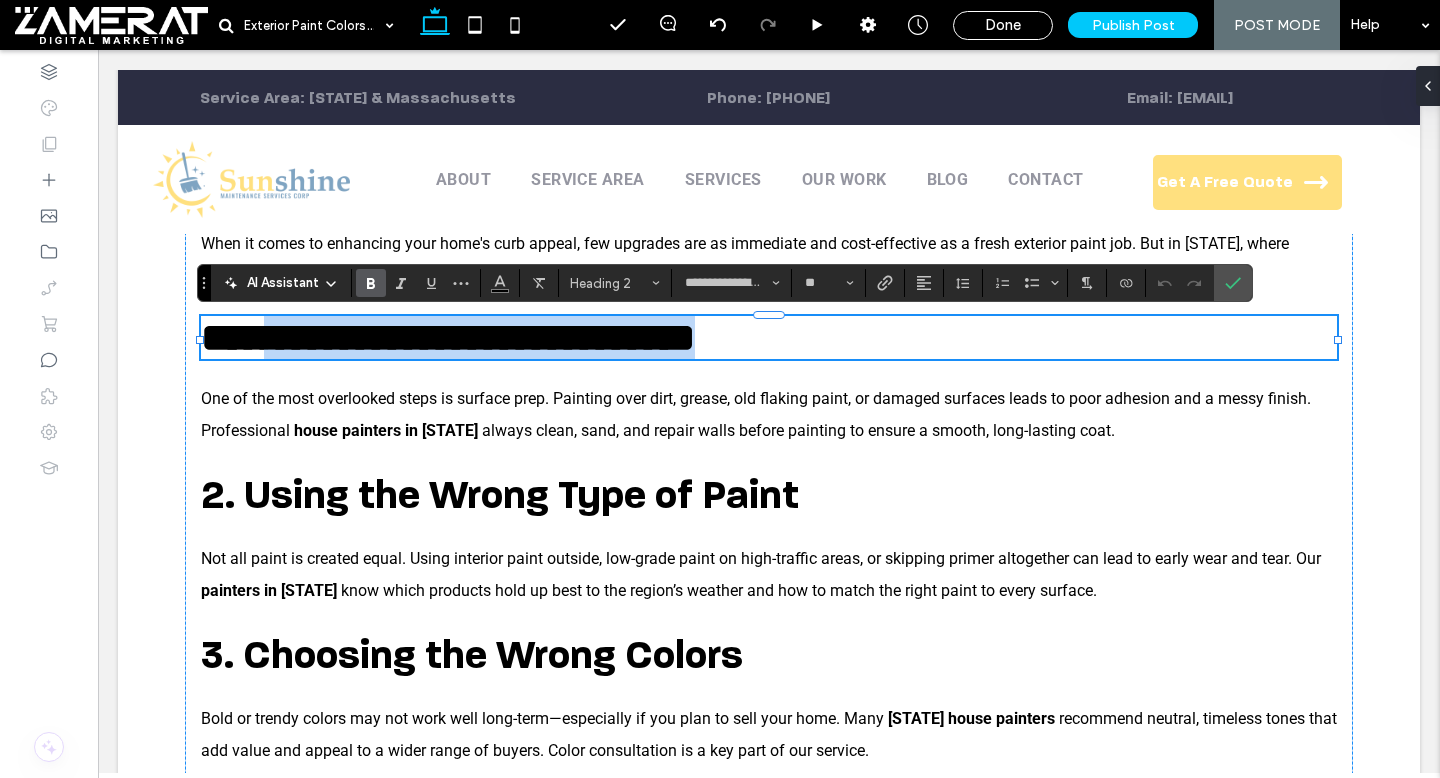 drag, startPoint x: 783, startPoint y: 345, endPoint x: 258, endPoint y: 335, distance: 525.0952 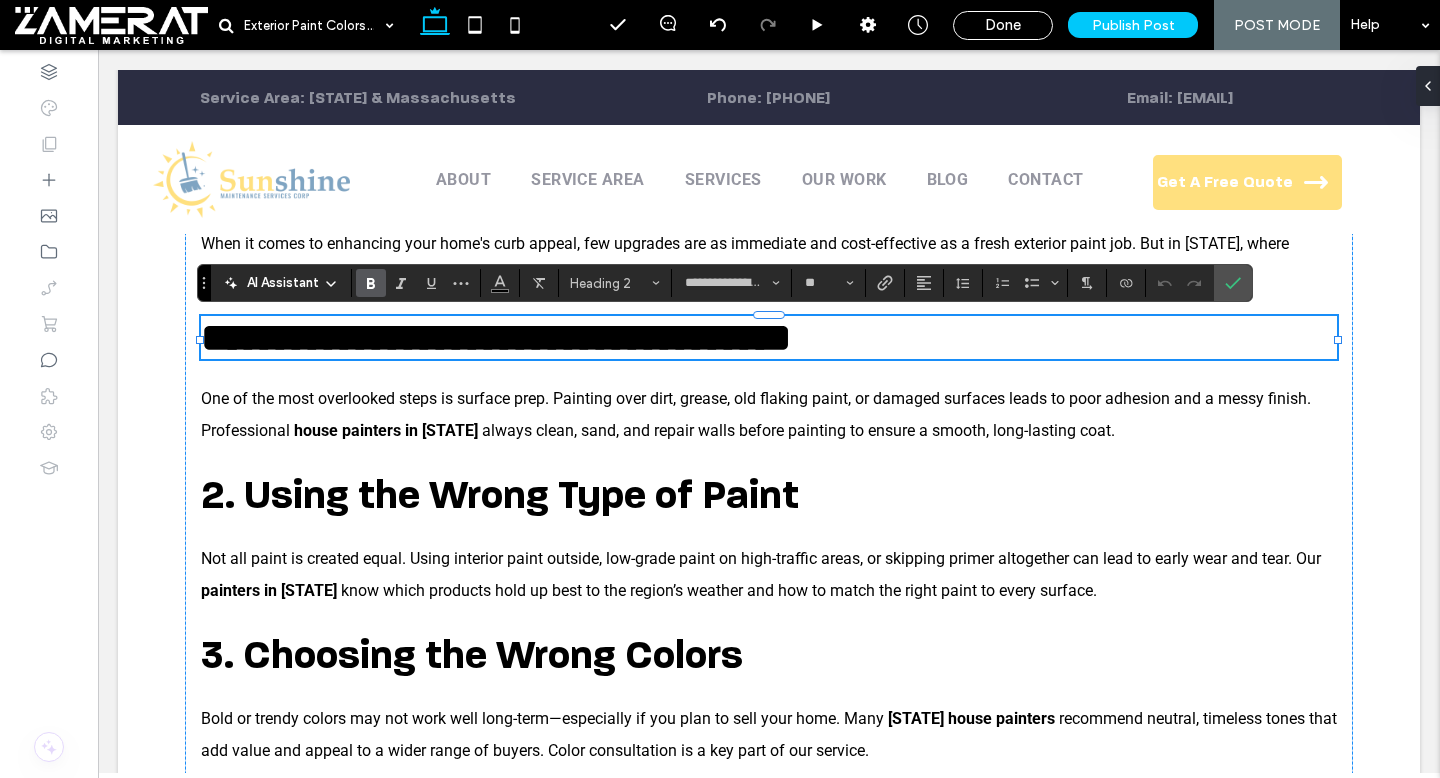 type on "******" 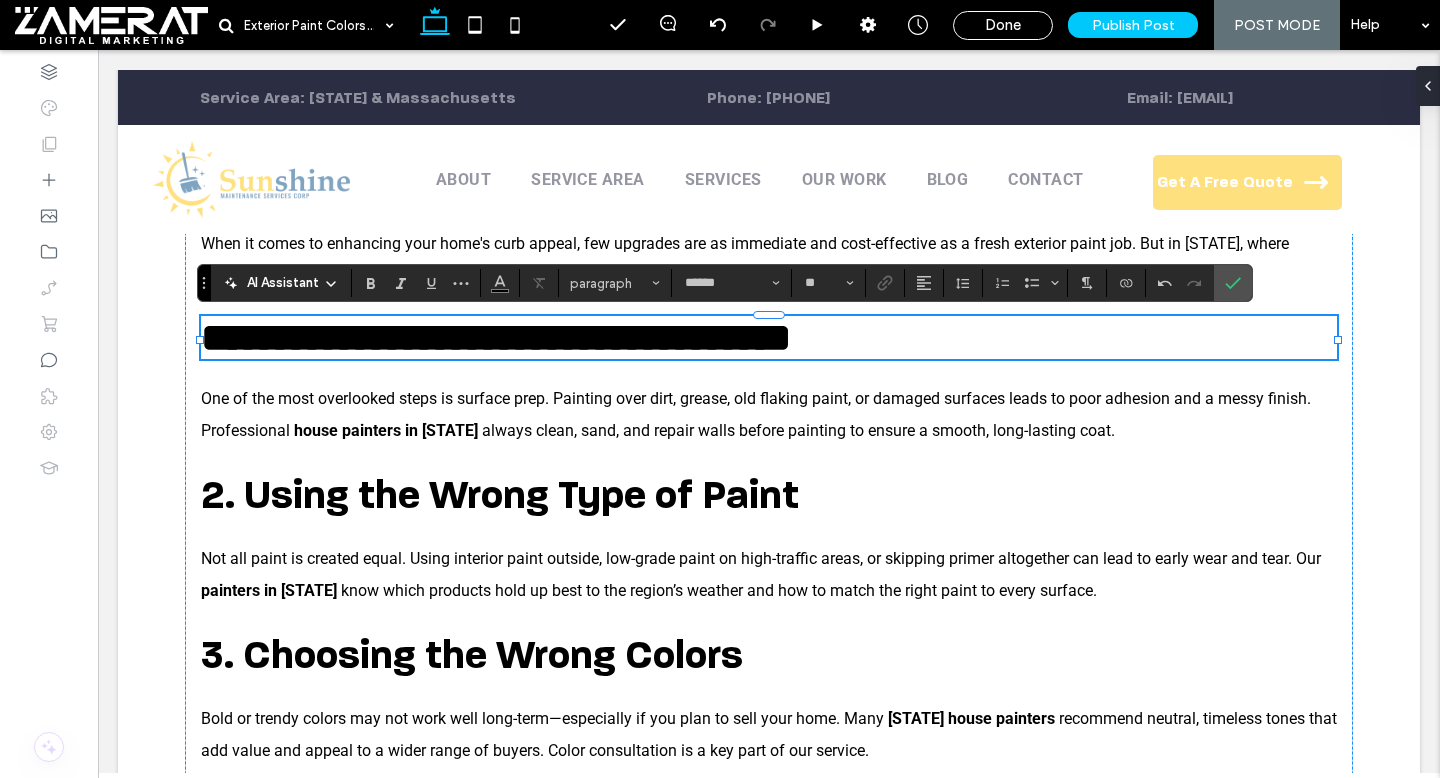 type on "**********" 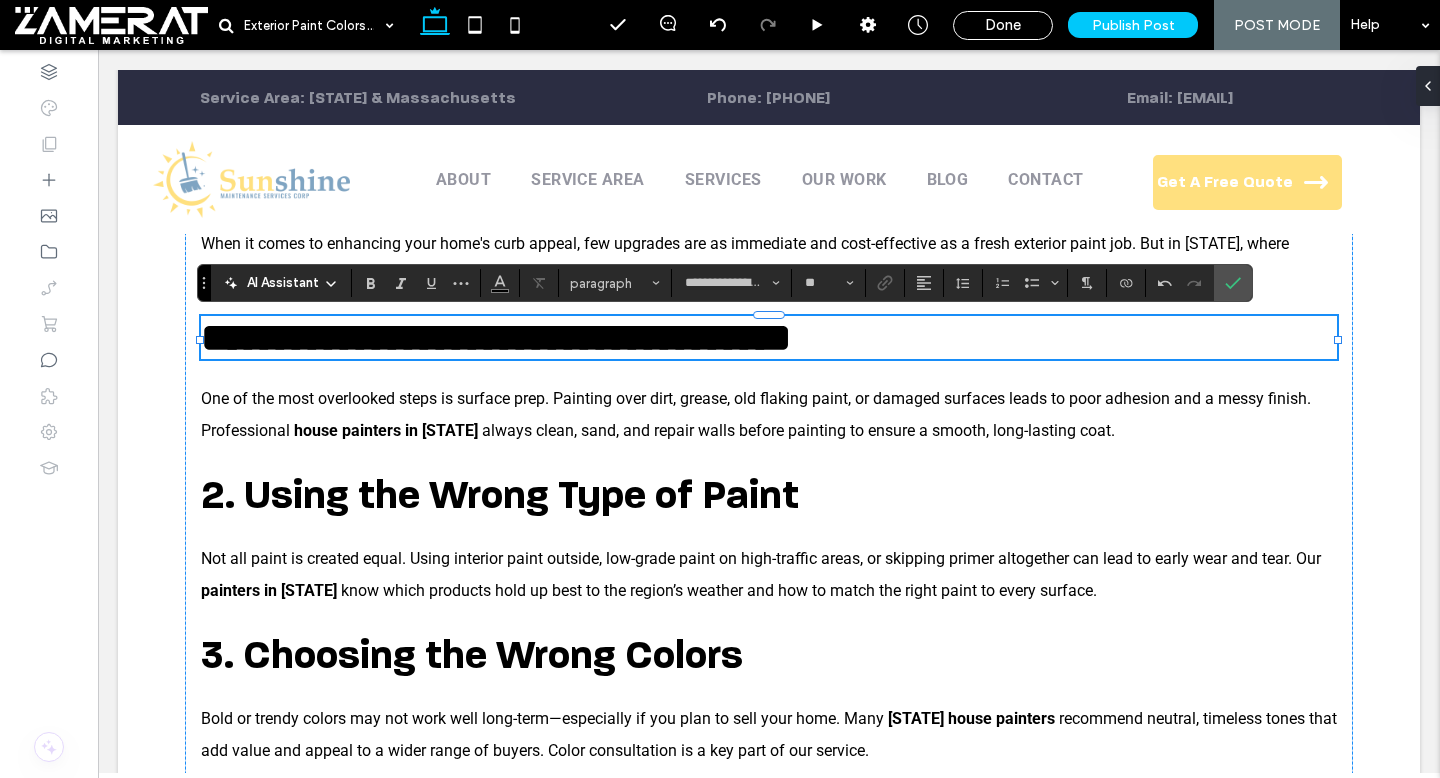 click on "****" at bounding box center [232, 337] 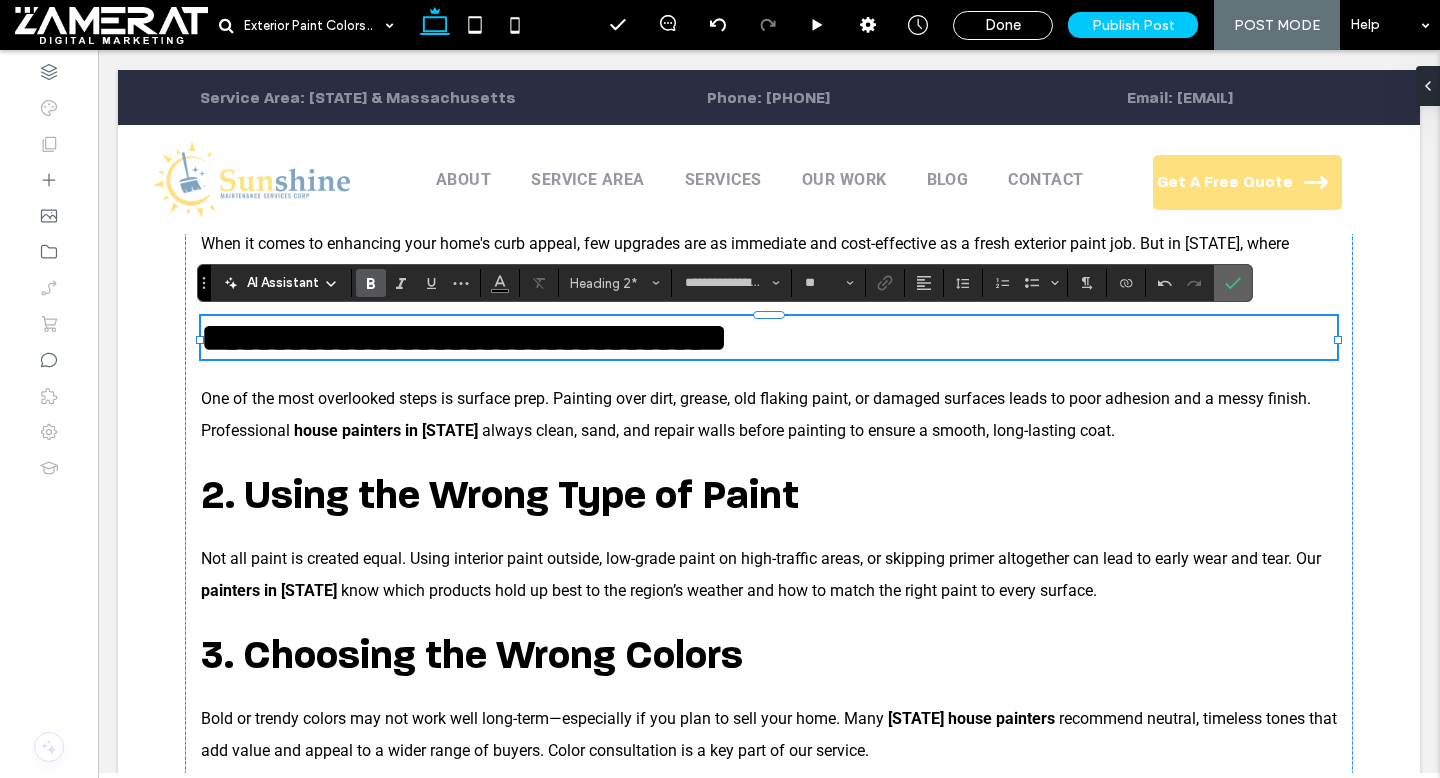 click at bounding box center [1229, 283] 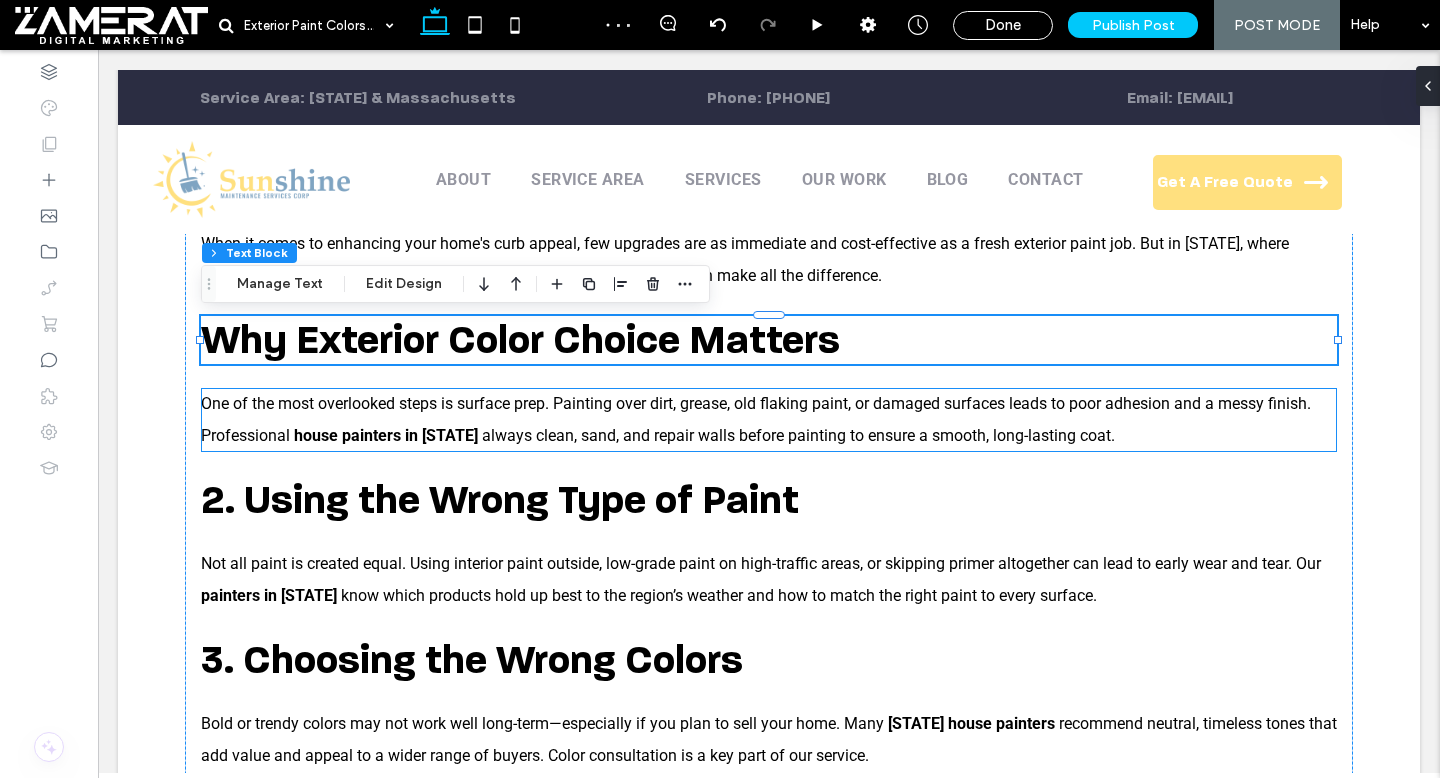 click on "One of the most overlooked steps is surface prep. Painting over dirt, grease, old flaking paint, or damaged surfaces leads to poor adhesion and a messy finish. Professional" at bounding box center (756, 419) 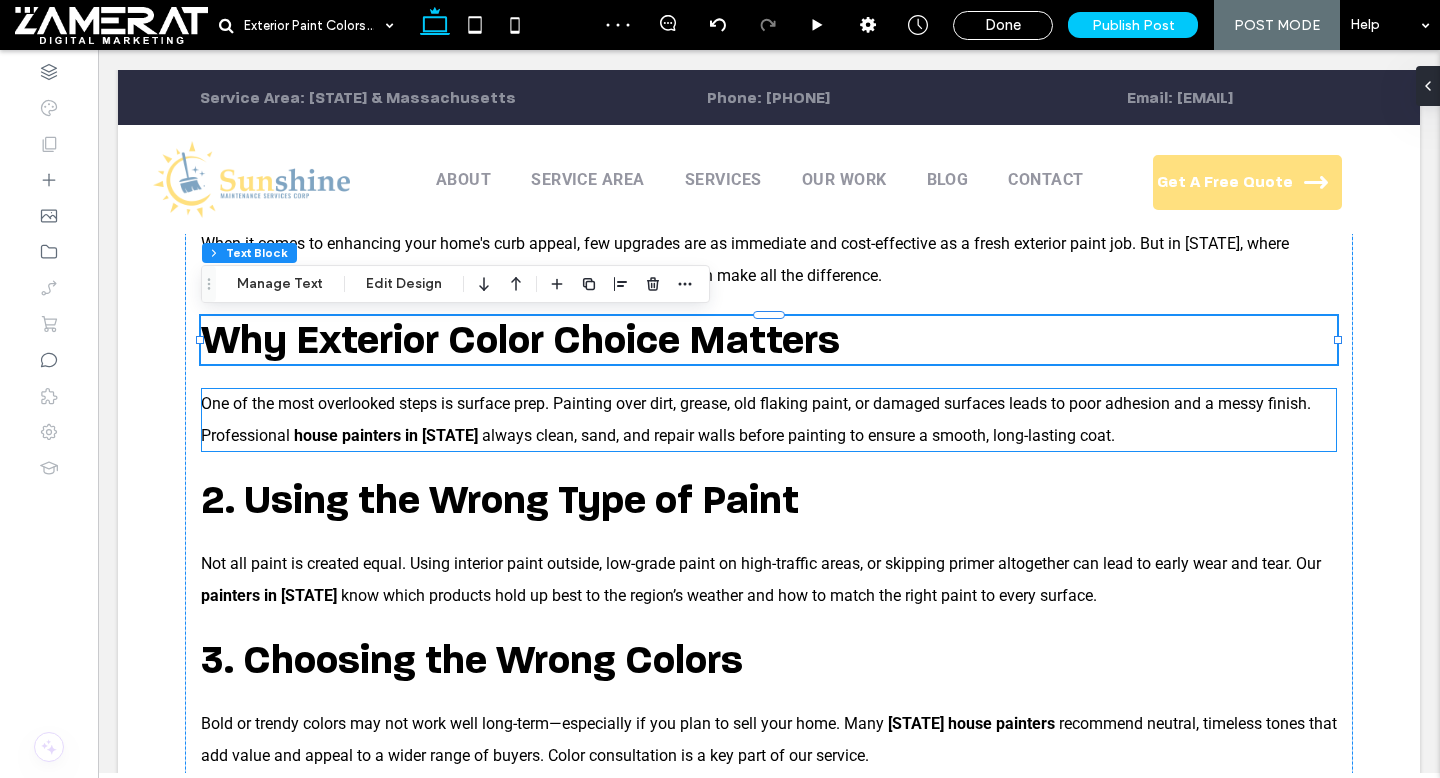 click on "One of the most overlooked steps is surface prep. Painting over dirt, grease, old flaking paint, or damaged surfaces leads to poor adhesion and a messy finish. Professional
house painters in RI   always clean, sand, and repair walls before painting to ensure a smooth, long-lasting coat." at bounding box center [769, 420] 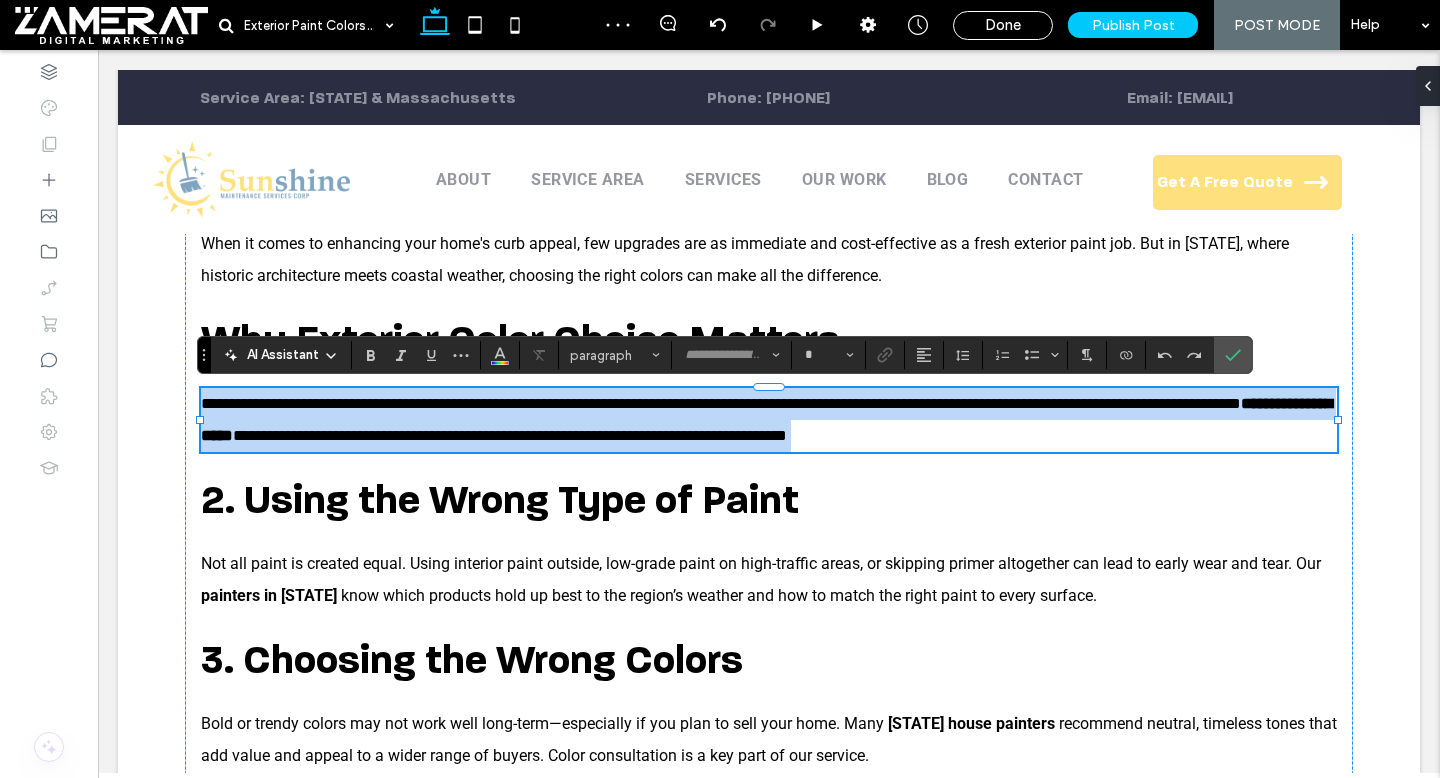 type on "******" 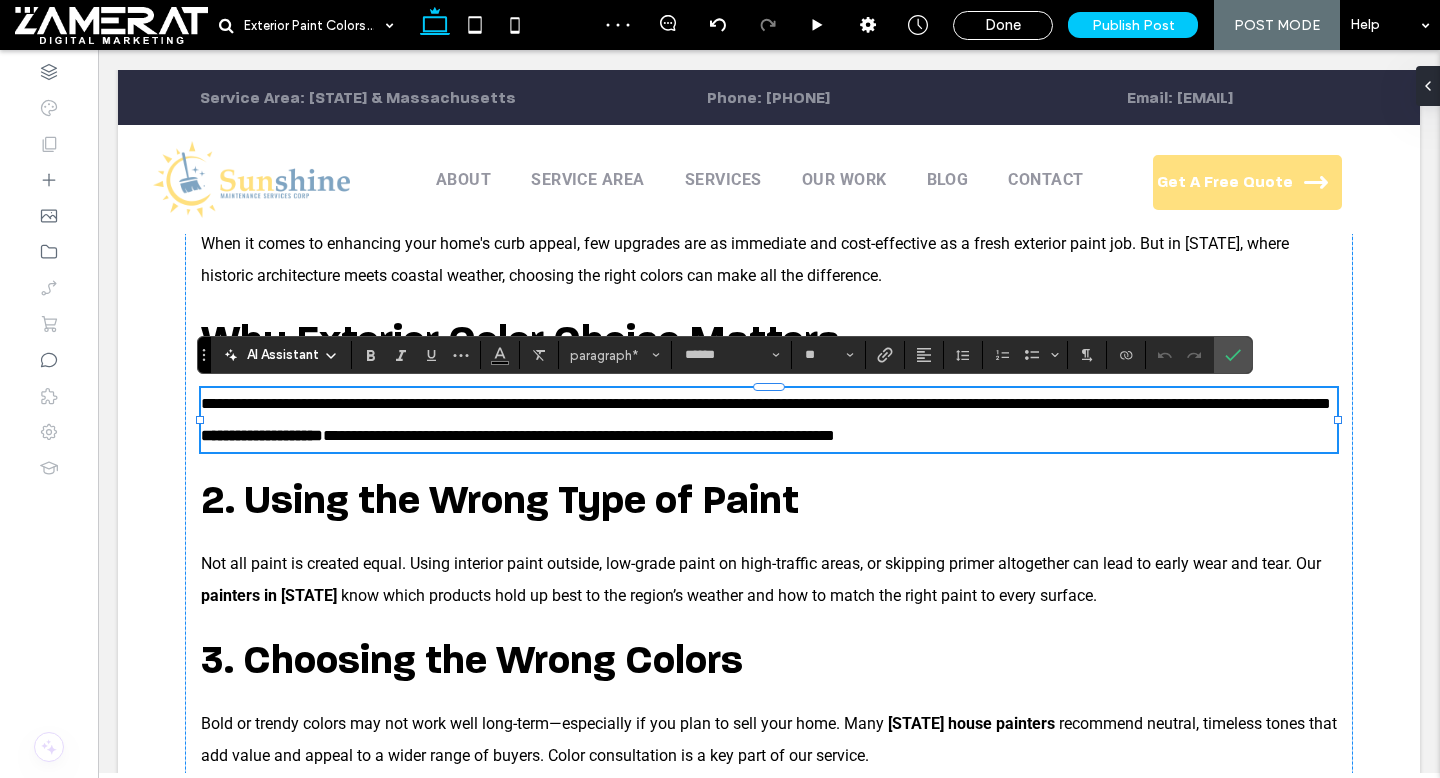 scroll, scrollTop: 0, scrollLeft: 0, axis: both 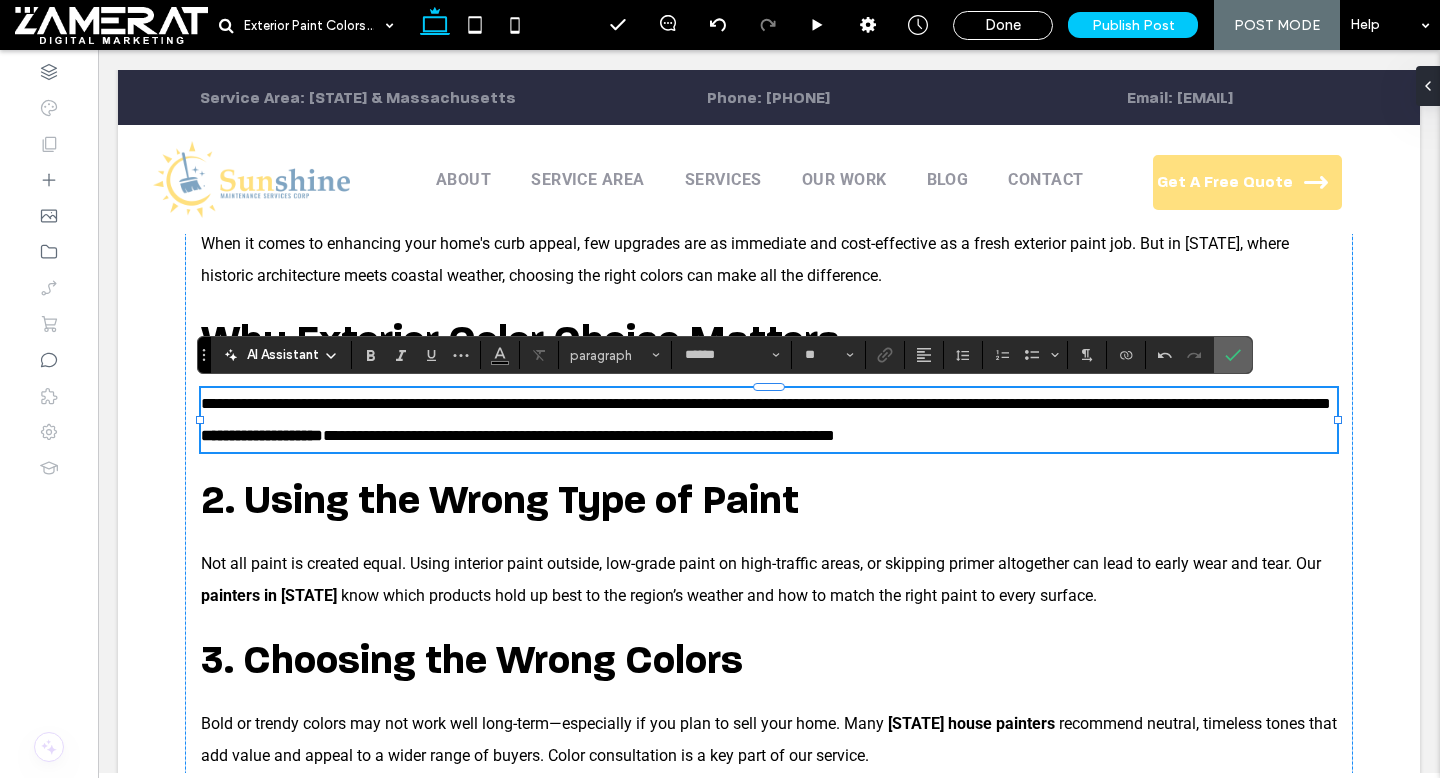 click 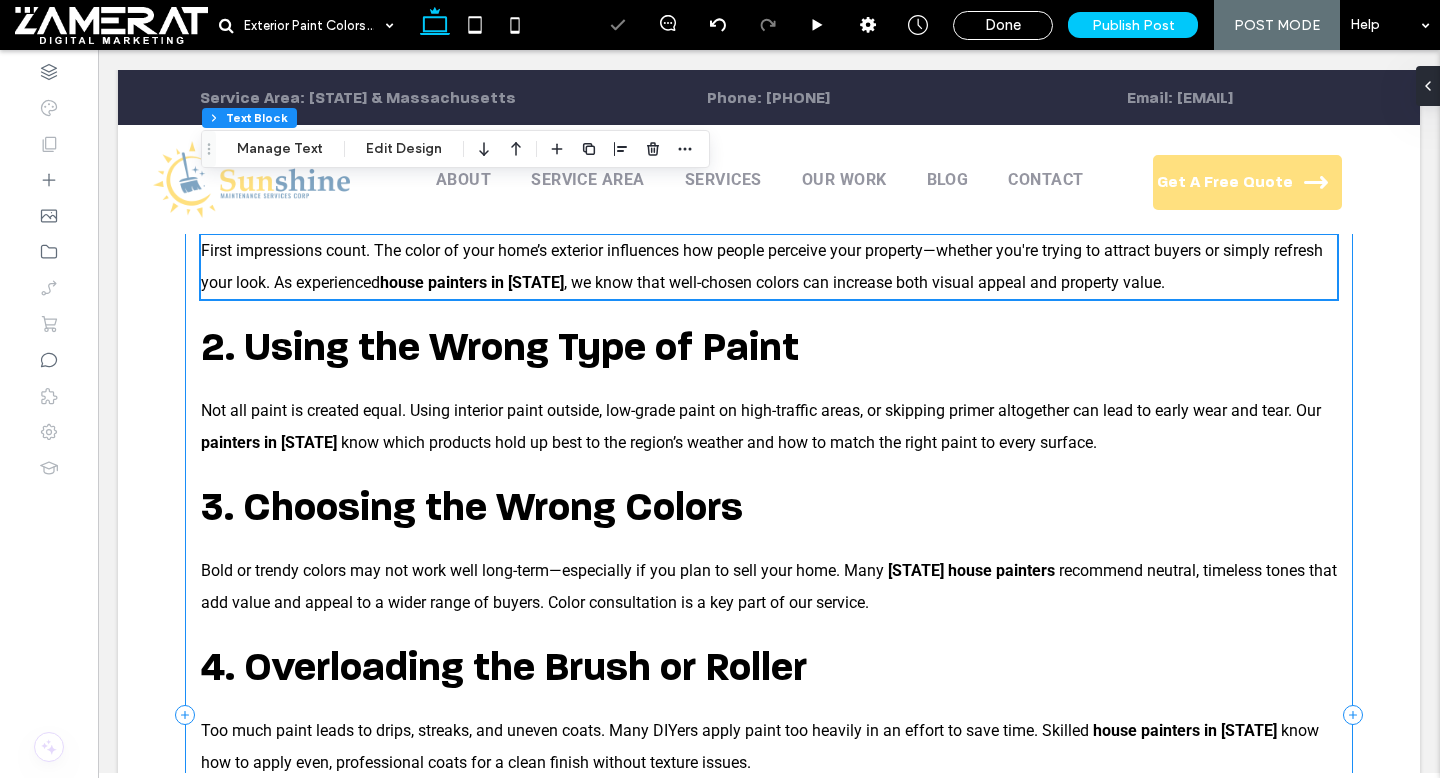 scroll, scrollTop: 739, scrollLeft: 0, axis: vertical 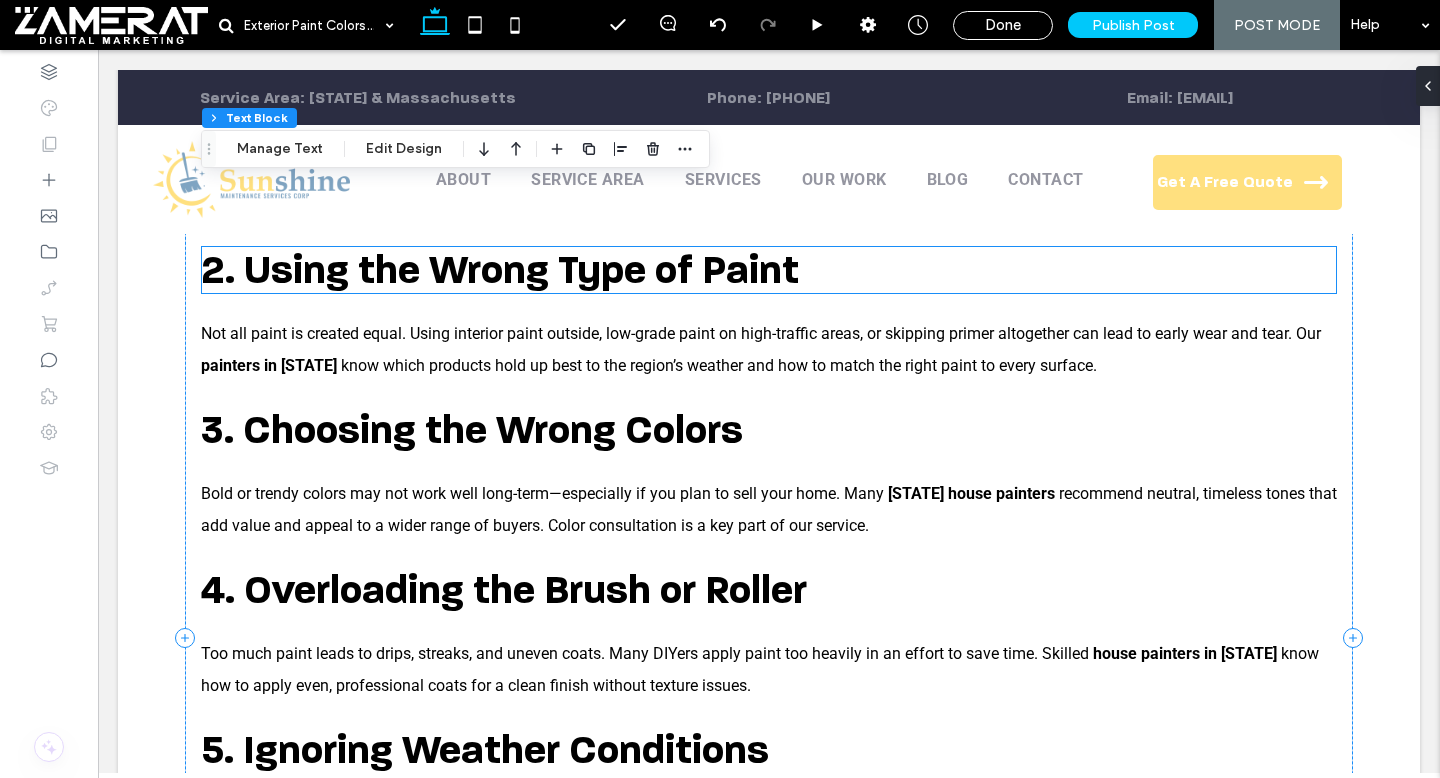 click on "2. Using the Wrong Type of Paint" at bounding box center (500, 270) 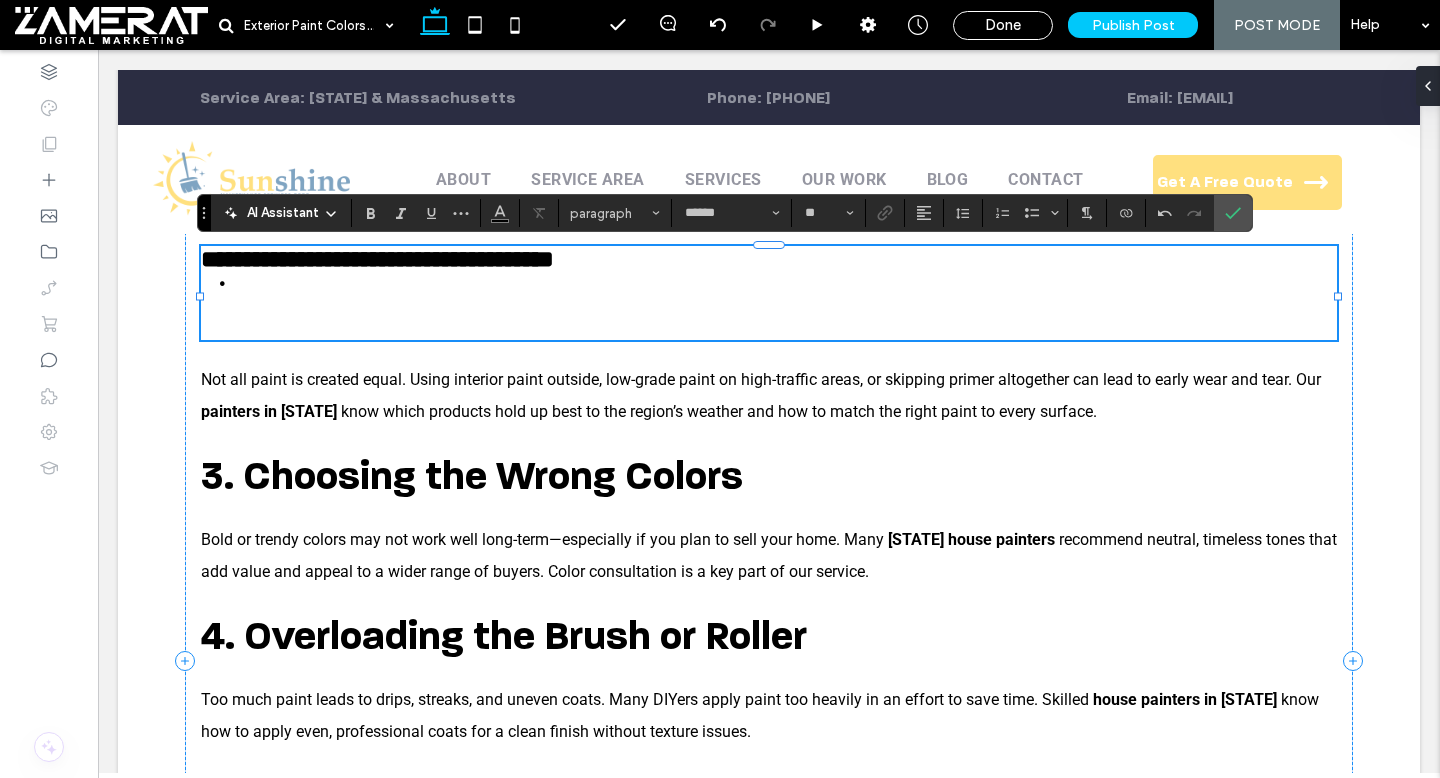 type on "******" 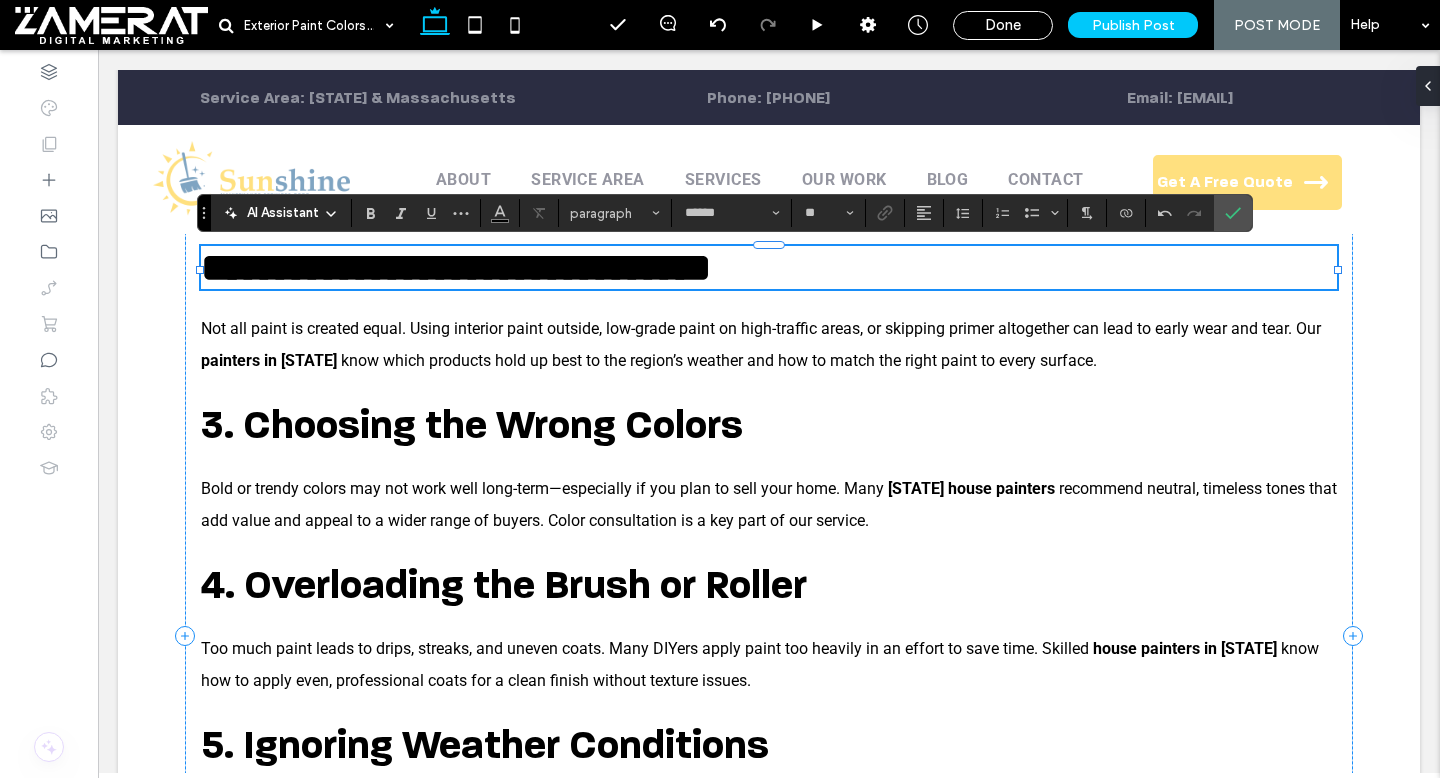 type on "**********" 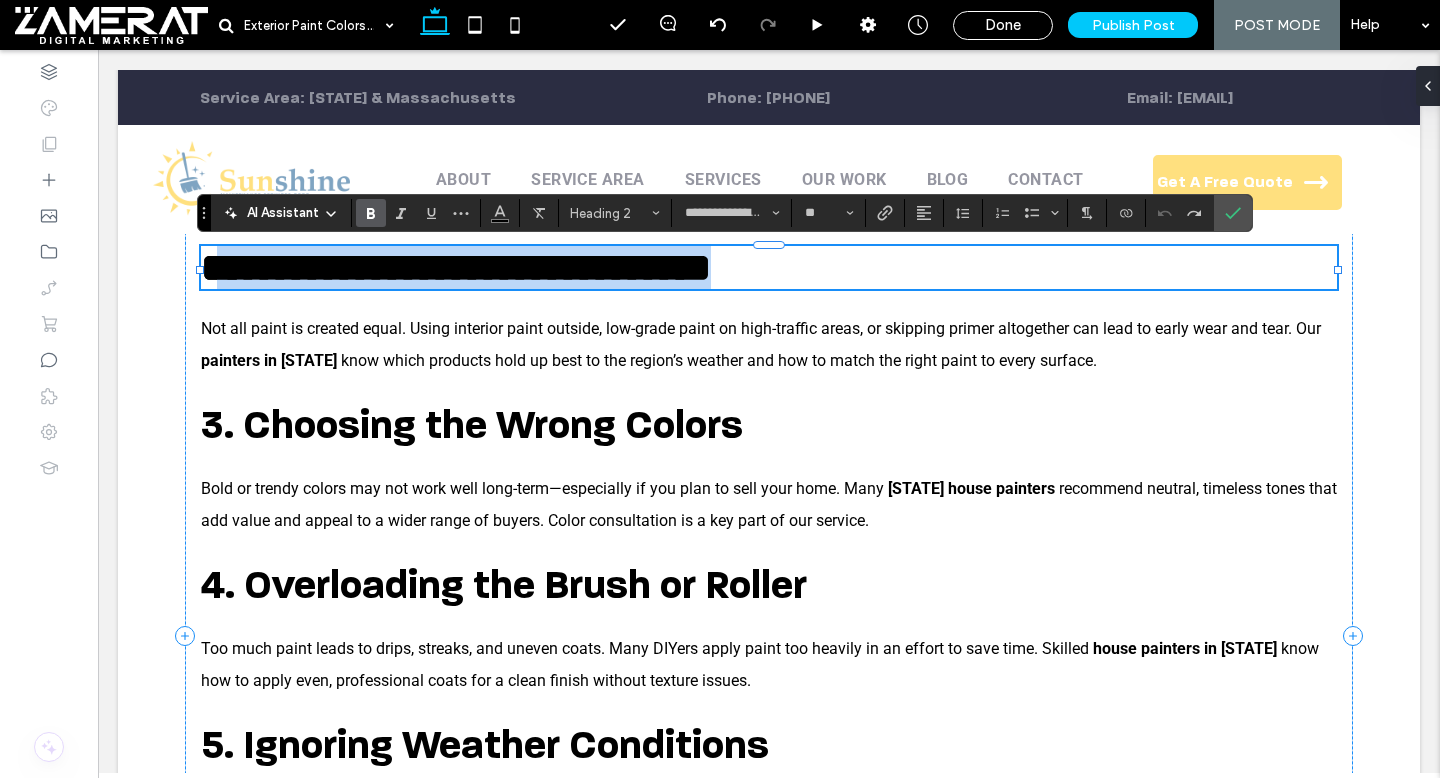 drag, startPoint x: 799, startPoint y: 274, endPoint x: 222, endPoint y: 272, distance: 577.0035 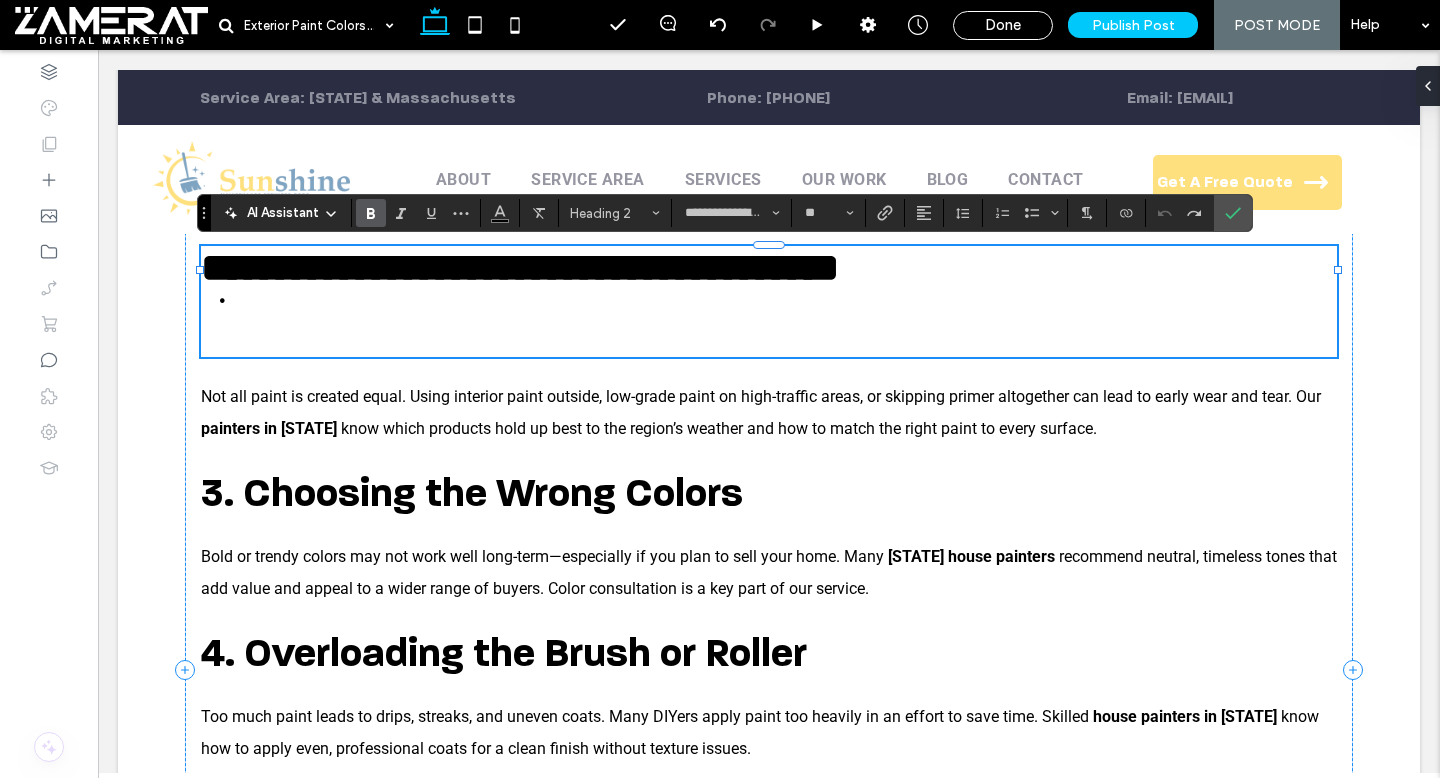 type on "******" 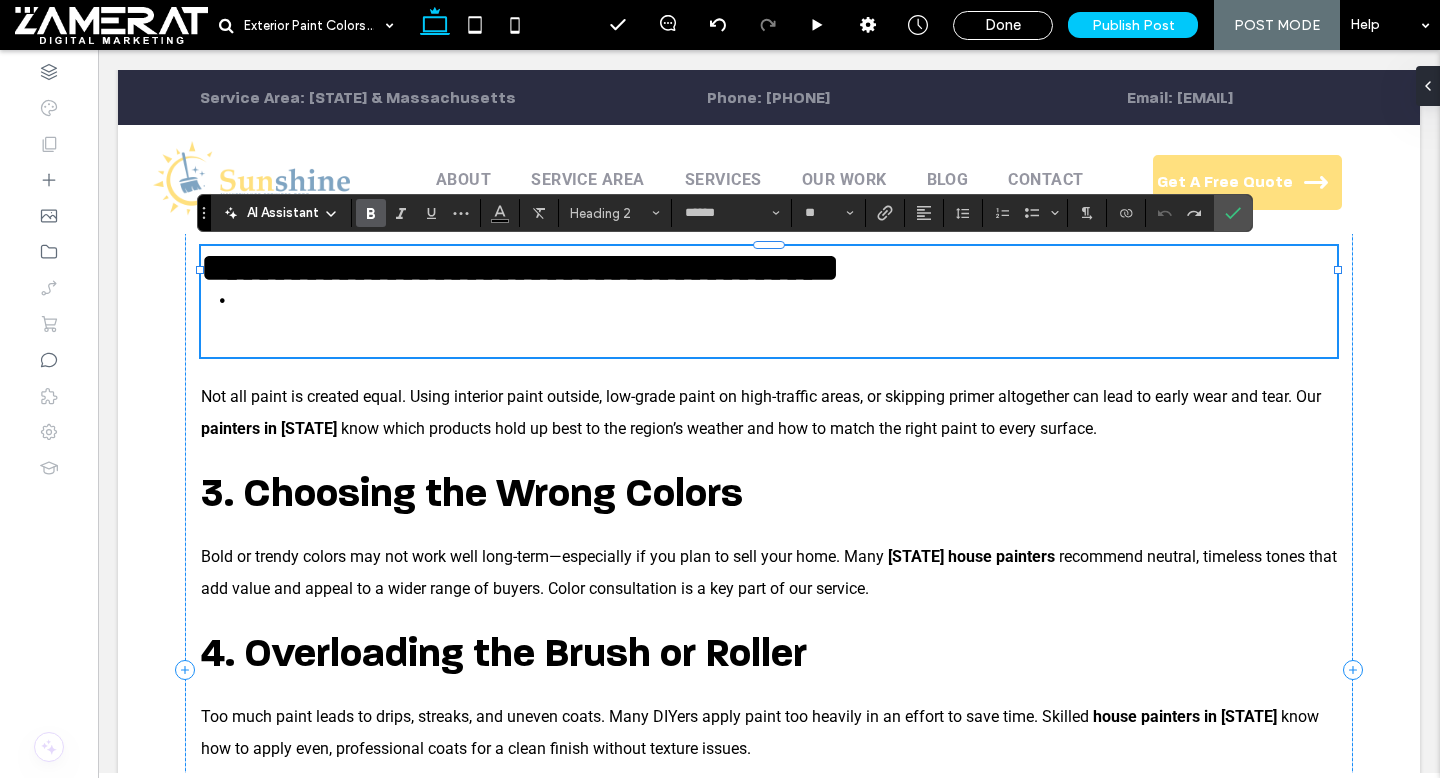 scroll, scrollTop: 0, scrollLeft: 0, axis: both 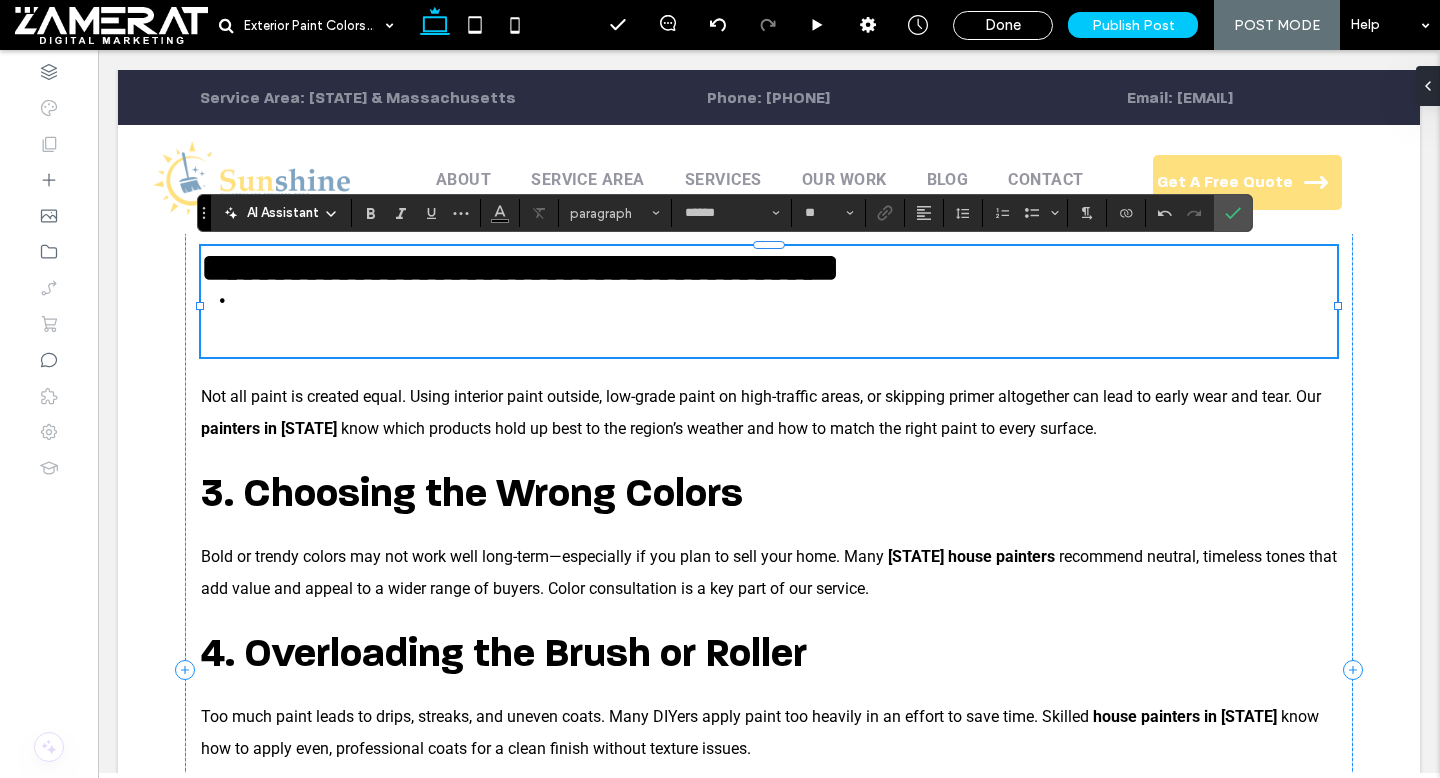 type on "**********" 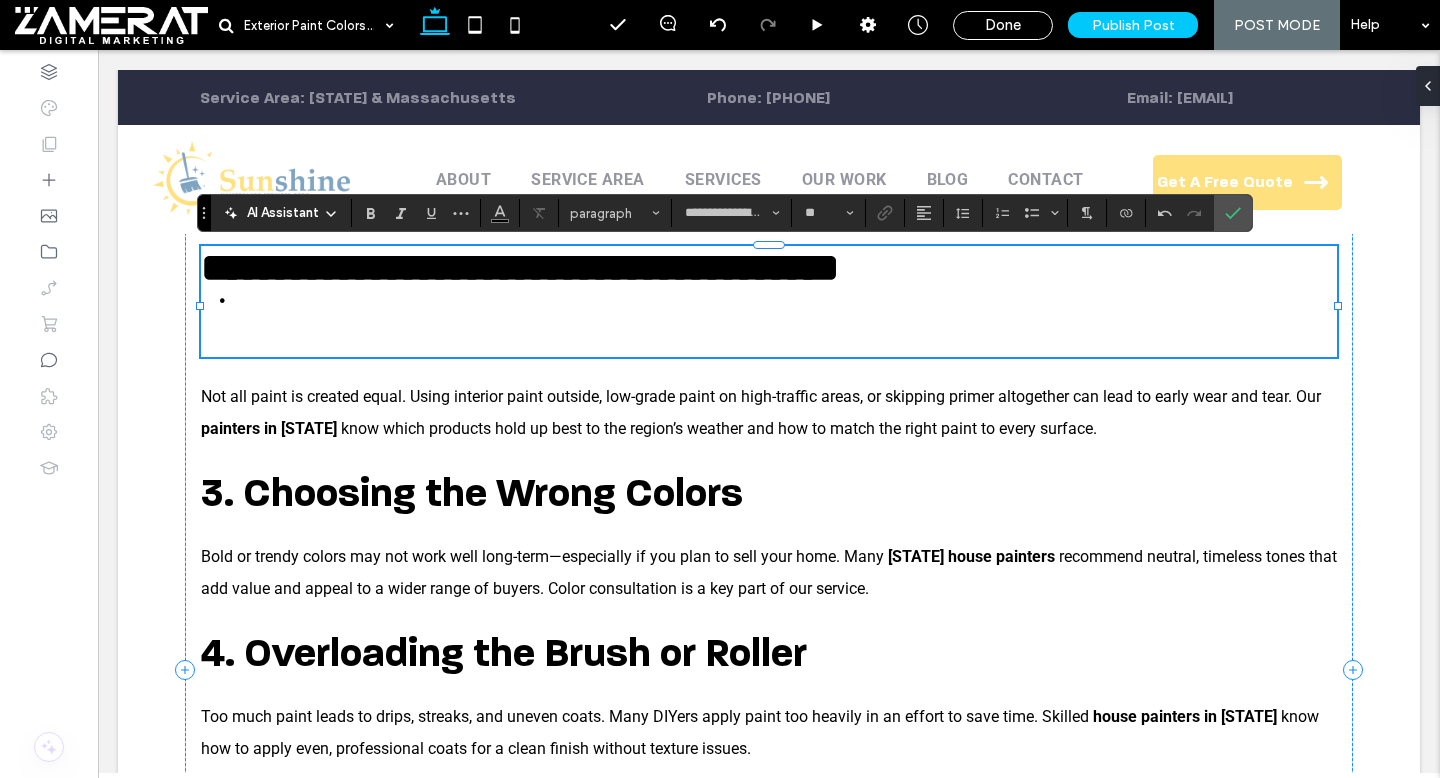 click on "*" at bounding box center (216, 267) 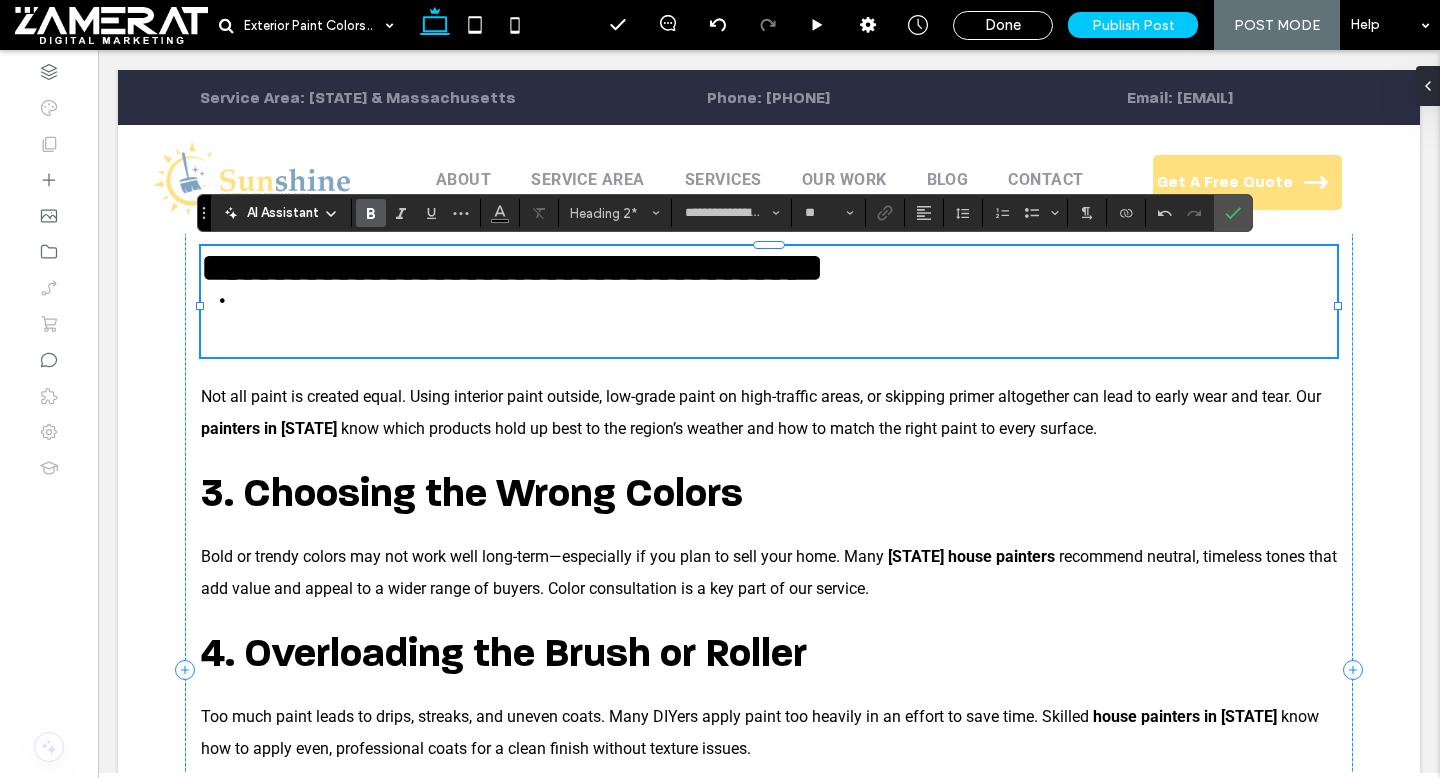 click on "﻿" at bounding box center [769, 335] 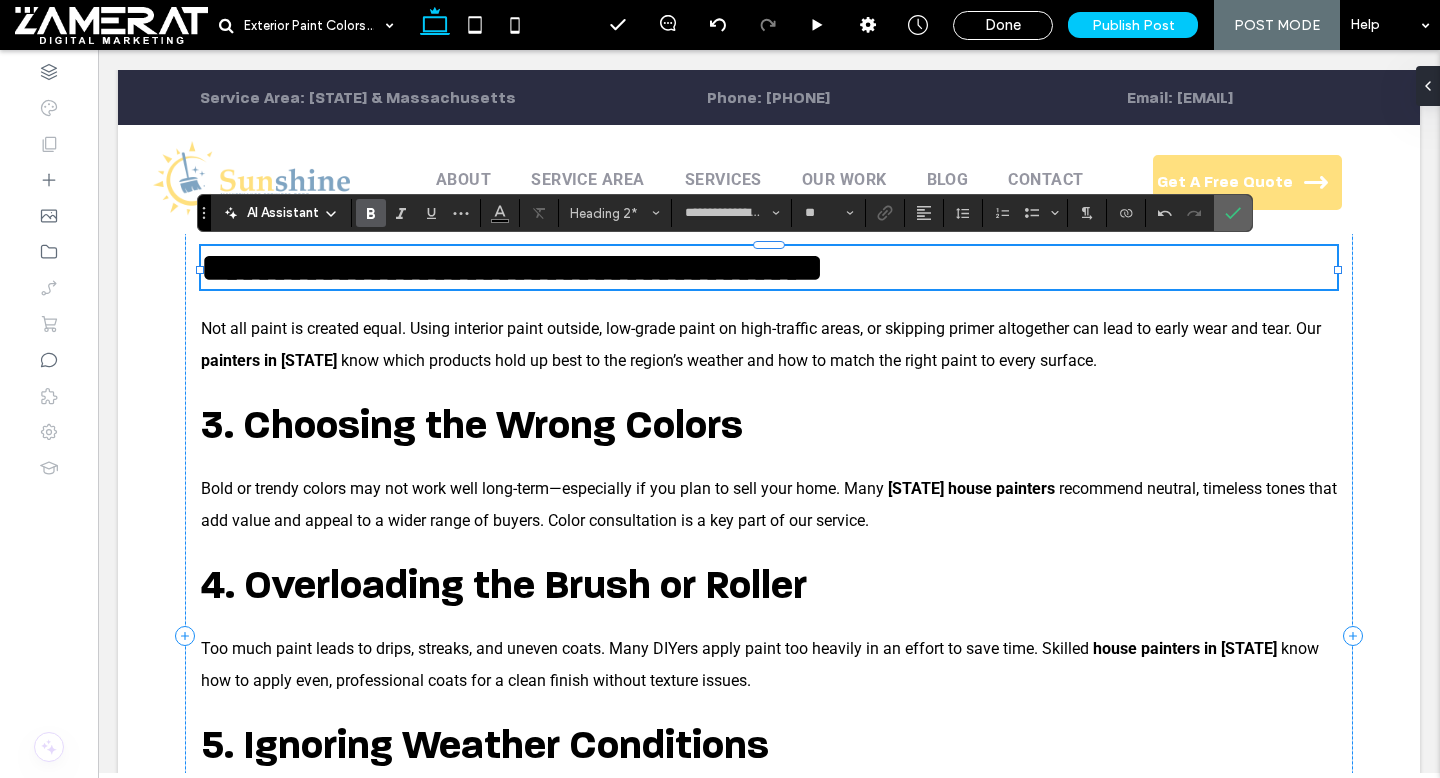 click at bounding box center [1233, 213] 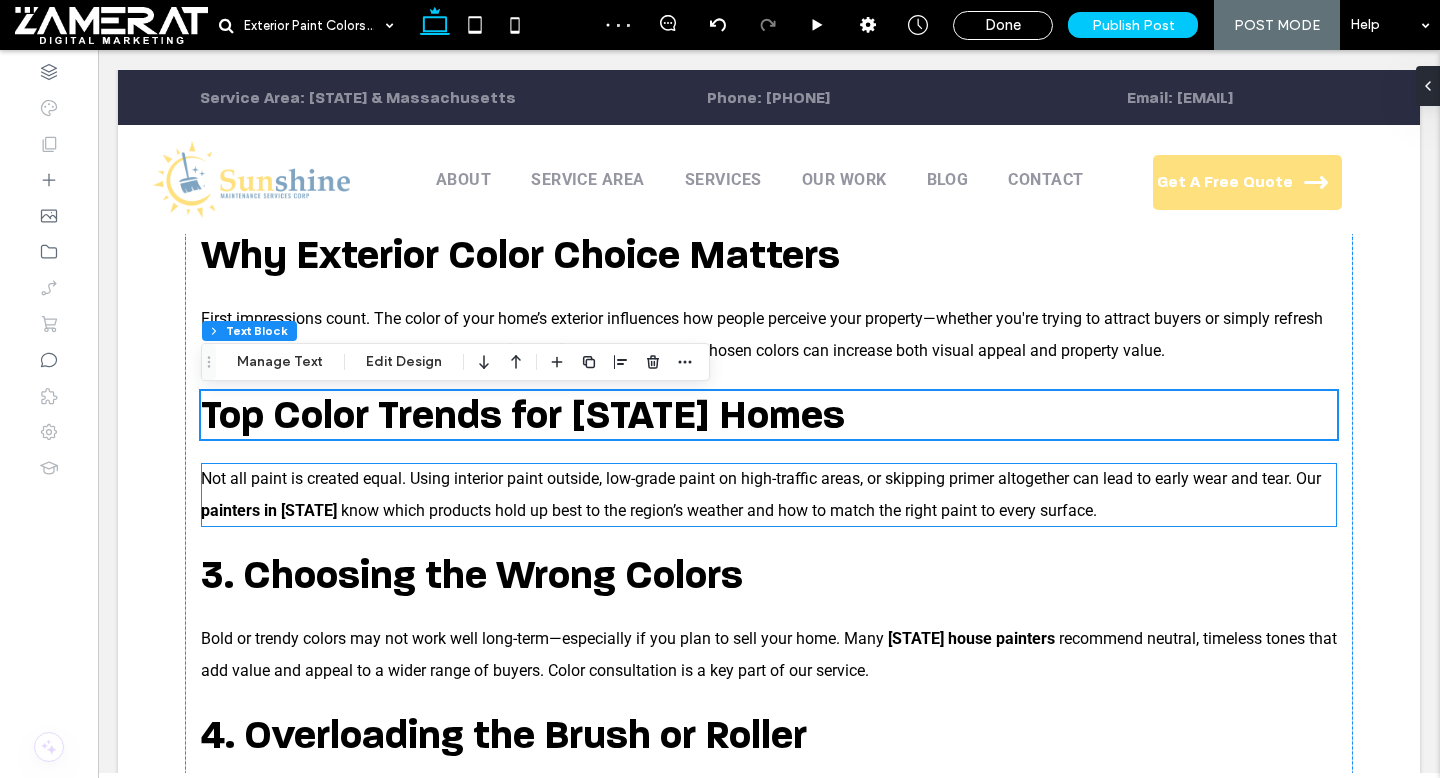 scroll, scrollTop: 605, scrollLeft: 0, axis: vertical 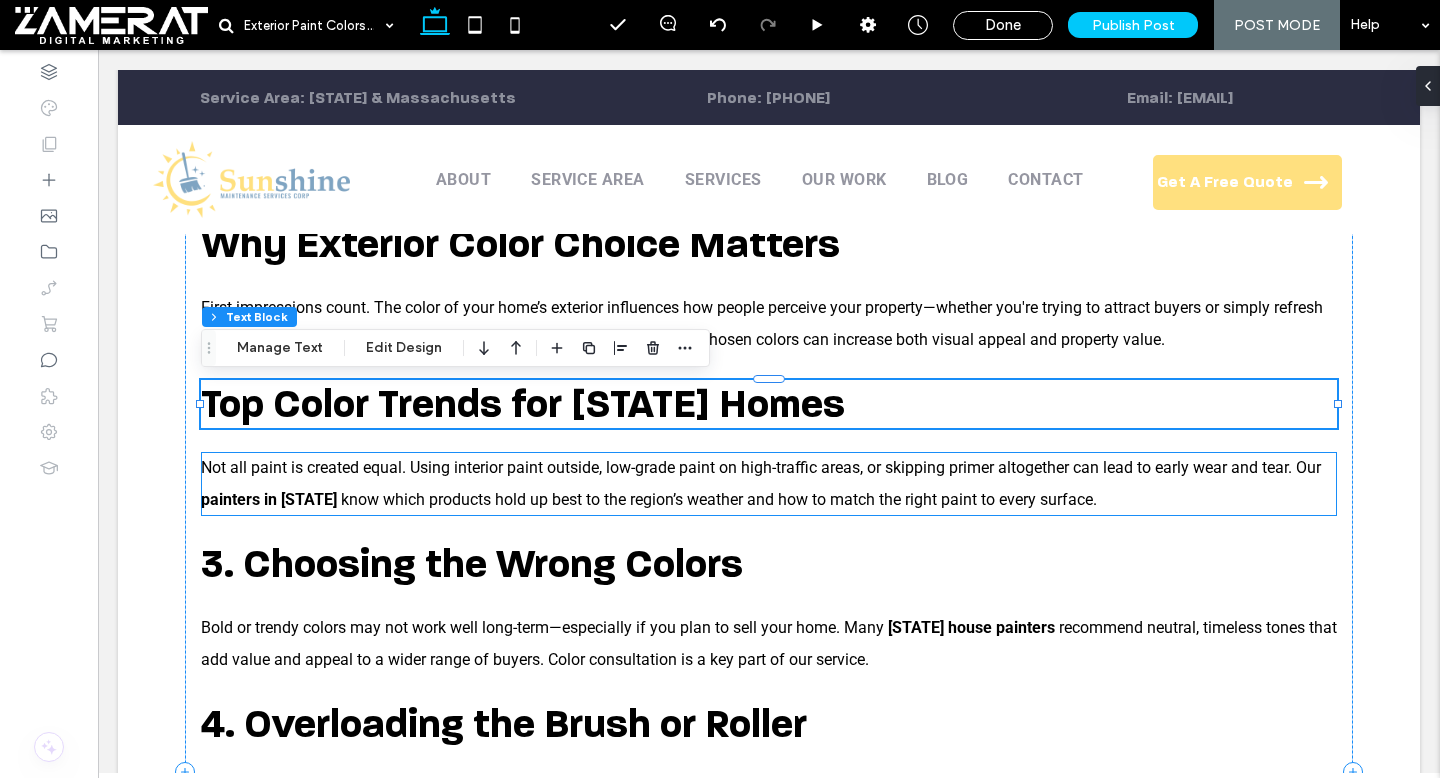 click on "Not all paint is created equal. Using interior paint outside, low-grade paint on high-traffic areas, or skipping primer altogether can lead to early wear and tear. Our
painters in Rhode Island   know which products hold up best to the region’s weather and how to match the right paint to every surface." at bounding box center [769, 484] 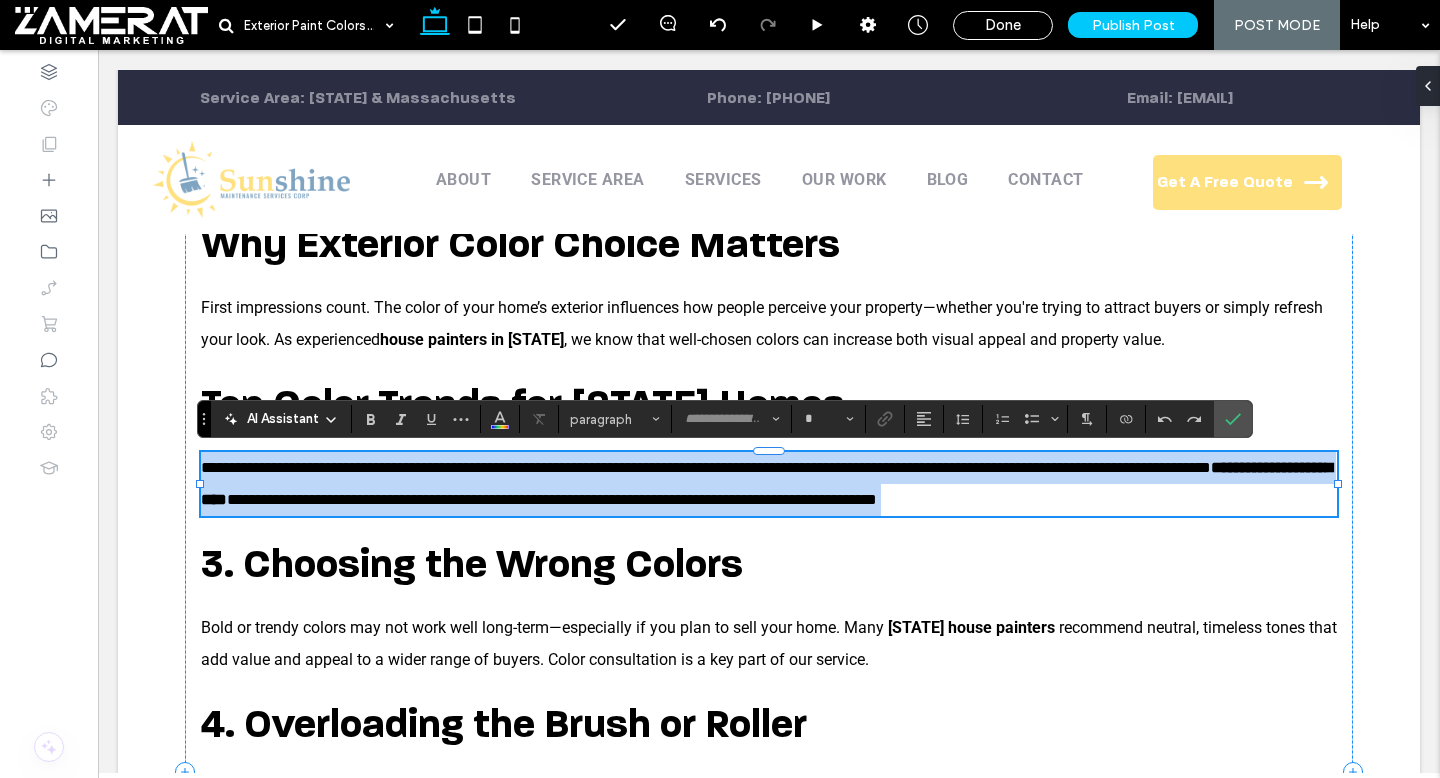 type on "******" 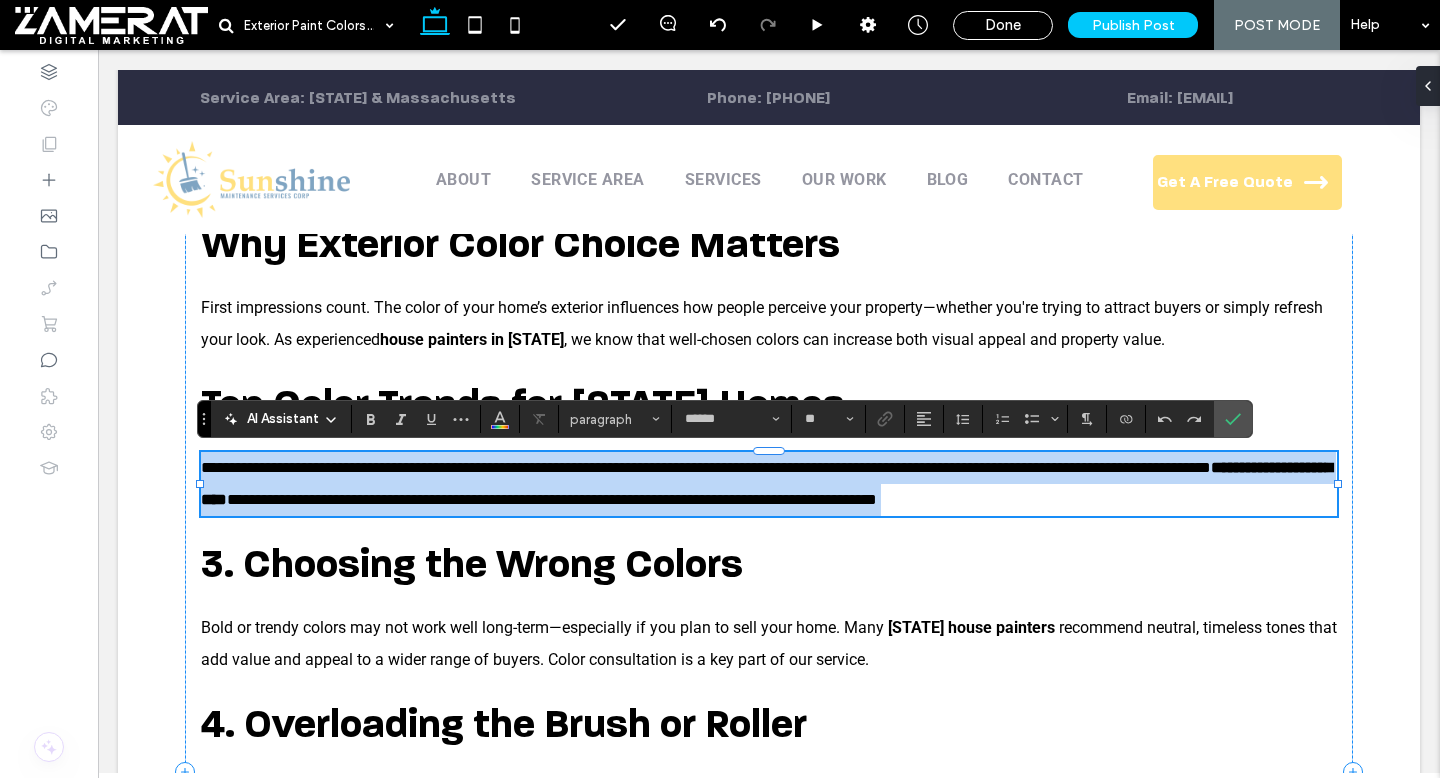 scroll, scrollTop: 0, scrollLeft: 0, axis: both 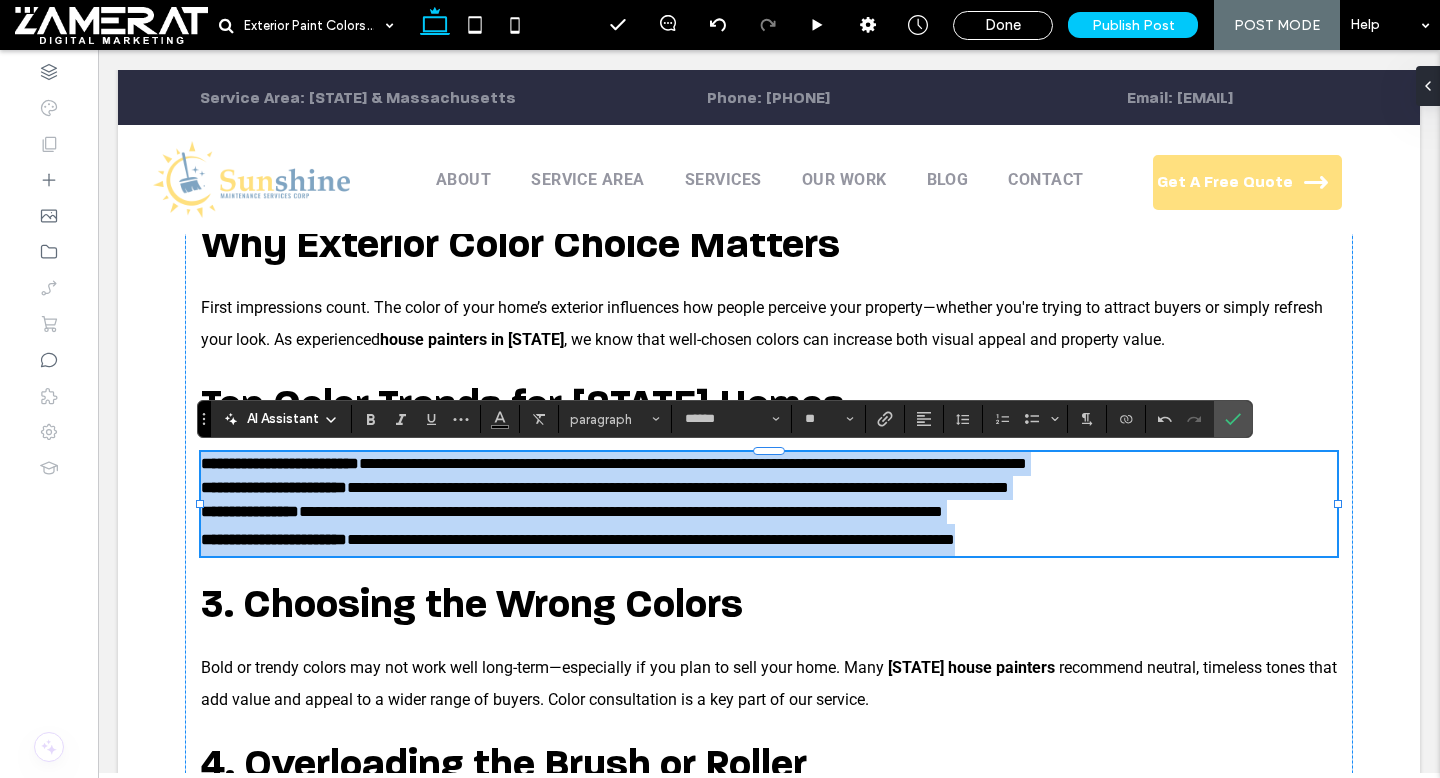 drag, startPoint x: 203, startPoint y: 467, endPoint x: 1104, endPoint y: 541, distance: 904.03375 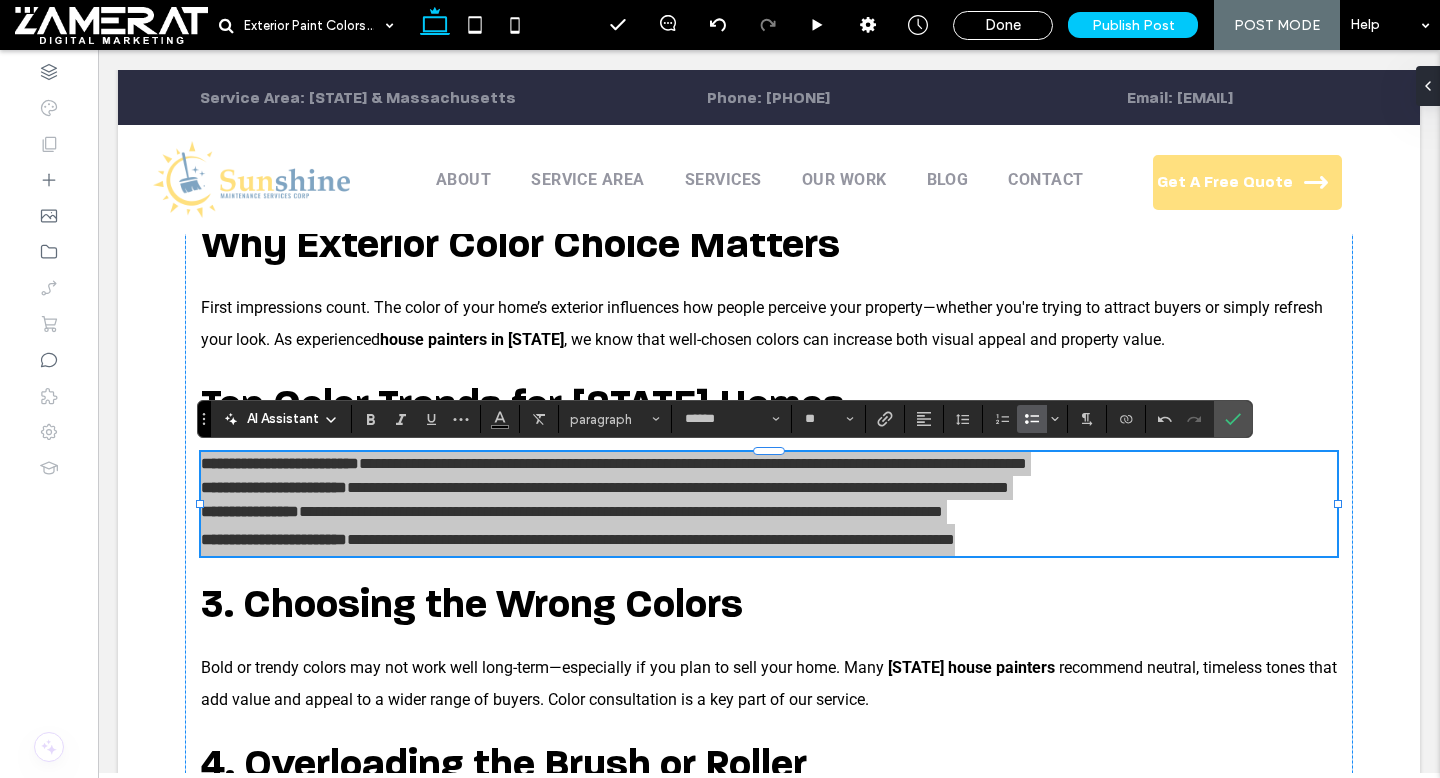 click 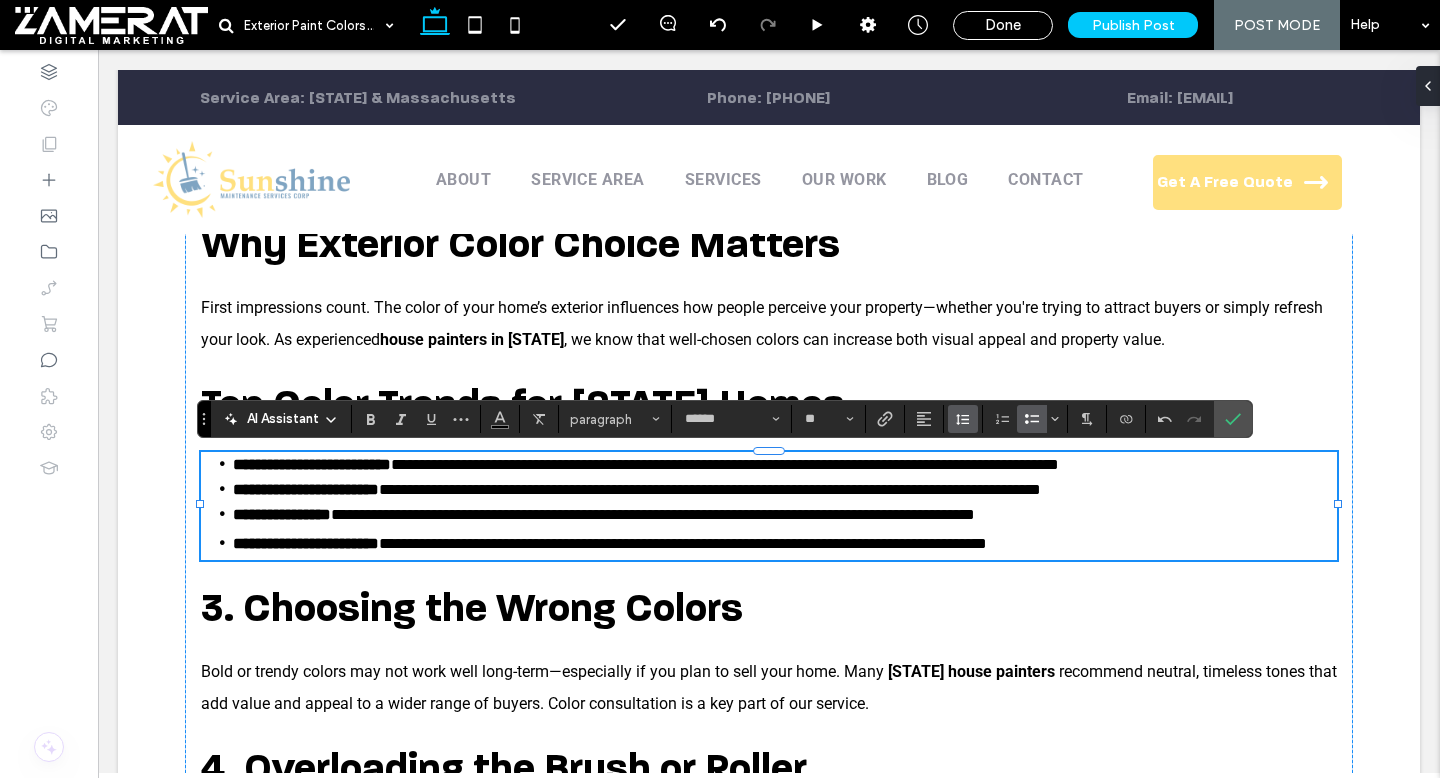 click 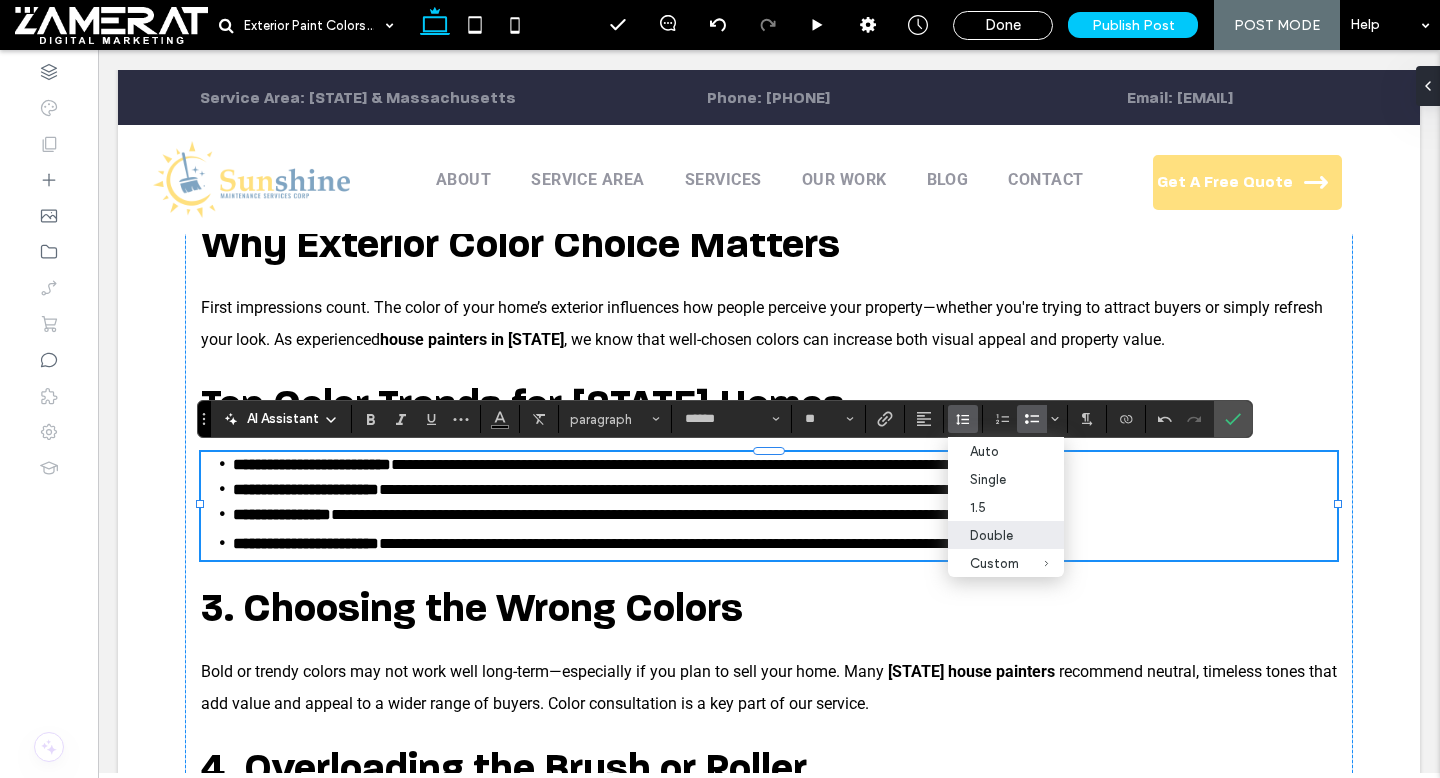 click on "Double" at bounding box center [994, 535] 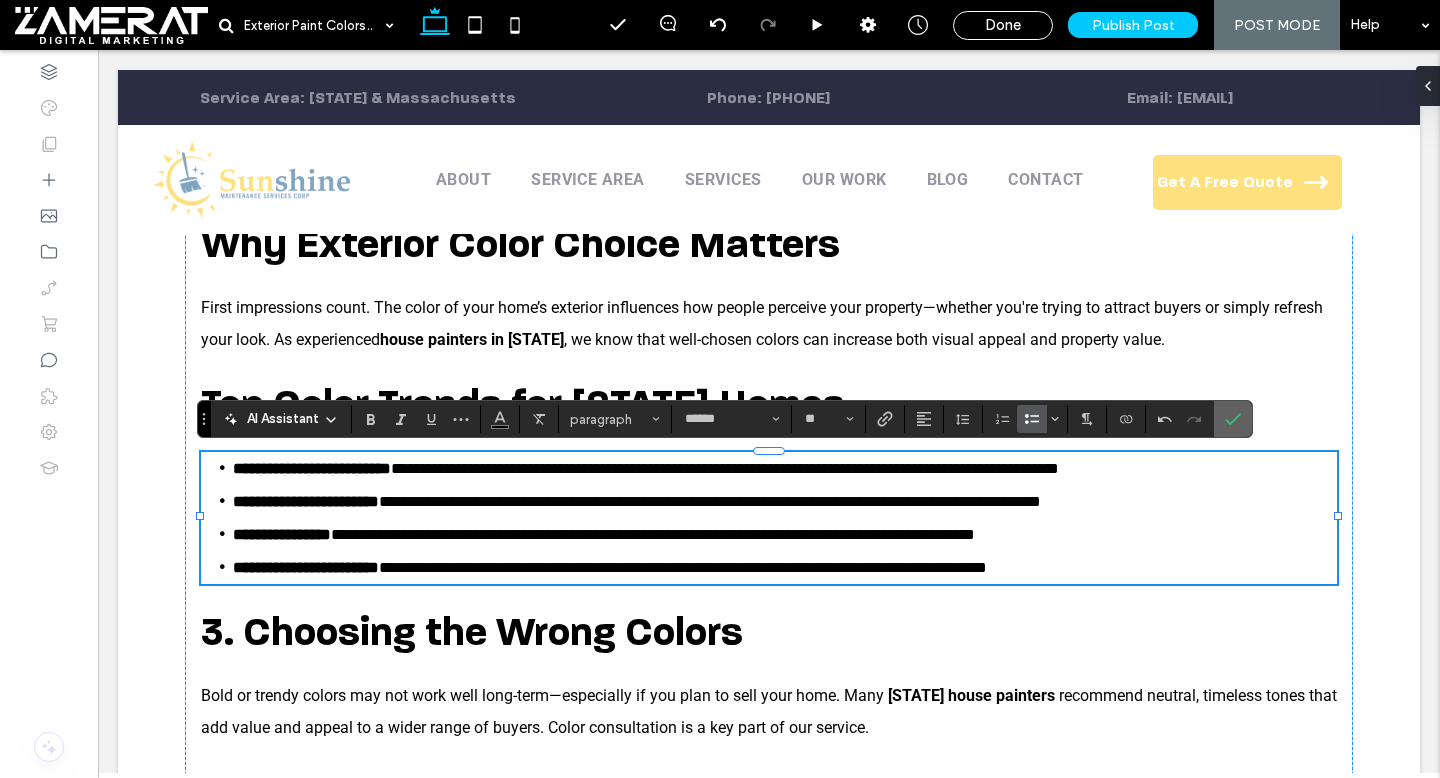 click 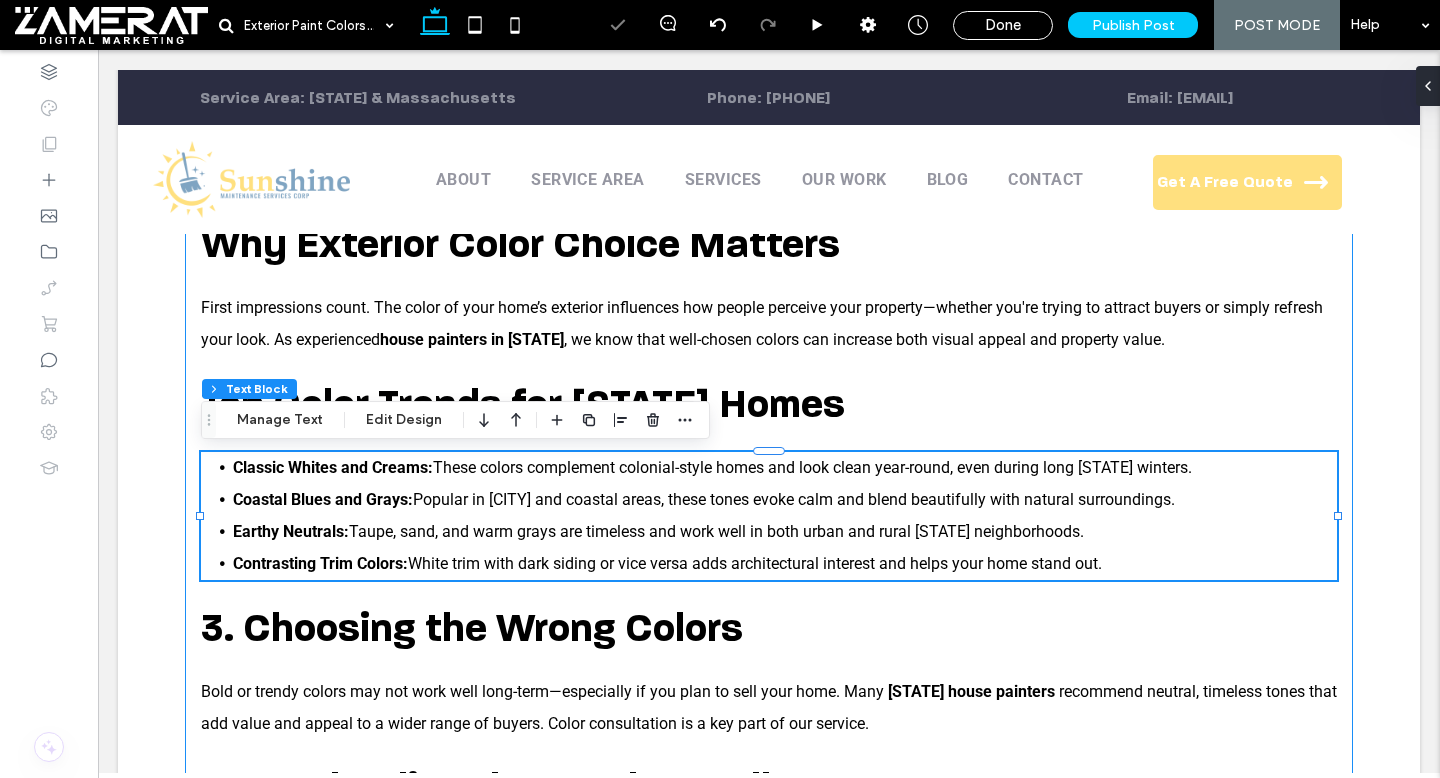 click on "When it comes to enhancing your home's curb appeal, few upgrades are as immediate and cost-effective as a fresh exterior paint job. But in Rhode Island, where historic architecture meets coastal weather, choosing the right colors can make all the difference.
Why Exterior Color Choice Matters
First impressions count. The color of your home’s exterior influences how people perceive your property—whether you're trying to attract buyers or simply refresh your look. As experienced  house painters in RI , we know that well-chosen colors can increase both visual appeal and property value.
Top Color Trends for Rhode Island Homes ﻿
Classic Whites and Creams:  These colors complement colonial-style homes and look clean year-round, even during long Rhode Island winters. Coastal Blues and Grays:  Popular in Newport and coastal areas, these tones evoke calm and blend beautifully with natural surroundings. Earthy Neutrals: Contrasting Trim Colors:" at bounding box center [769, 804] 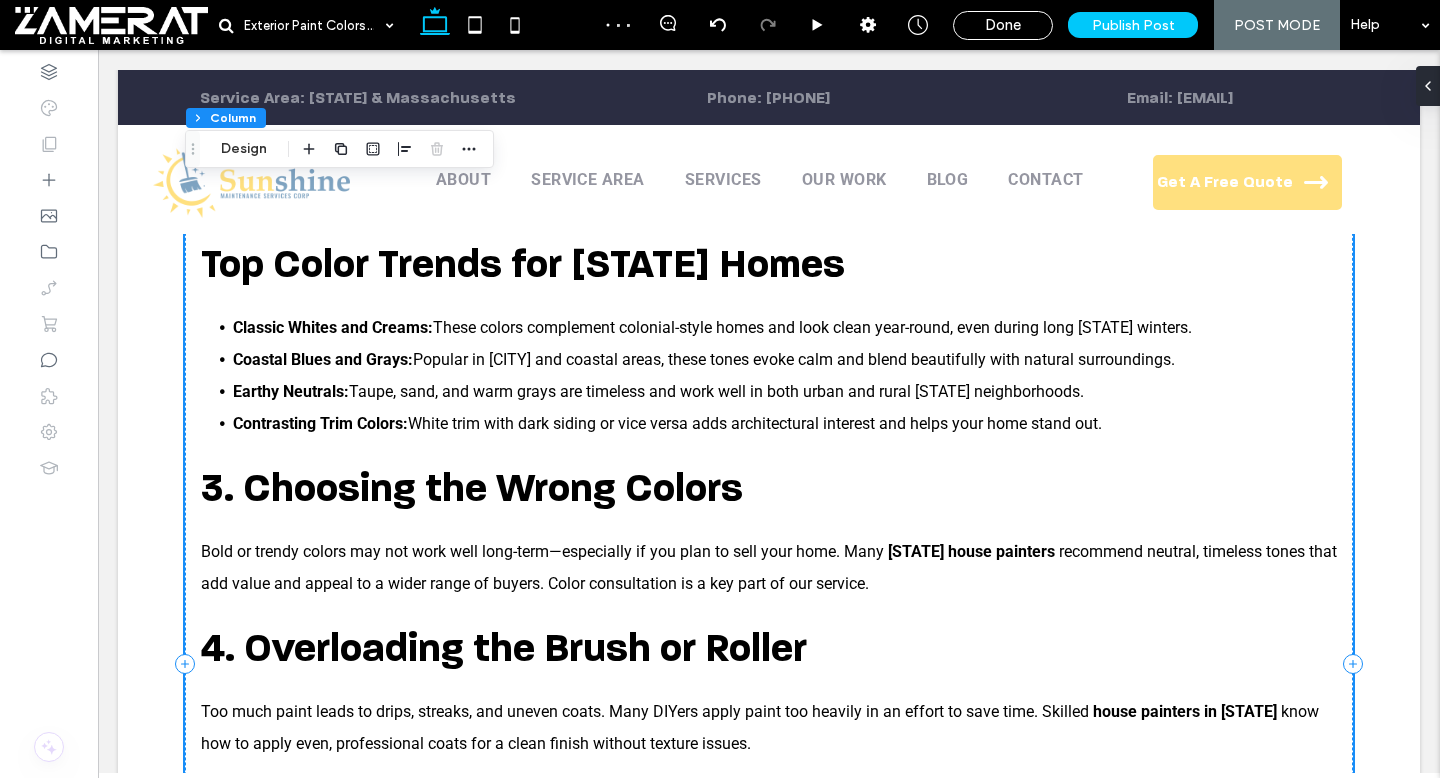 scroll, scrollTop: 785, scrollLeft: 0, axis: vertical 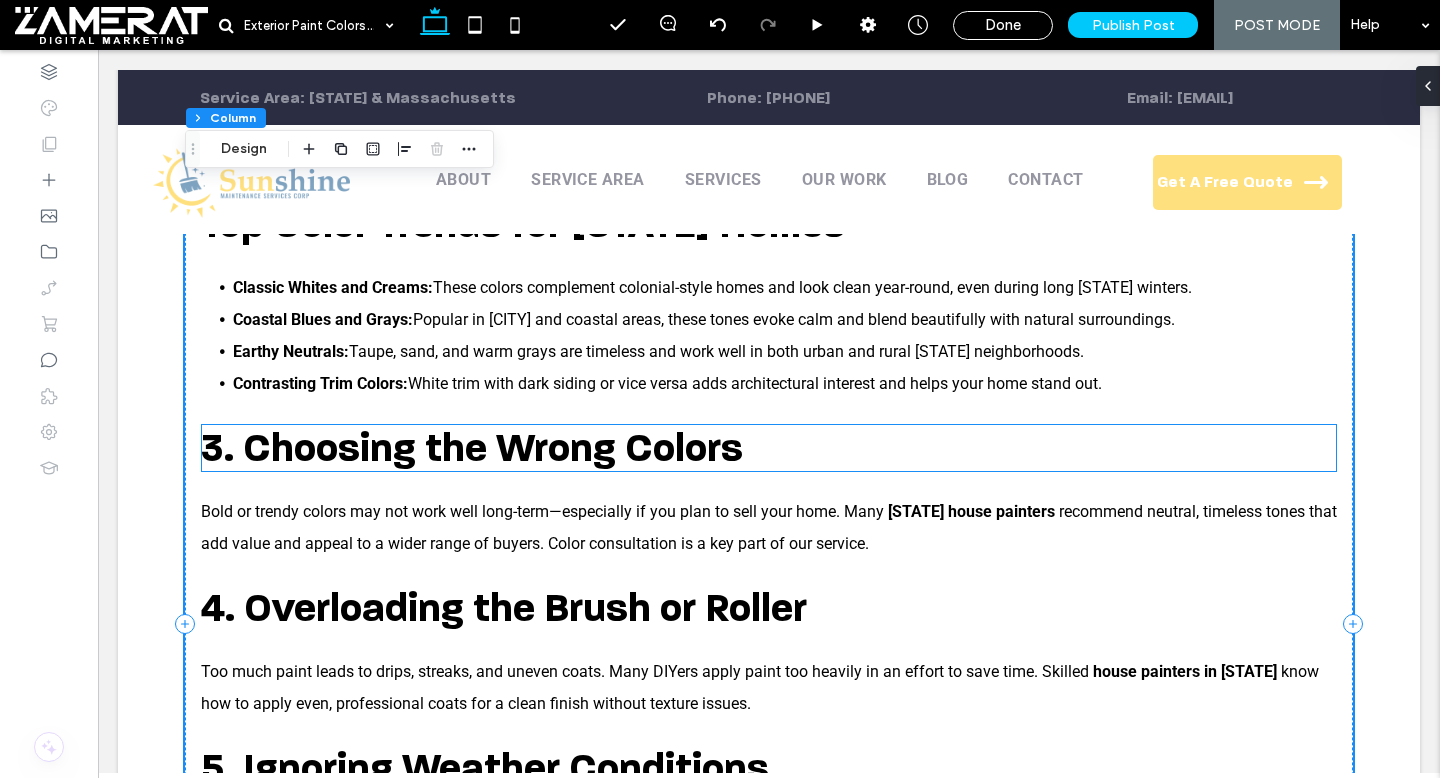 click on "3. Choosing the Wrong Colors" at bounding box center [472, 448] 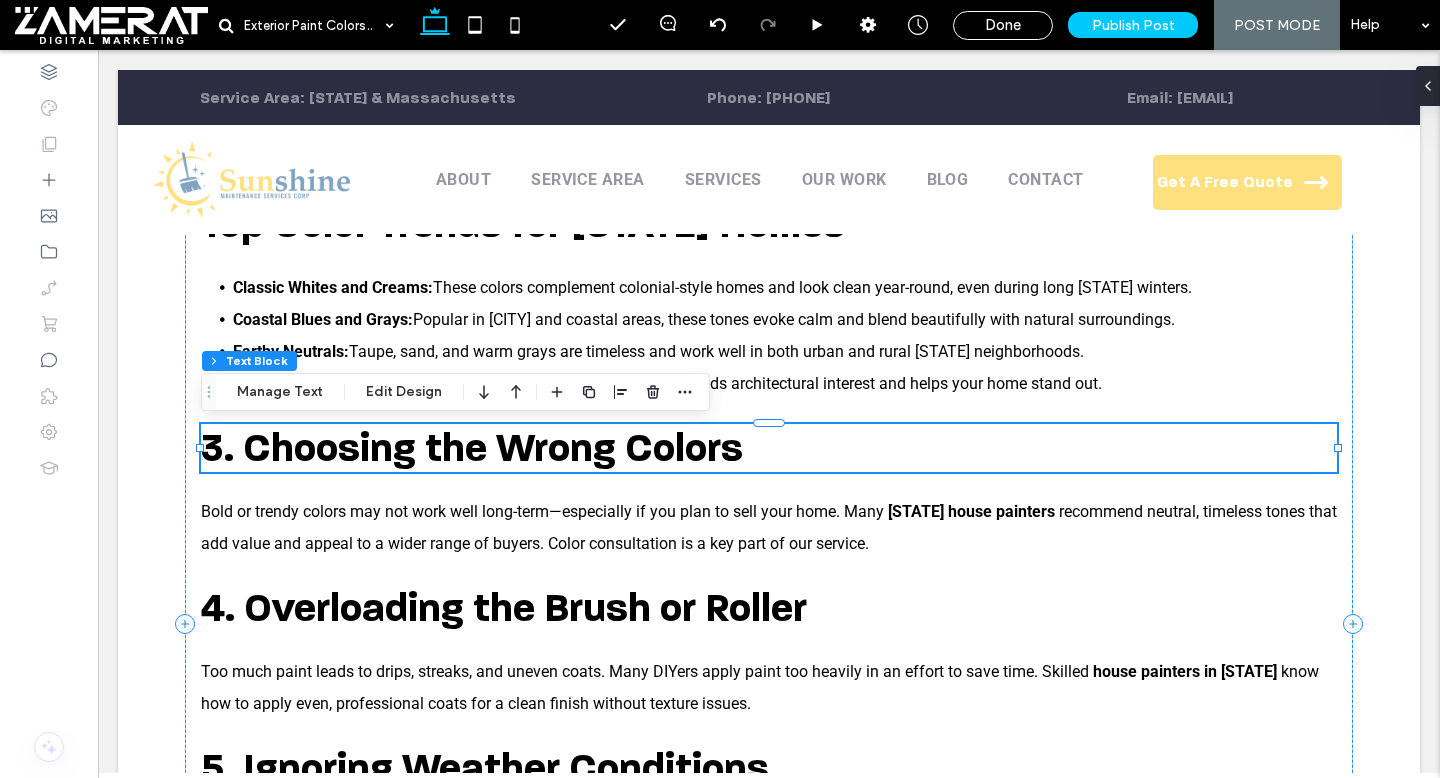 click on "3. Choosing the Wrong Colors" at bounding box center [472, 448] 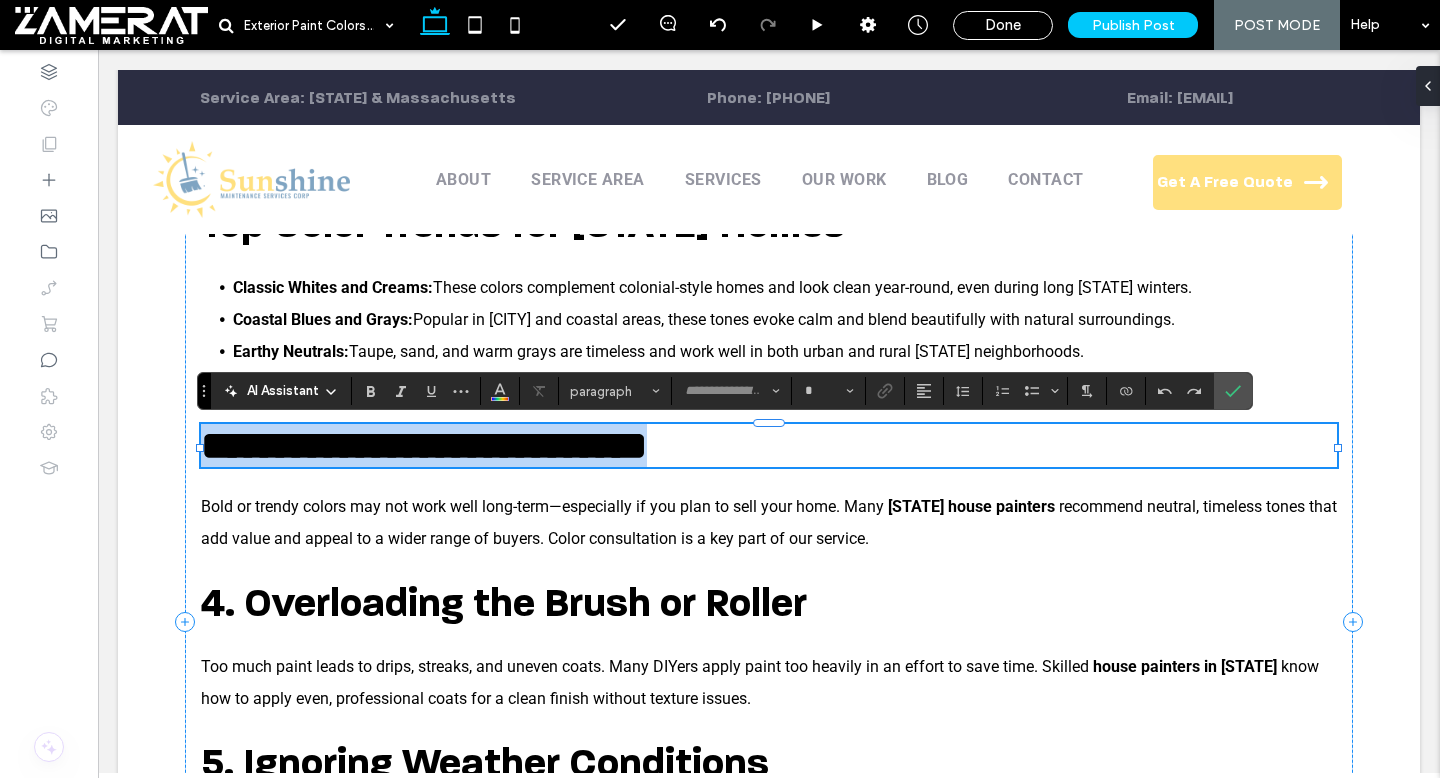click on "**********" at bounding box center (424, 445) 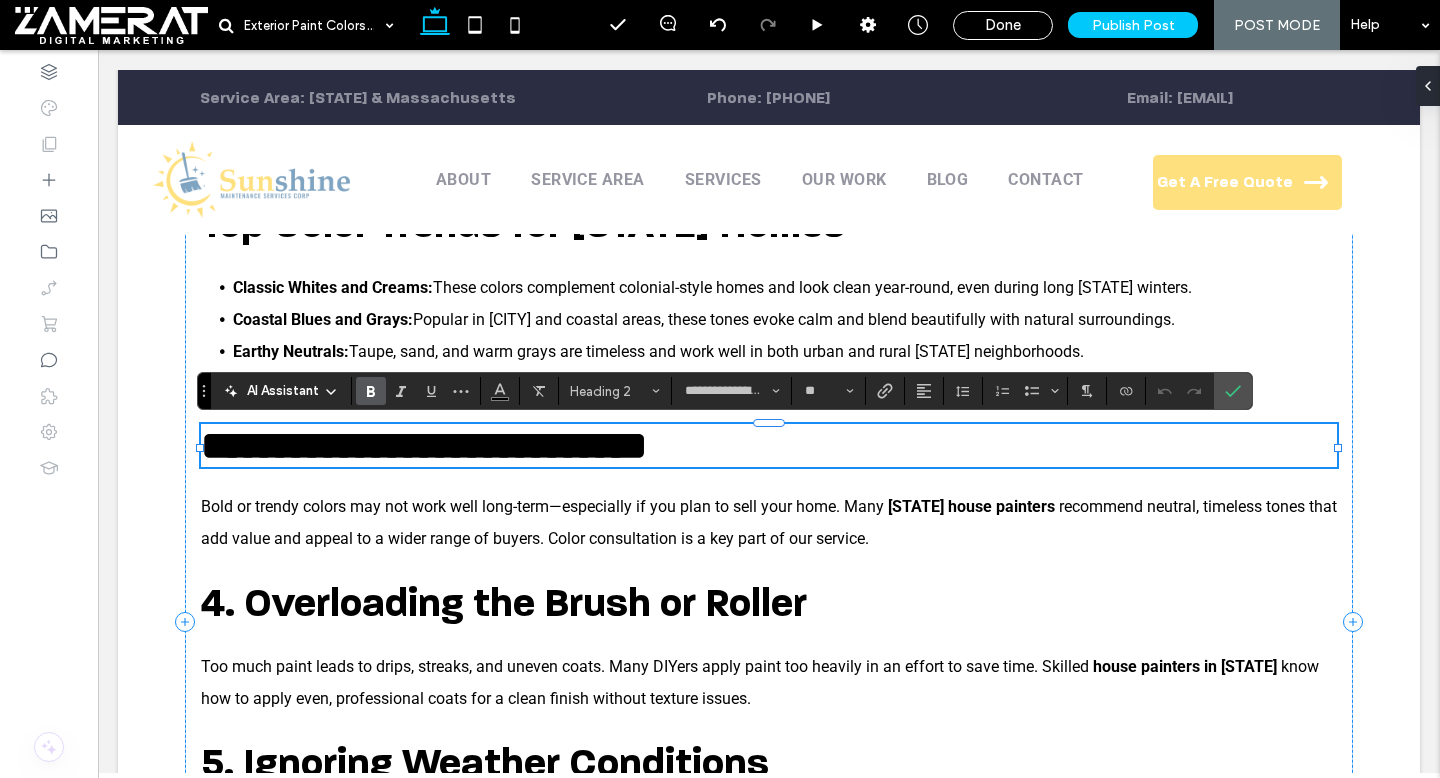 click on "**********" at bounding box center [424, 445] 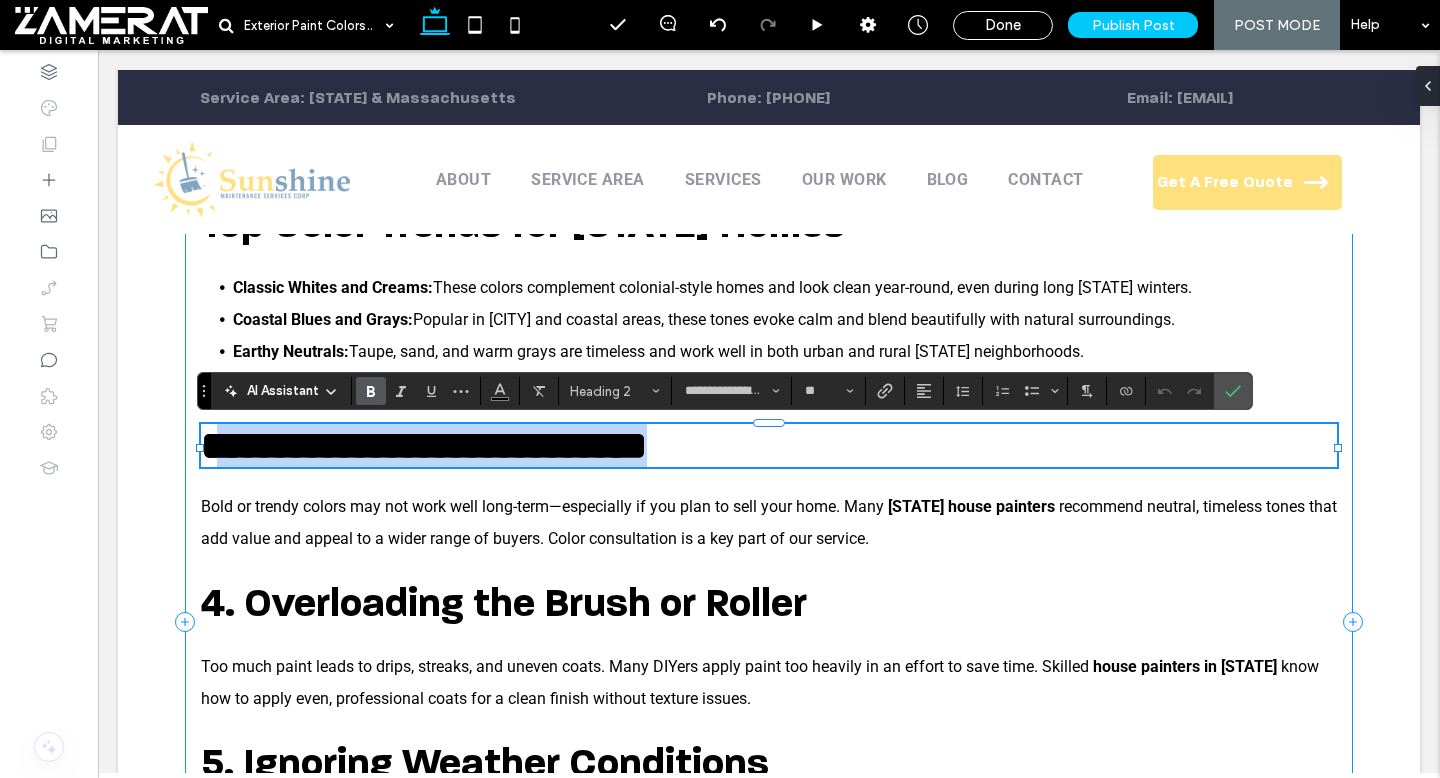 drag, startPoint x: 761, startPoint y: 459, endPoint x: 221, endPoint y: 457, distance: 540.0037 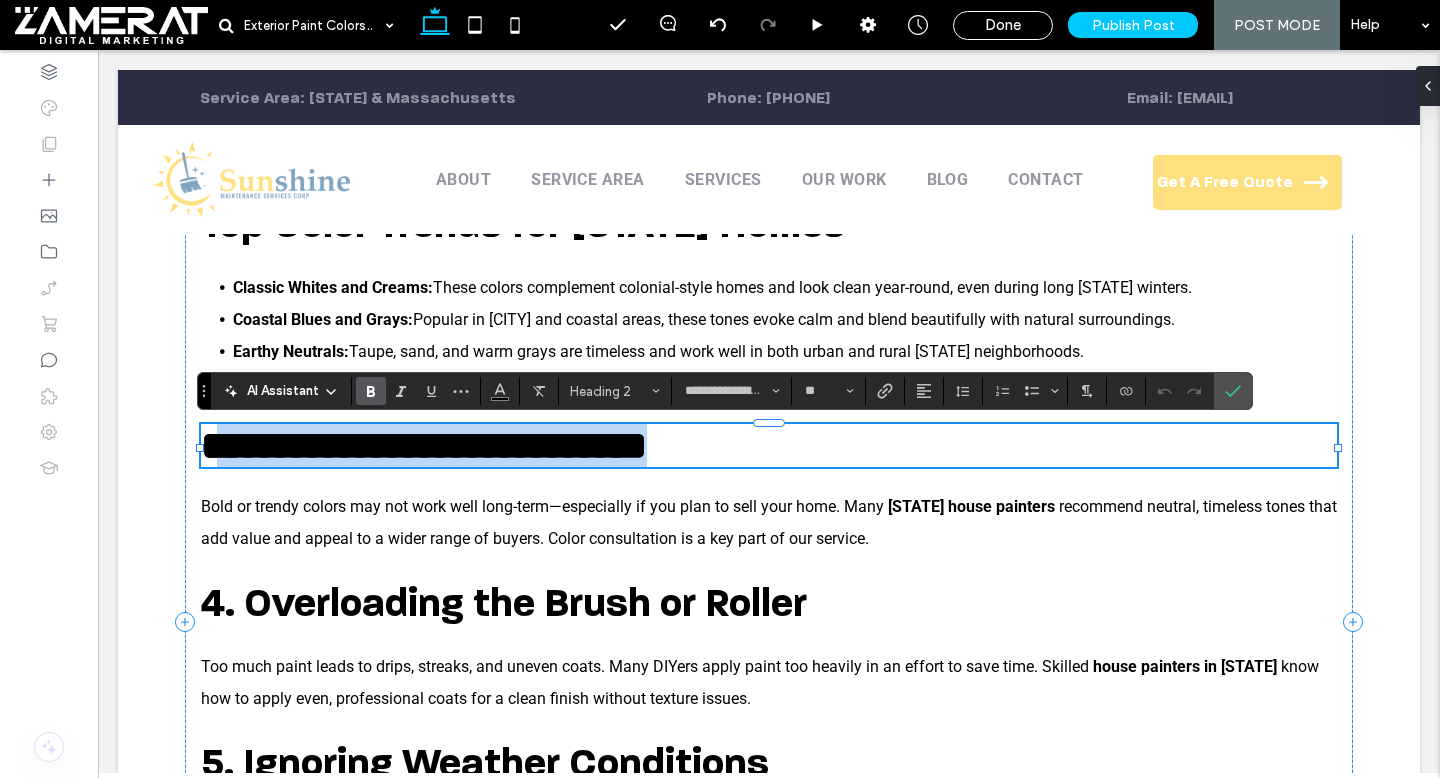 type on "******" 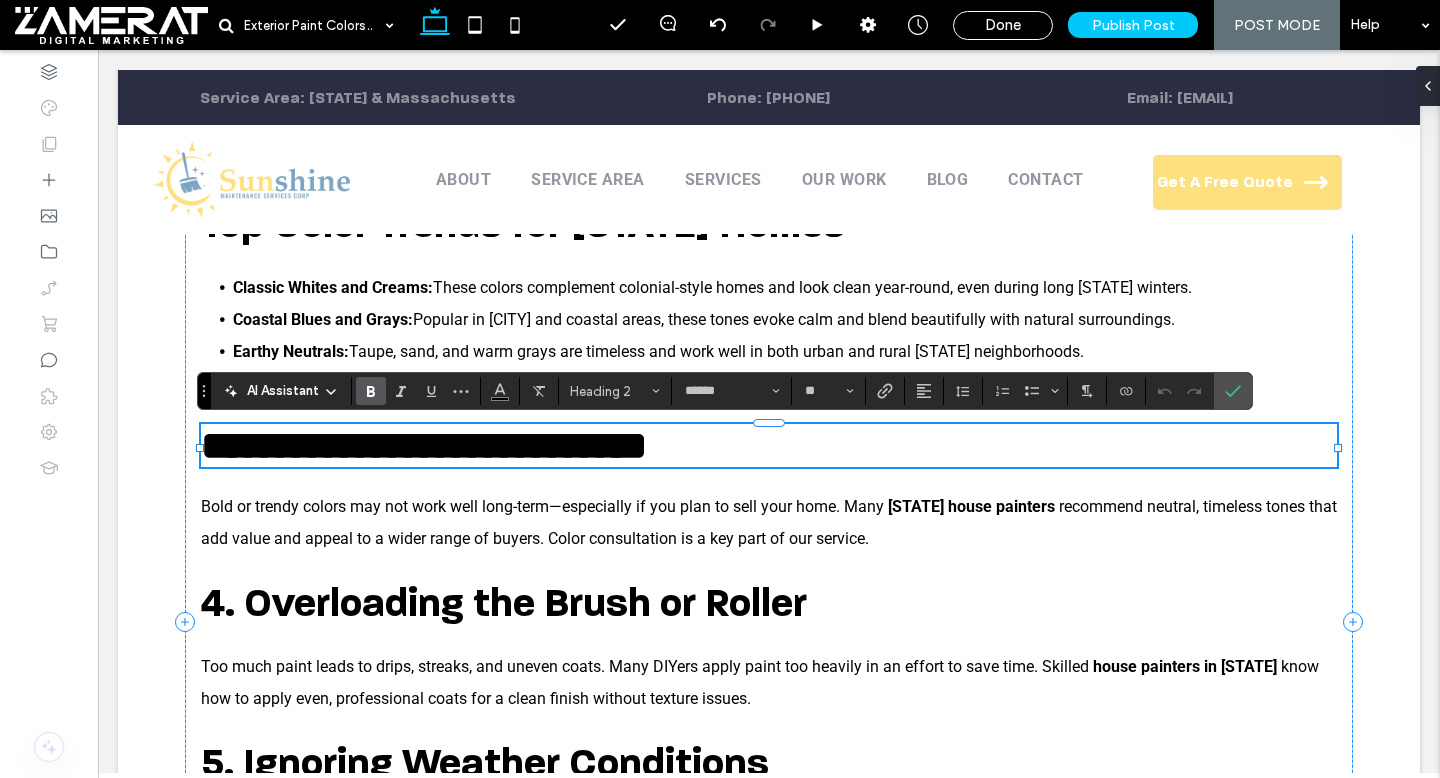 scroll, scrollTop: 0, scrollLeft: 0, axis: both 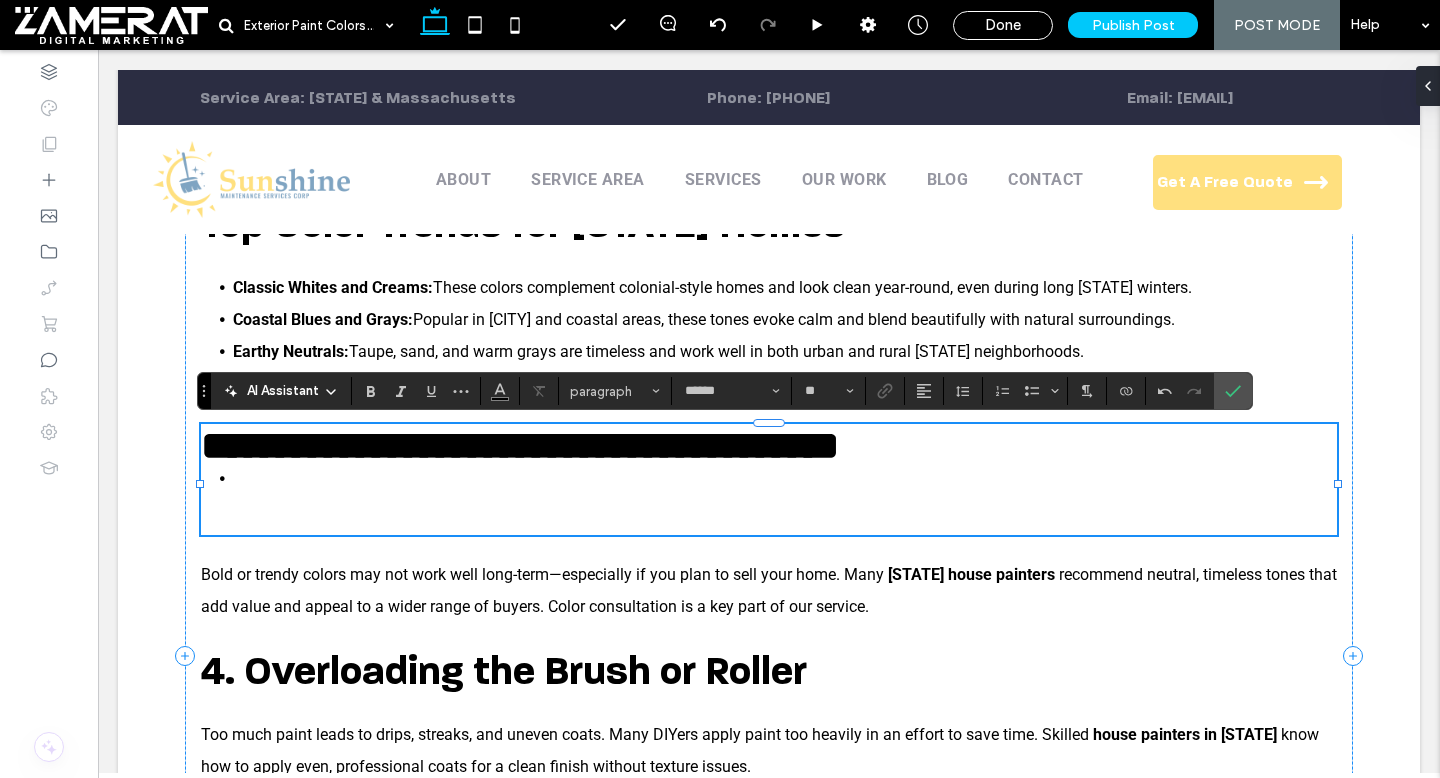 type on "**********" 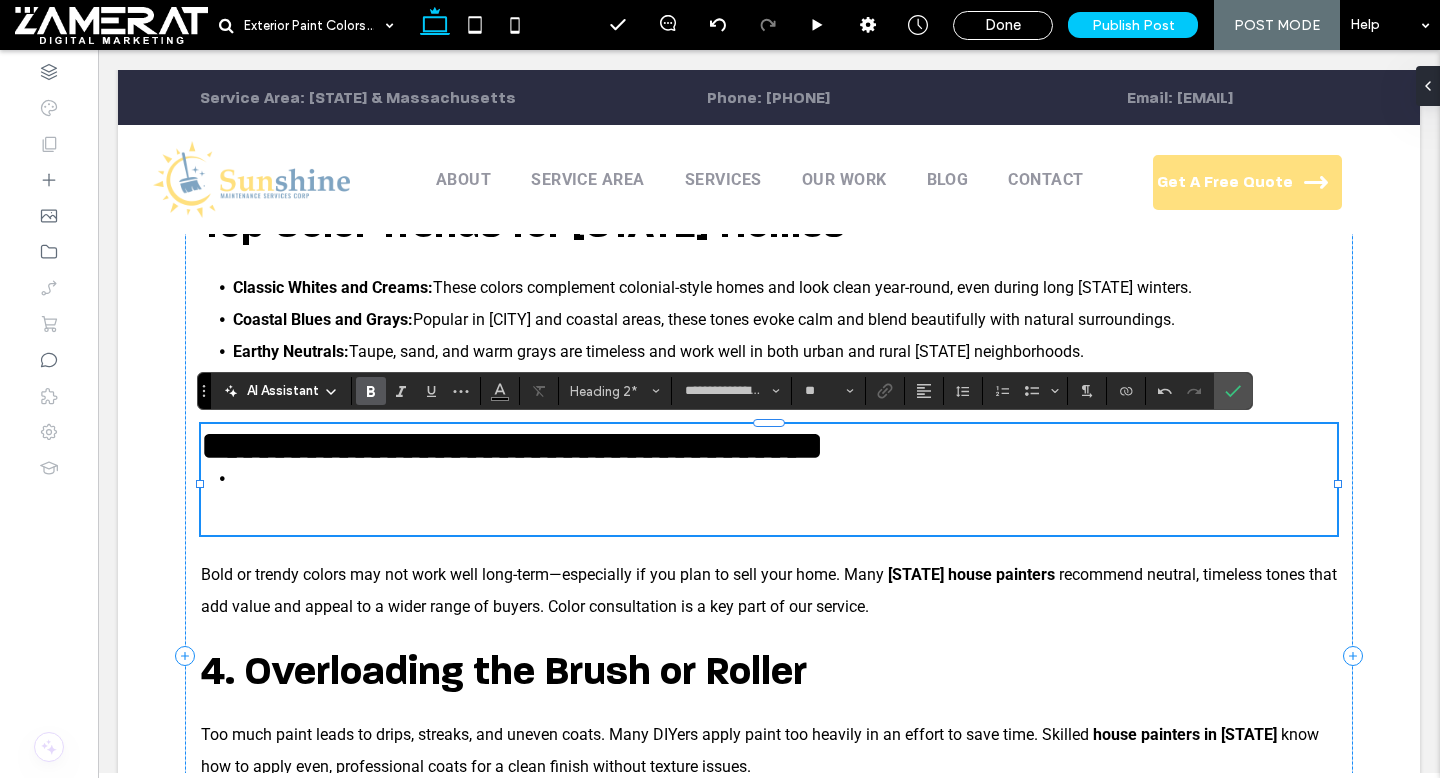 click on "When it comes to enhancing your home's curb appeal, few upgrades are as immediate and cost-effective as a fresh exterior paint job. But in Rhode Island, where historic architecture meets coastal weather, choosing the right colors can make all the difference.
Why Exterior Color Choice Matters
First impressions count. The color of your home’s exterior influences how people perceive your property—whether you're trying to attract buyers or simply refresh your look. As experienced  house painters in RI , we know that well-chosen colors can increase both visual appeal and property value.
Top Color Trends for Rhode Island Homes ﻿
Classic Whites and Creams:  These colors complement colonial-style homes and look clean year-round, even during long Rhode Island winters. Coastal Blues and Grays:  Popular in Newport and coastal areas, these tones evoke calm and blend beautifully with natural surroundings. Earthy Neutrals: Contrasting Trim Colors:" at bounding box center (769, 655) 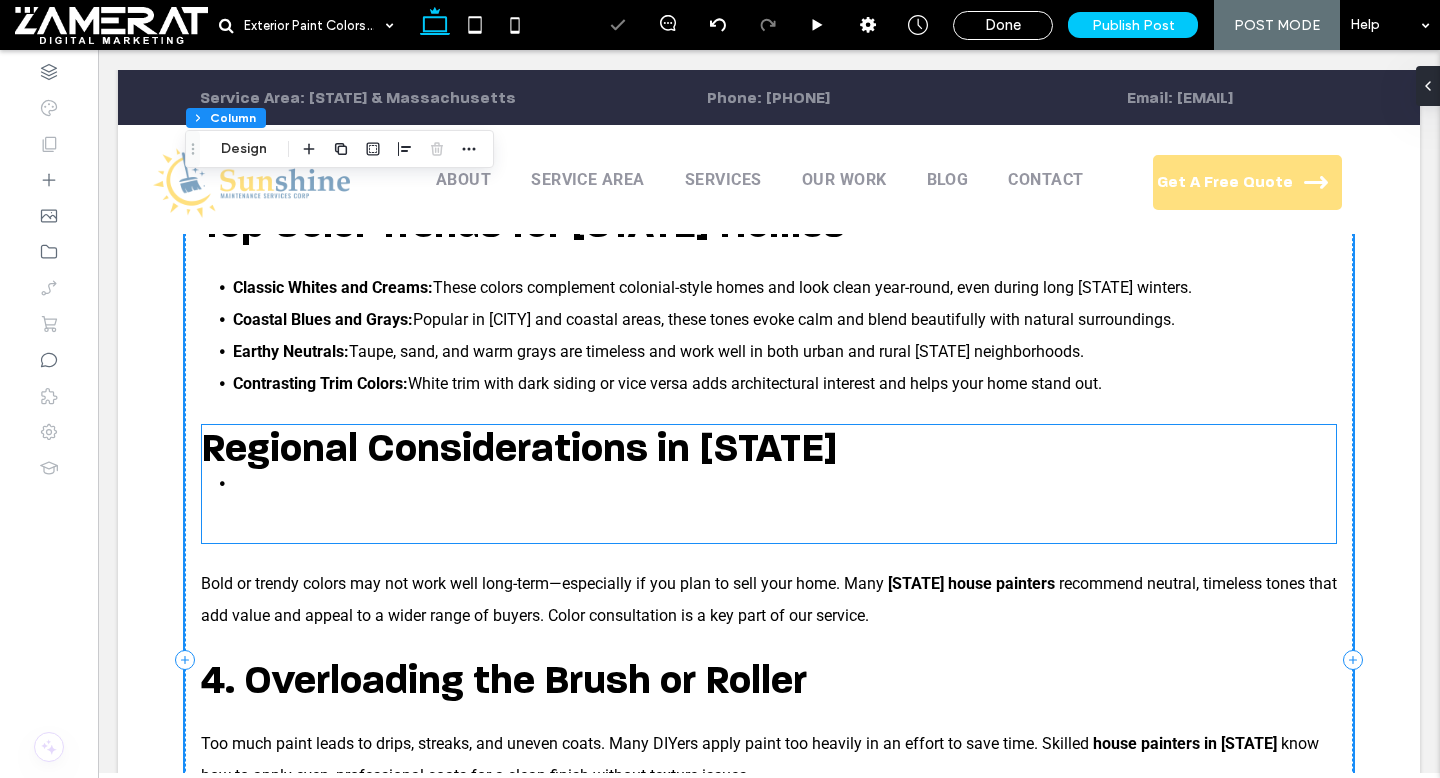 click on "Regional Considerations in Rhode Island" at bounding box center (519, 448) 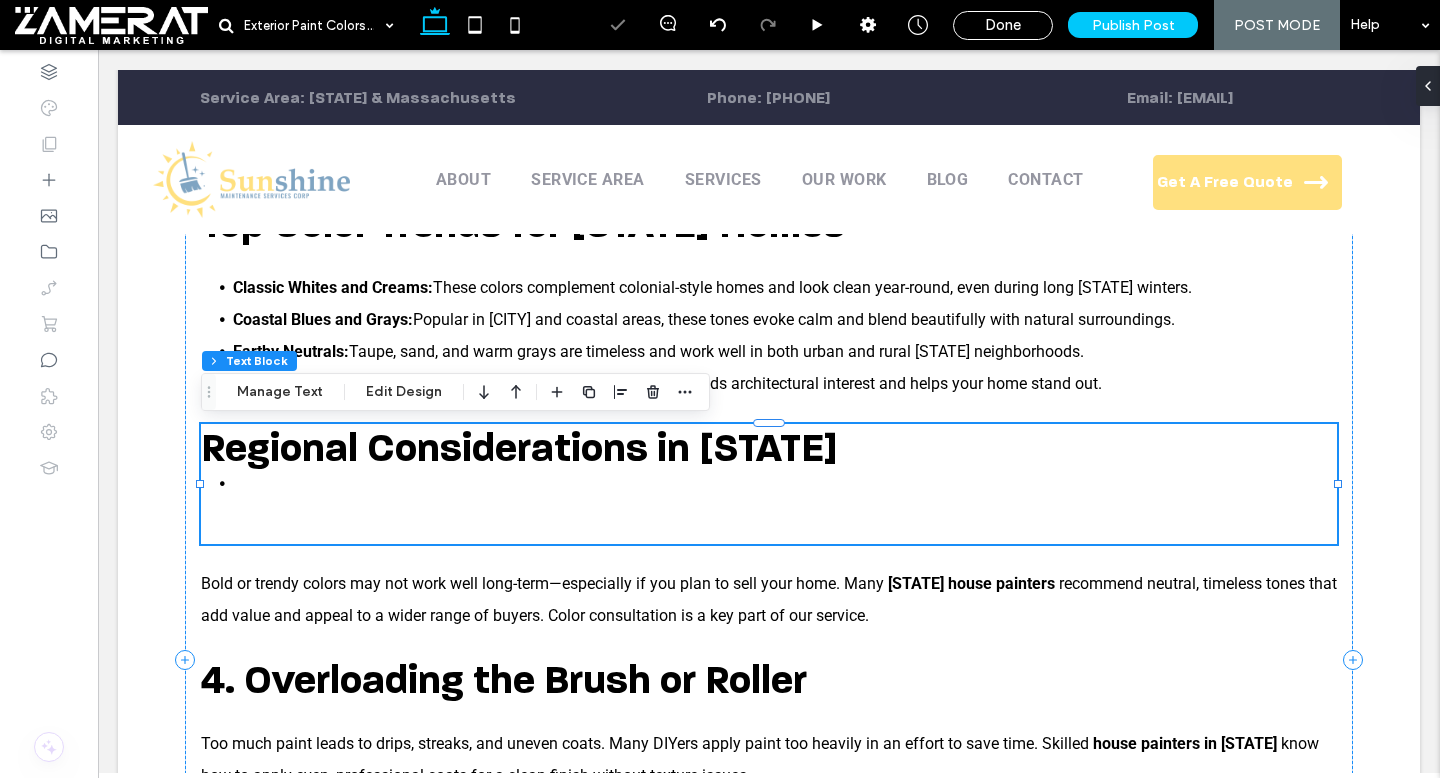 click at bounding box center (769, 520) 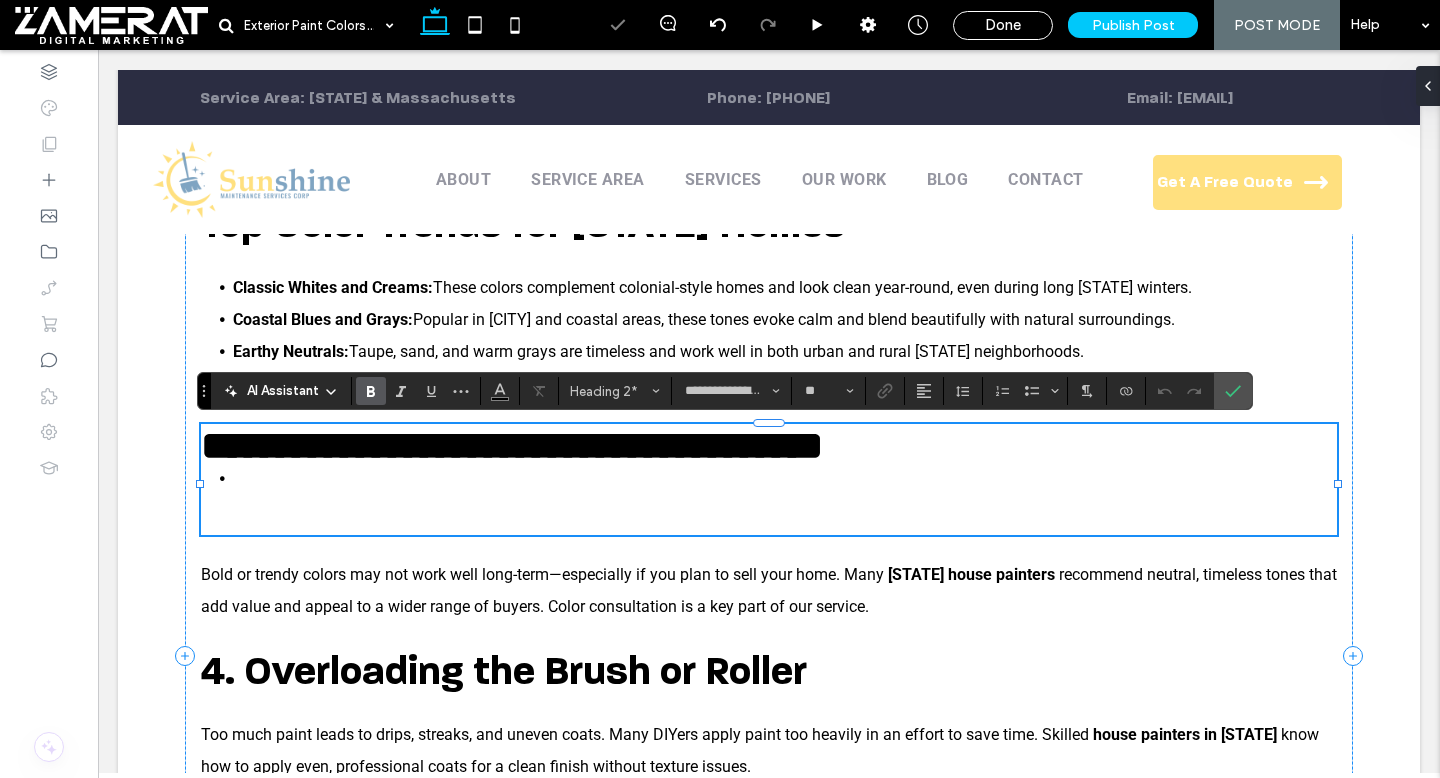 click at bounding box center [769, 513] 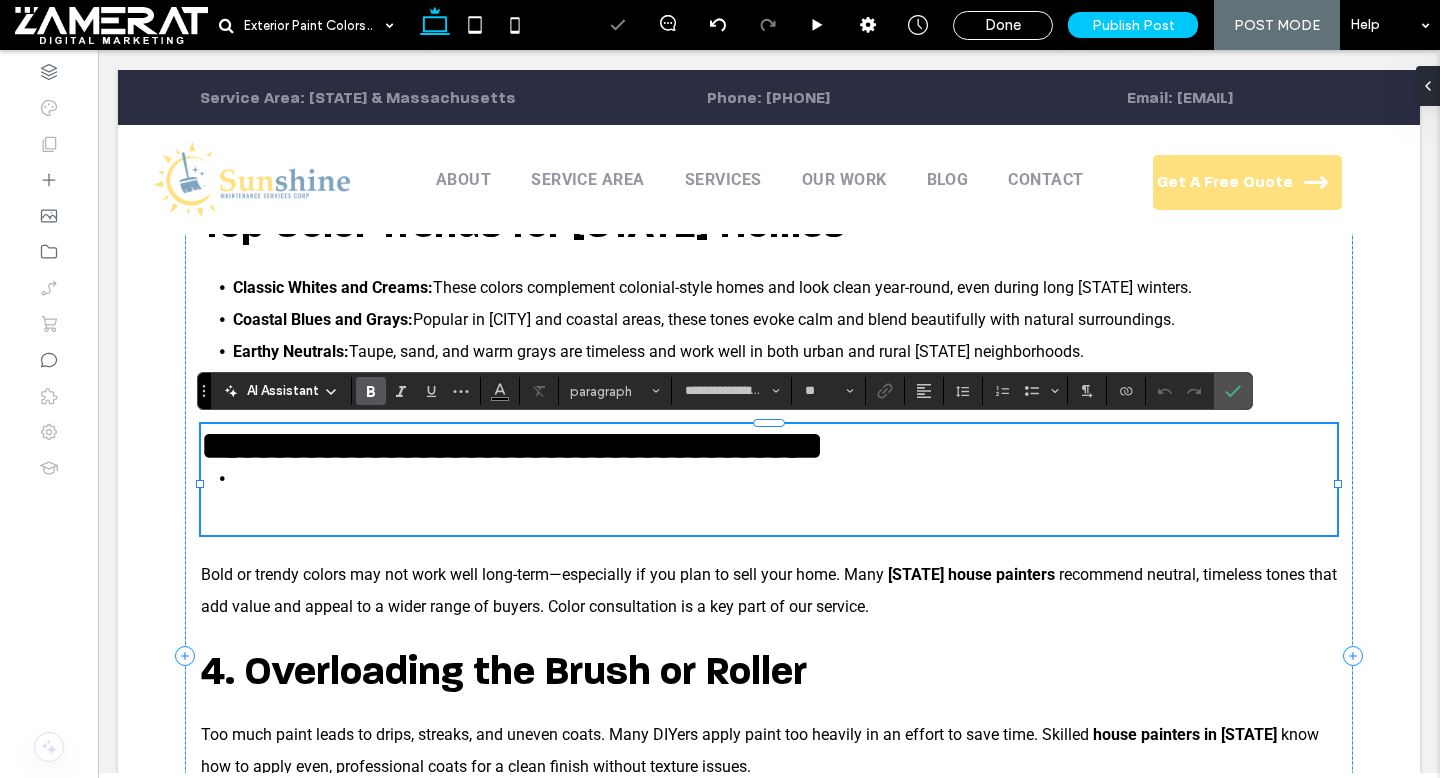 type on "******" 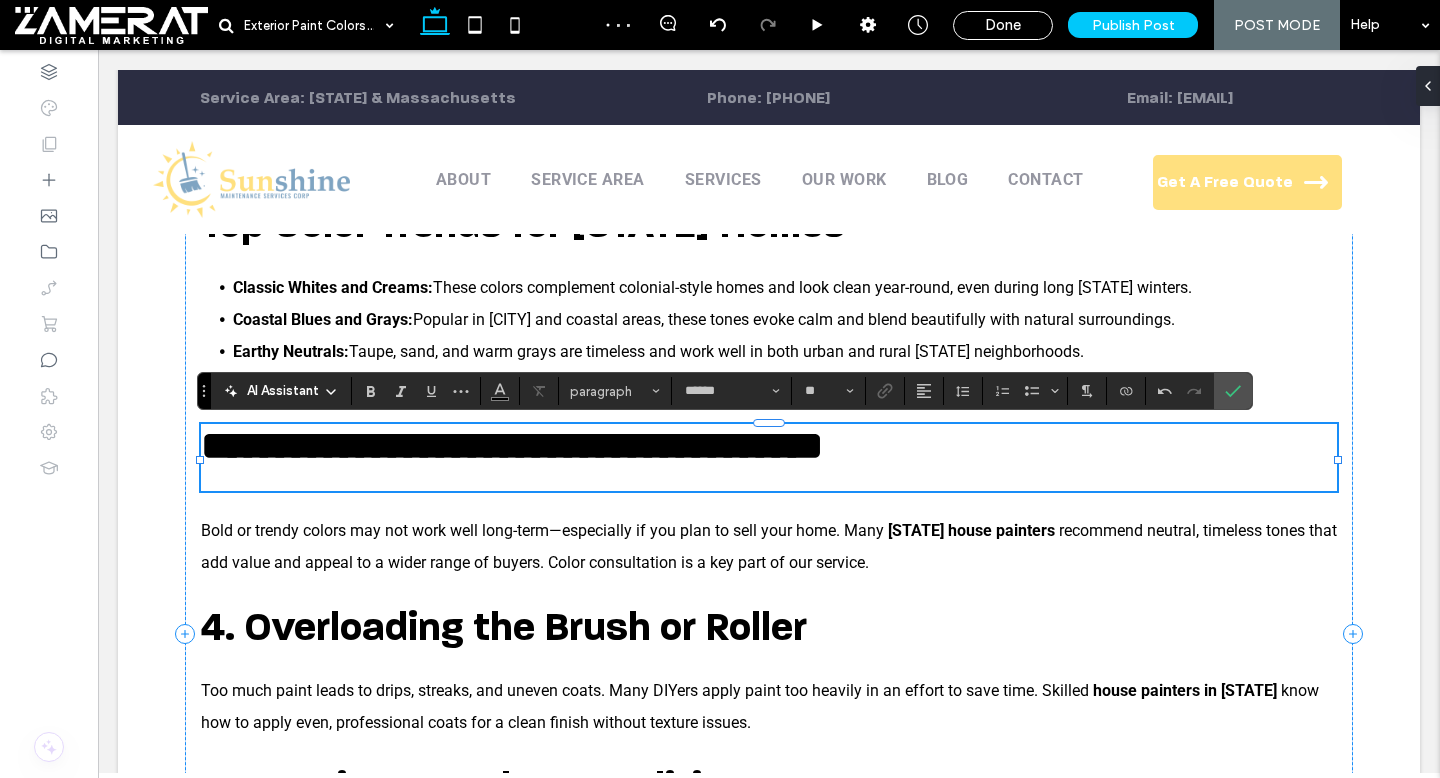 type on "**********" 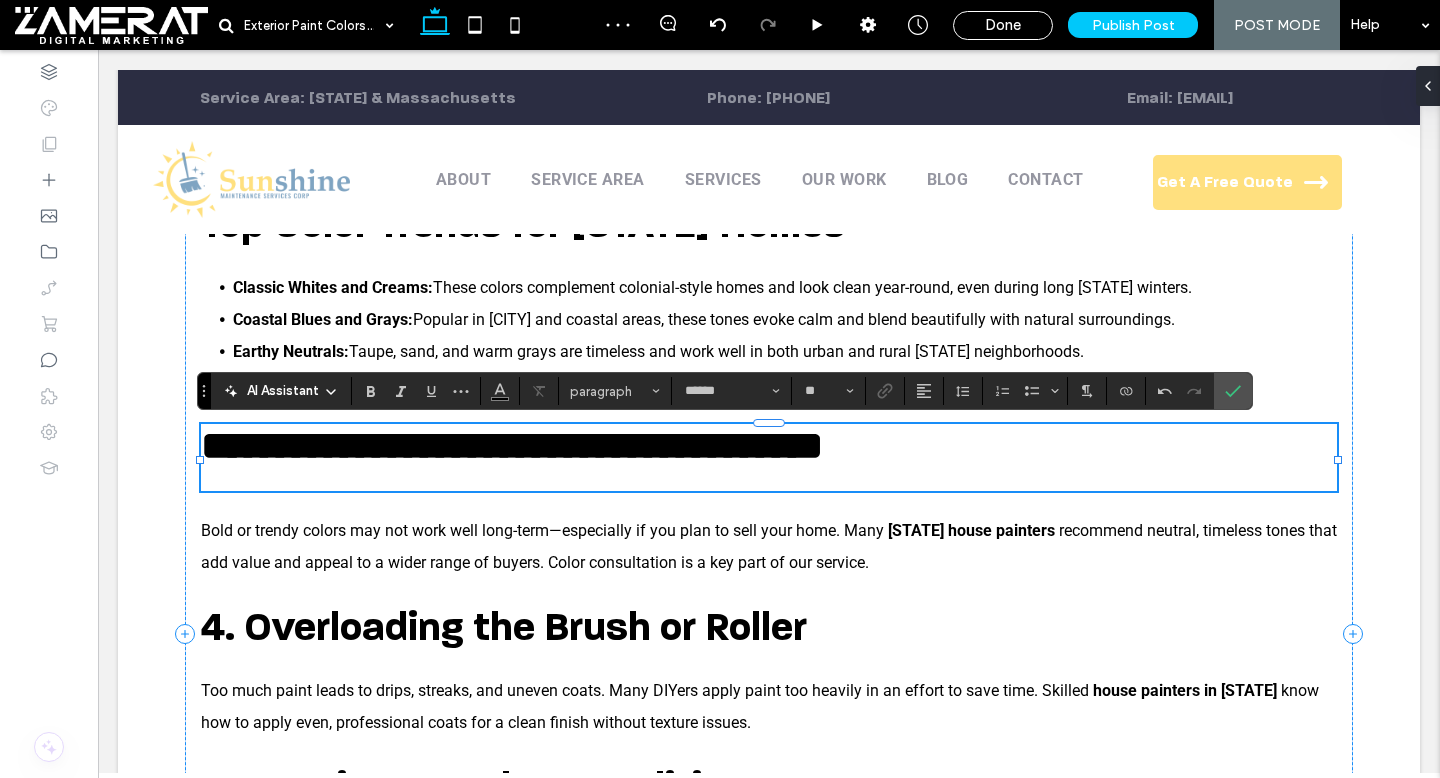 type on "**" 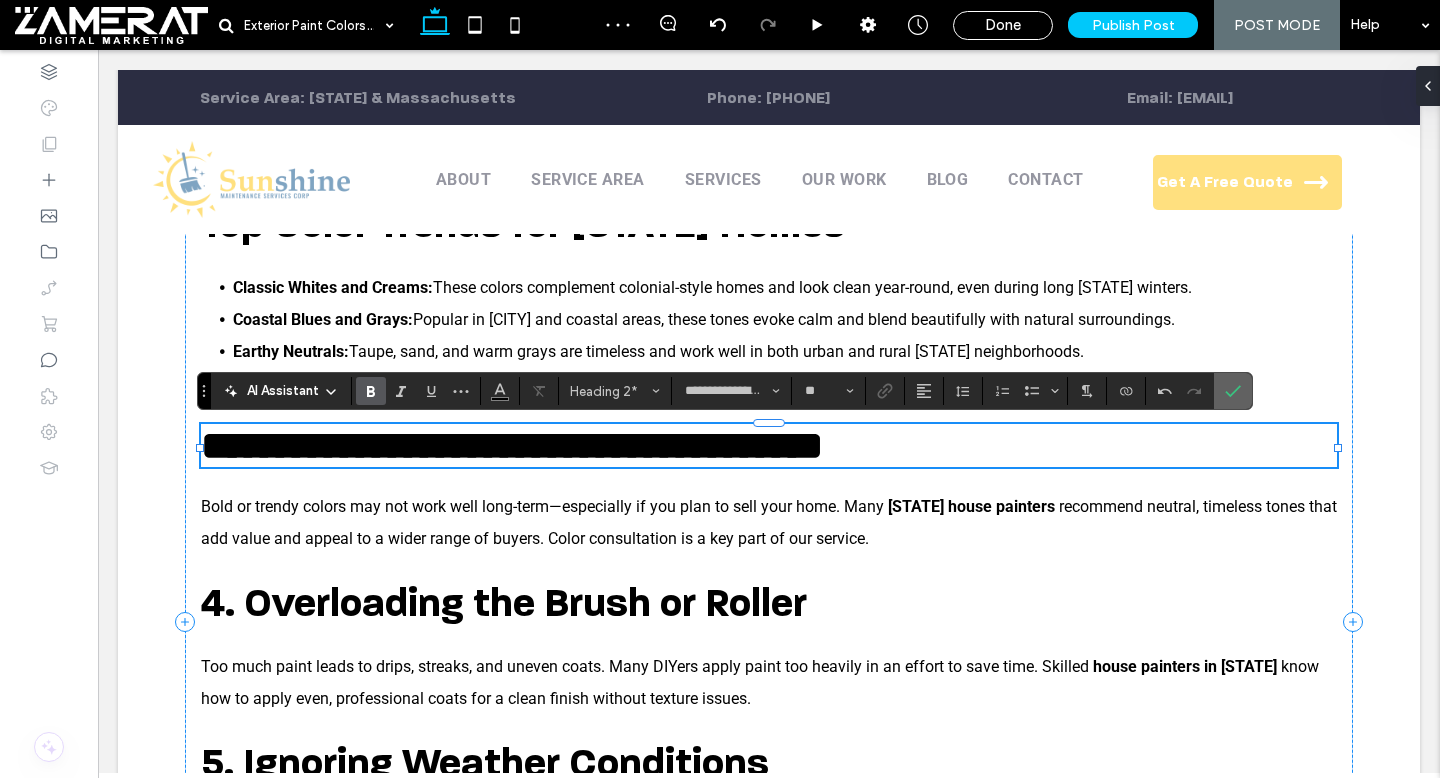 click at bounding box center [1229, 391] 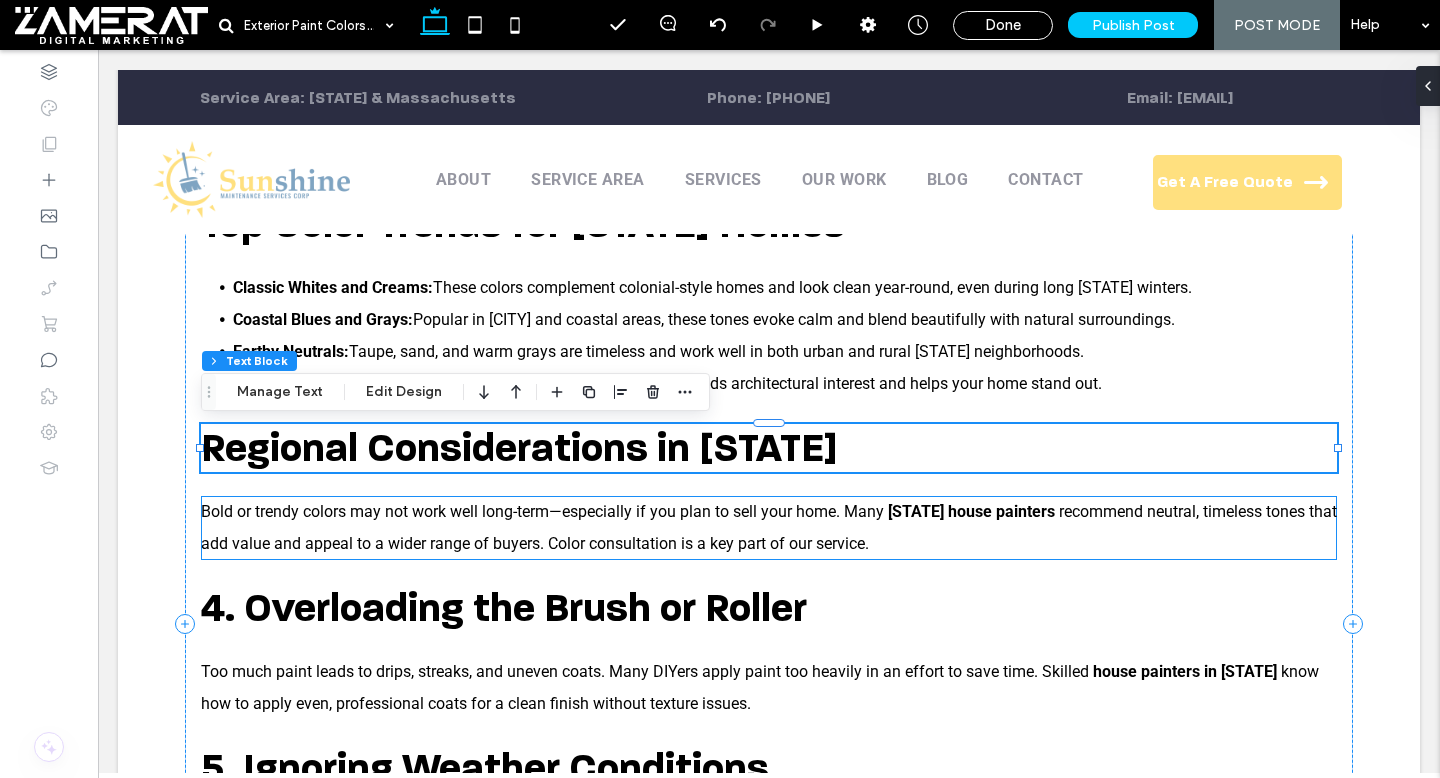 click on "recommend neutral, timeless tones that add value and appeal to a wider range of buyers. Color consultation is a key part of our service." at bounding box center (769, 527) 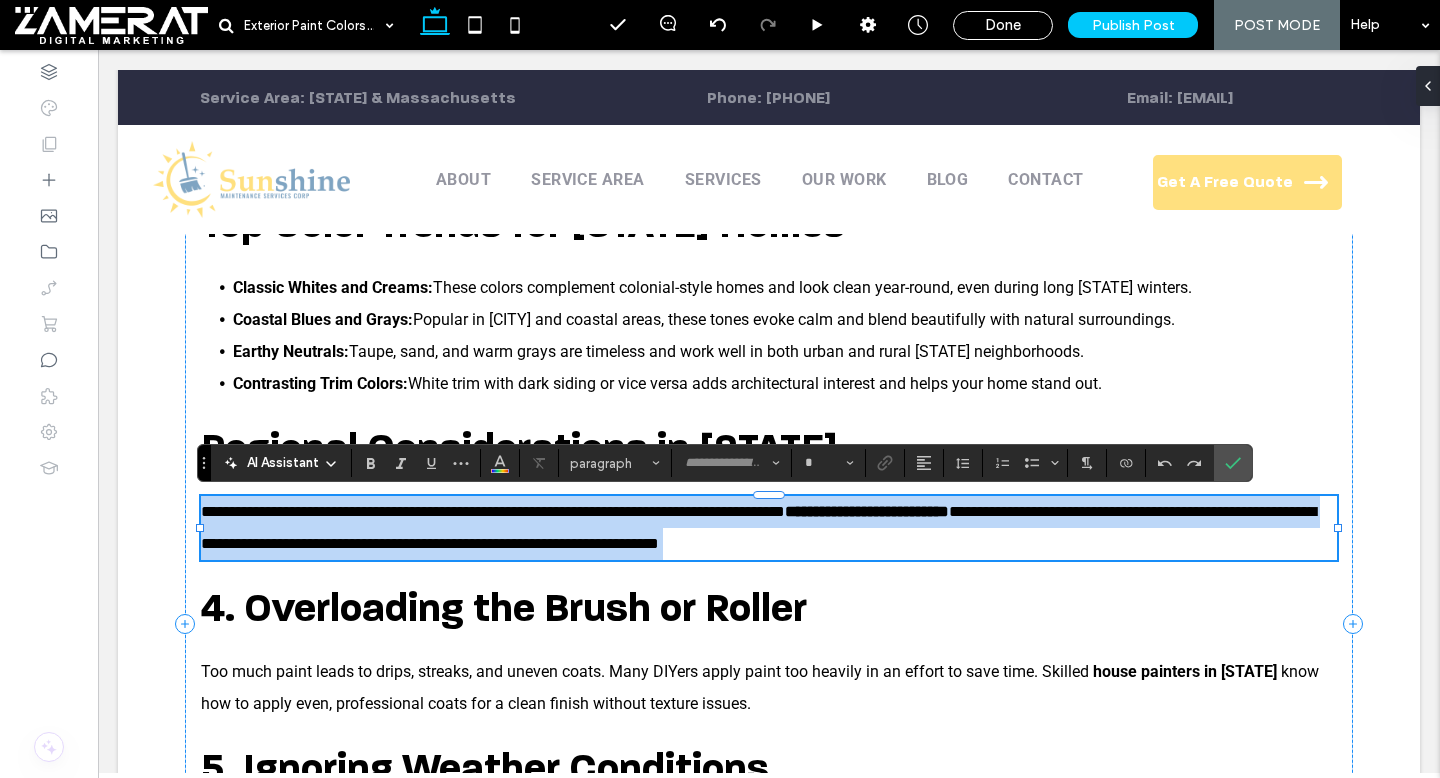 type on "******" 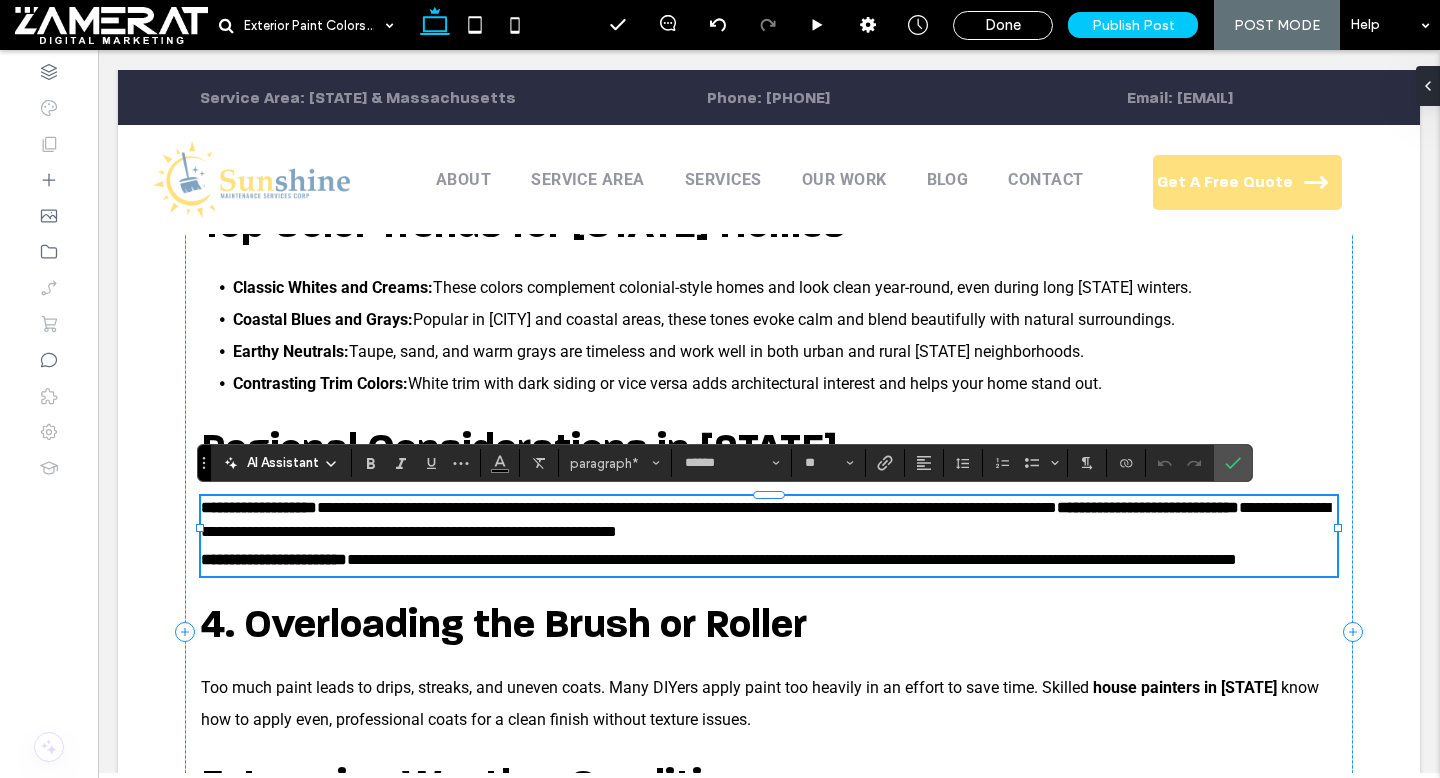 scroll, scrollTop: 0, scrollLeft: 0, axis: both 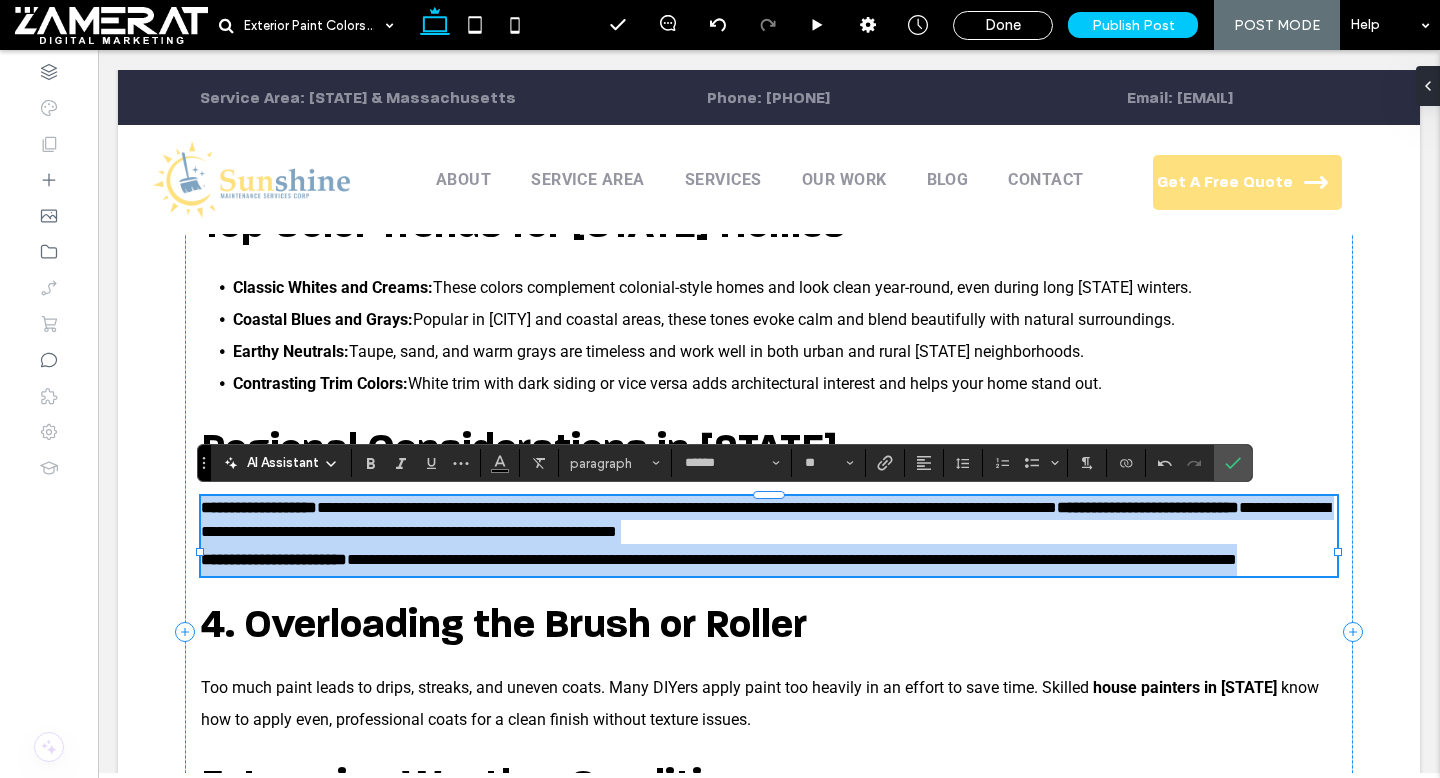 drag, startPoint x: 202, startPoint y: 507, endPoint x: 502, endPoint y: 607, distance: 316.22775 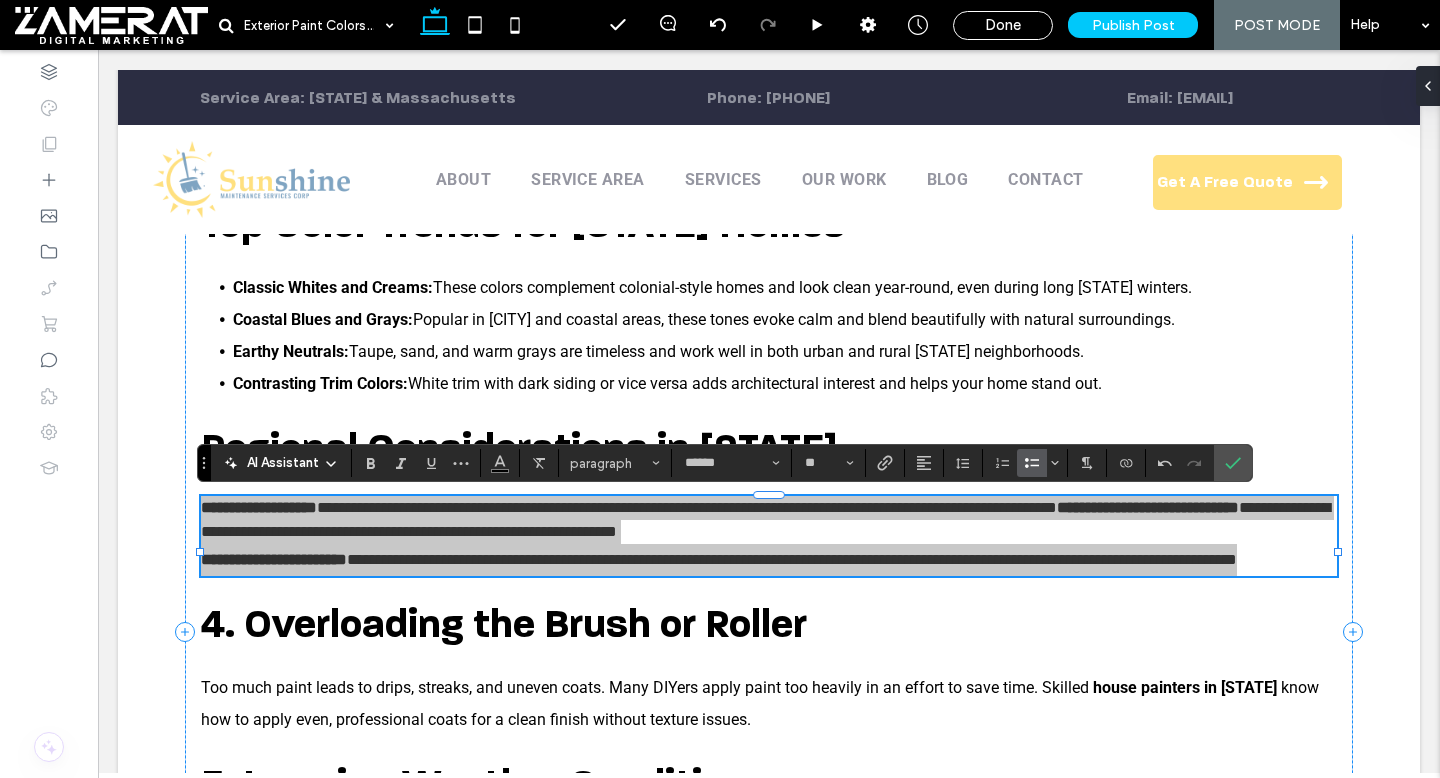 click 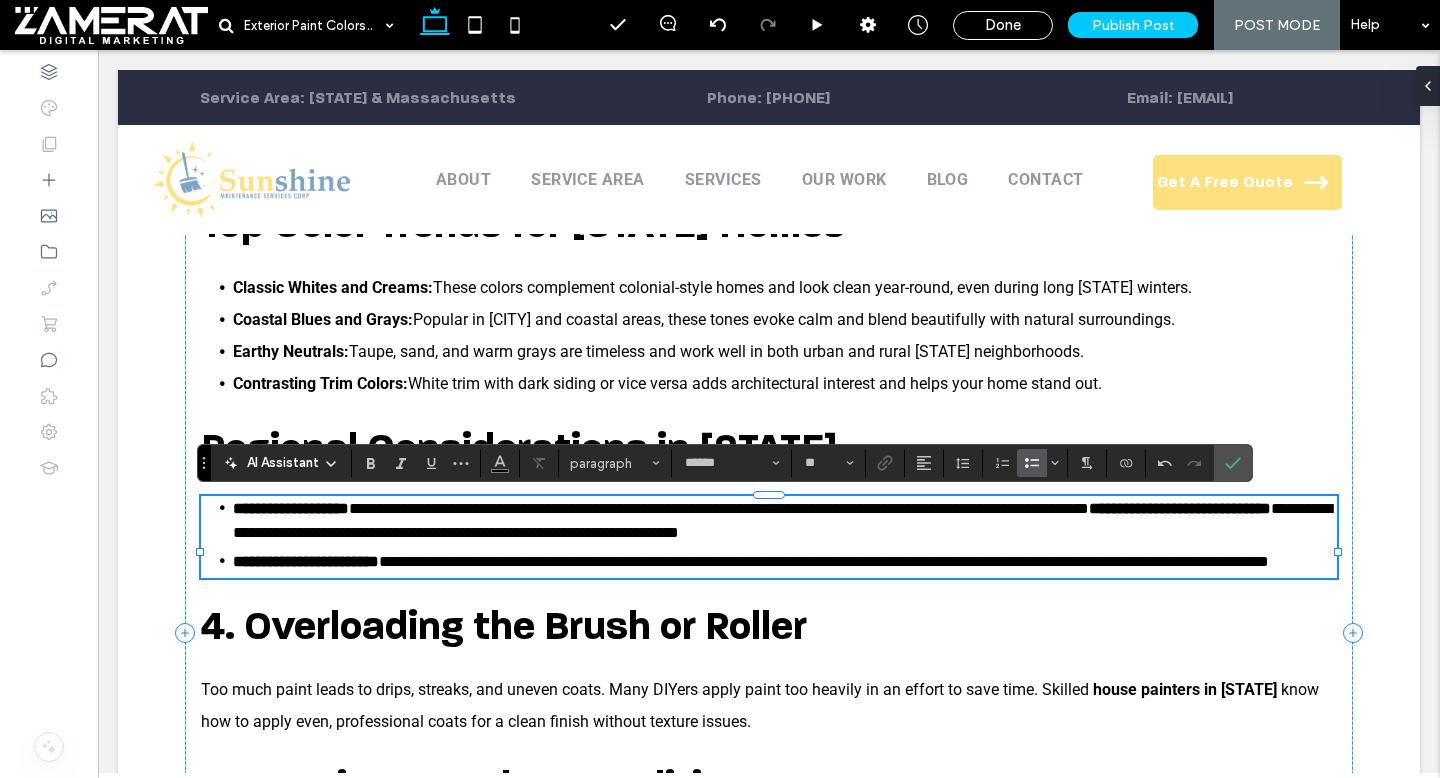 click on "**********" at bounding box center (785, 520) 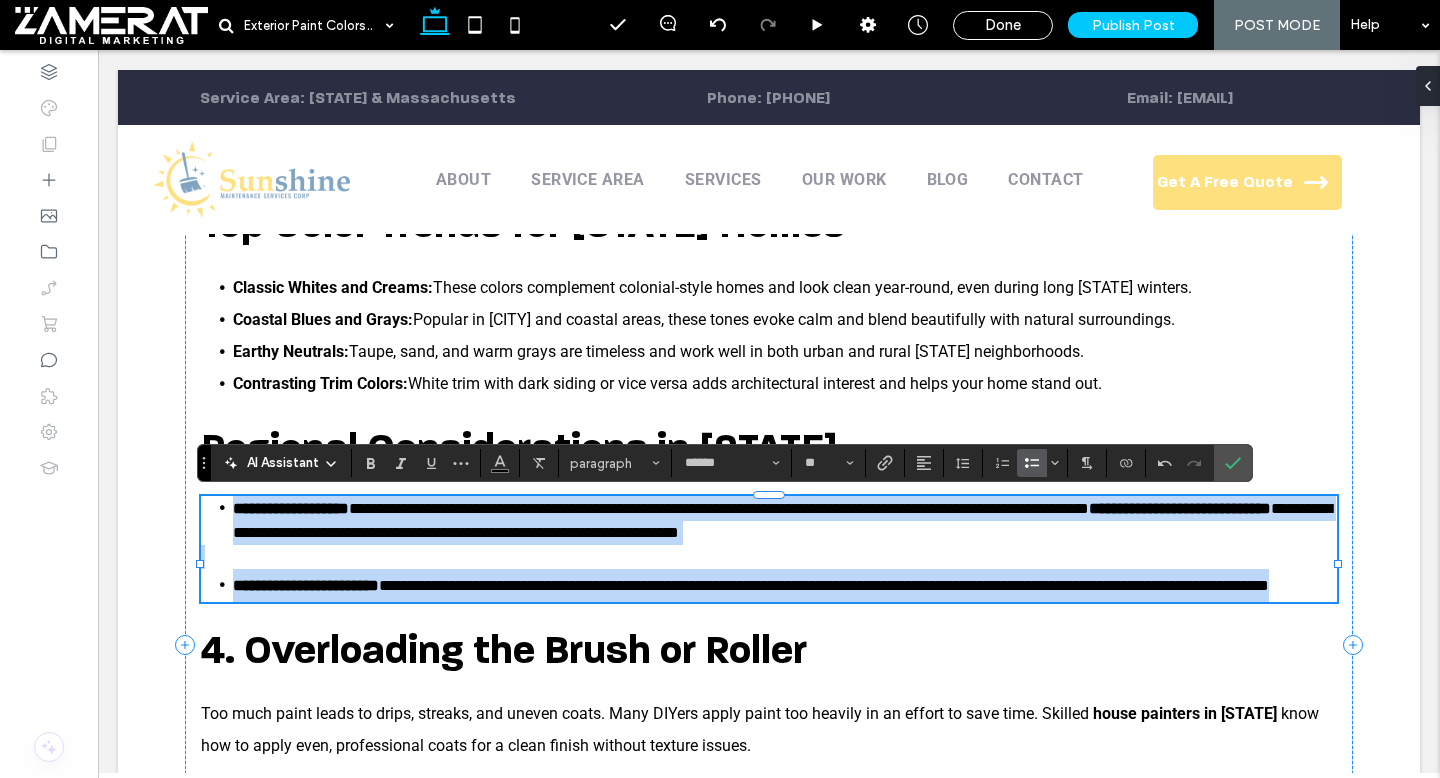 drag, startPoint x: 221, startPoint y: 511, endPoint x: 464, endPoint y: 623, distance: 267.5687 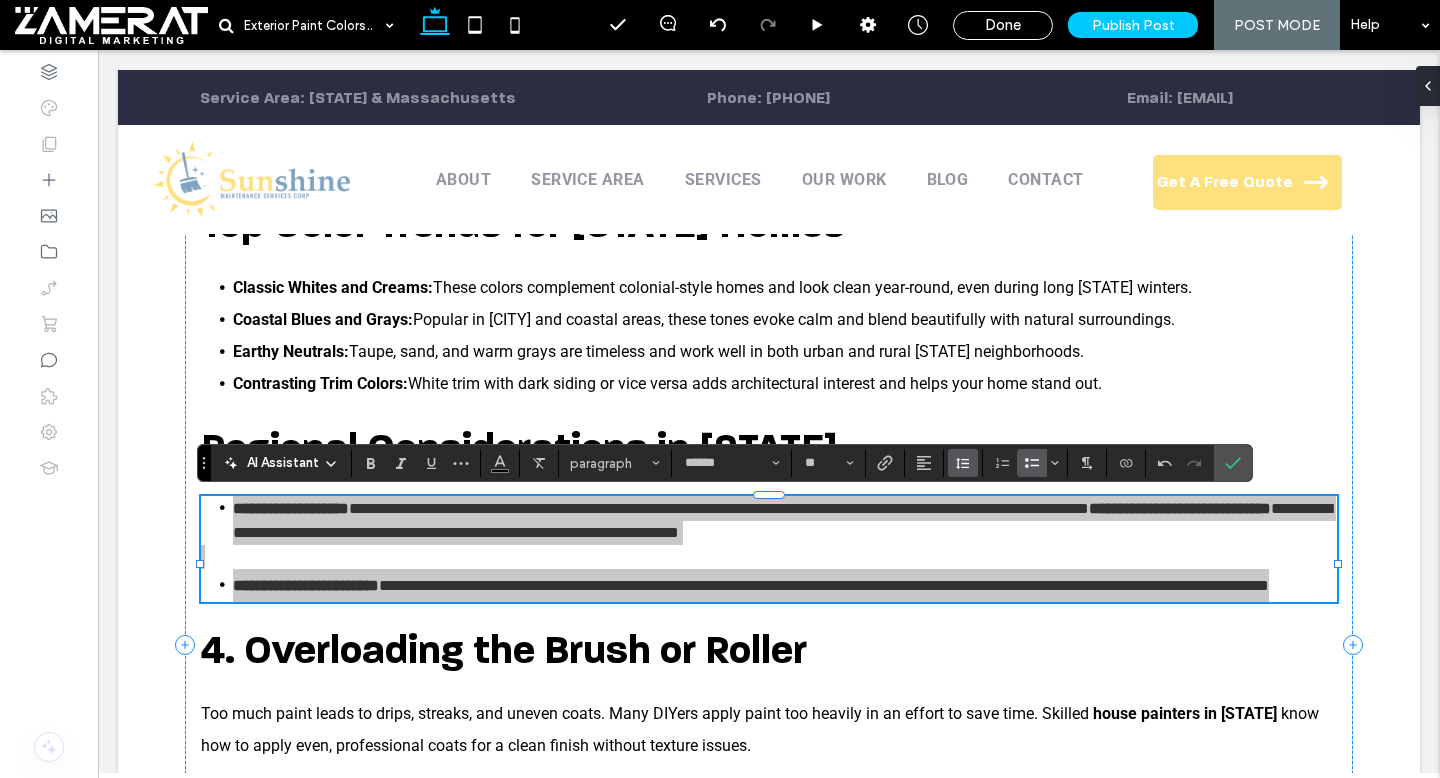 click 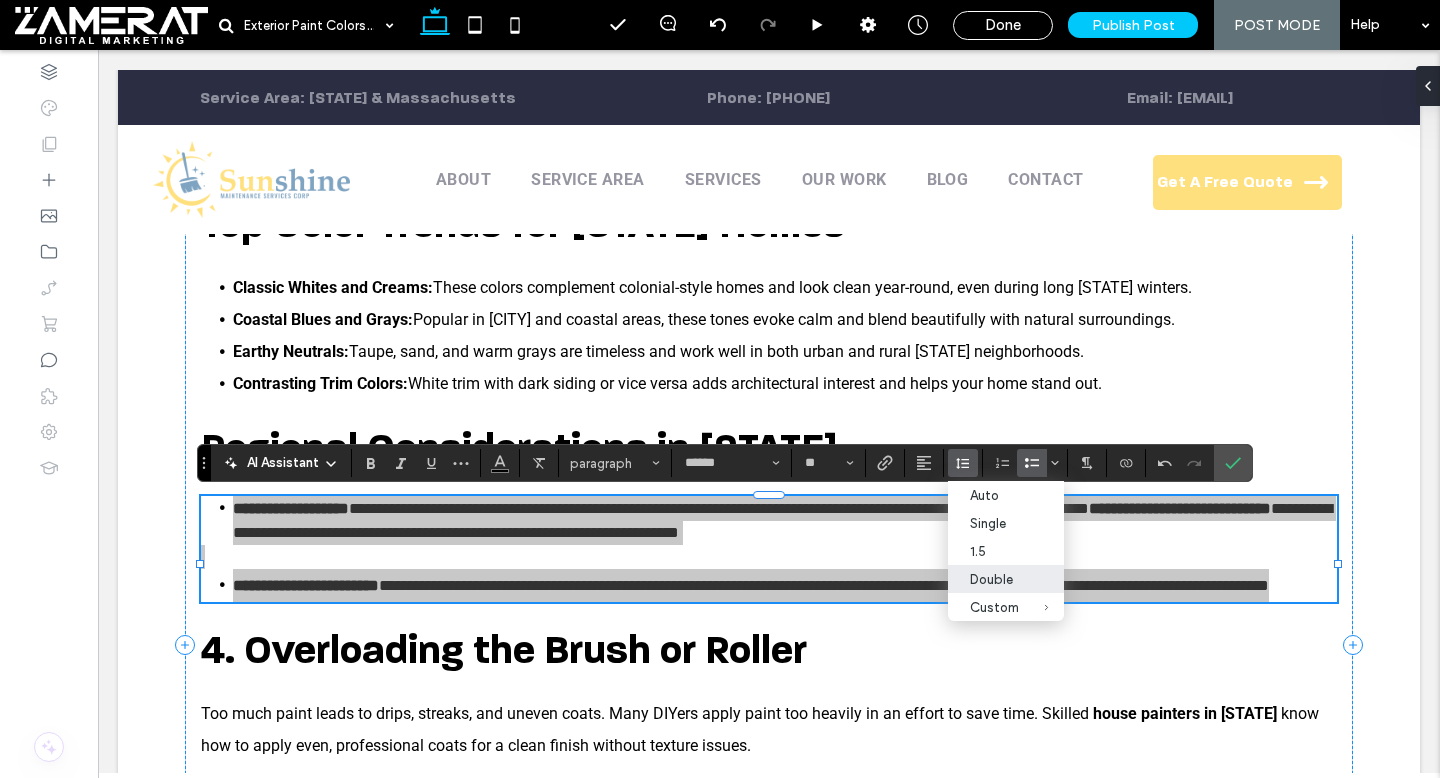 click on "Double" at bounding box center (994, 579) 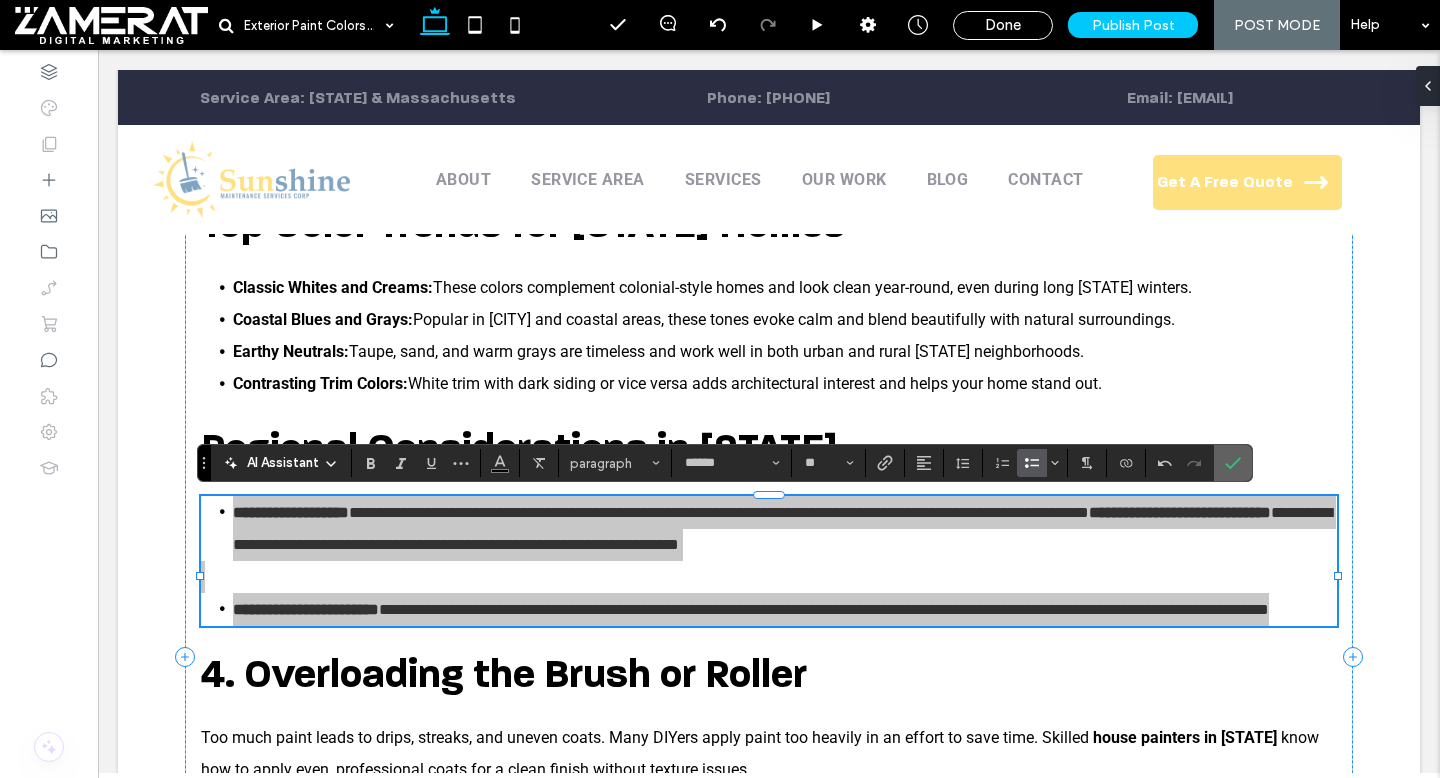 click 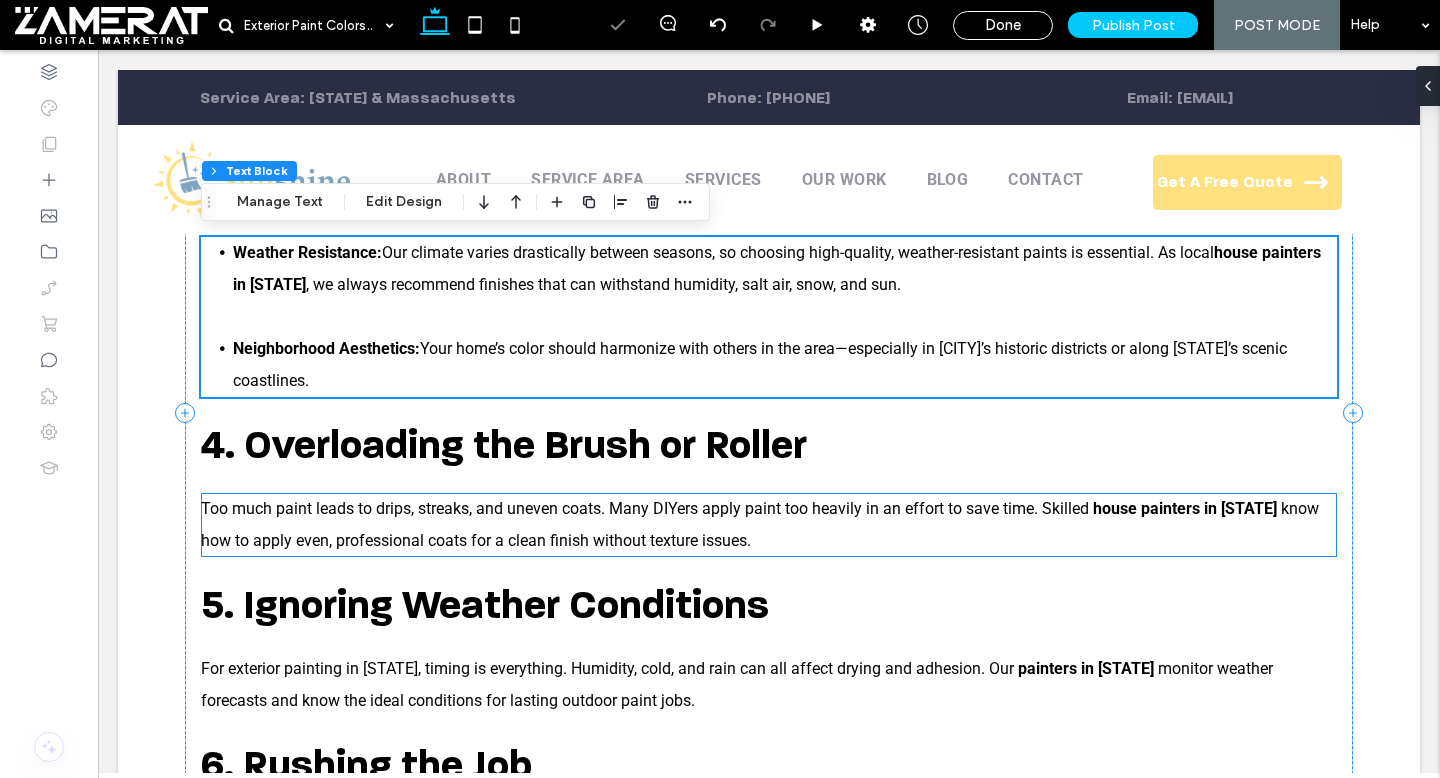 scroll, scrollTop: 1053, scrollLeft: 0, axis: vertical 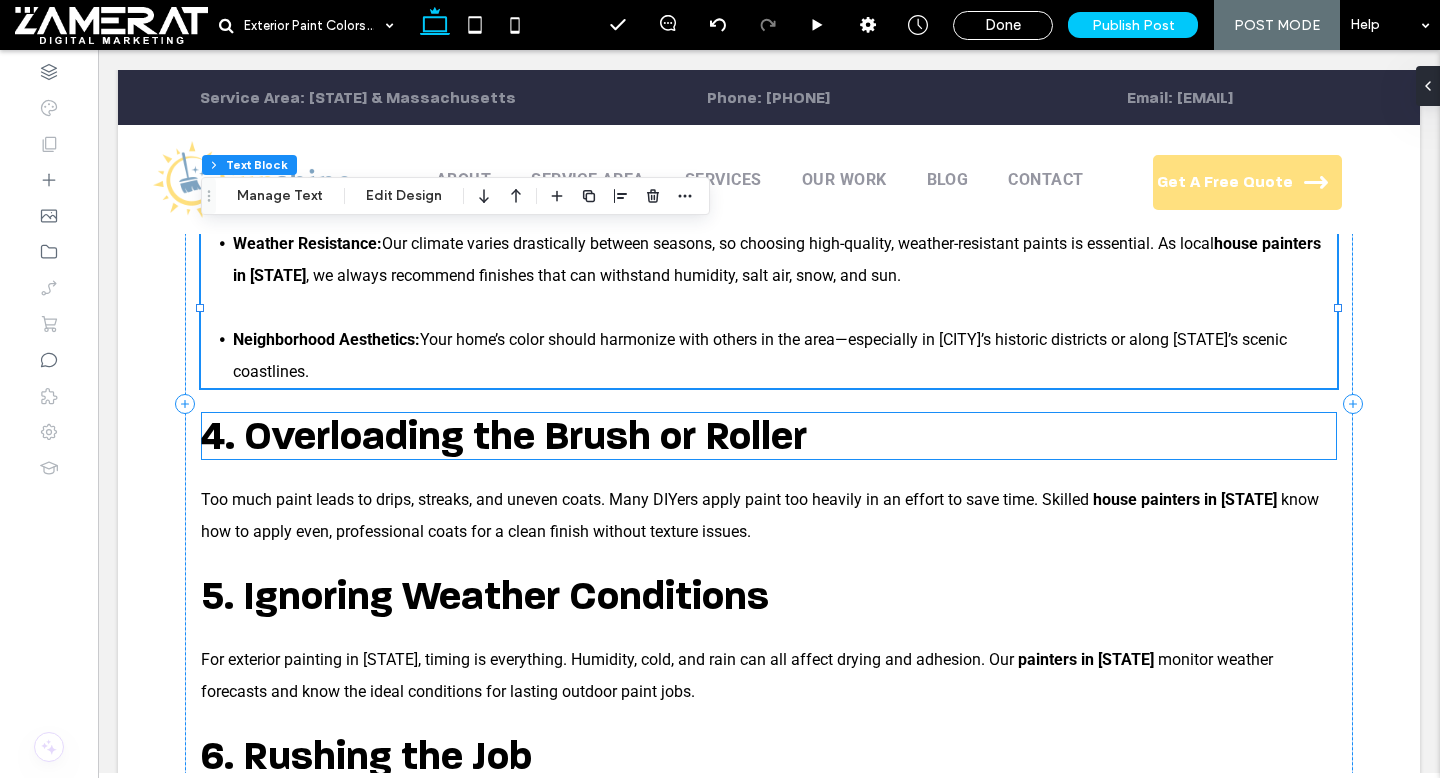 click on "4. Overloading the Brush or Roller" at bounding box center [504, 436] 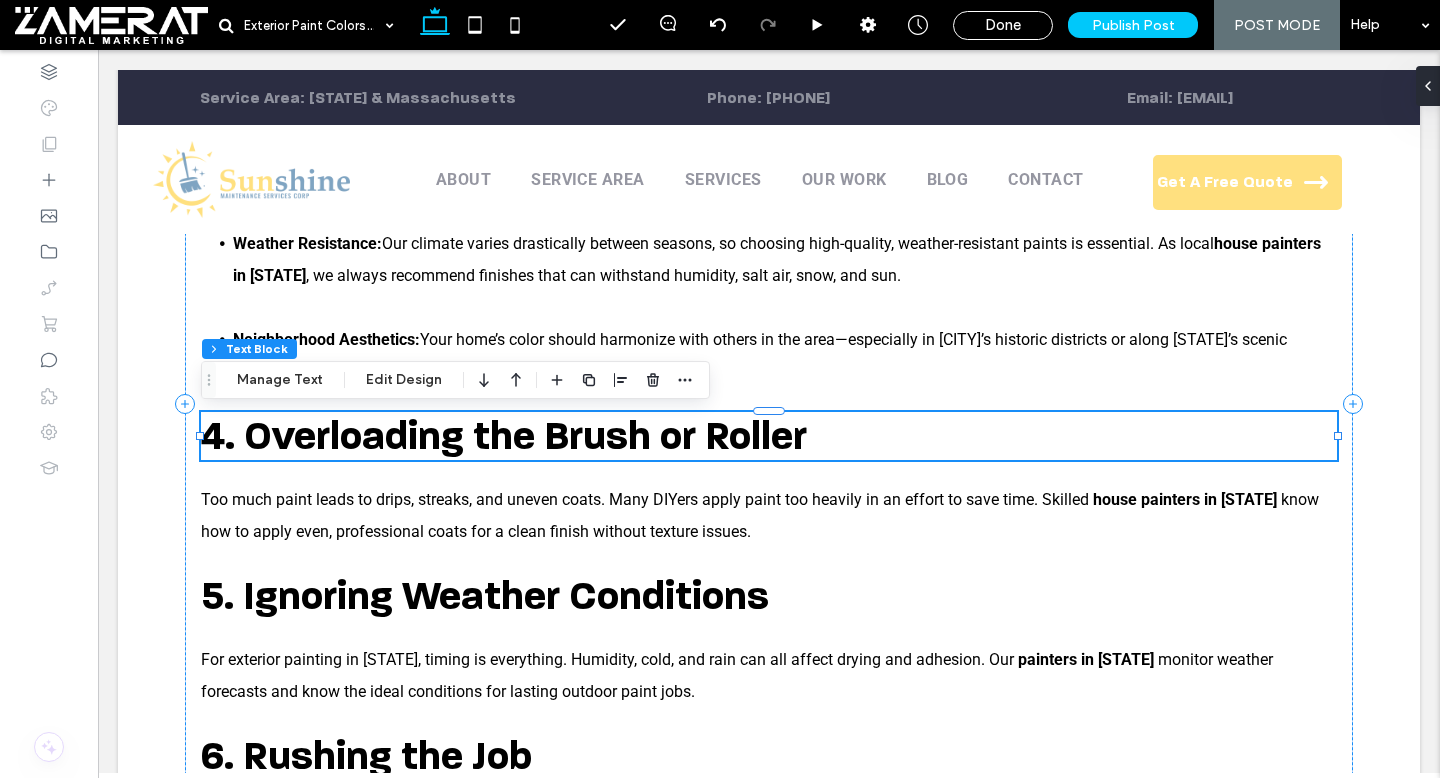 click on "4. Overloading the Brush or Roller" at bounding box center (504, 436) 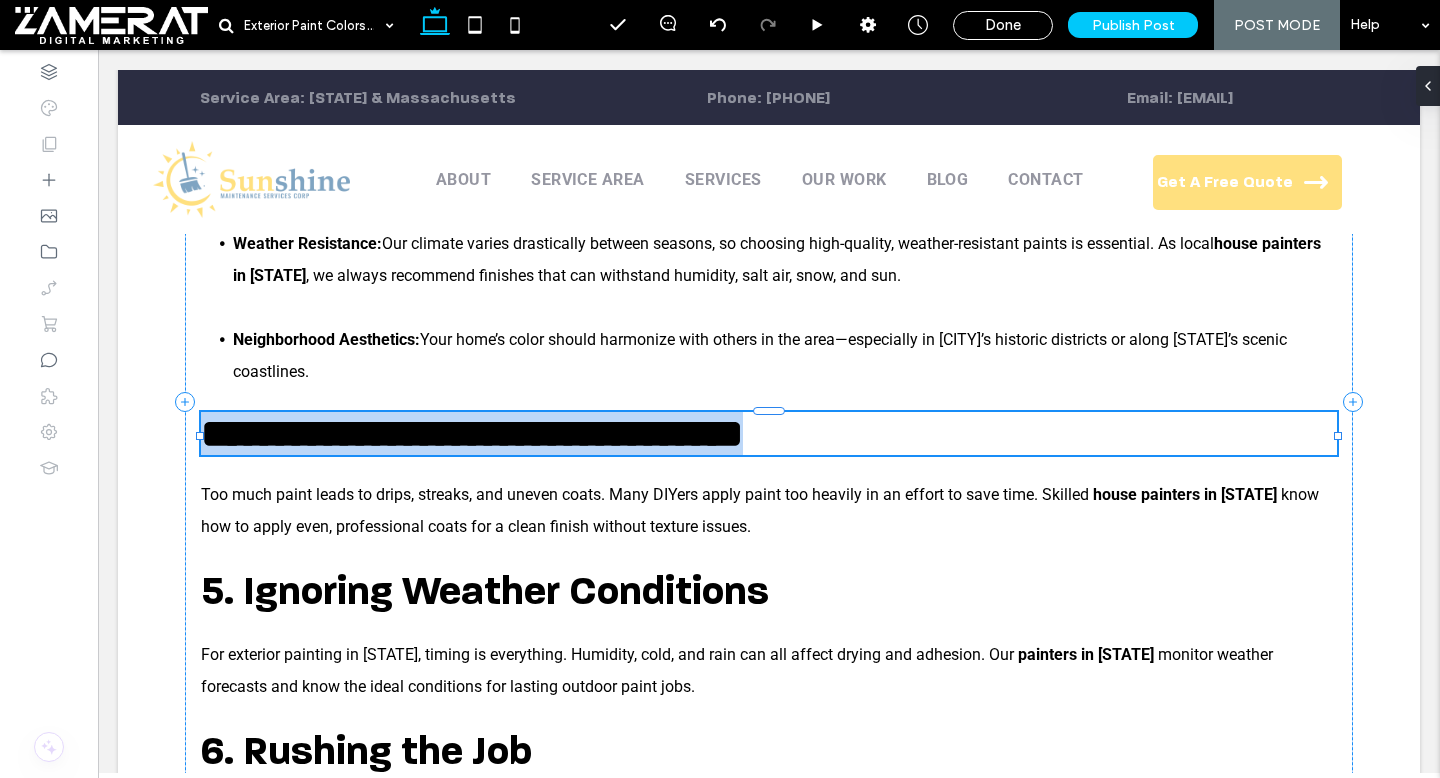 type on "**********" 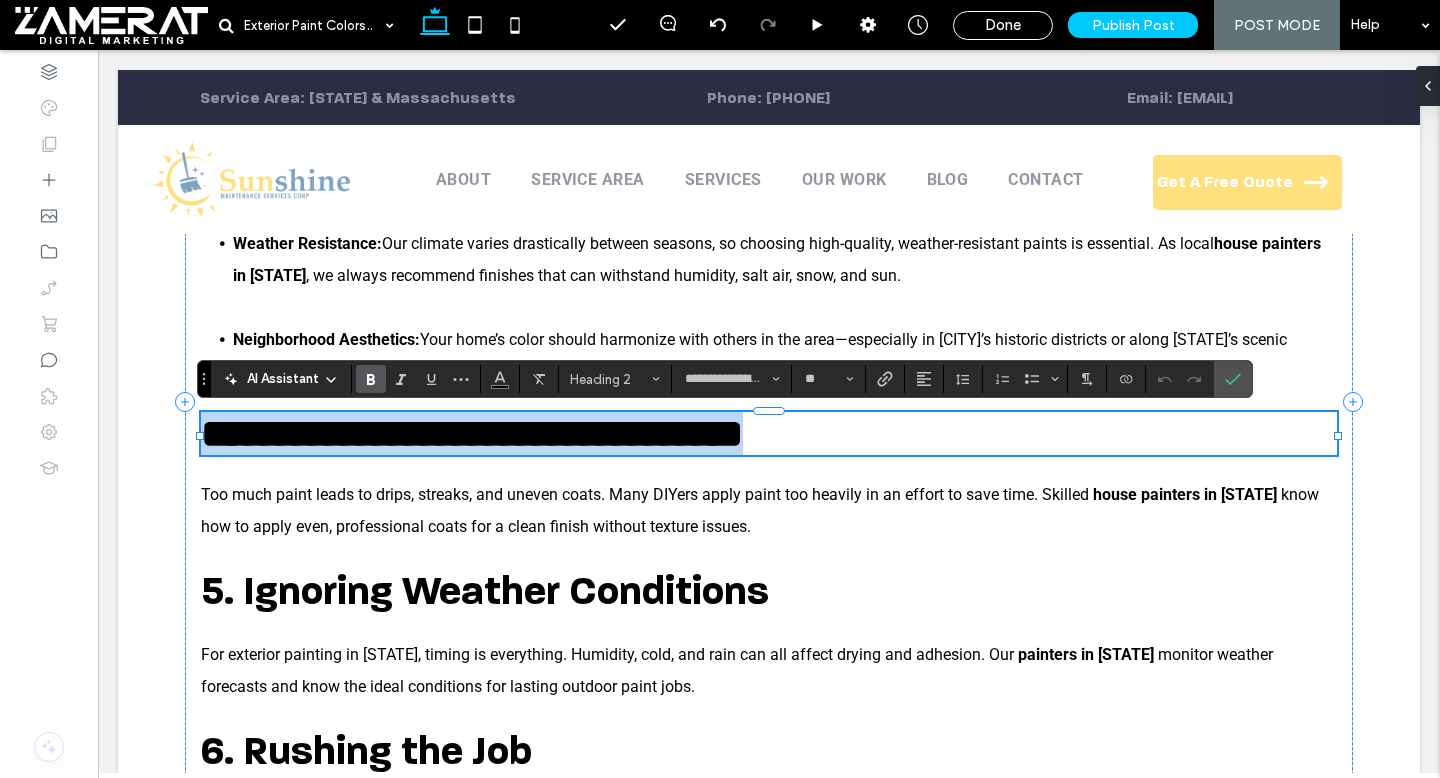 click on "**********" at bounding box center (472, 433) 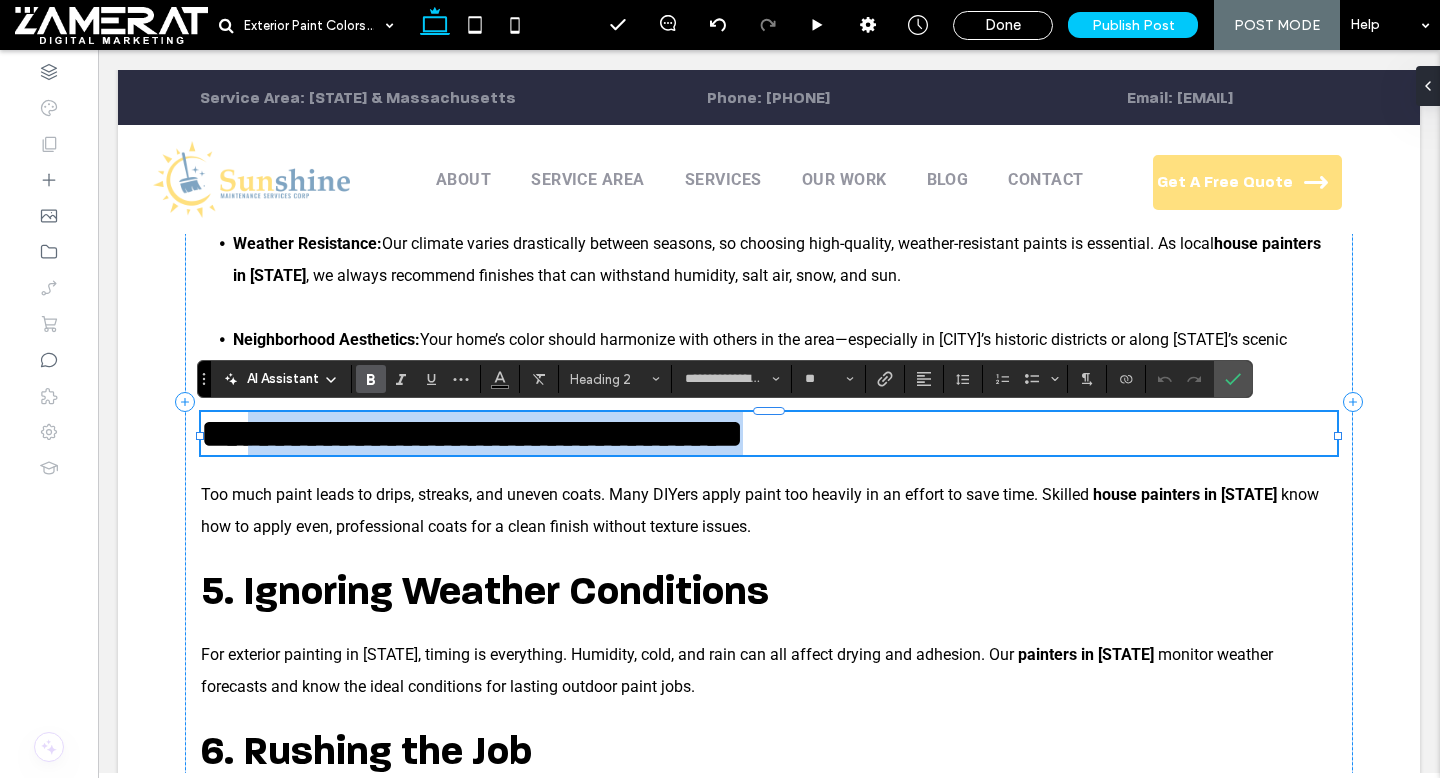 drag, startPoint x: 814, startPoint y: 440, endPoint x: 245, endPoint y: 437, distance: 569.00793 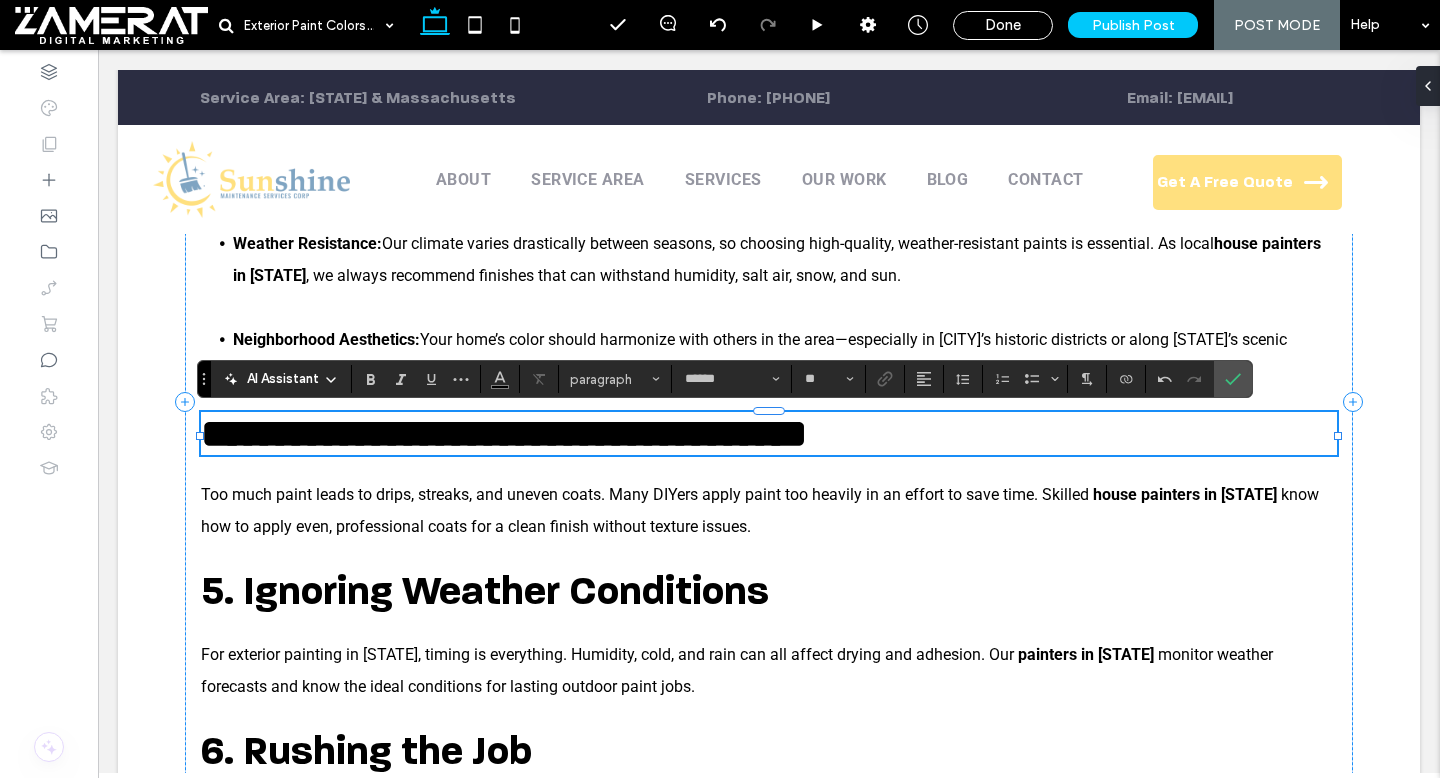 type on "**********" 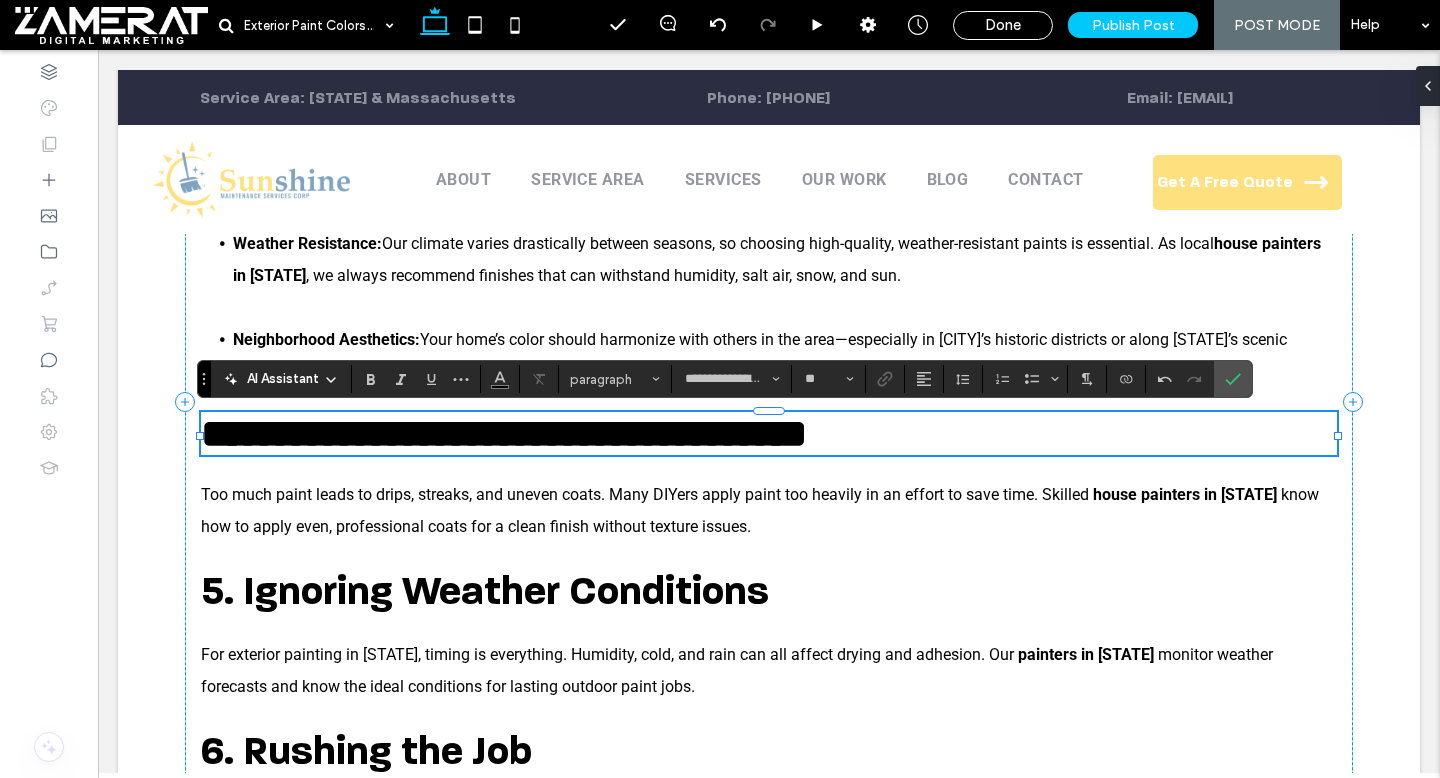 click on "**********" at bounding box center [527, 433] 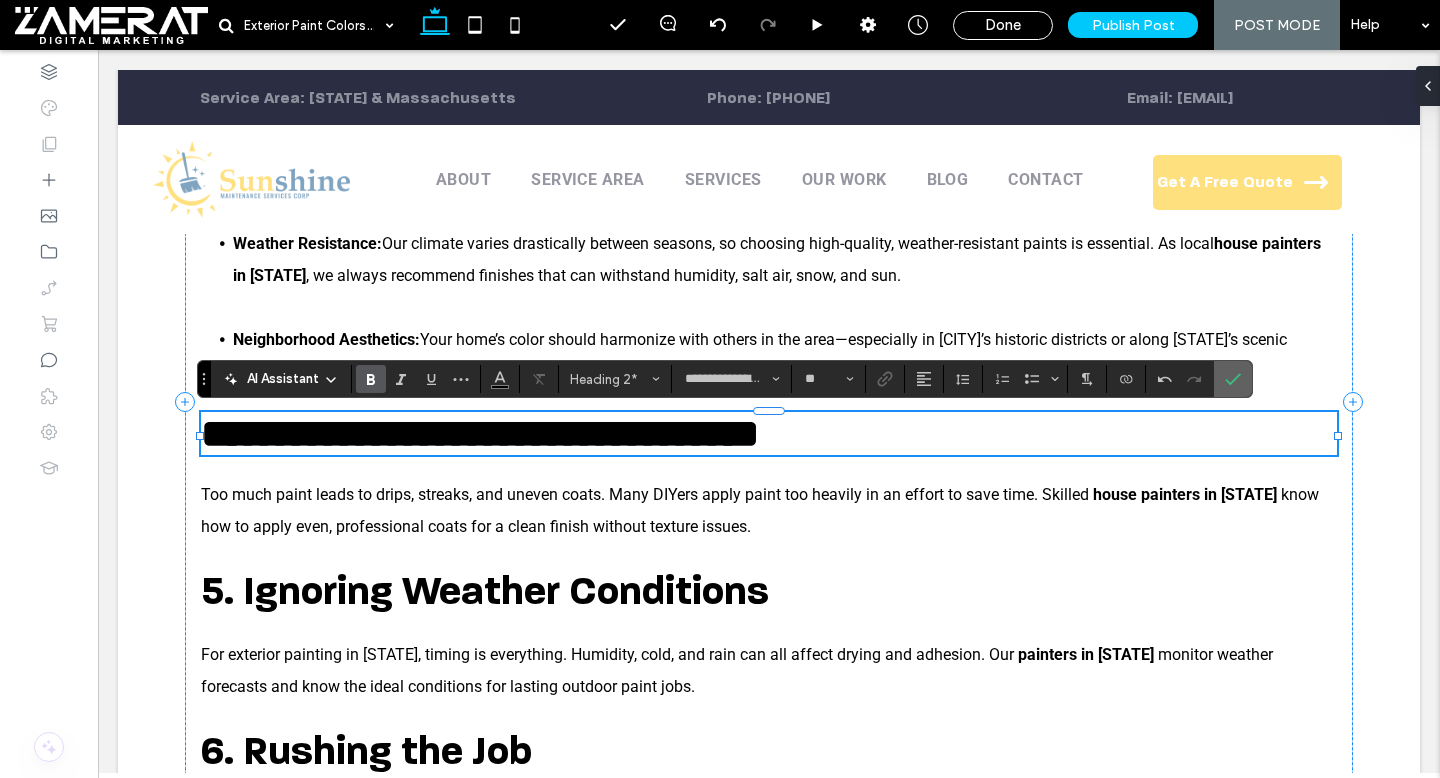 click at bounding box center [1233, 379] 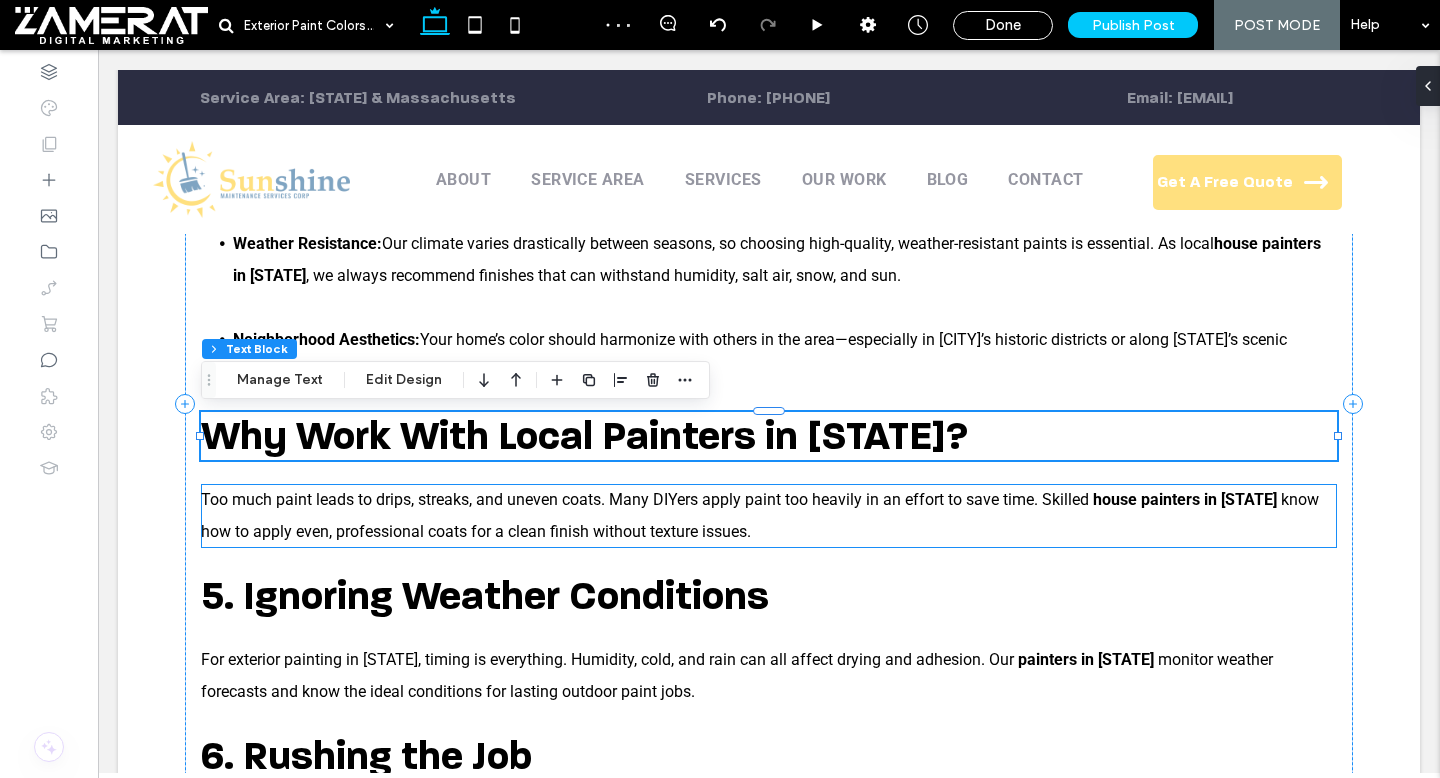 click on "know how to apply even, professional coats for a clean finish without texture issues." at bounding box center (760, 515) 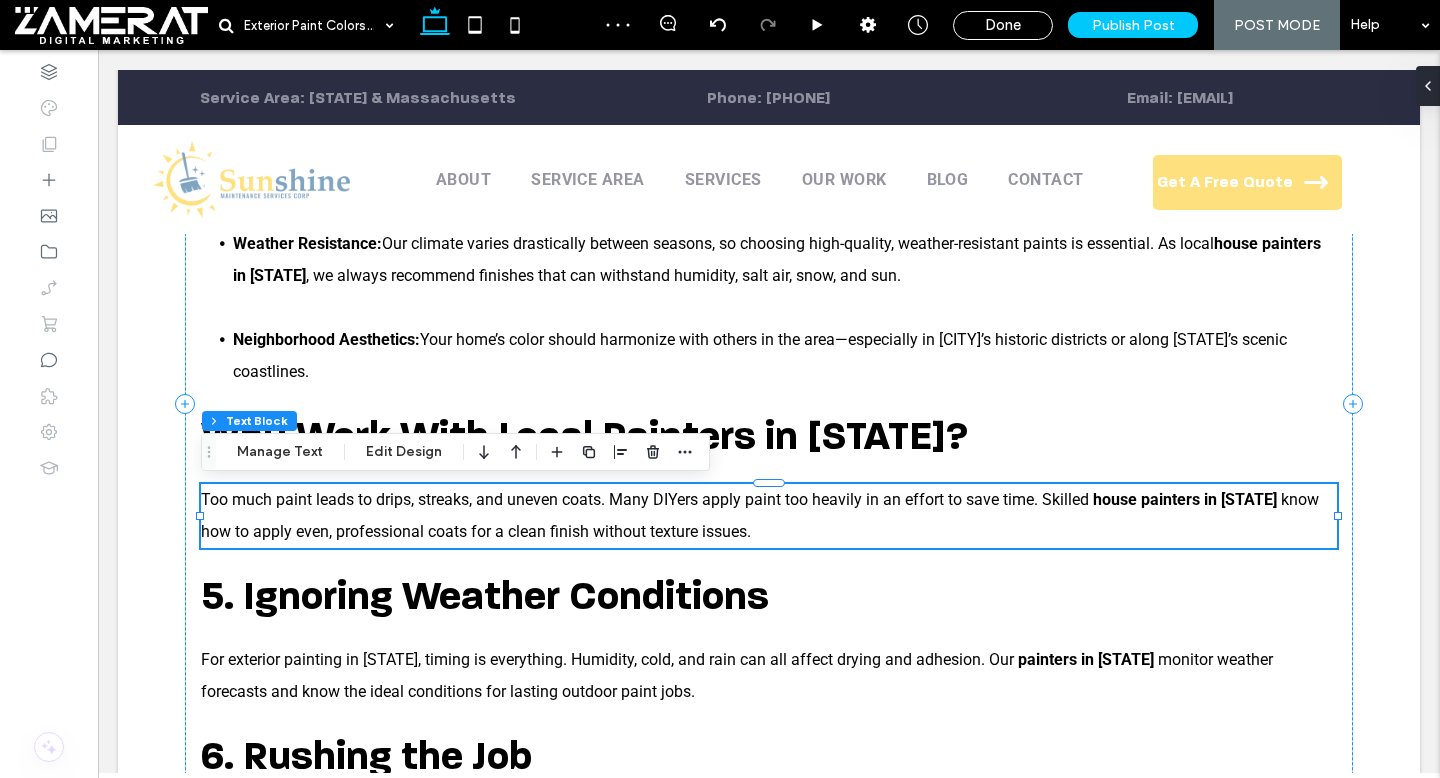 click on "Too much paint leads to drips, streaks, and uneven coats. Many DIYers apply paint too heavily in an effort to save time. Skilled
house painters in Rhode Island   know how to apply even, professional coats for a clean finish without texture issues." at bounding box center [769, 516] 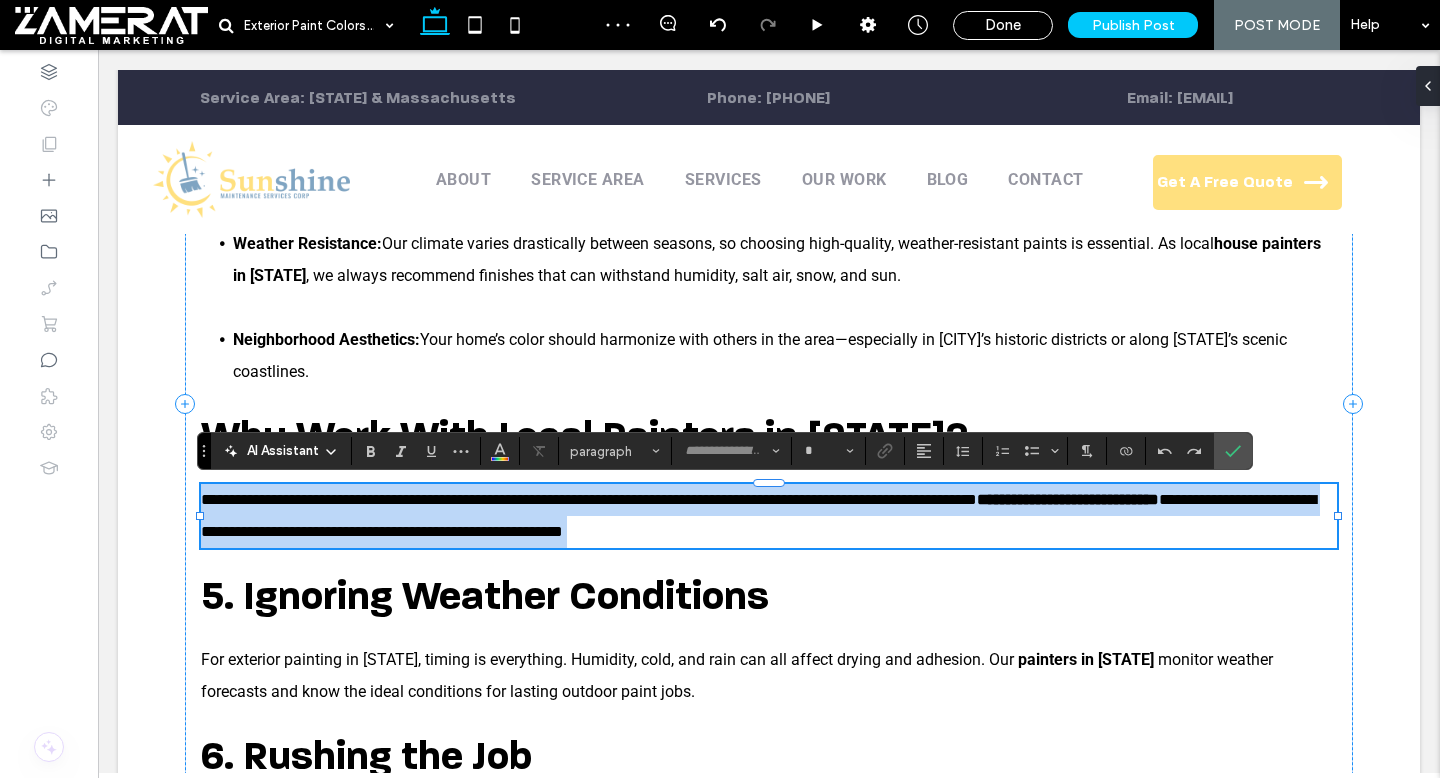 type on "******" 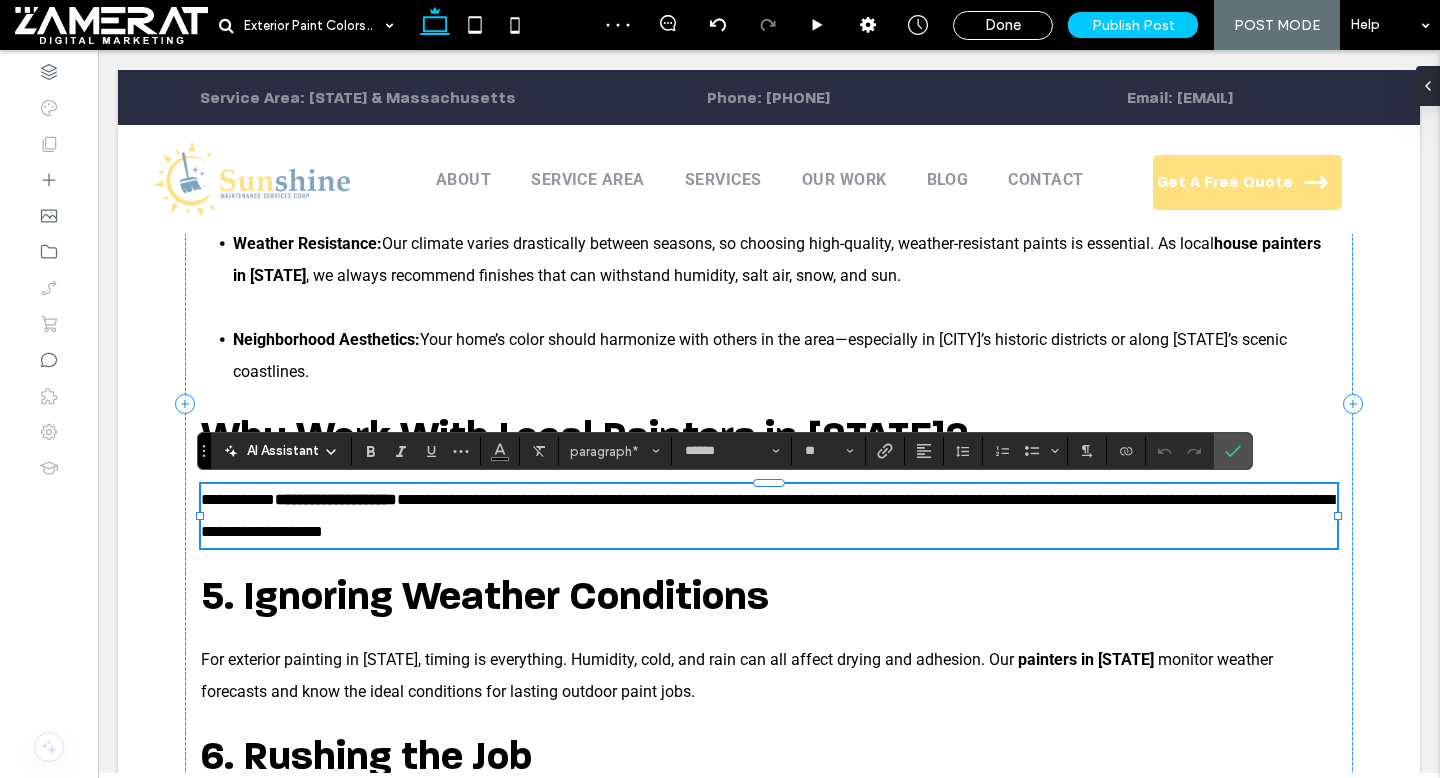 scroll, scrollTop: 0, scrollLeft: 0, axis: both 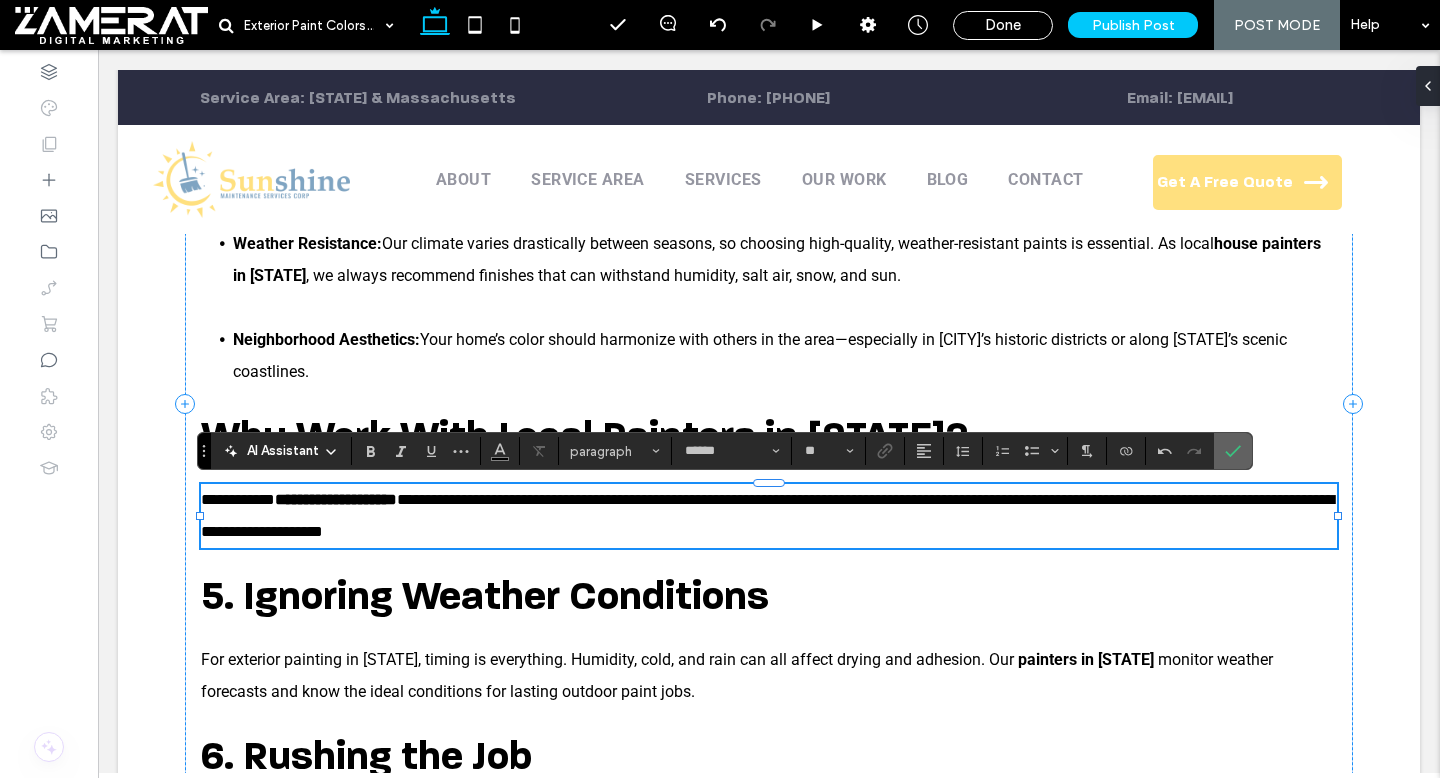 click 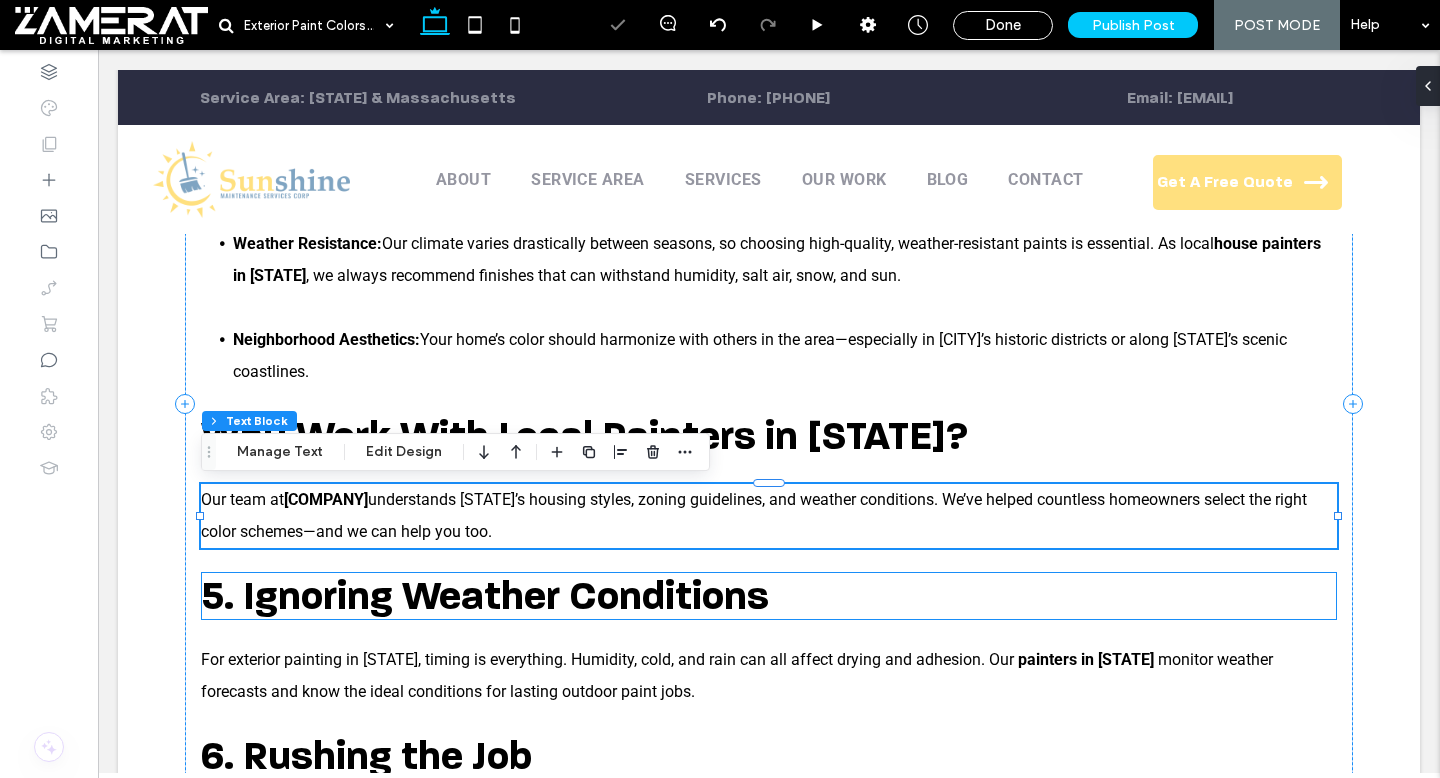 click on "5. Ignoring Weather Conditions" at bounding box center [769, 596] 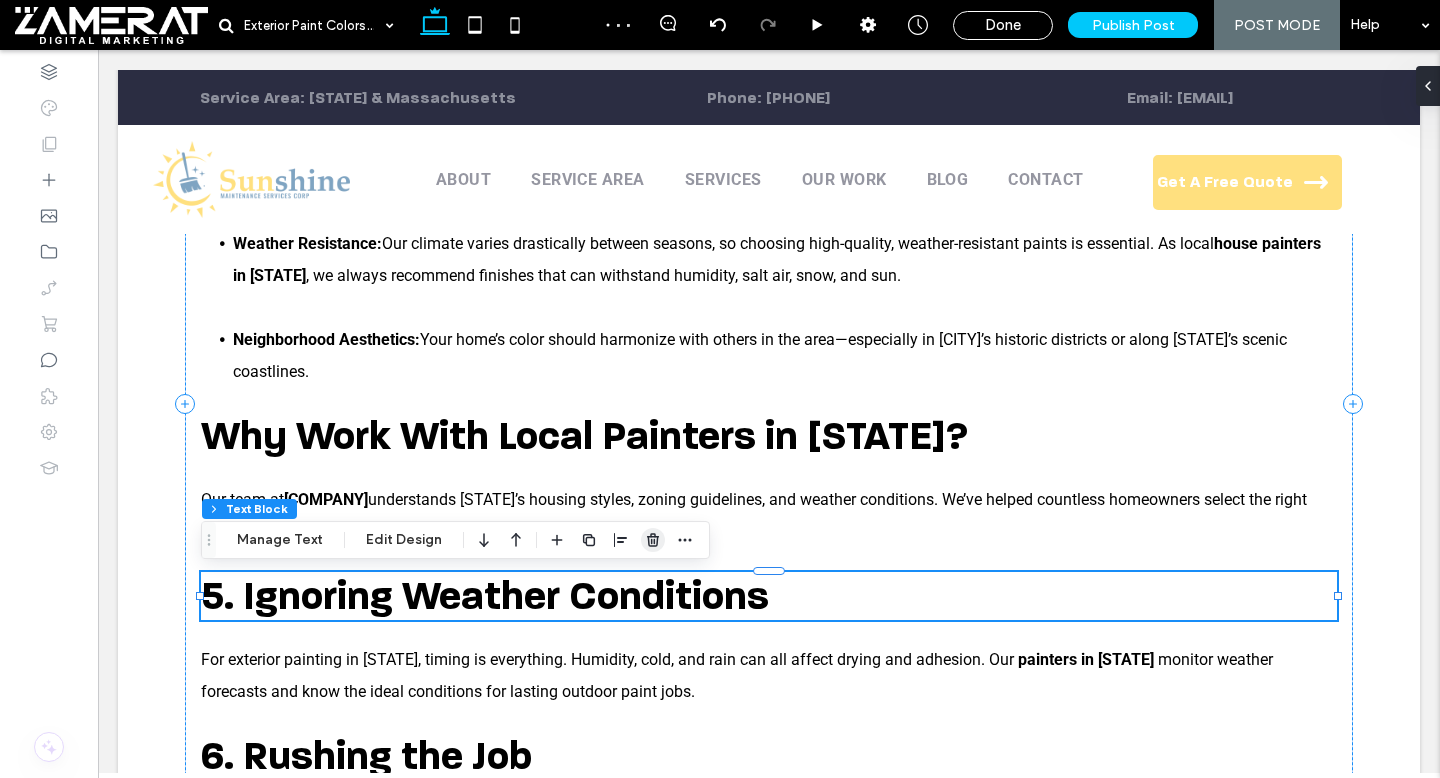click 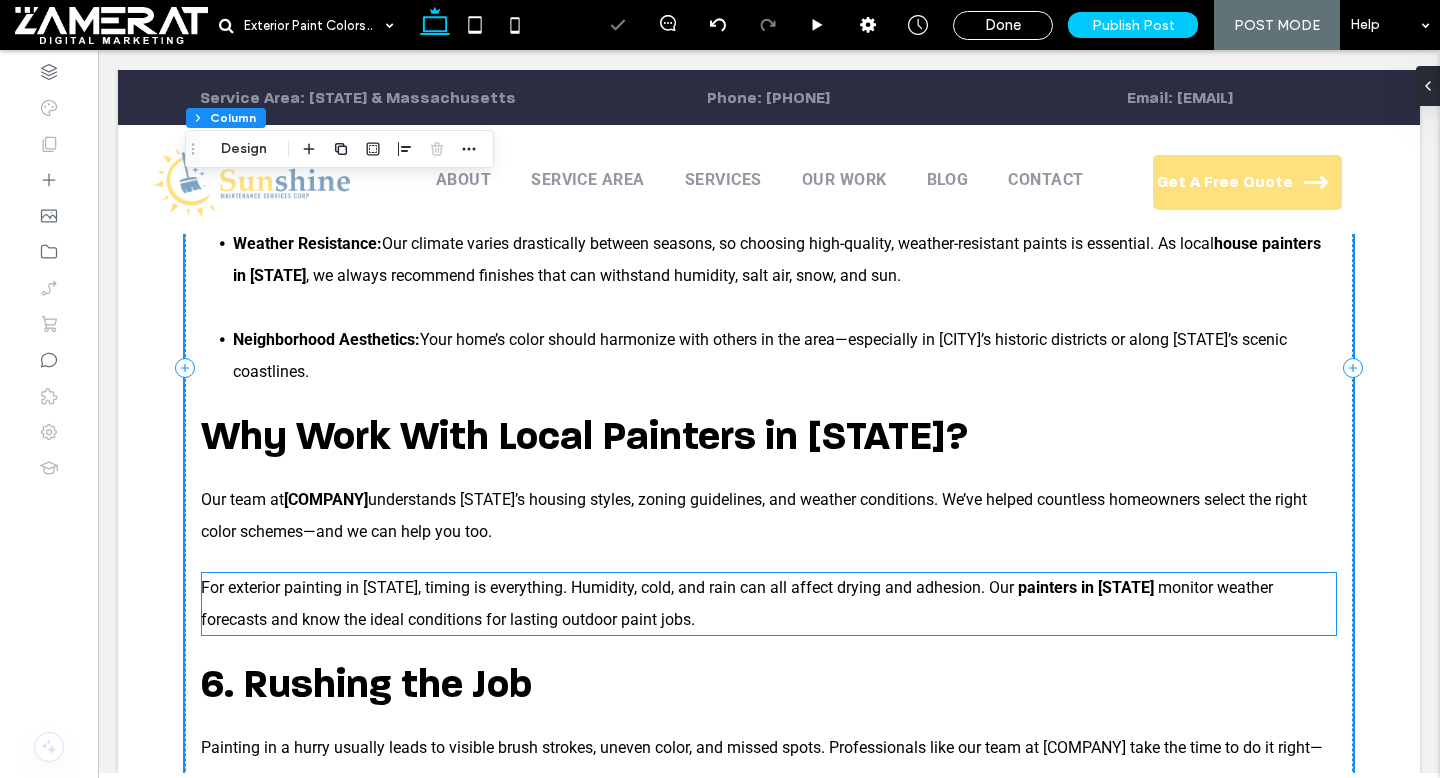 click on "For exterior painting in Rhode Island, timing is everything. Humidity, cold, and rain can all affect drying and adhesion. Our
painters in RI   monitor weather forecasts and know the ideal conditions for lasting outdoor paint jobs." at bounding box center [769, 604] 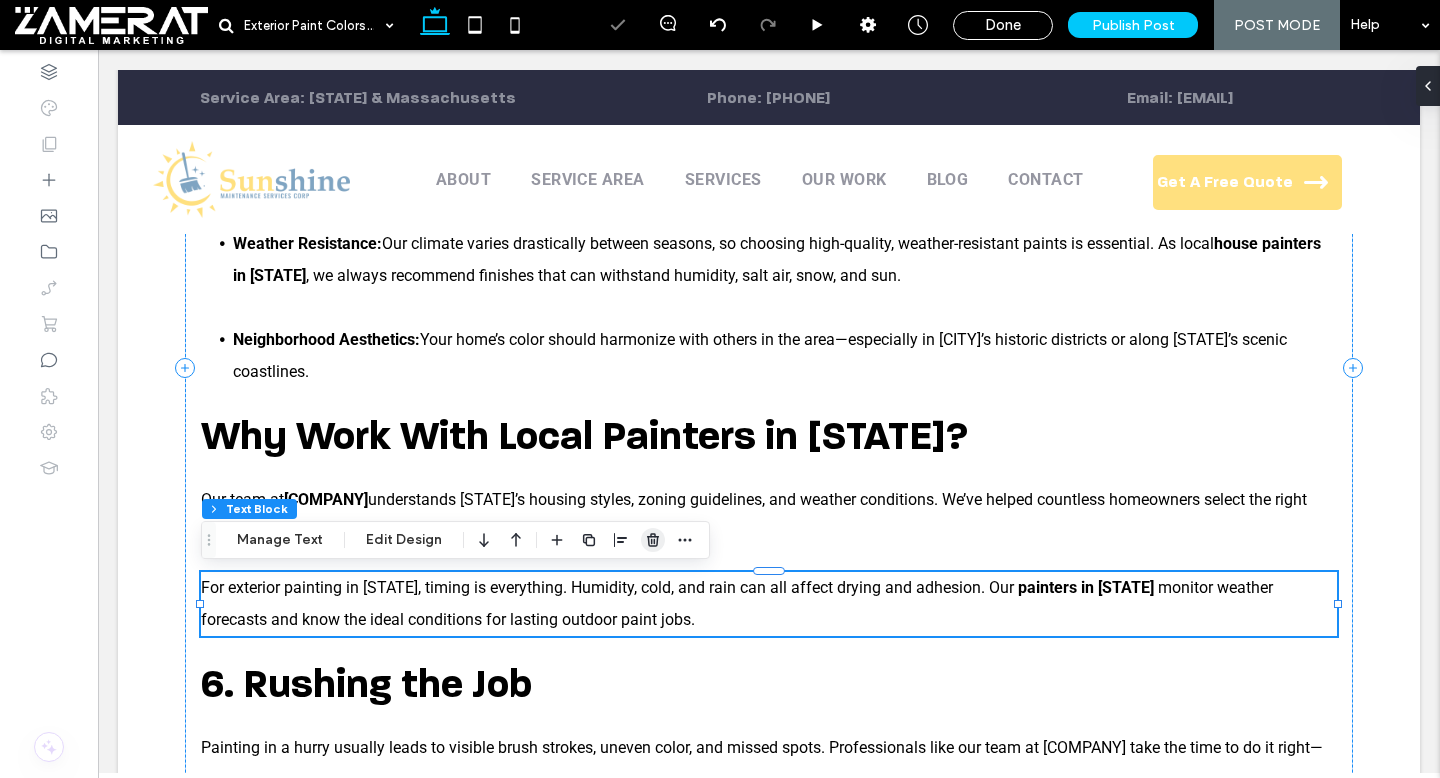 click 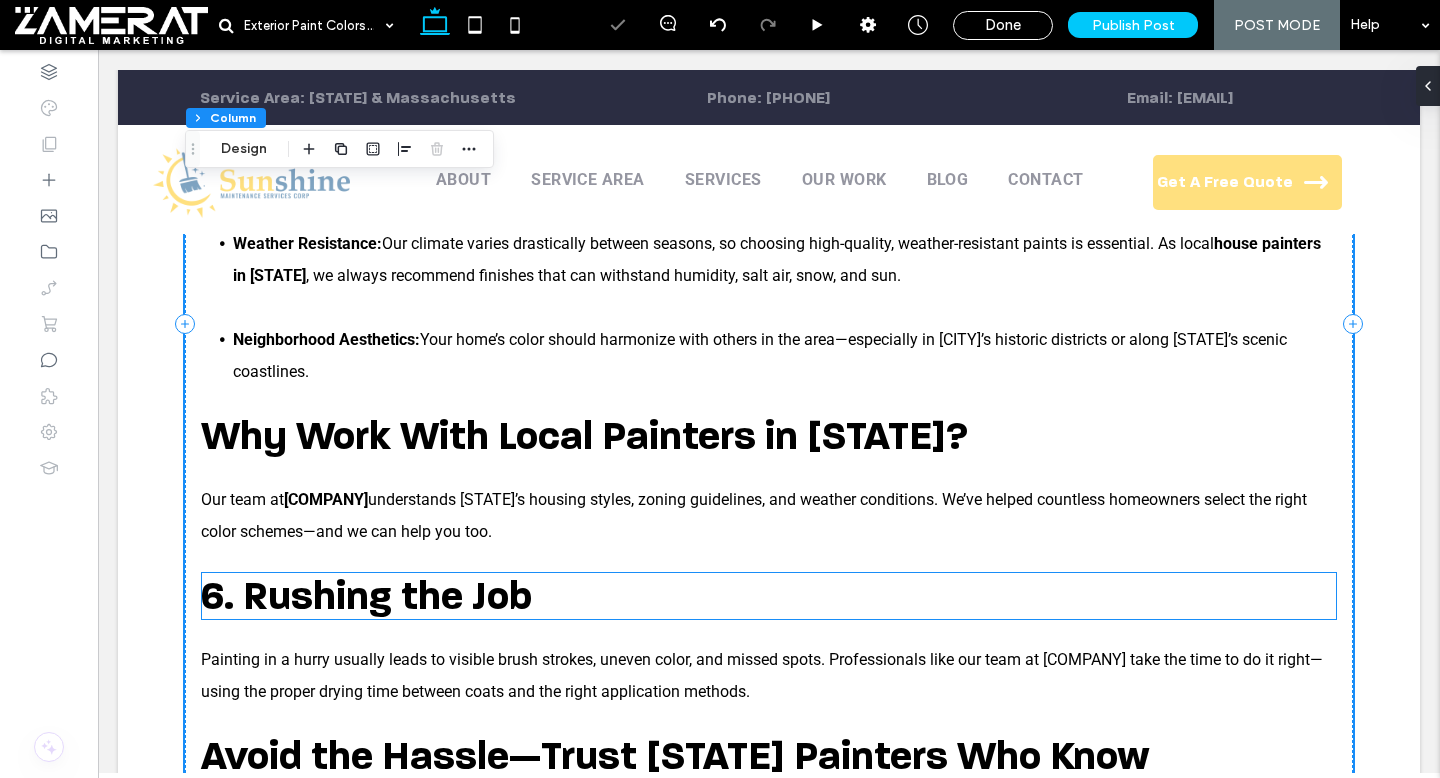 click on "6. Rushing the Job" at bounding box center (769, 596) 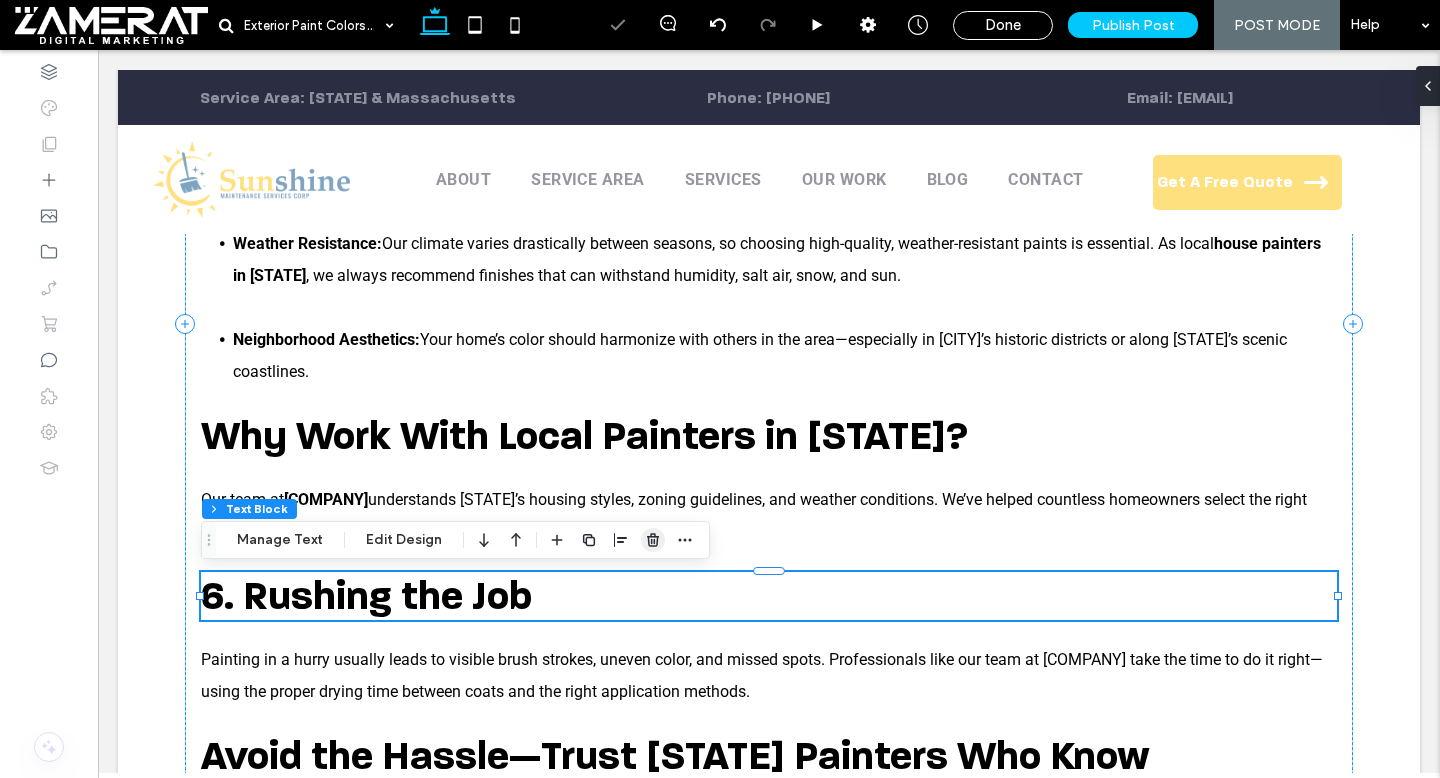 click 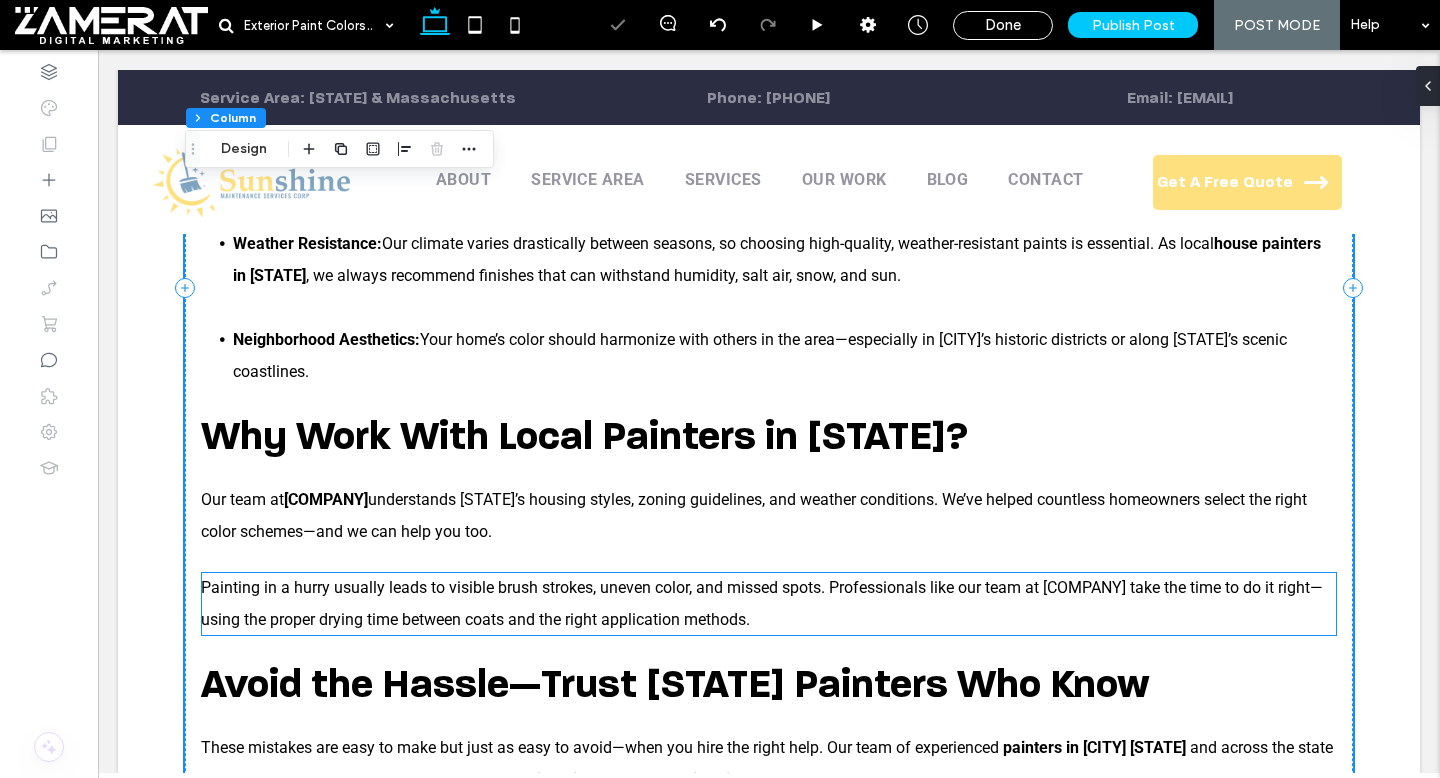 click on "Painting in a hurry usually leads to visible brush strokes, uneven color, and missed spots. Professionals like our team at Sunshine Maintenance take the time to do it right—using the proper drying time between coats and the right application methods." at bounding box center (762, 603) 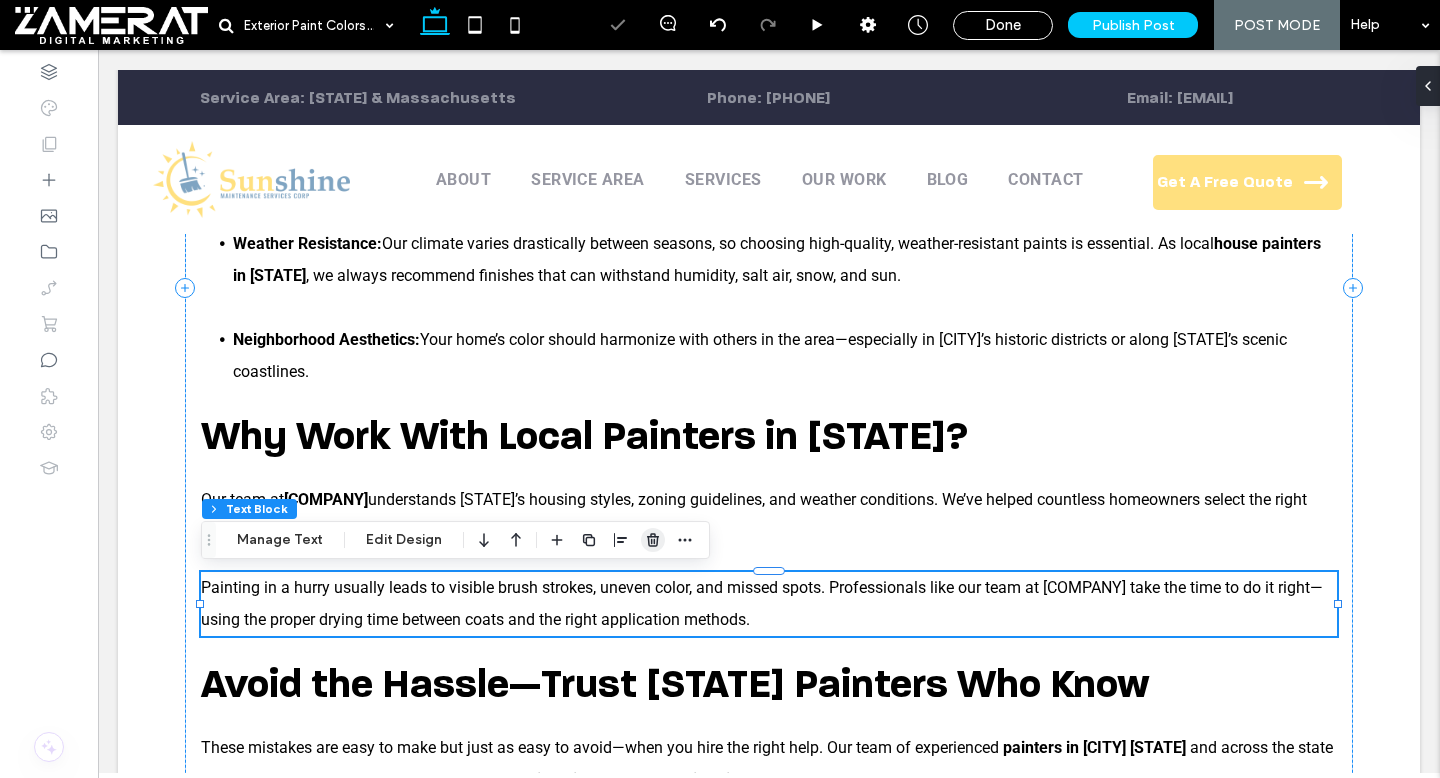 click 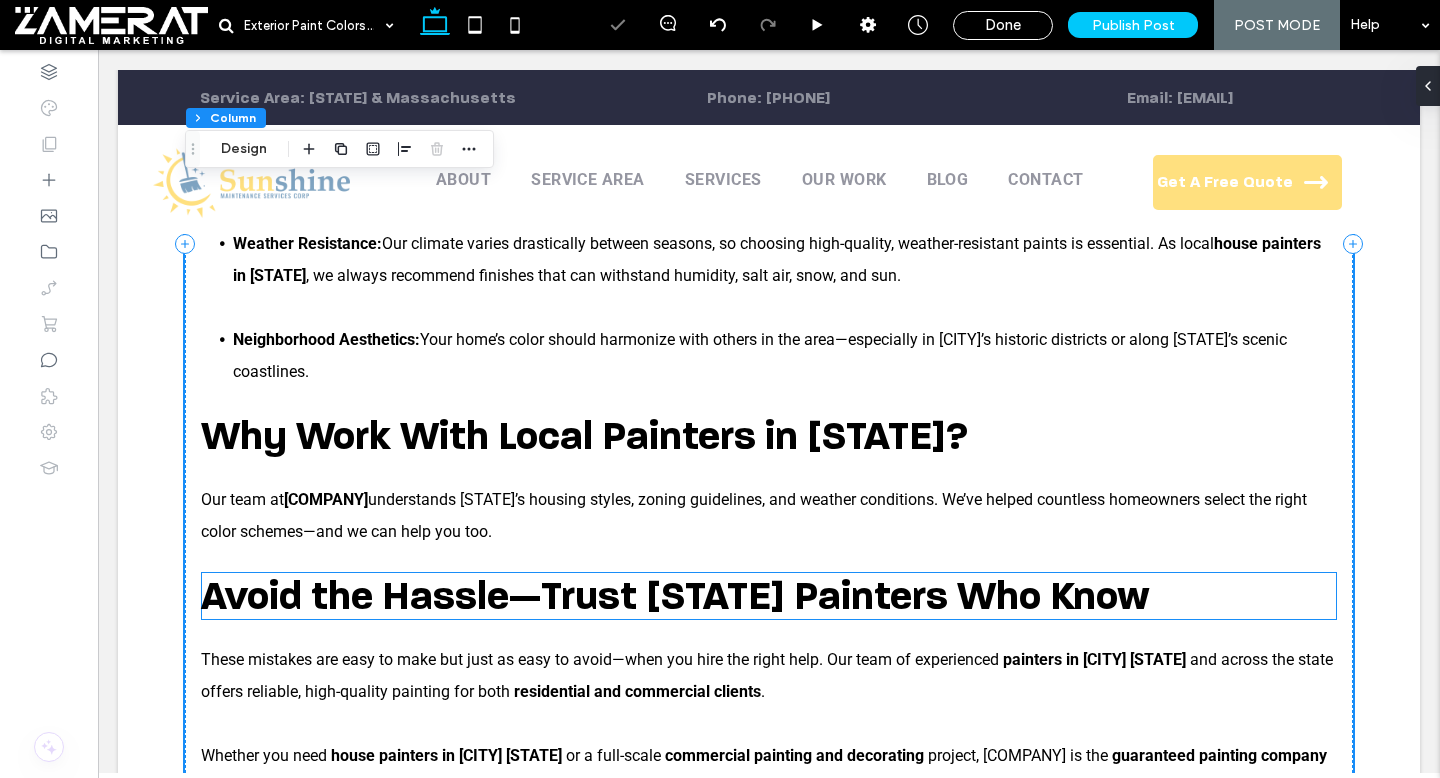 click on "Avoid the Hassle—Trust Rhode Island Painters Who Know" at bounding box center [675, 596] 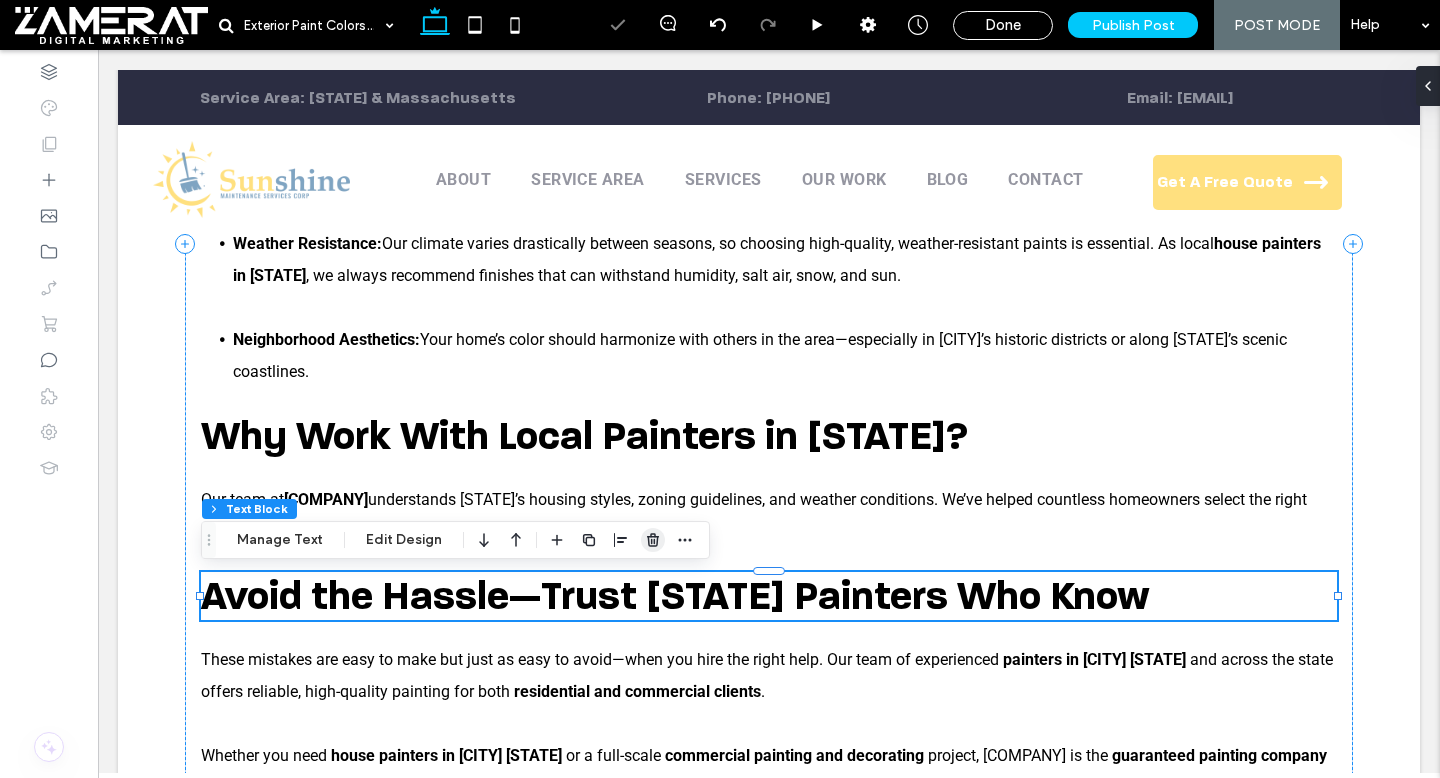click 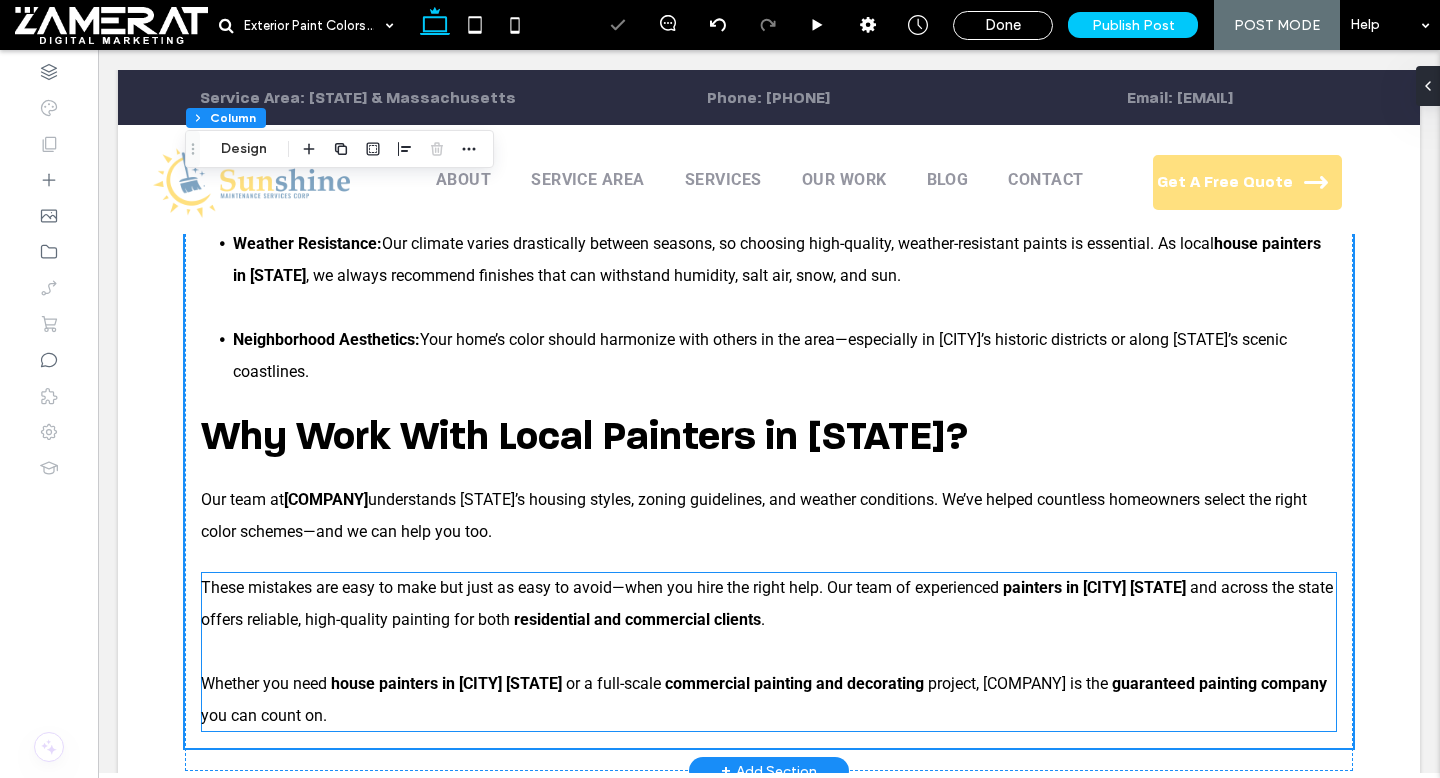 click on "residential and commercial clients" at bounding box center [637, 619] 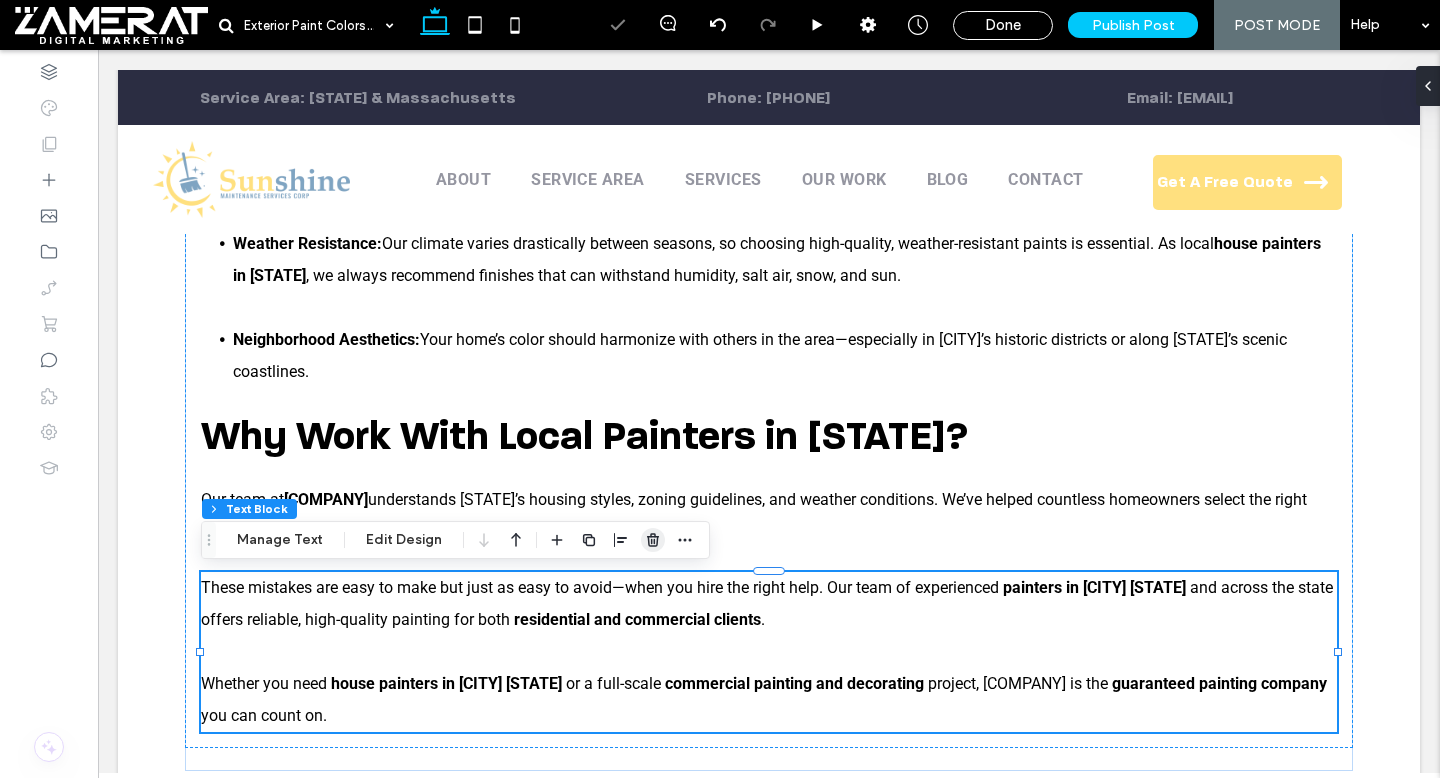 click 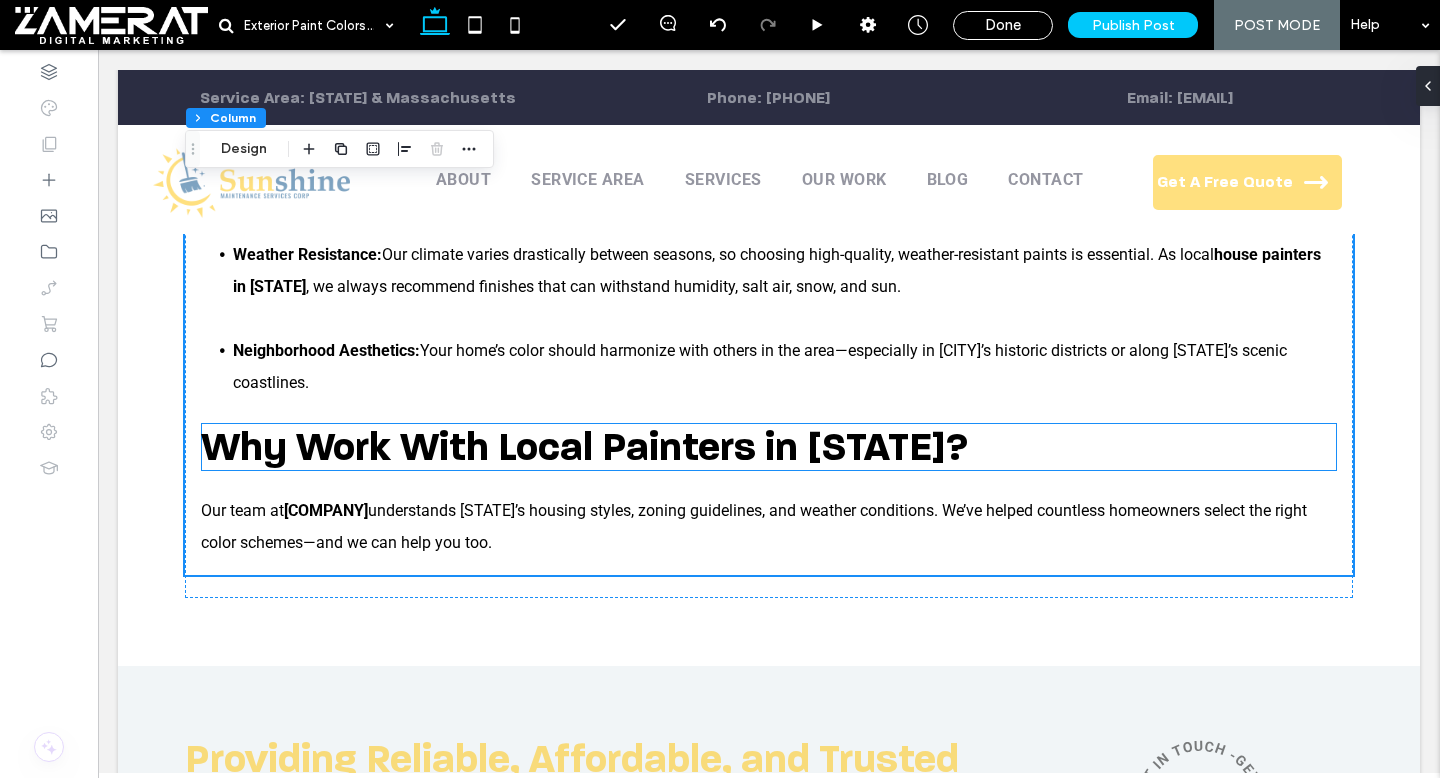 scroll, scrollTop: 986, scrollLeft: 0, axis: vertical 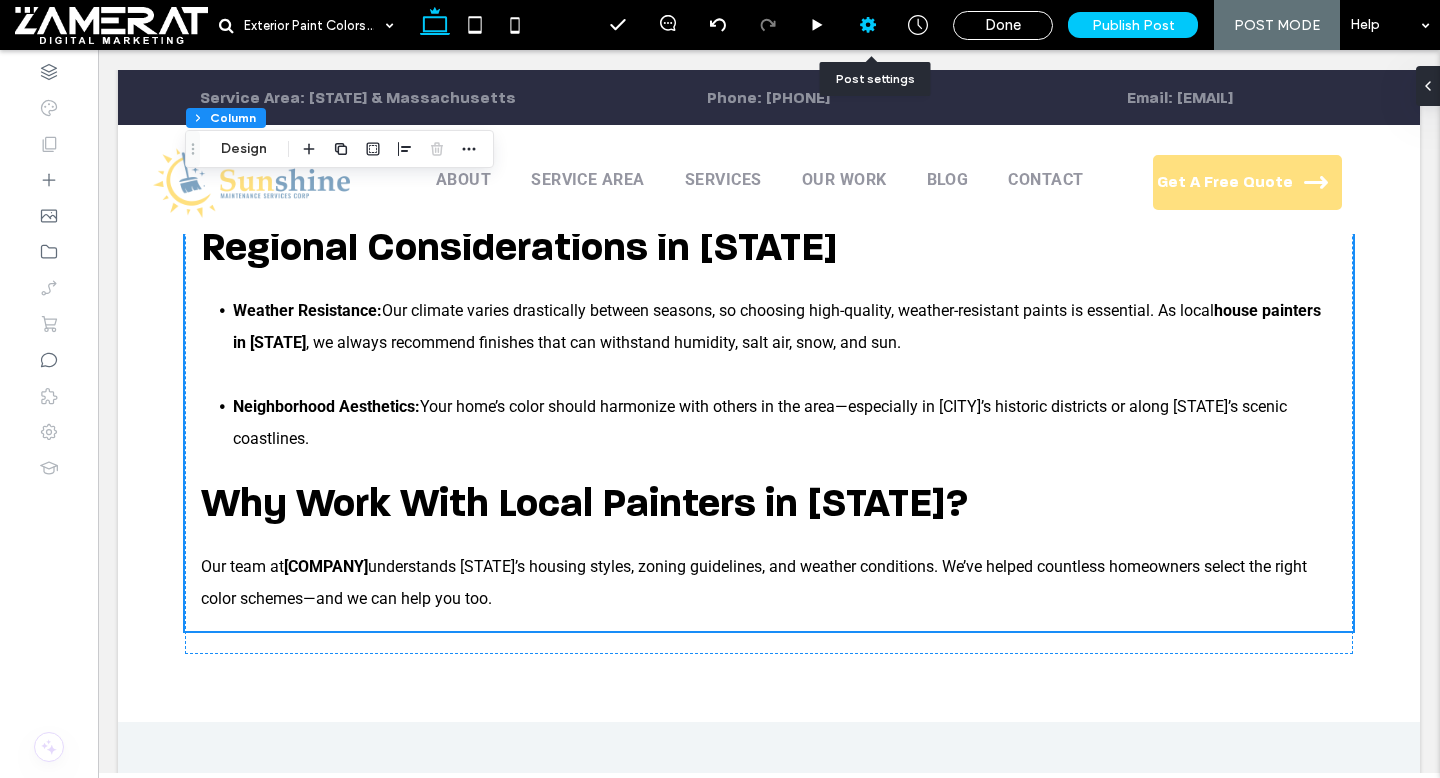 click 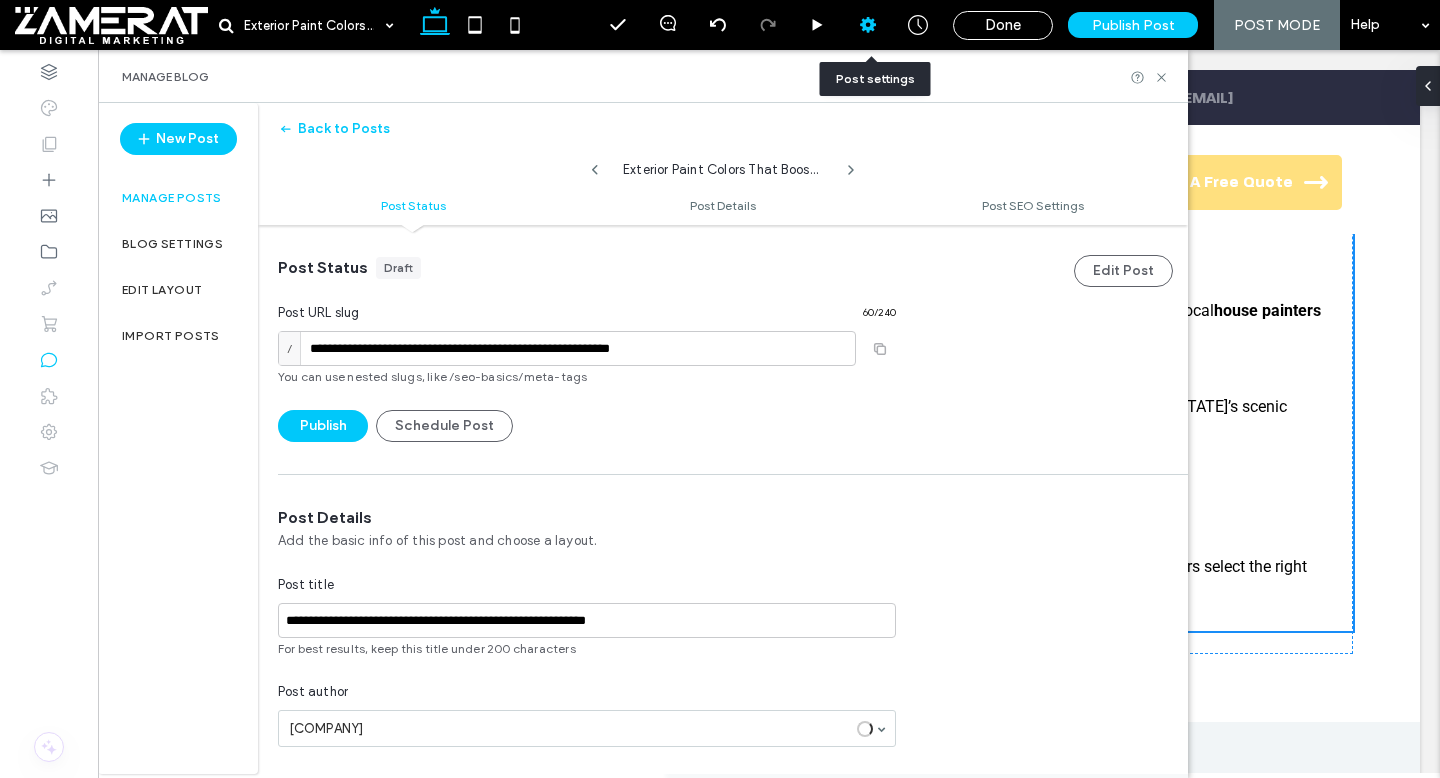 scroll, scrollTop: 1, scrollLeft: 0, axis: vertical 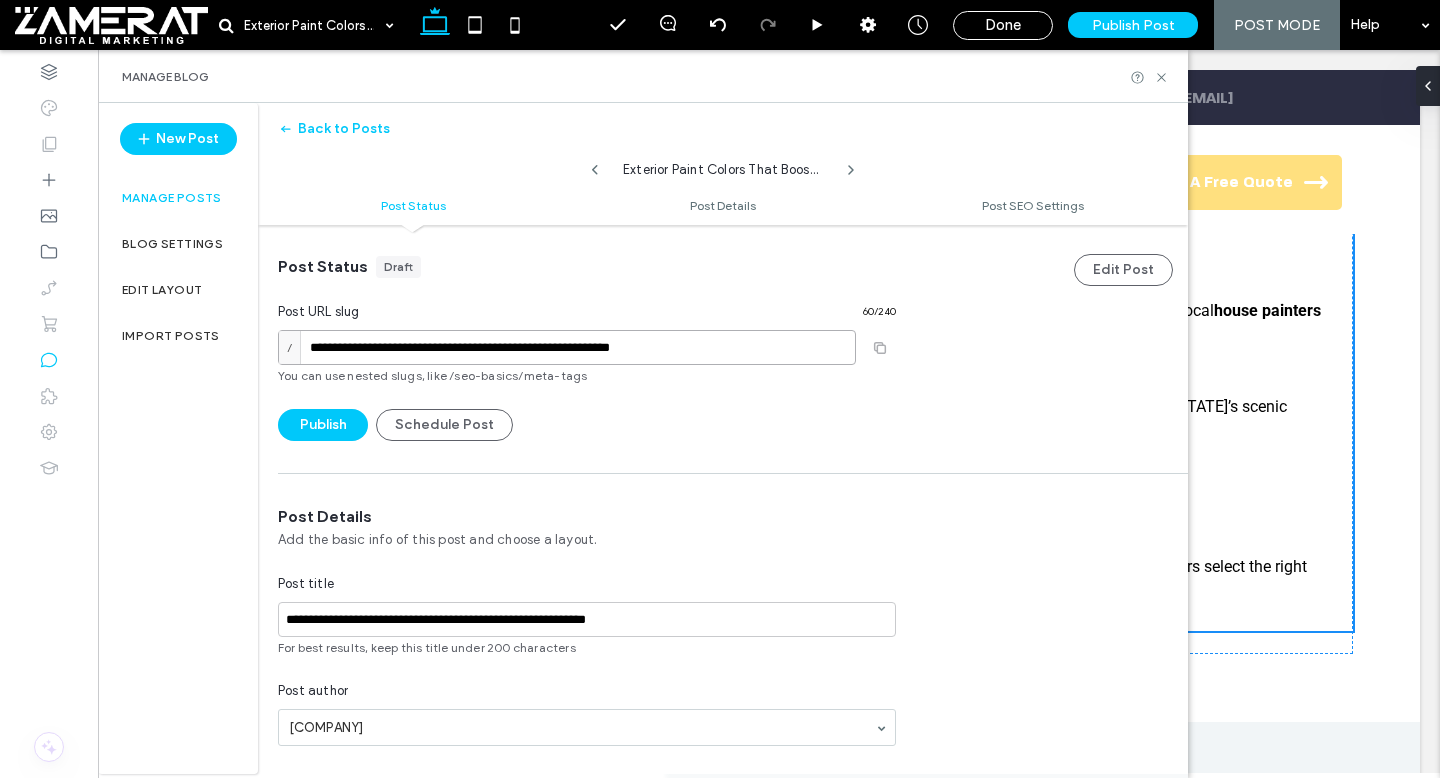 click on "**********" at bounding box center [567, 347] 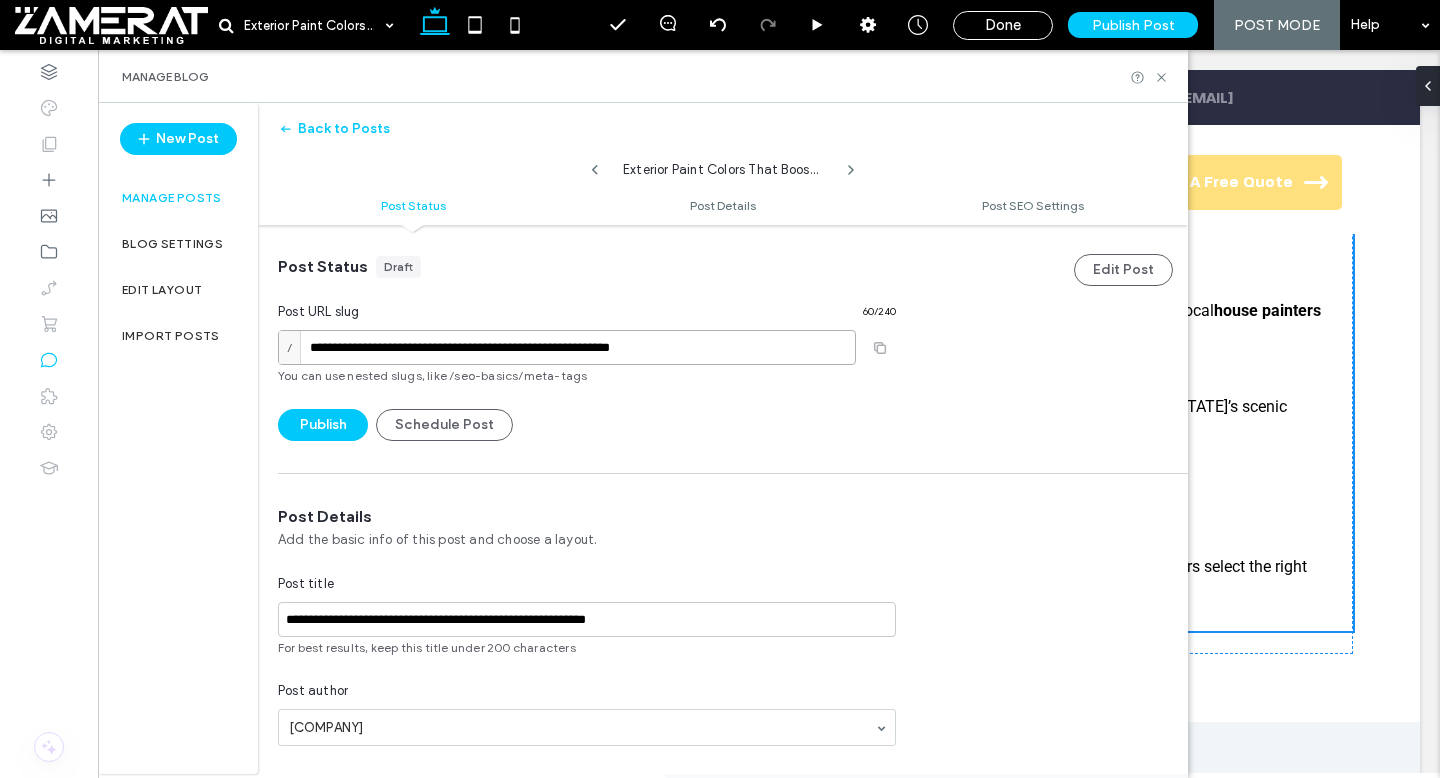 click on "**********" at bounding box center [567, 347] 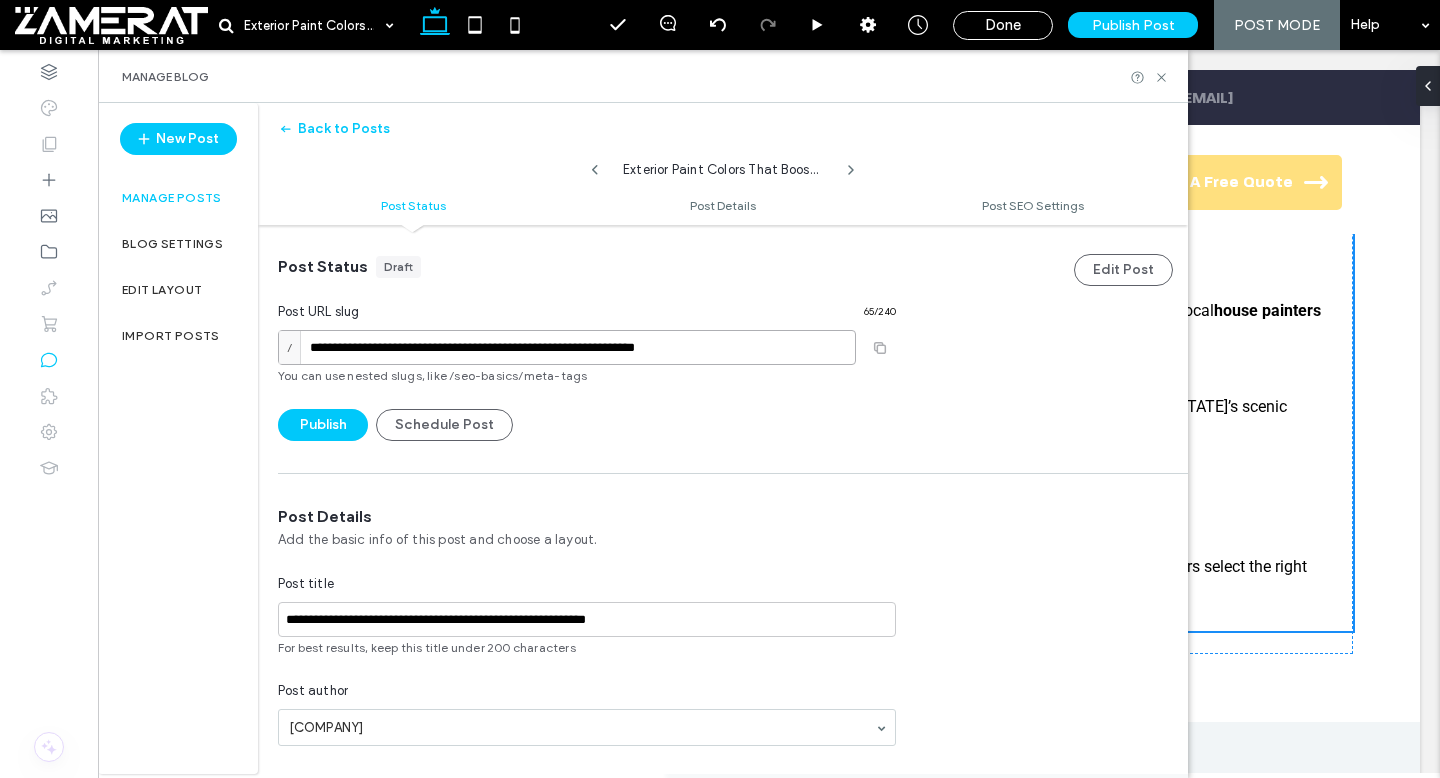 type on "**********" 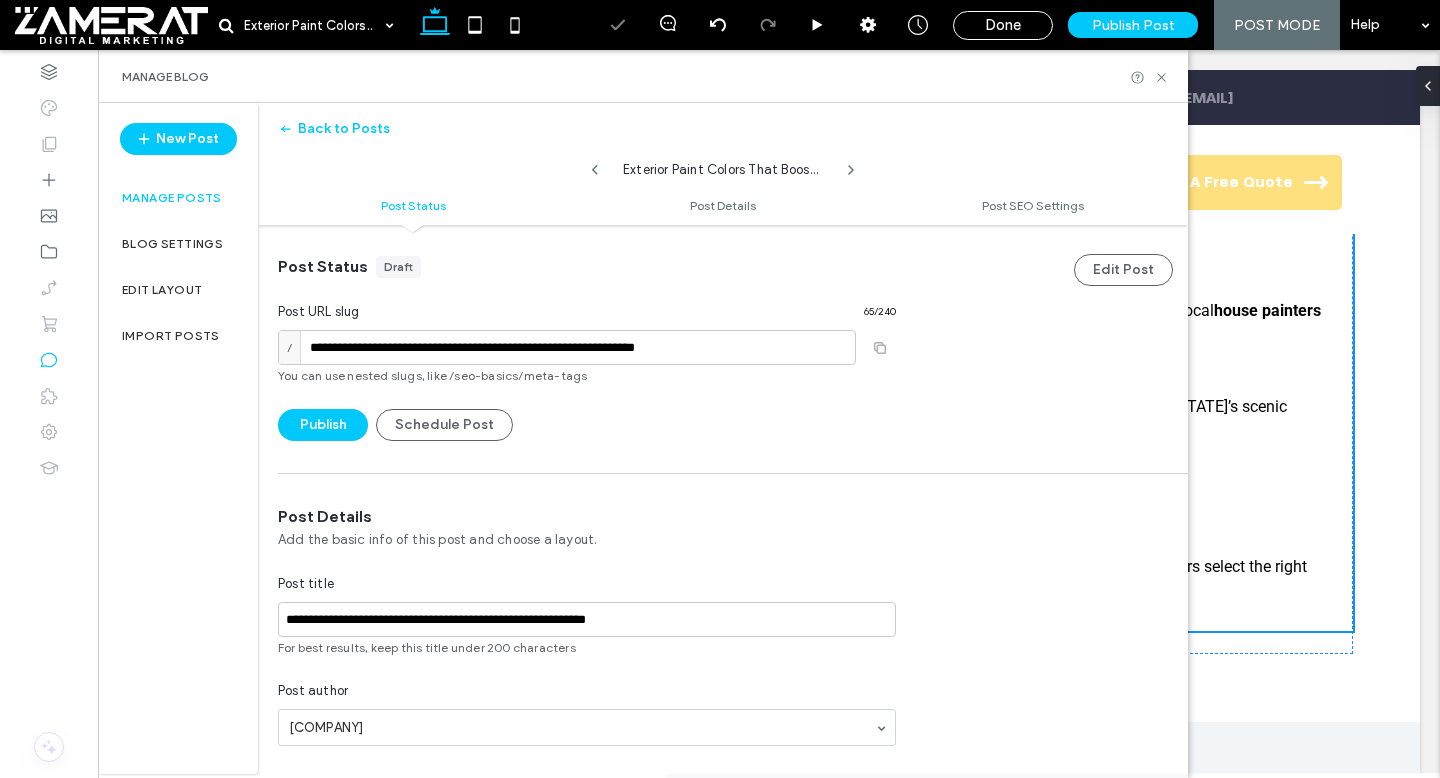 click on "Post URL slug 65 / 240" at bounding box center (587, 316) 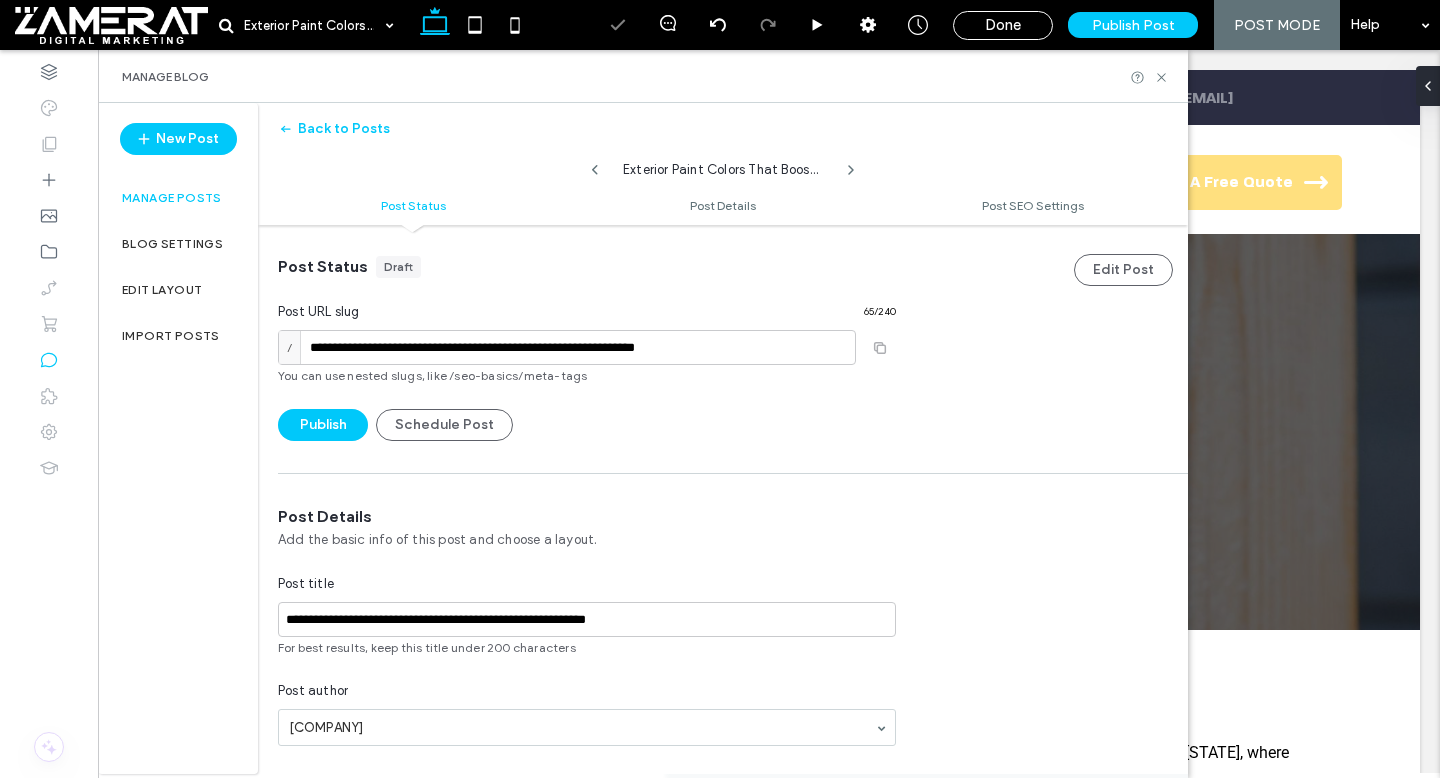 scroll, scrollTop: 0, scrollLeft: 0, axis: both 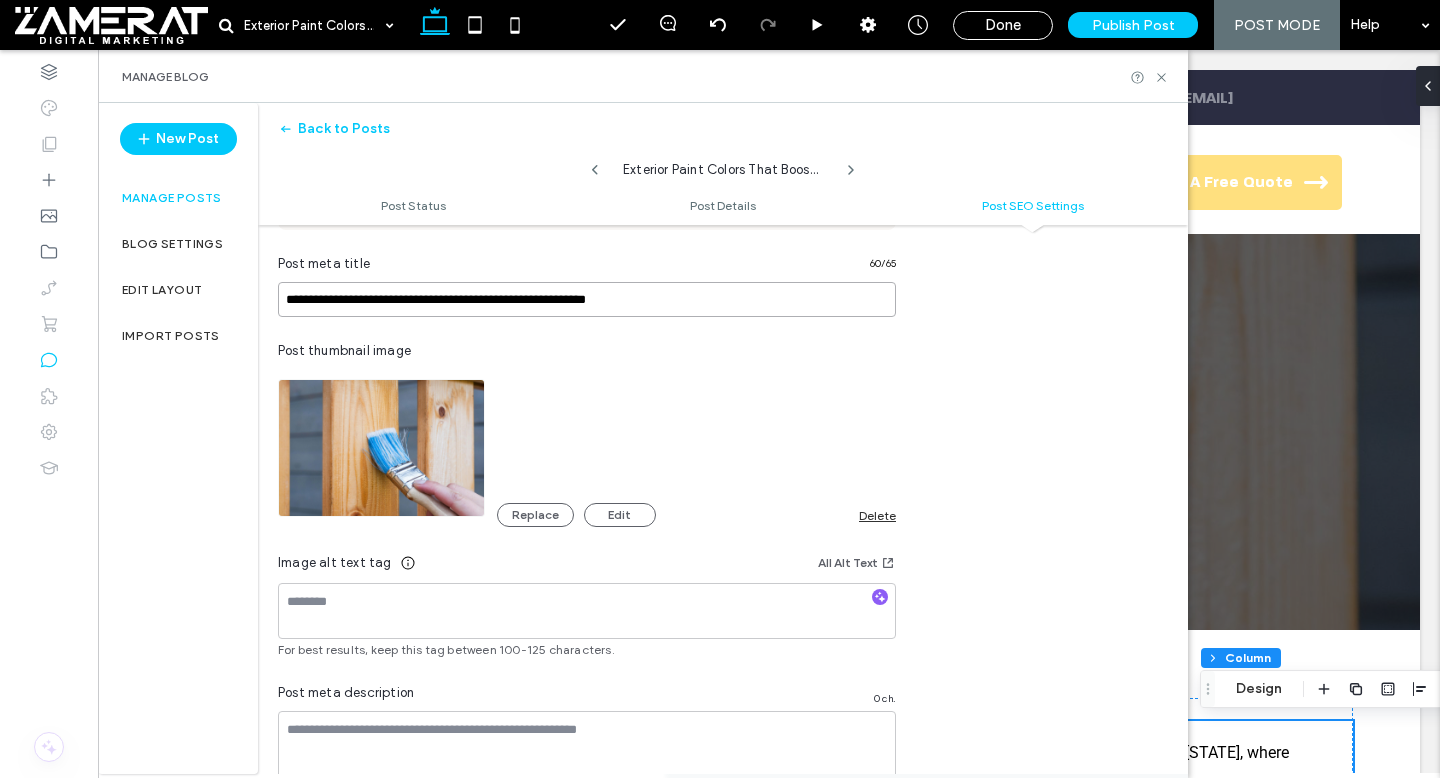 click on "**********" at bounding box center (587, 299) 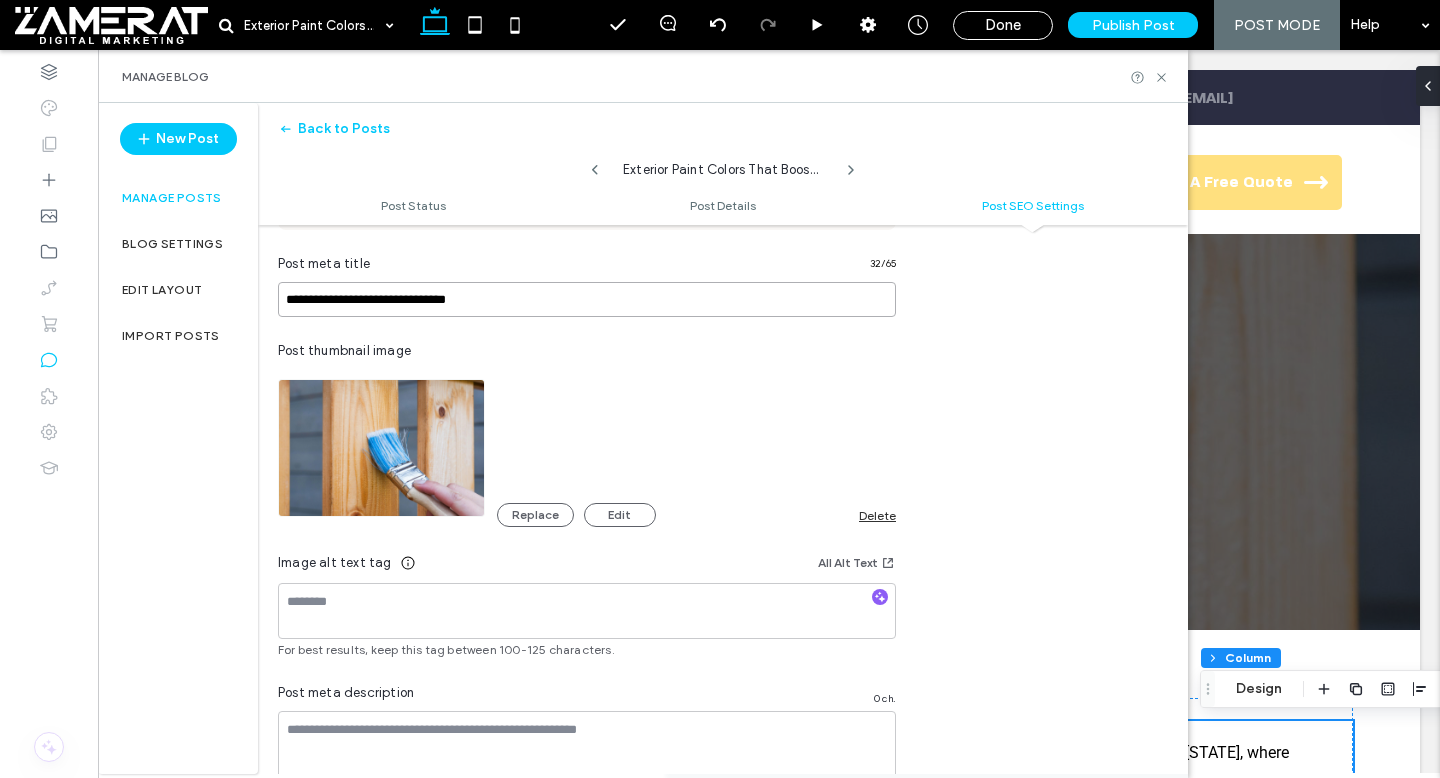 type on "**********" 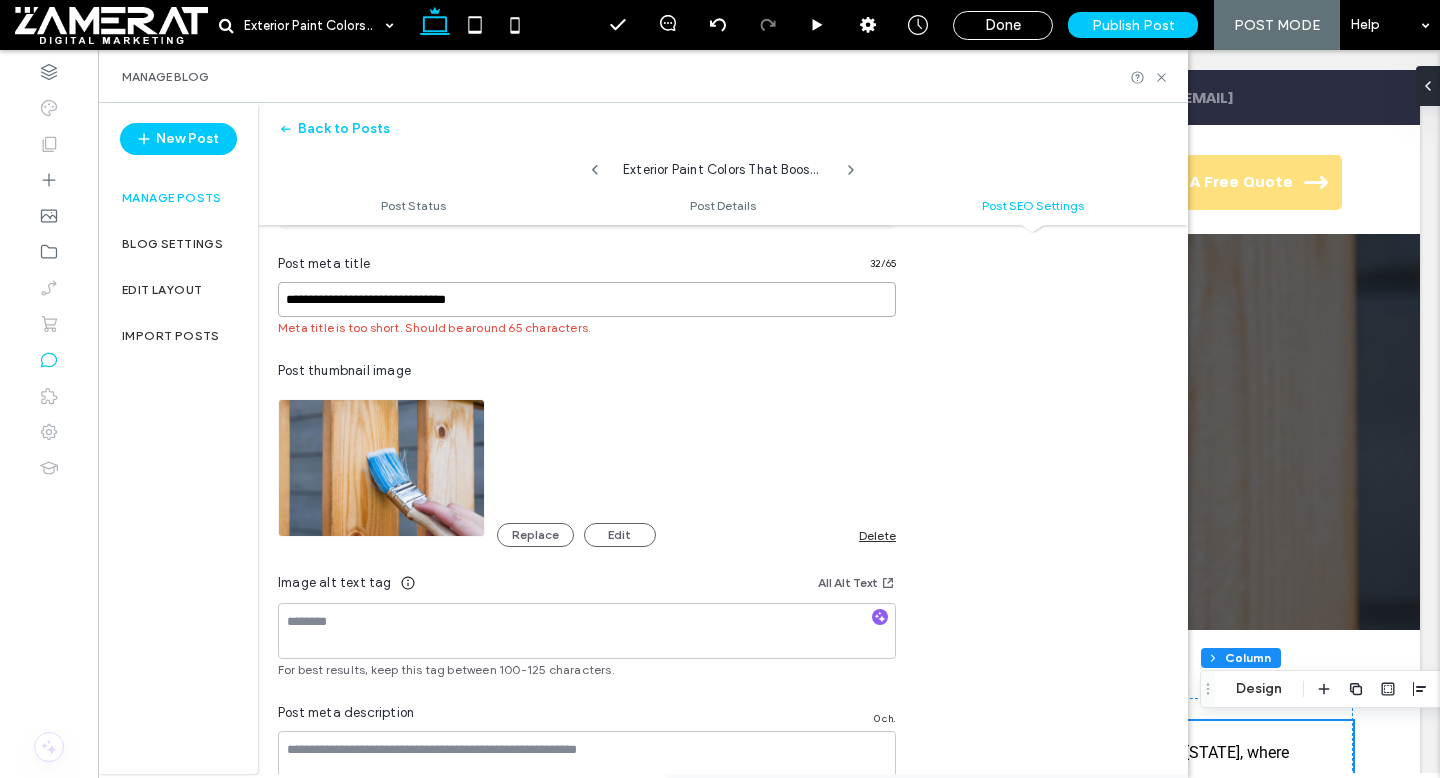 scroll, scrollTop: 1153, scrollLeft: 0, axis: vertical 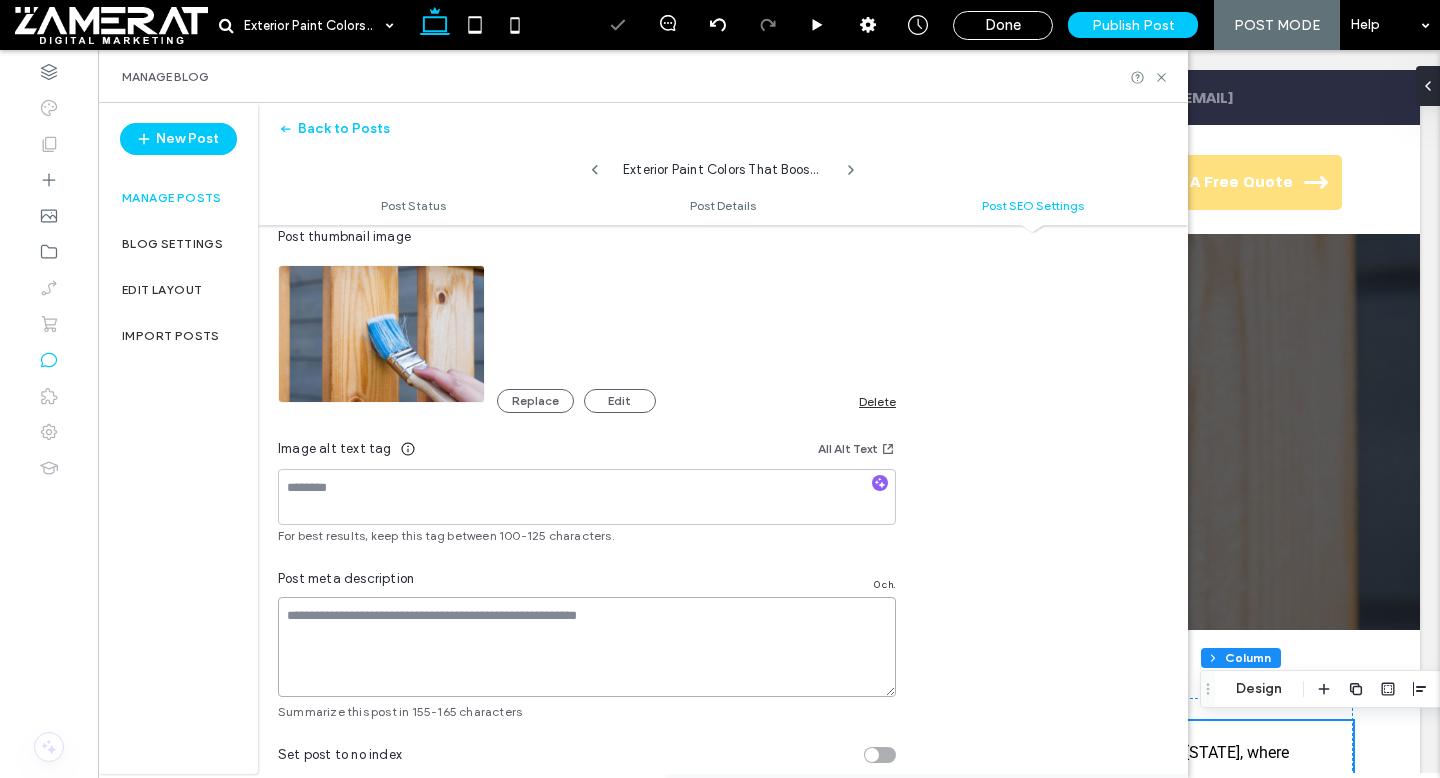 click at bounding box center (587, 647) 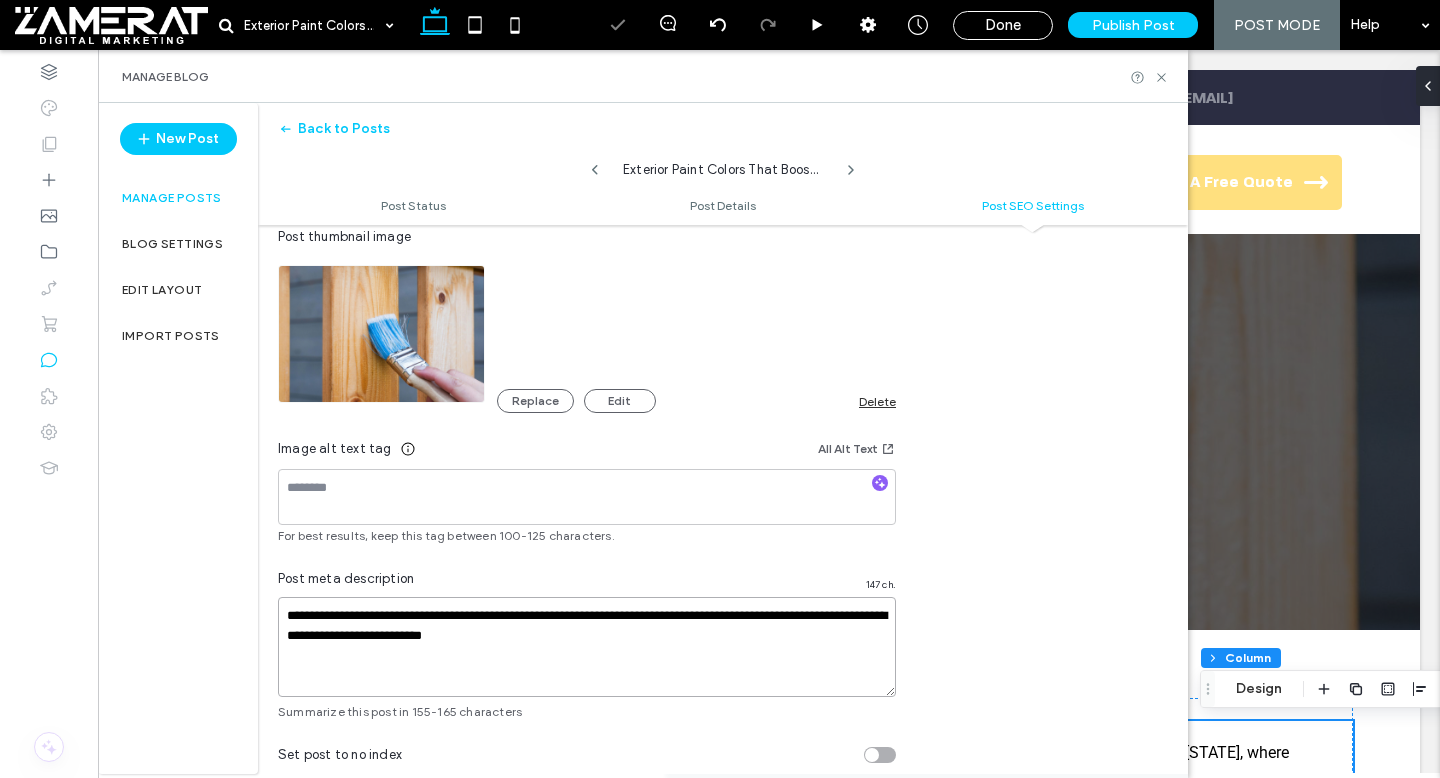 type on "**********" 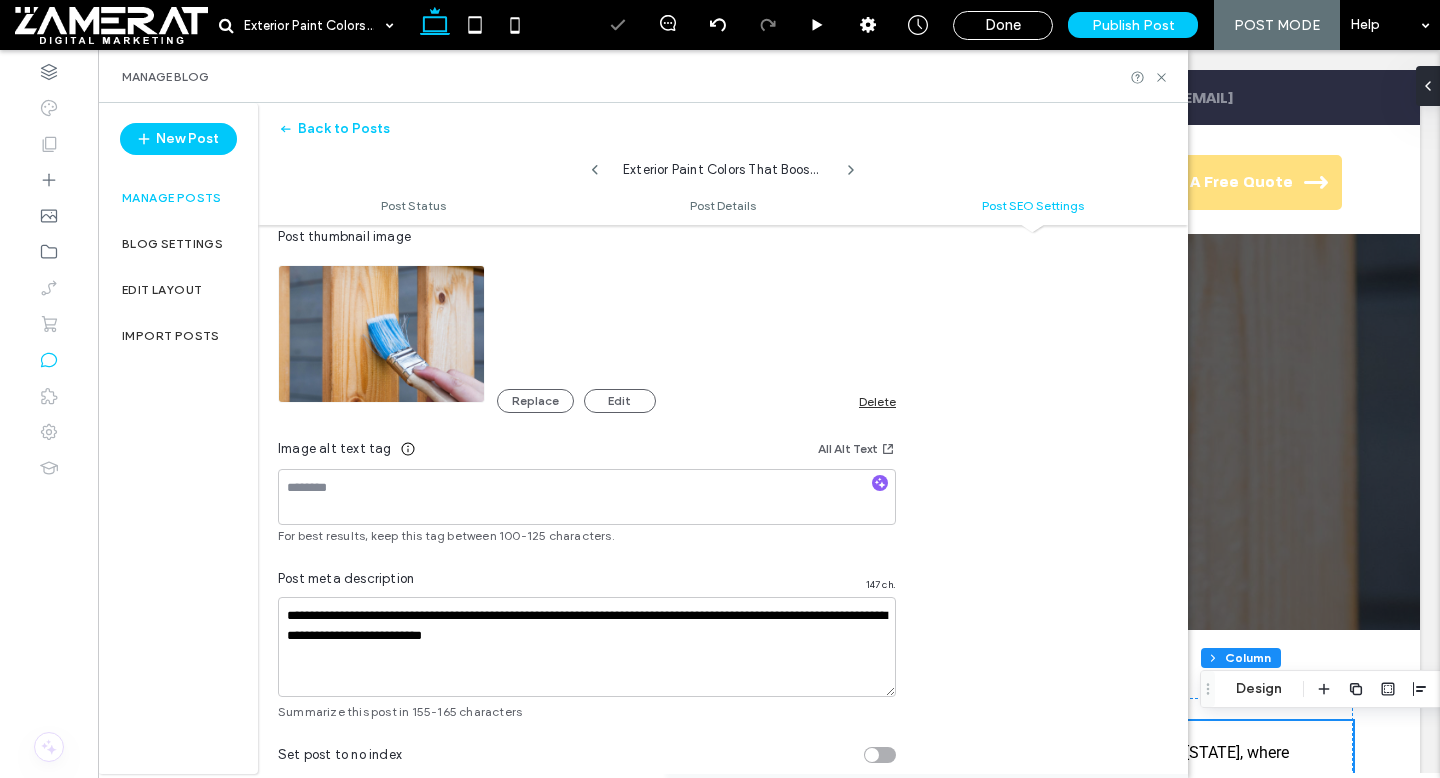 click on "Post meta description 147   ch." at bounding box center (587, 583) 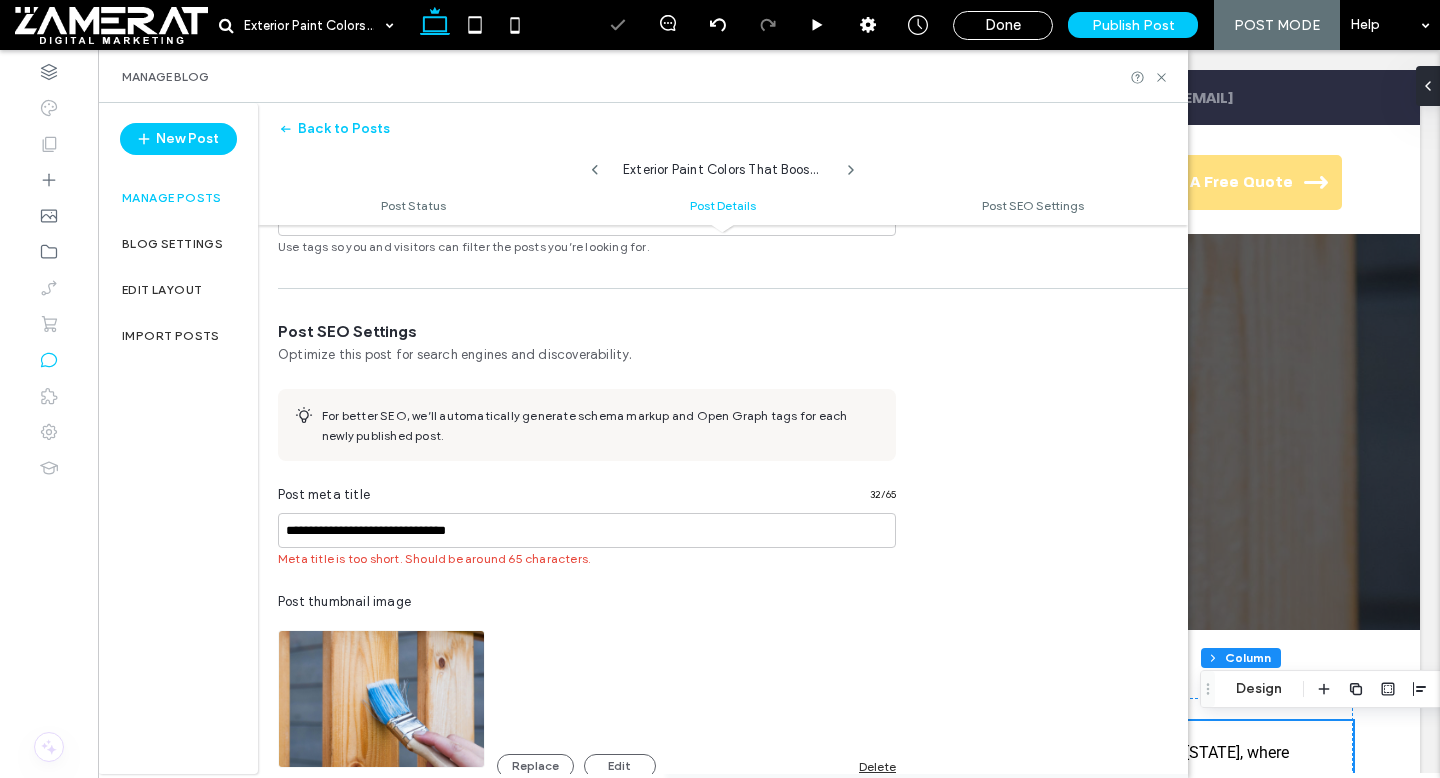 scroll, scrollTop: 834, scrollLeft: 0, axis: vertical 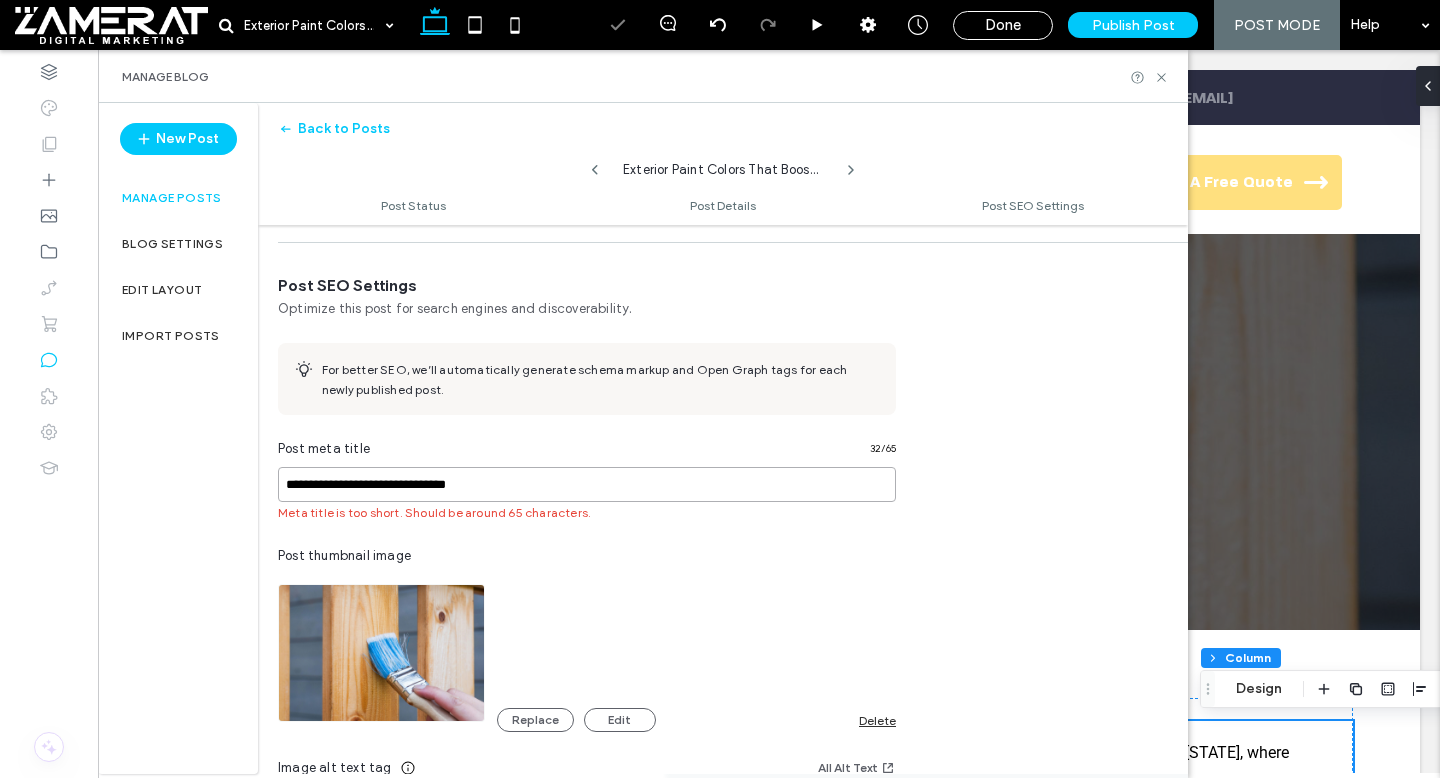 click on "**********" at bounding box center [587, 484] 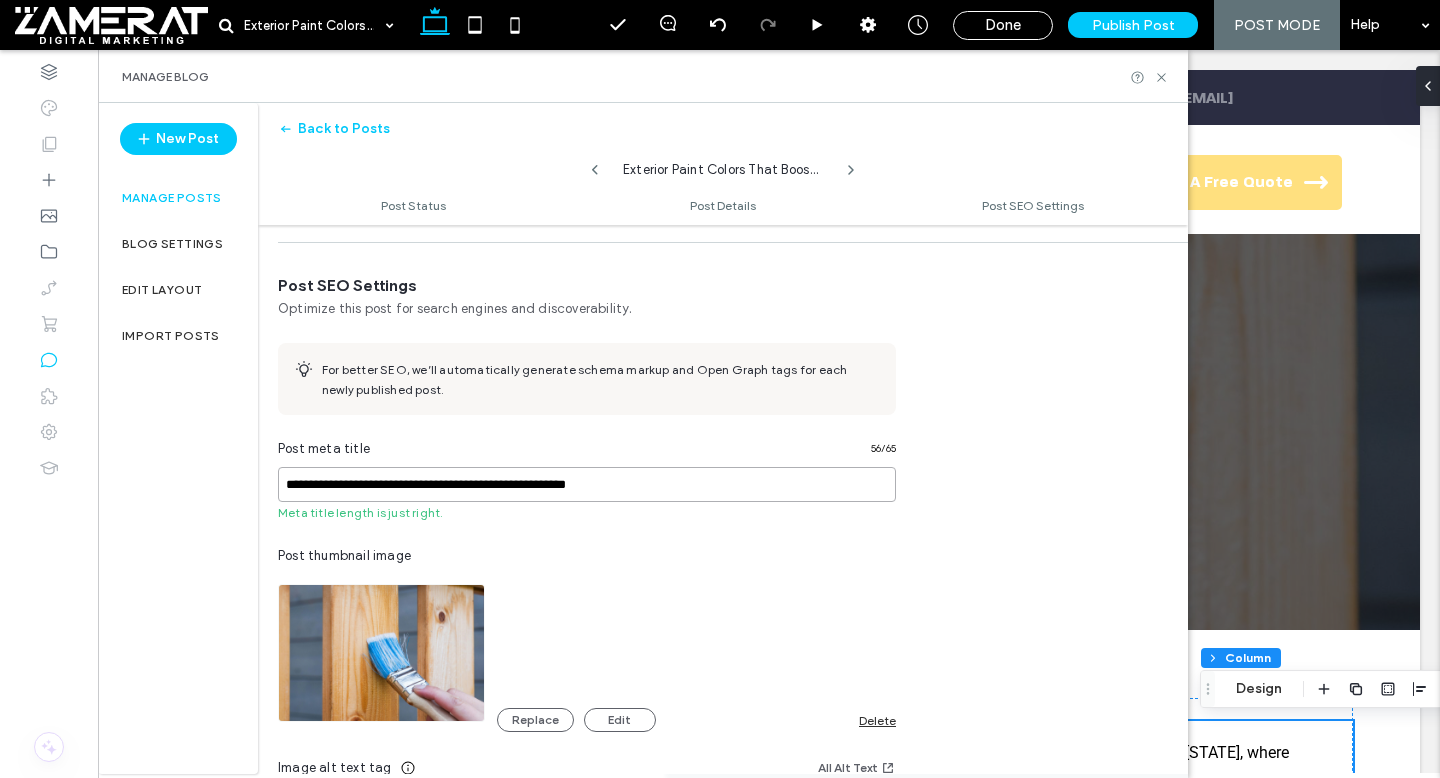 type on "**********" 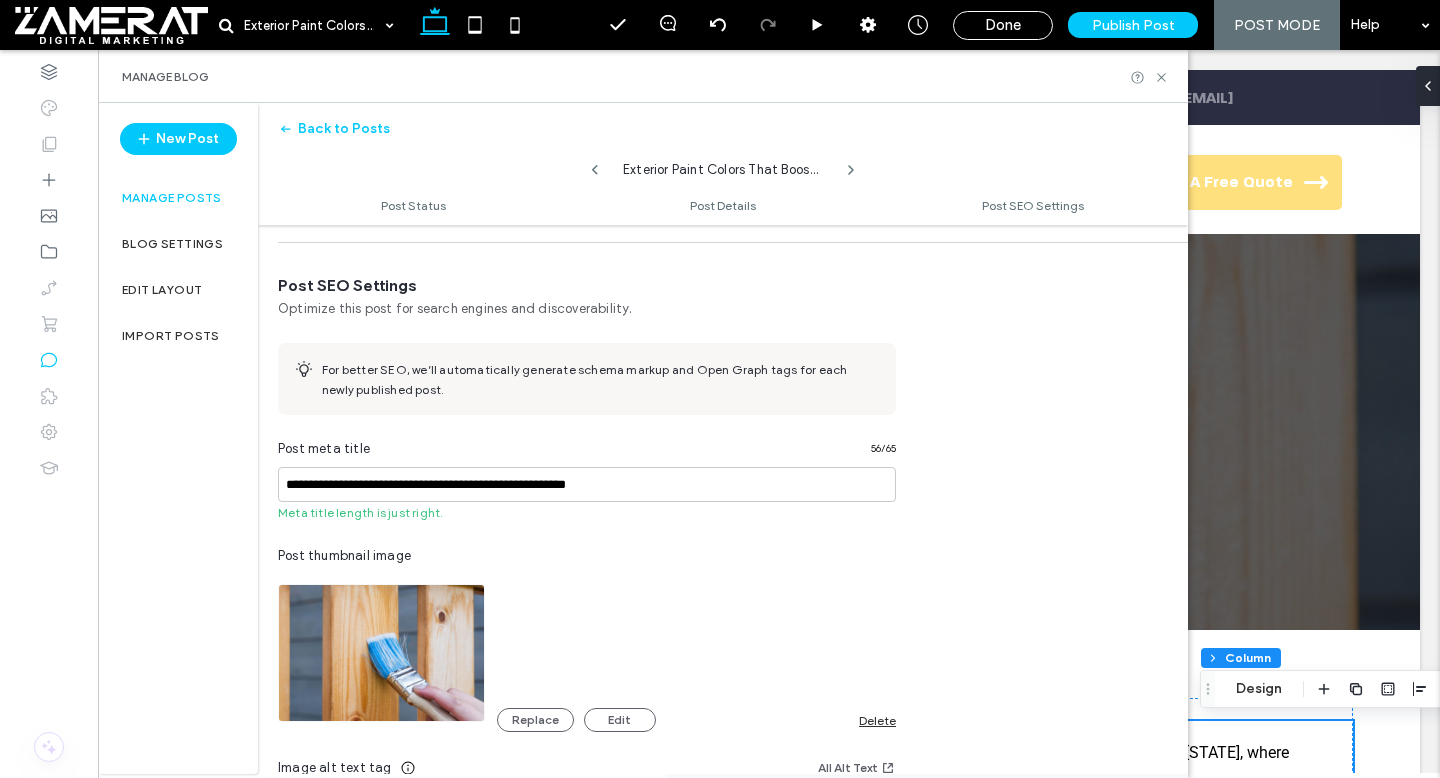 click on "Post meta title 56 / 65" at bounding box center [587, 453] 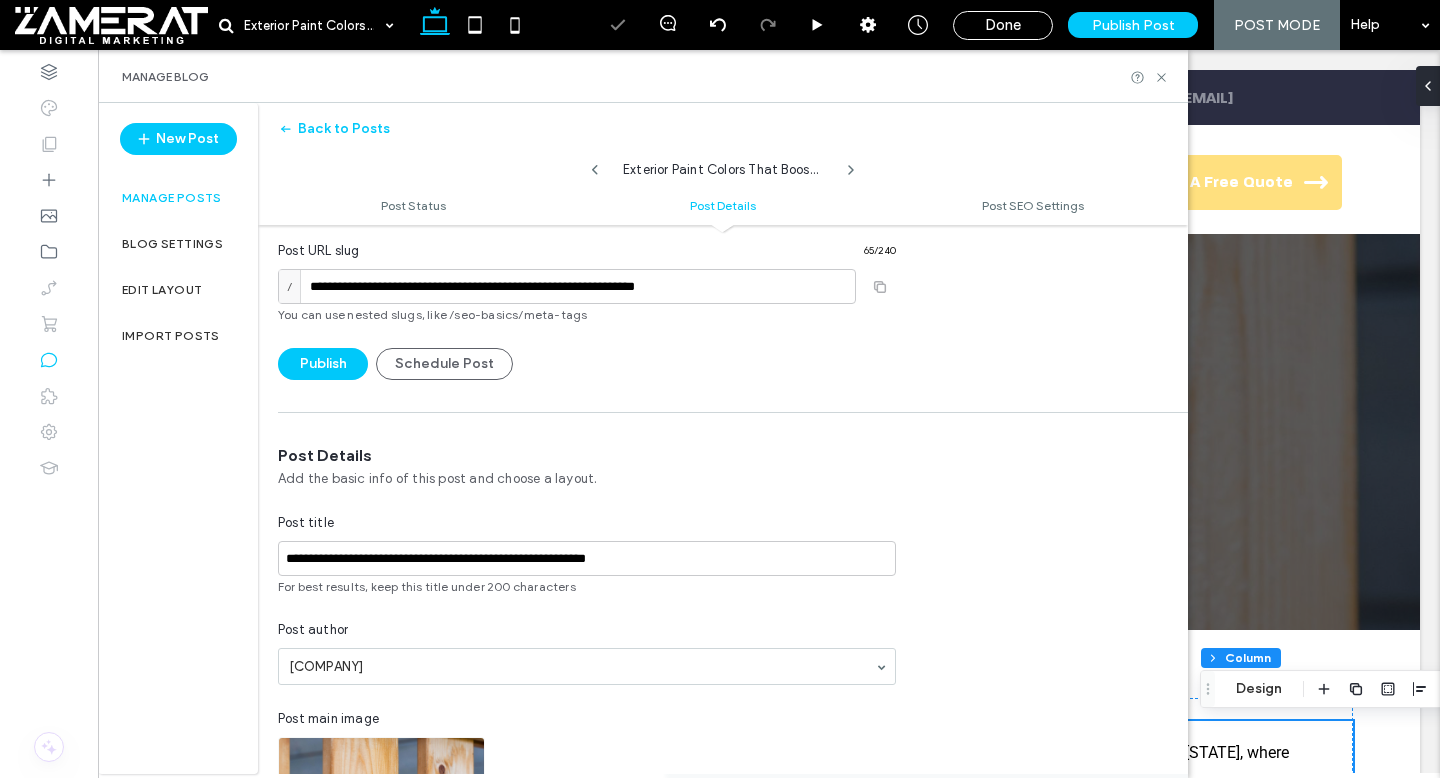scroll, scrollTop: 0, scrollLeft: 0, axis: both 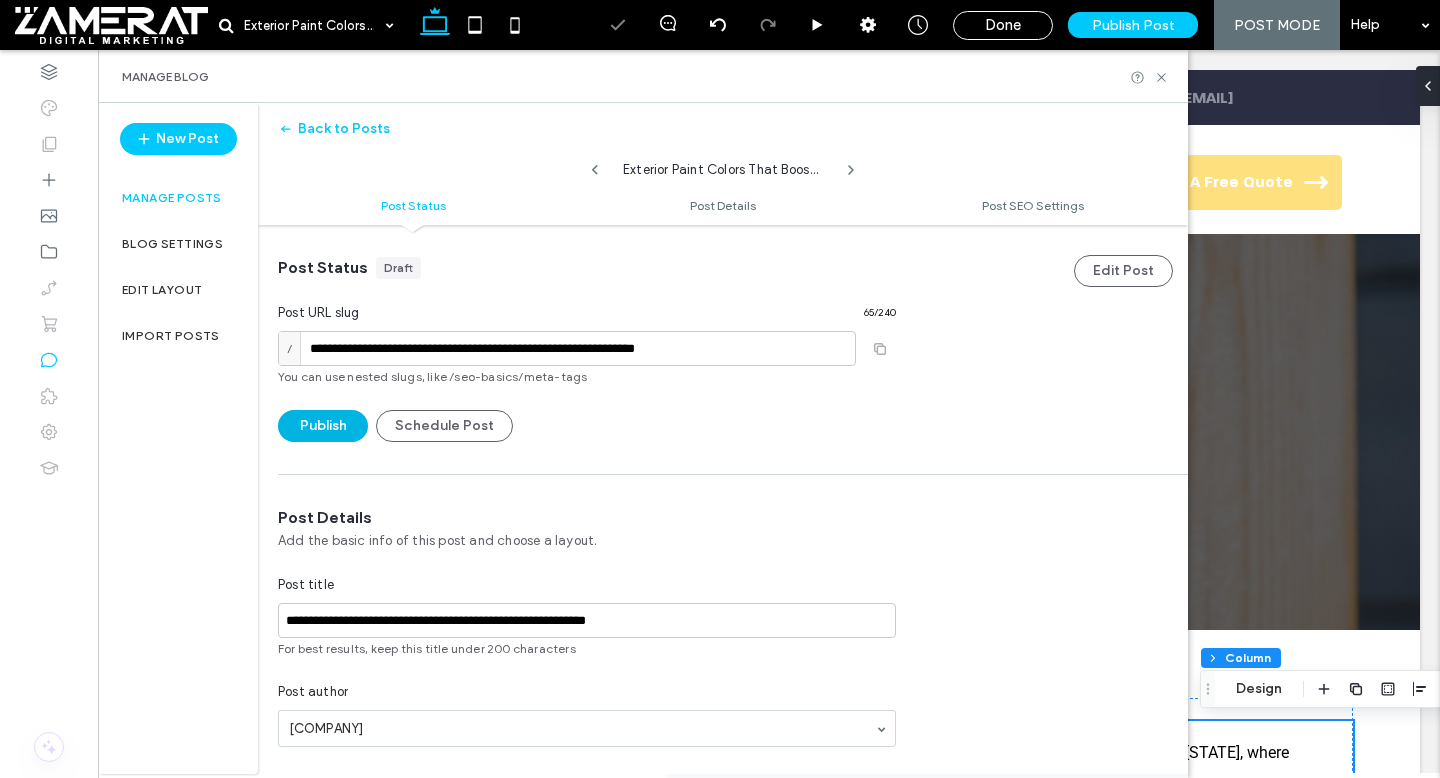 click on "Publish" at bounding box center [323, 426] 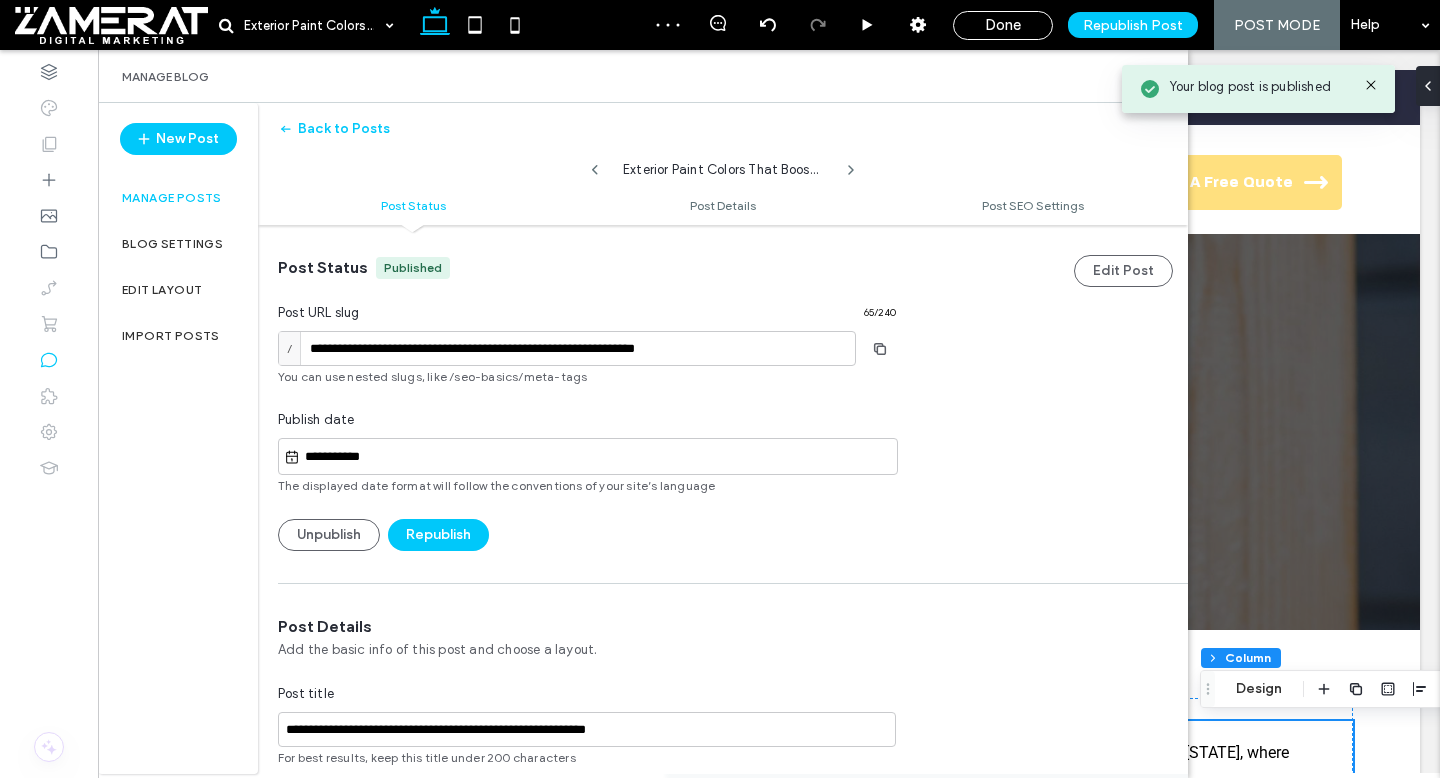 click on "Manage posts" at bounding box center [172, 198] 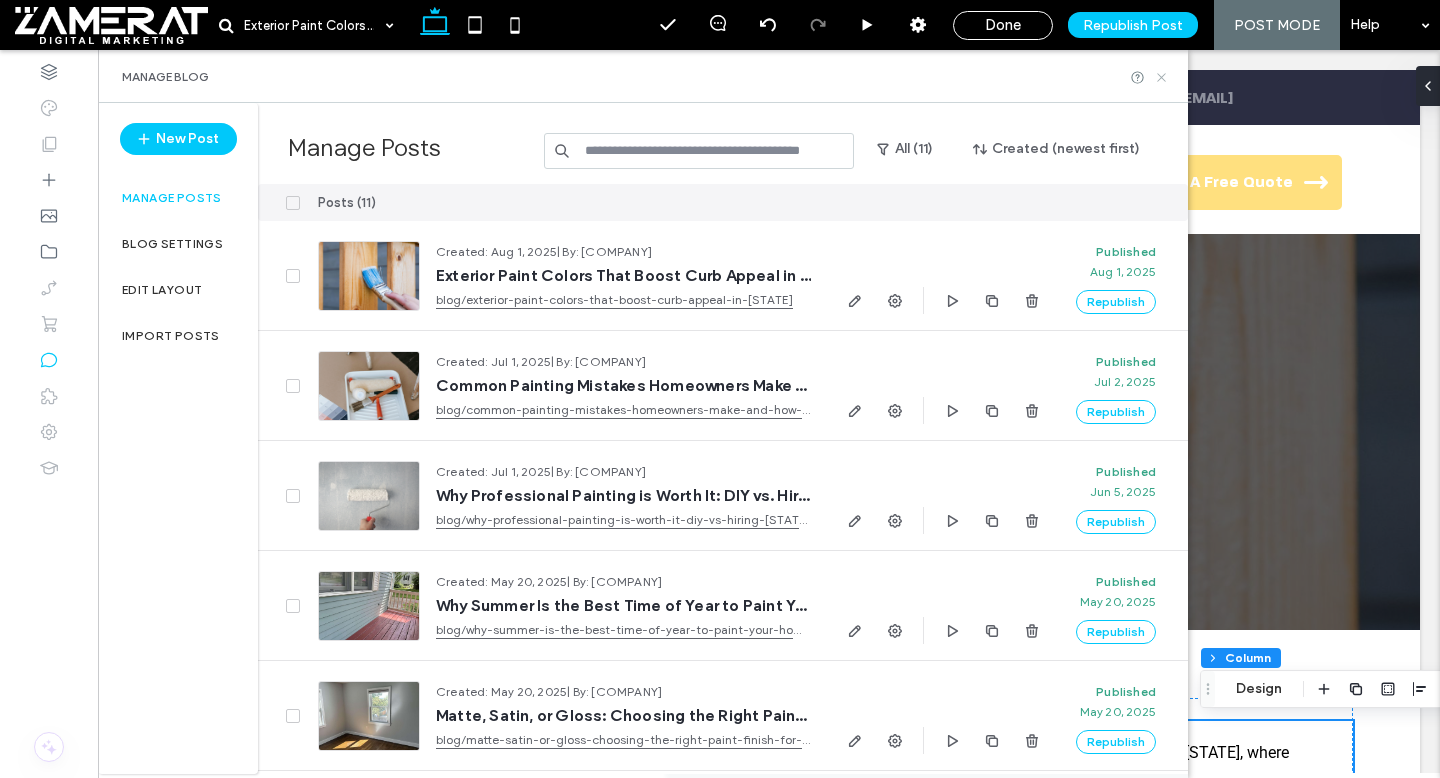click 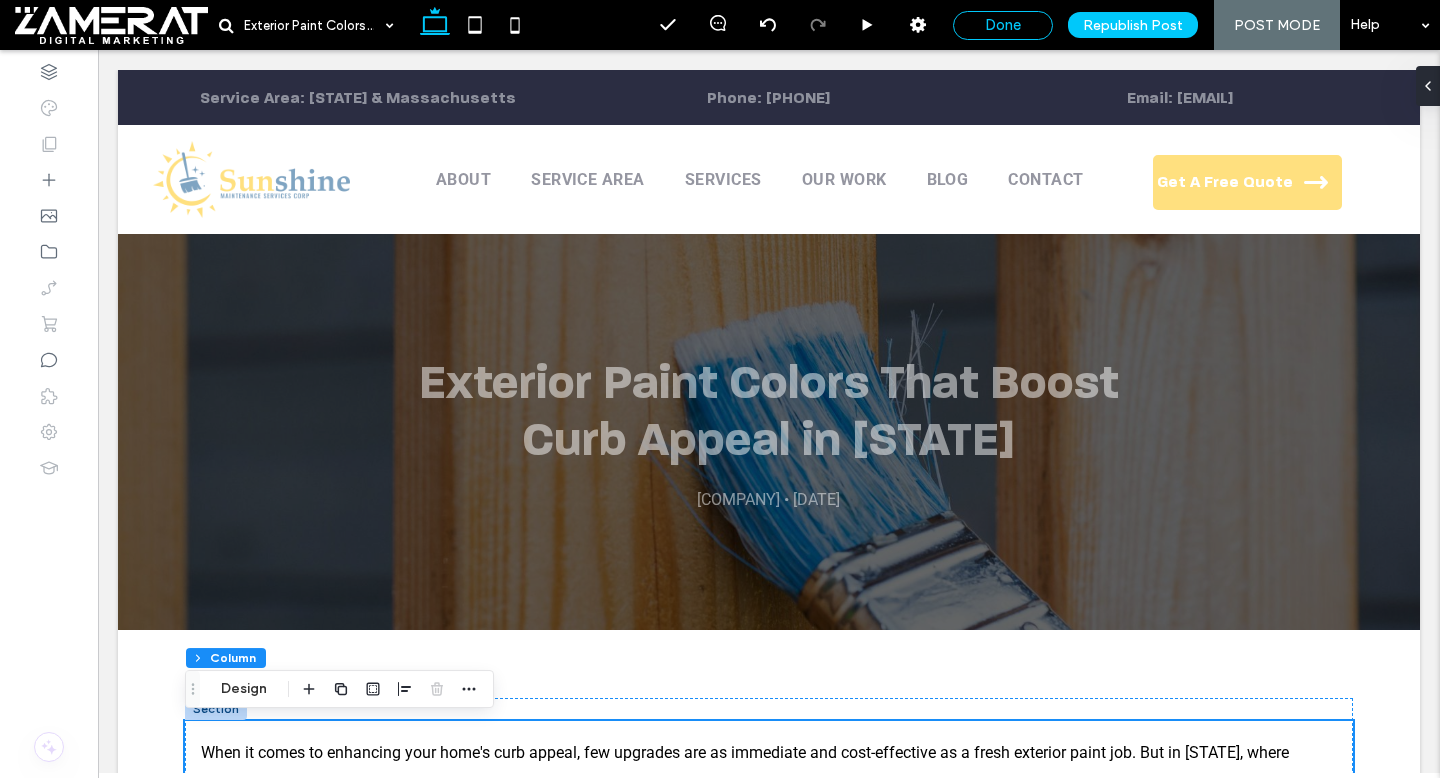 click on "Done" at bounding box center (1003, 25) 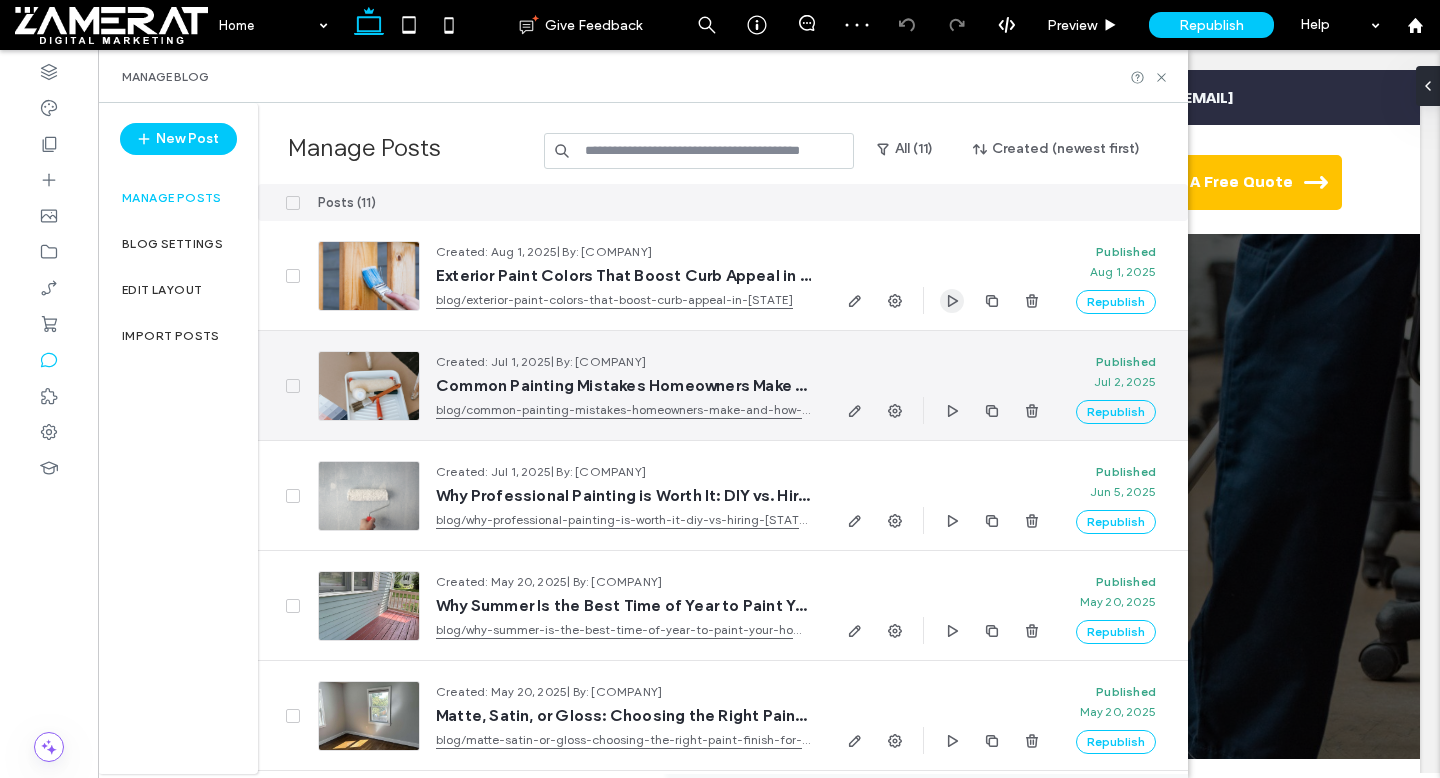 scroll, scrollTop: 0, scrollLeft: 0, axis: both 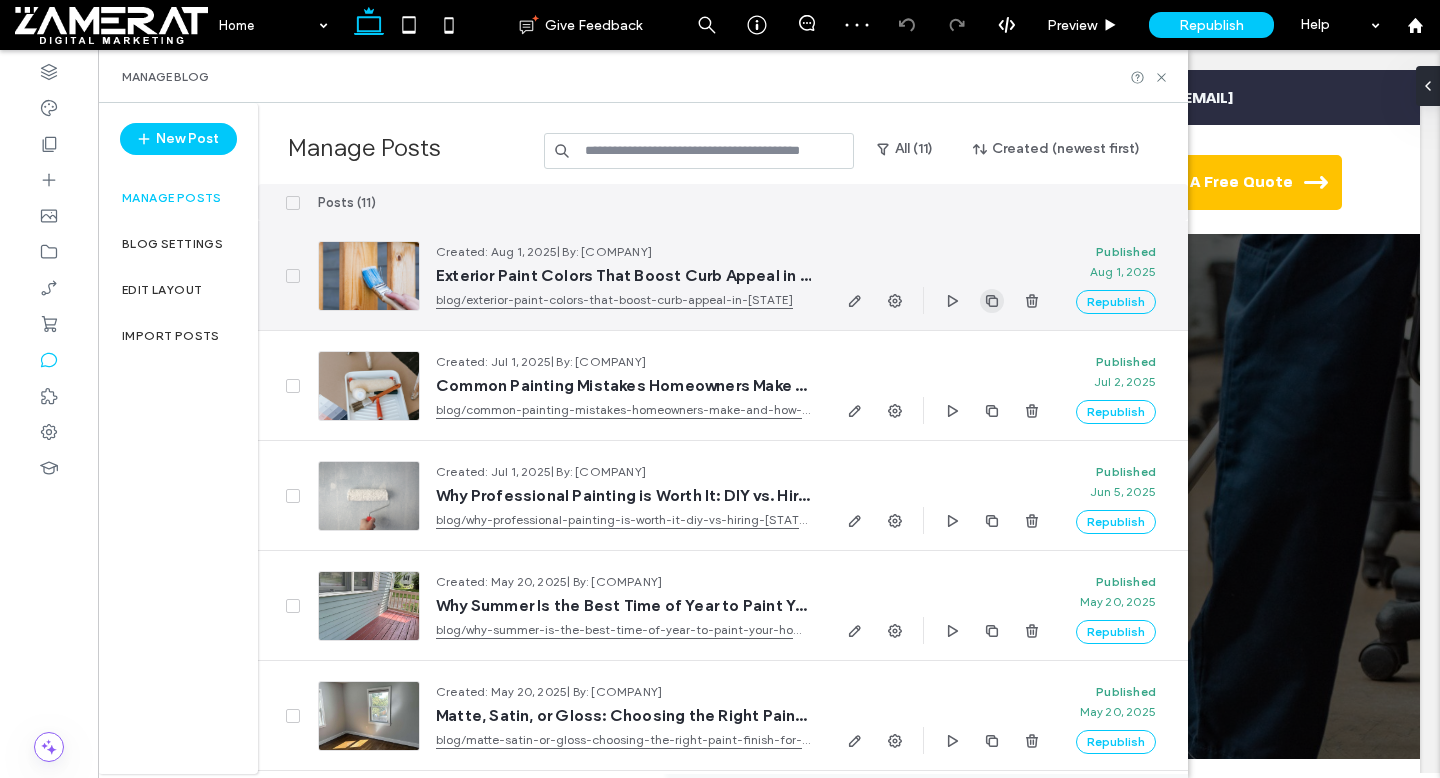 click 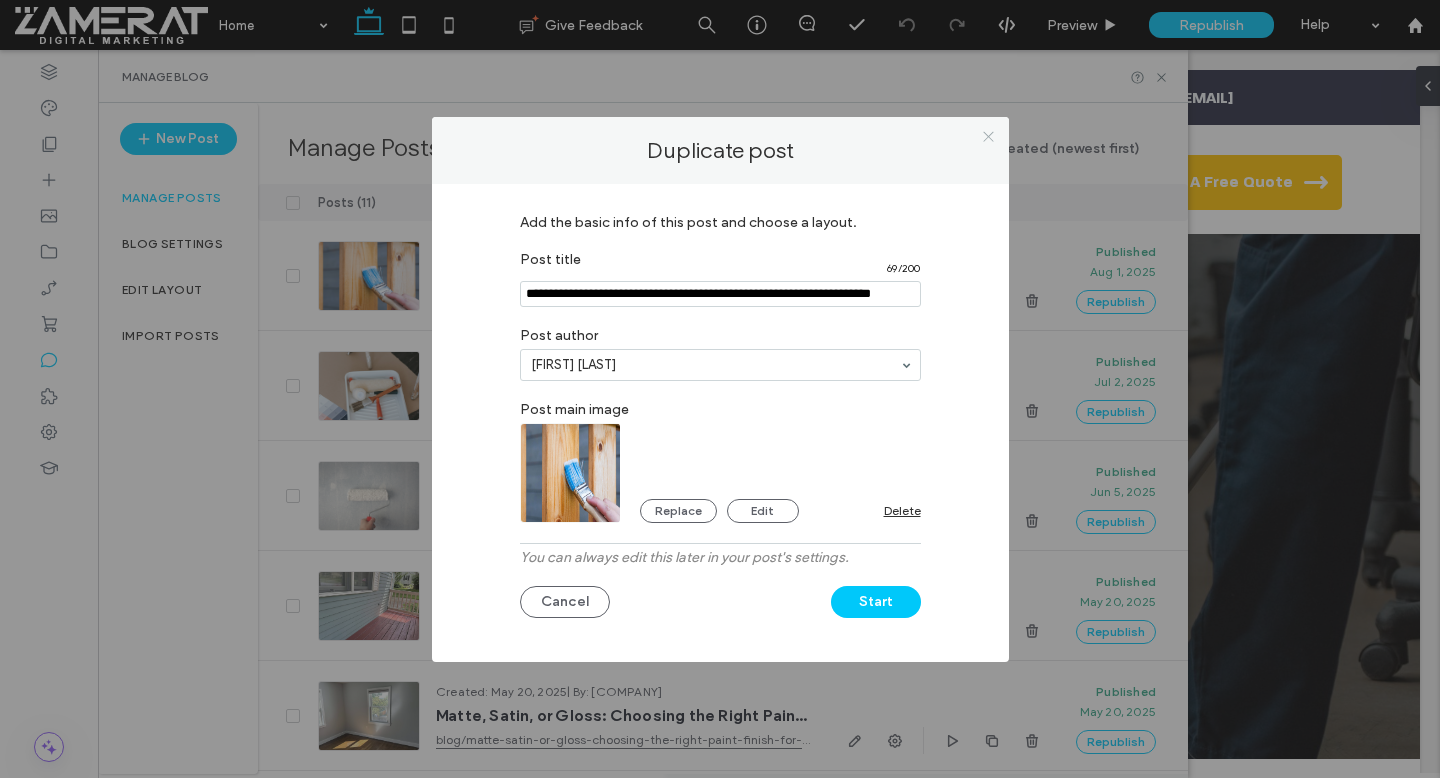 click at bounding box center [988, 137] 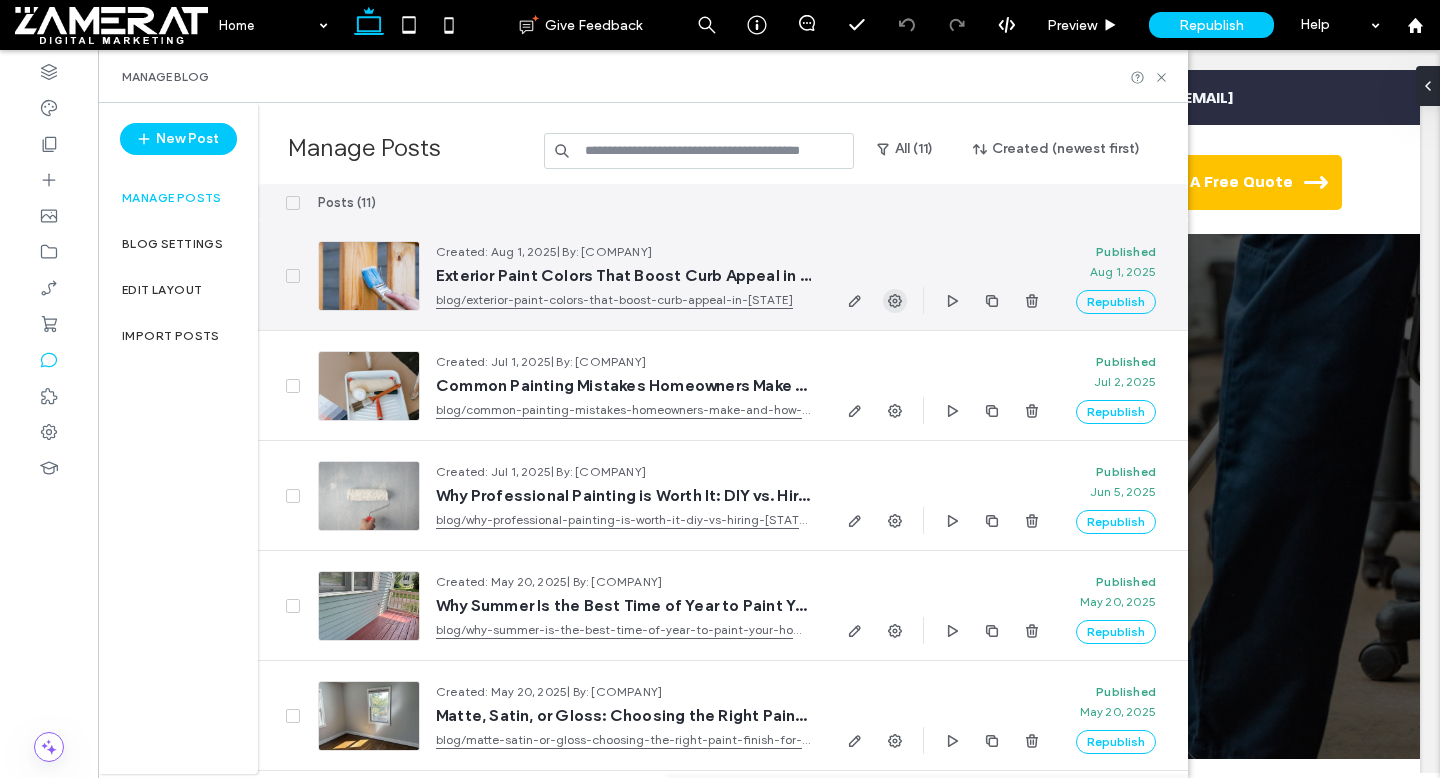 click 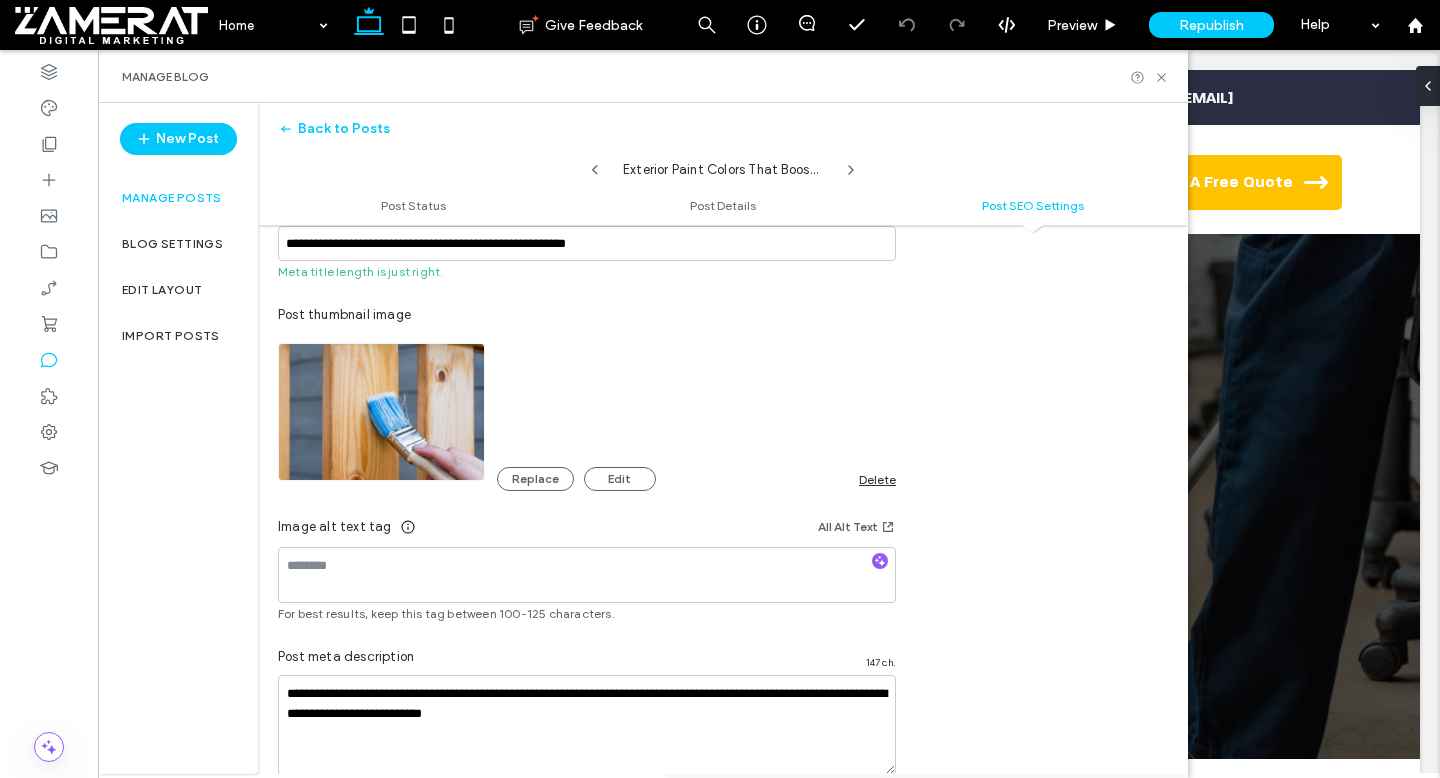 scroll, scrollTop: 1174, scrollLeft: 0, axis: vertical 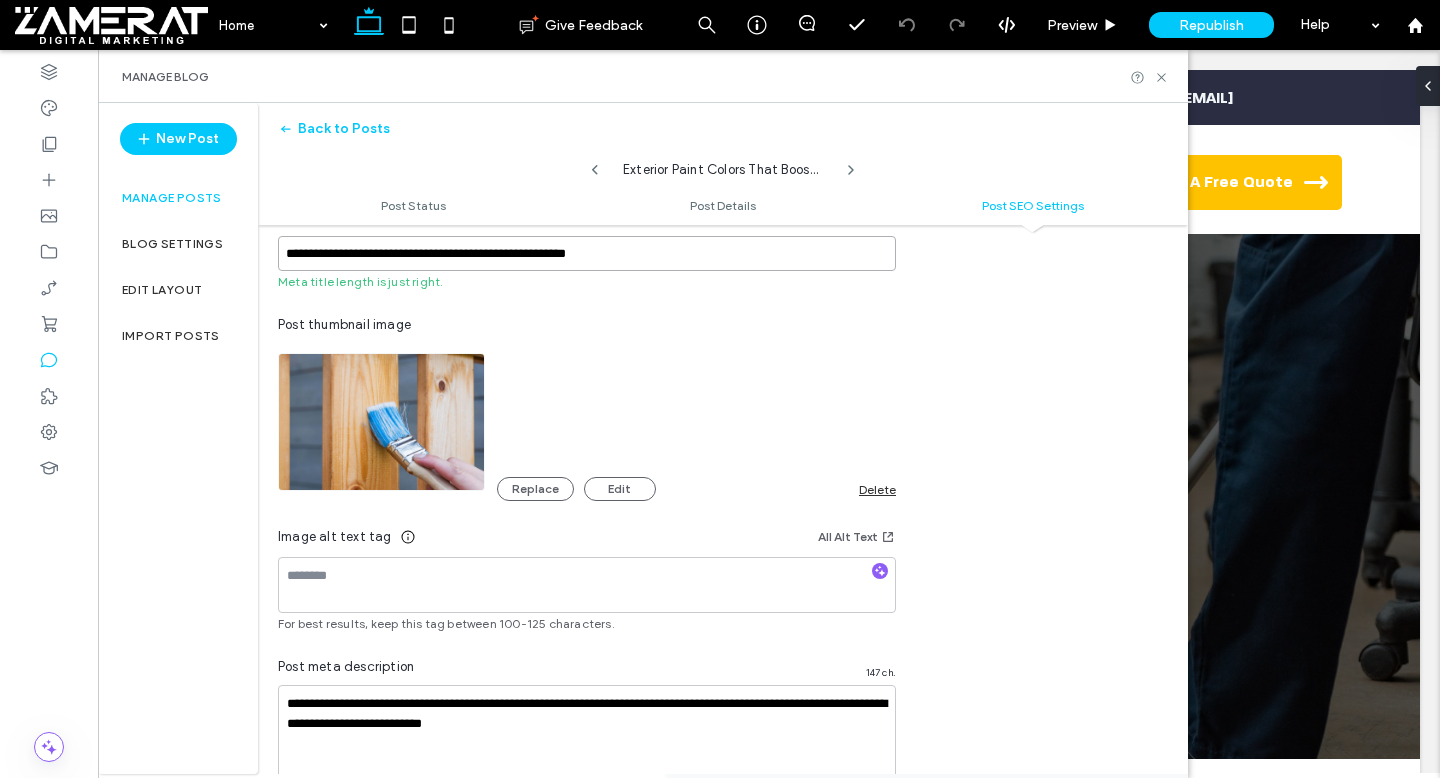 click on "**********" at bounding box center [587, 253] 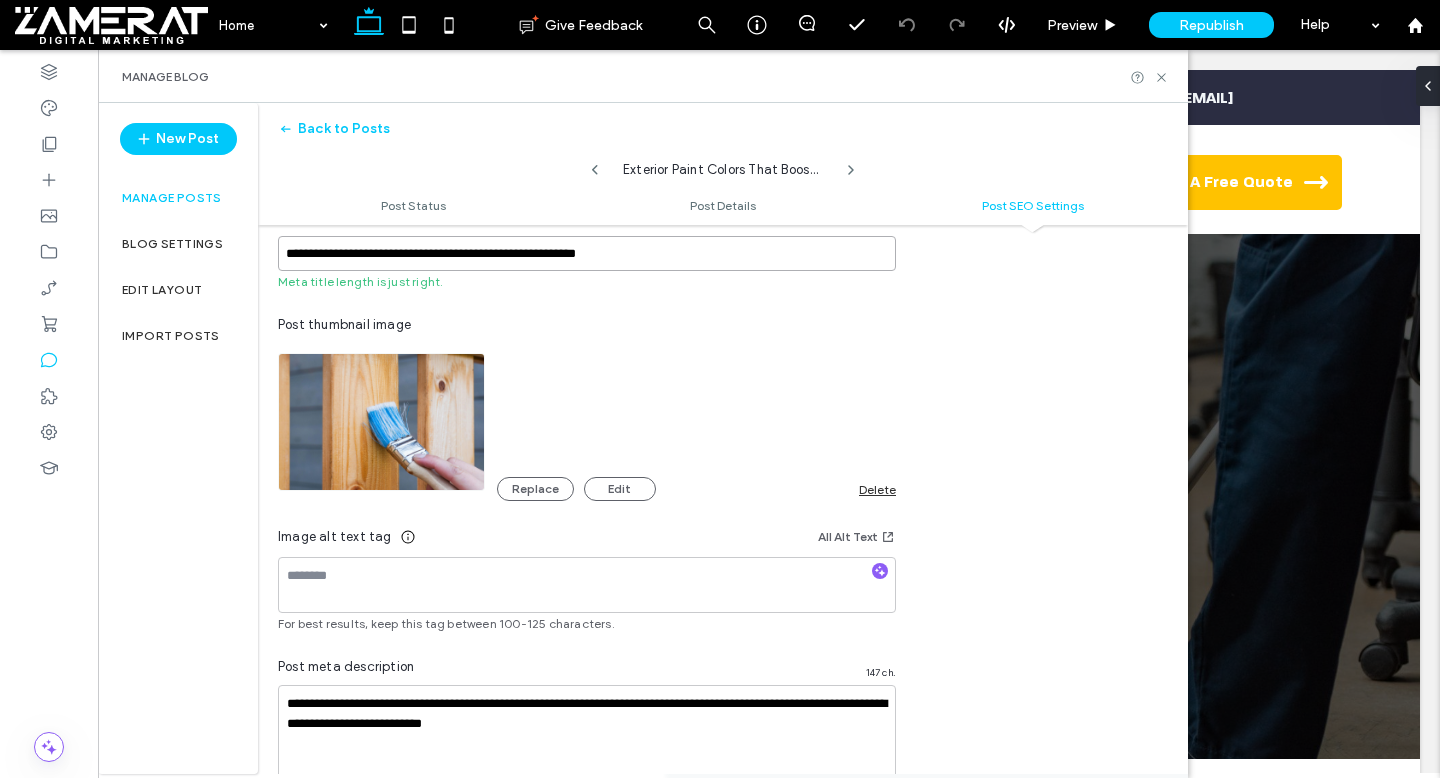 type on "**********" 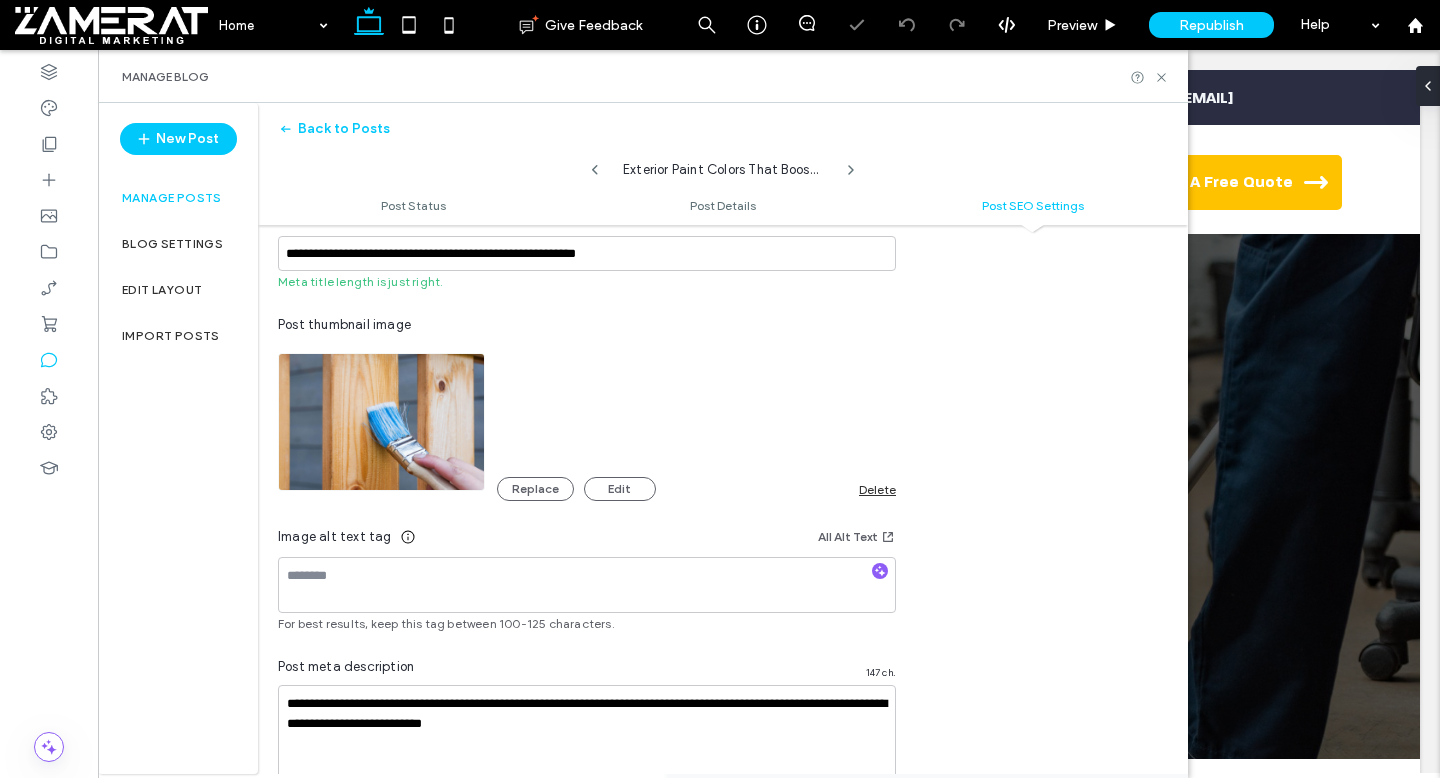 click on "Meta title length is just right." at bounding box center (587, 282) 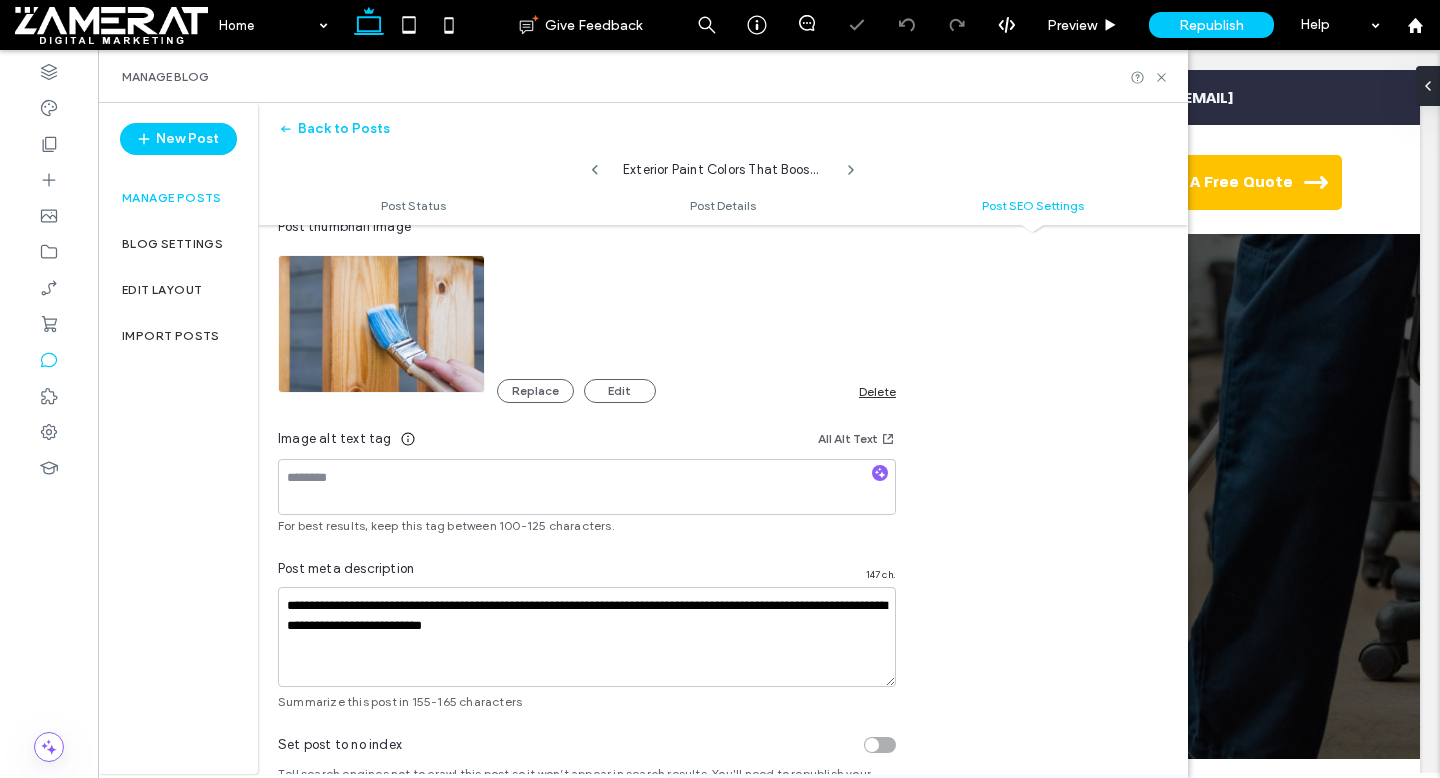scroll, scrollTop: 1302, scrollLeft: 0, axis: vertical 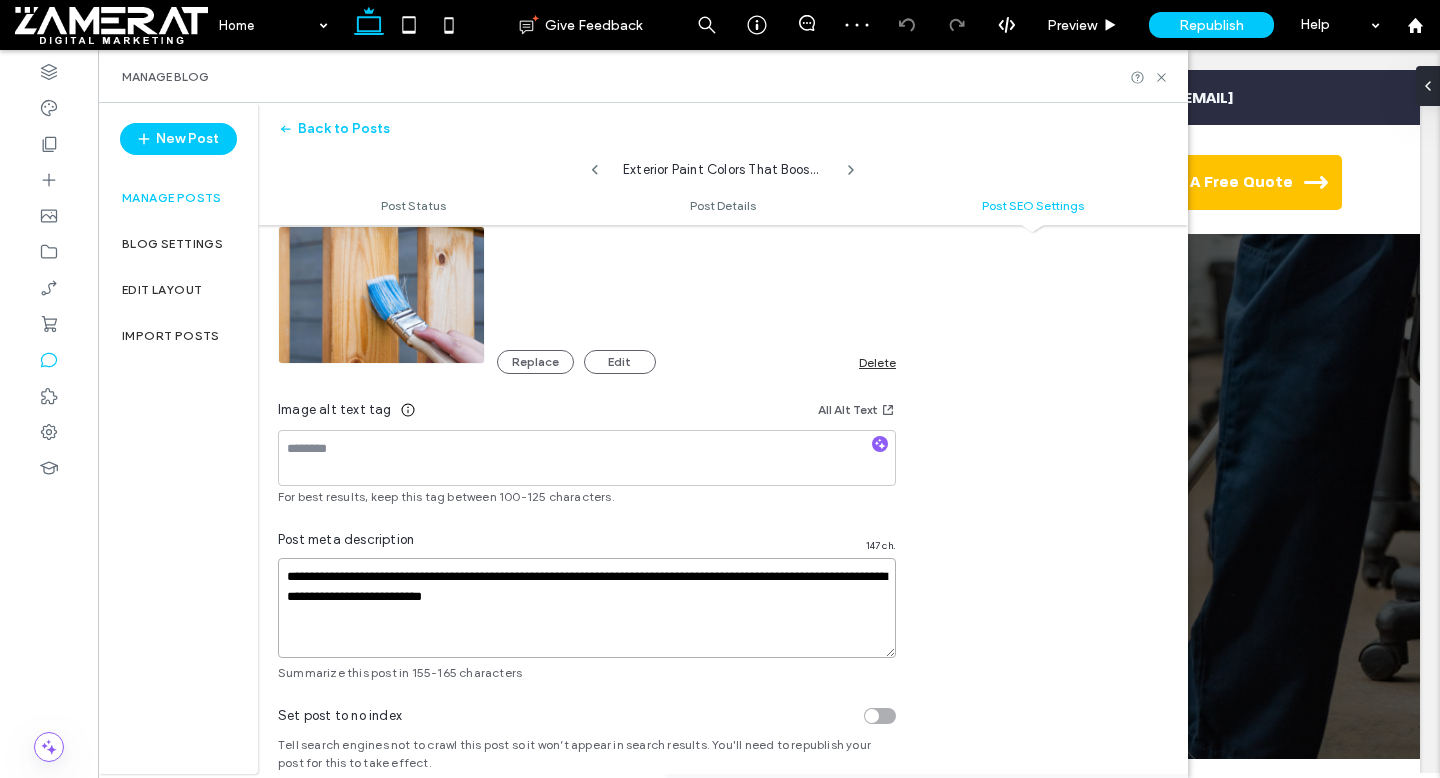 click on "**********" at bounding box center [587, 608] 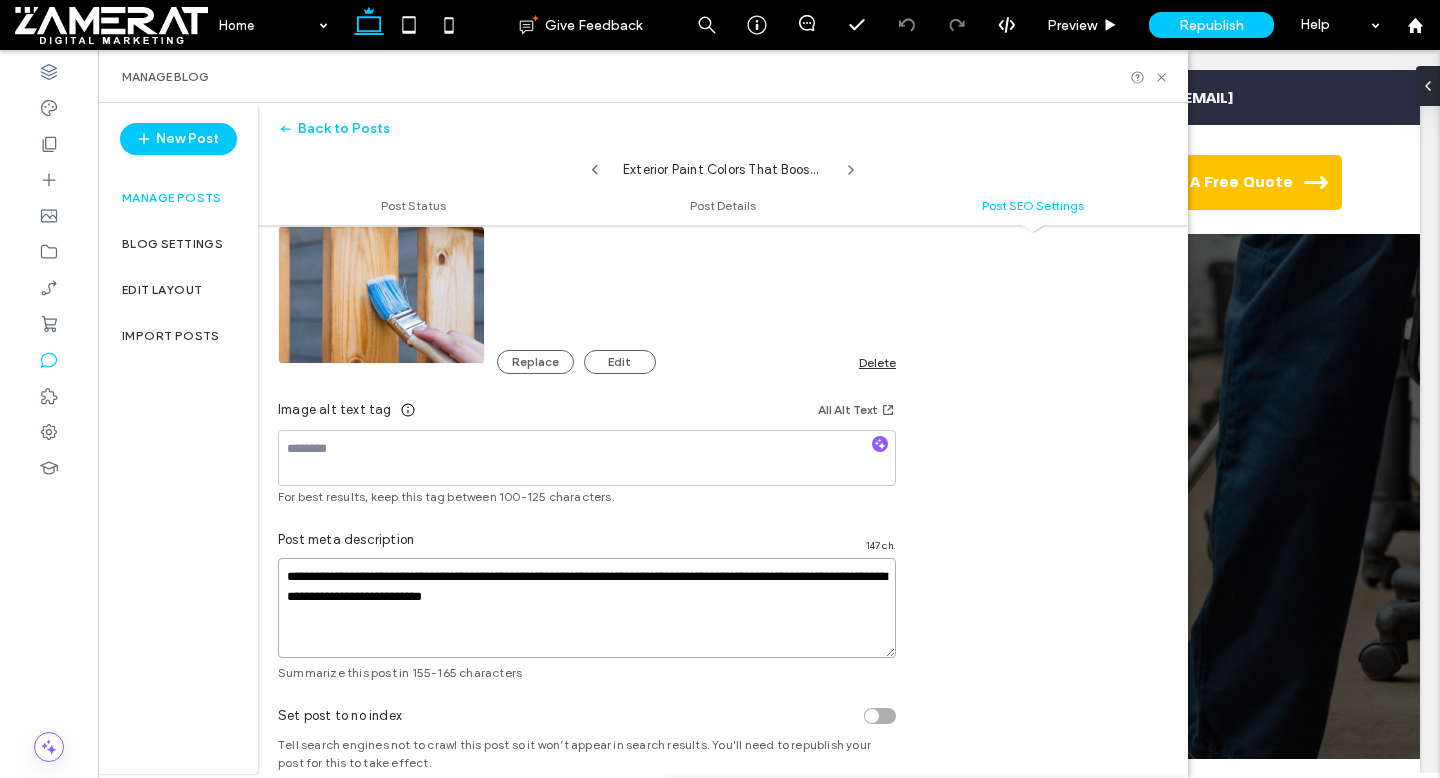 click on "**********" at bounding box center [587, 608] 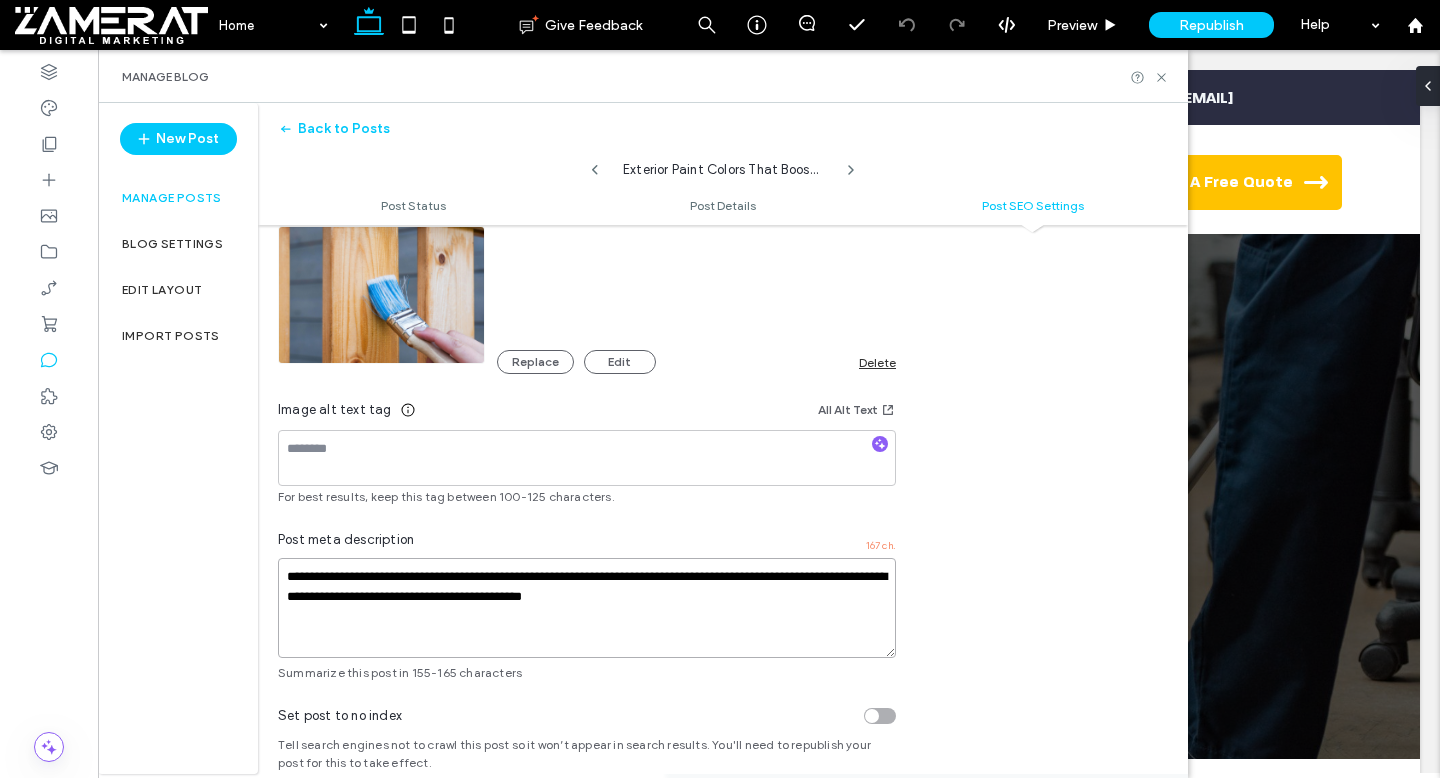 type on "**********" 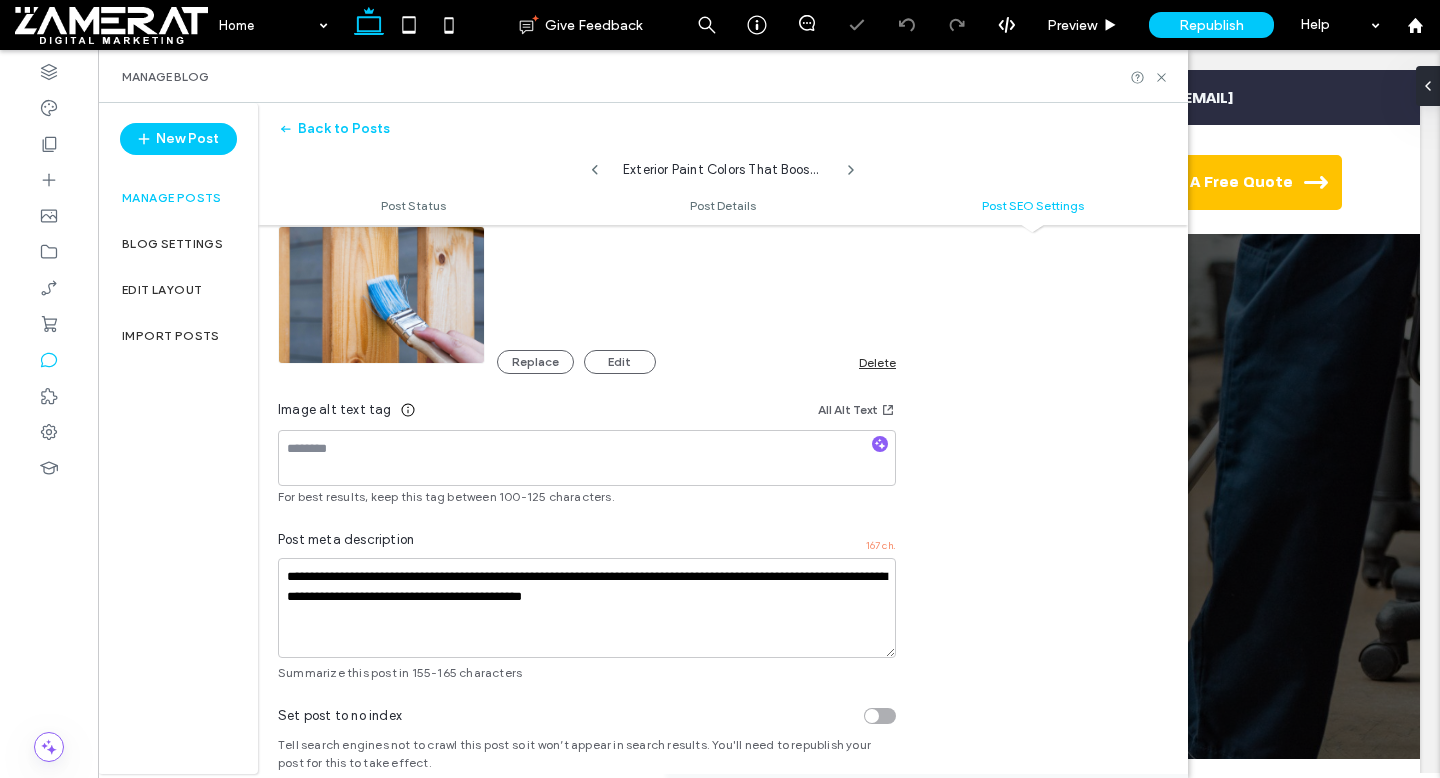 click on "Post meta description 167   ch." at bounding box center [587, 544] 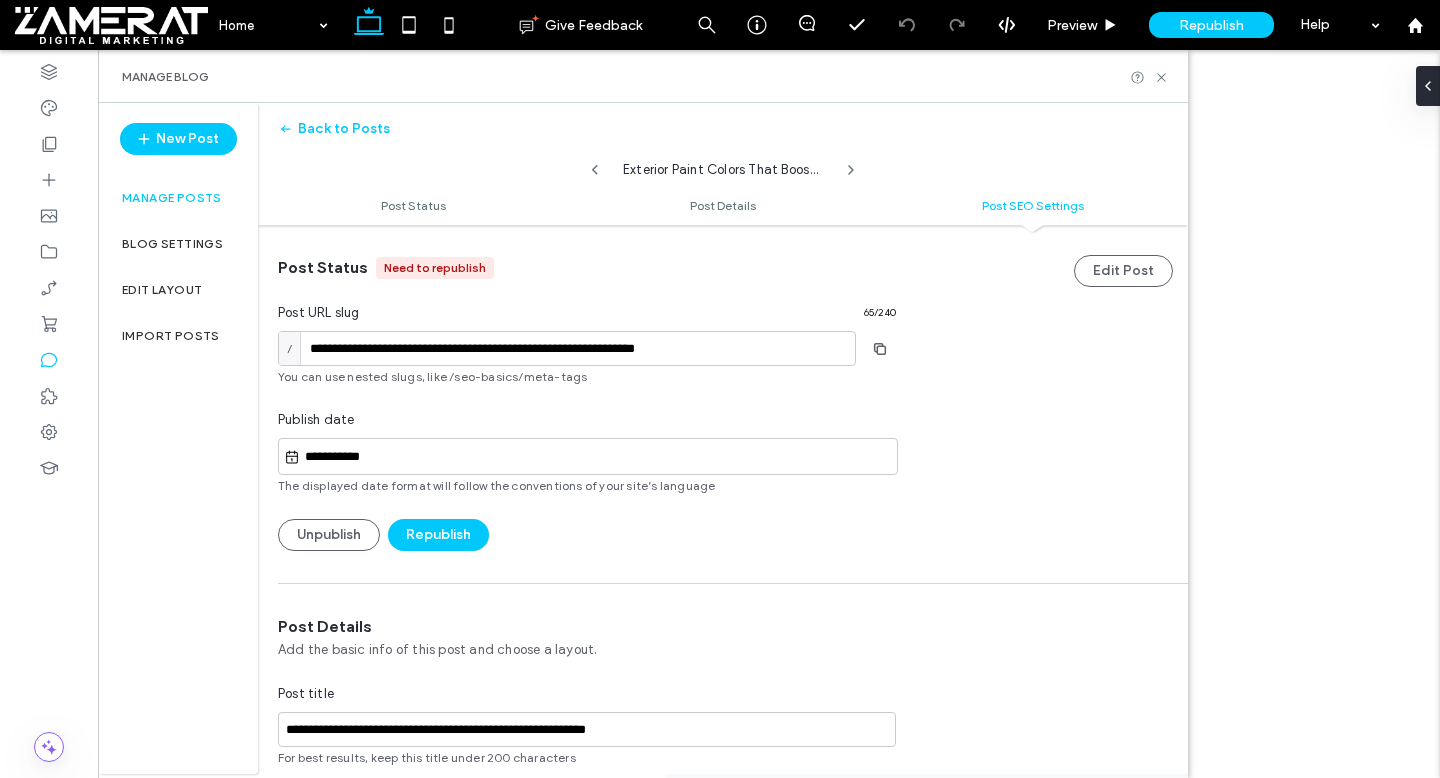 scroll, scrollTop: 0, scrollLeft: 0, axis: both 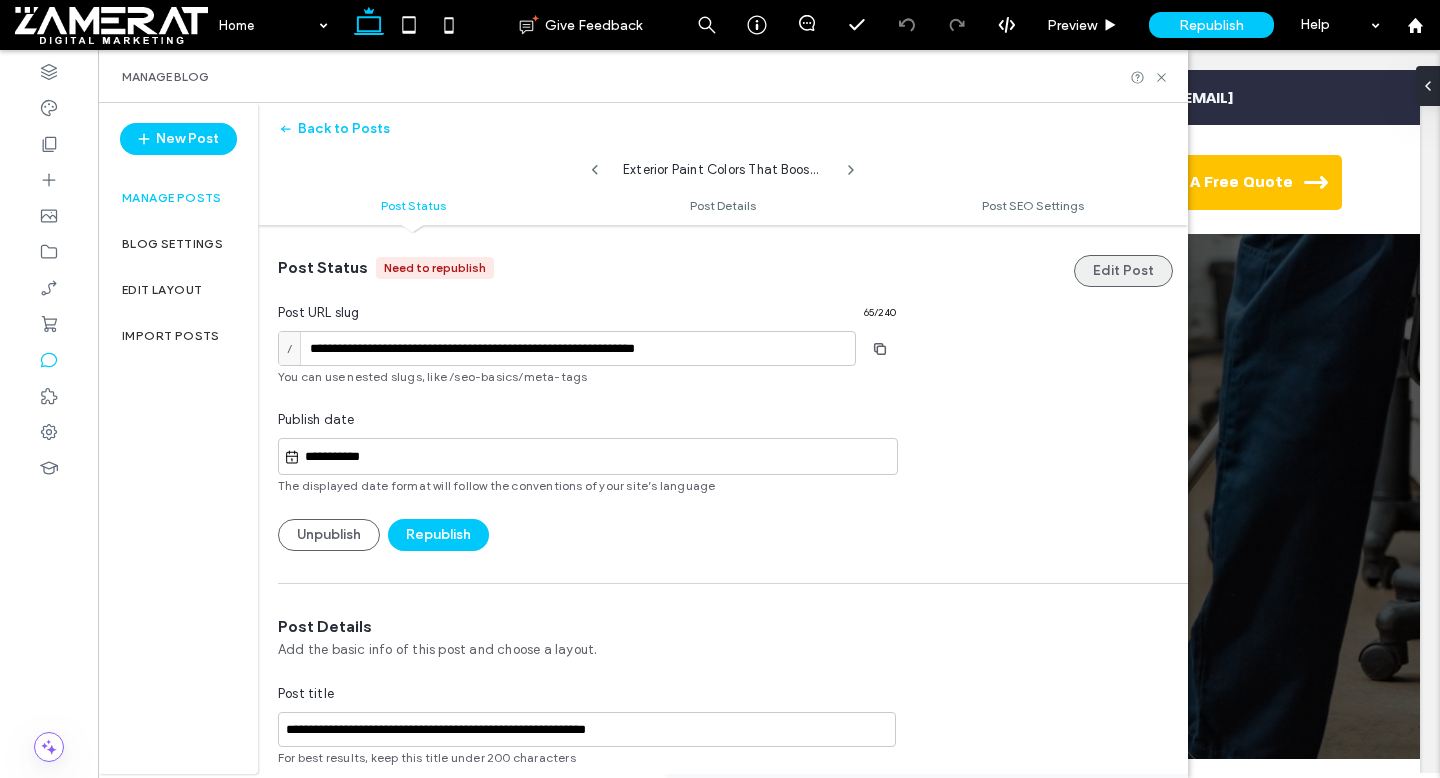 click on "Edit Post" at bounding box center (1123, 271) 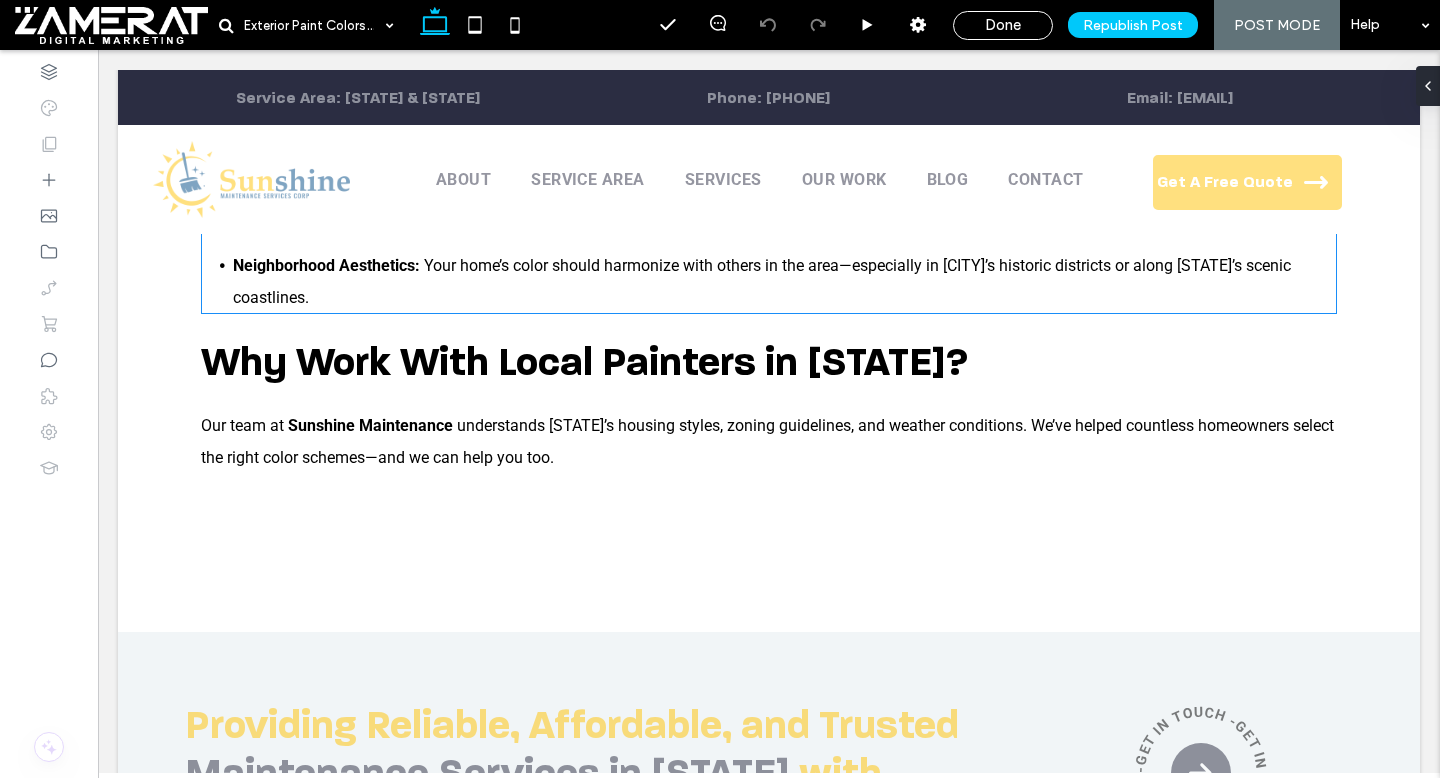 scroll, scrollTop: 912, scrollLeft: 0, axis: vertical 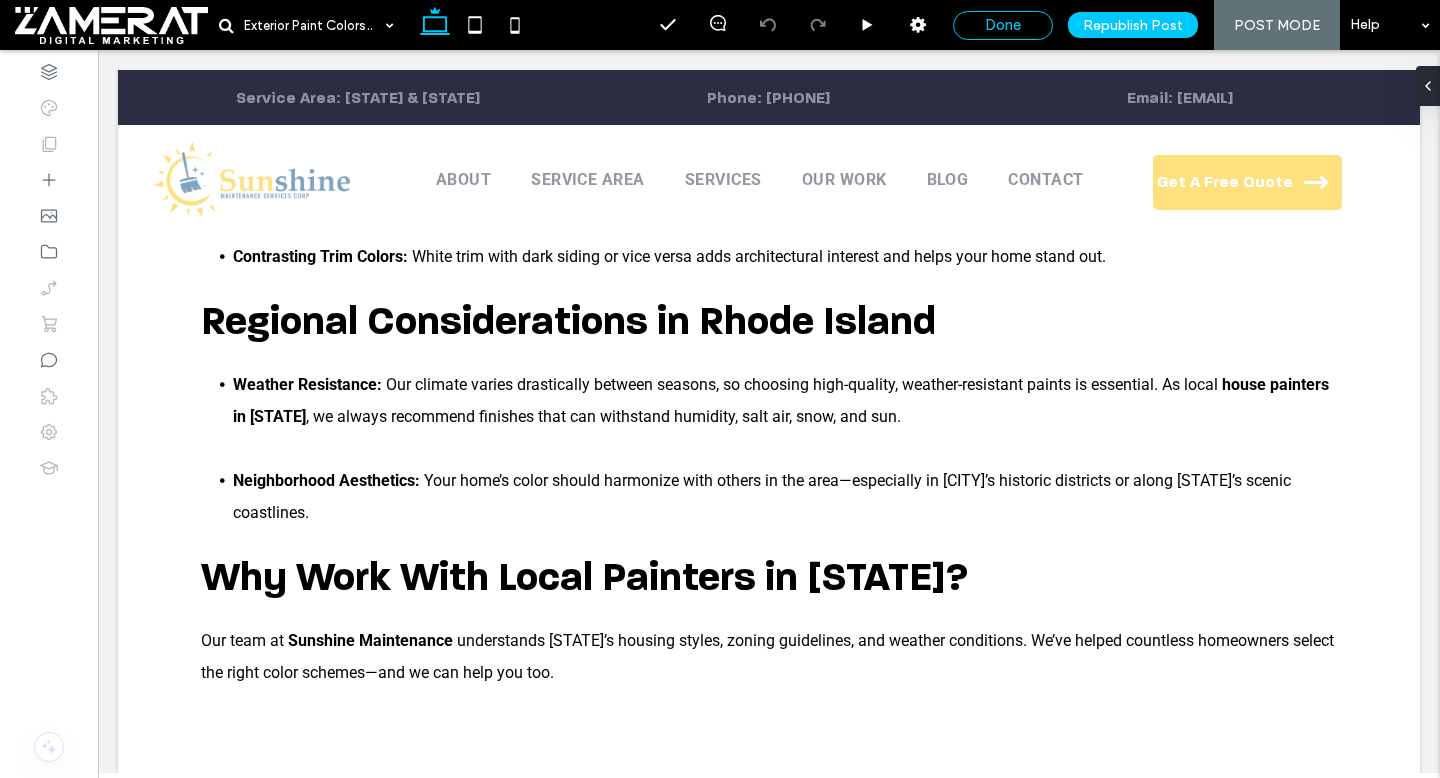 click on "Done" at bounding box center [1003, 25] 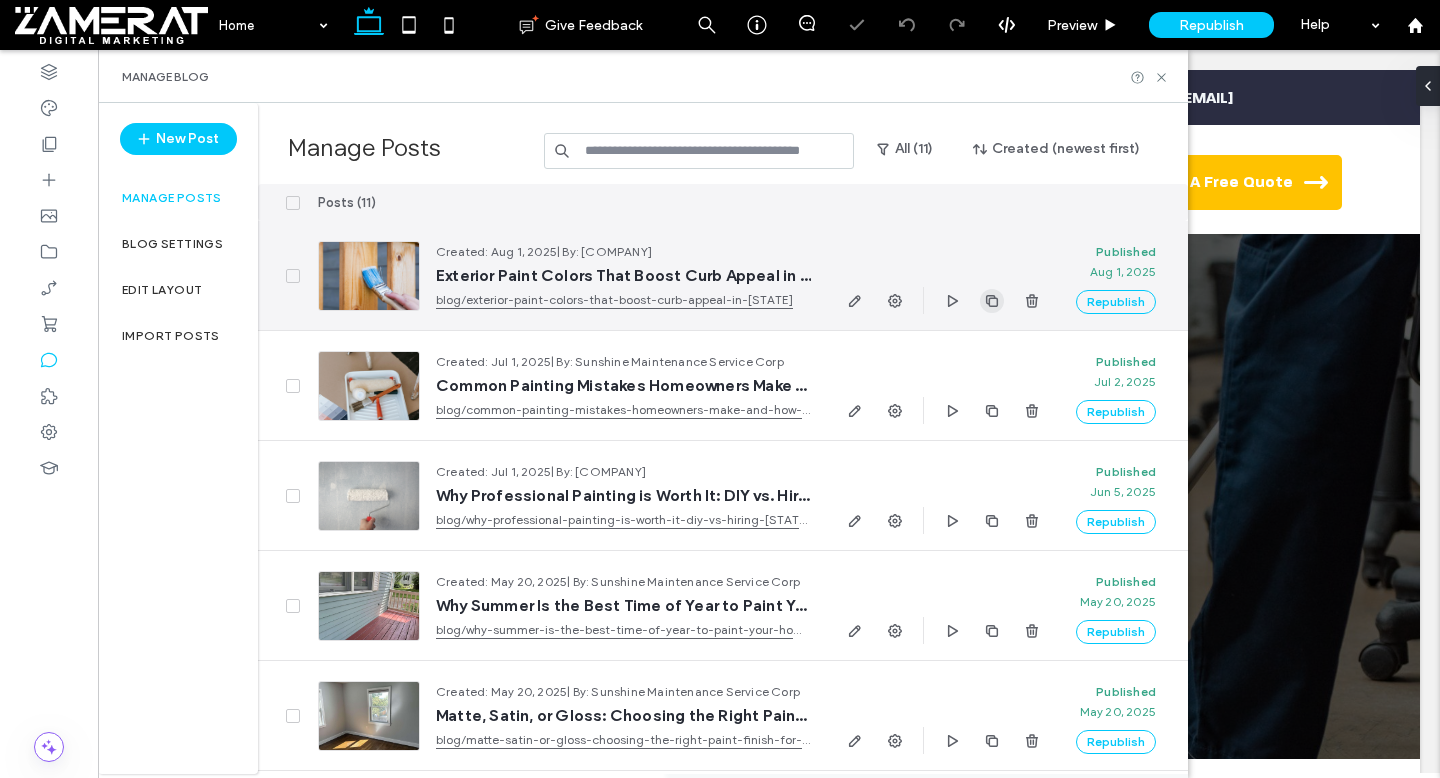 click 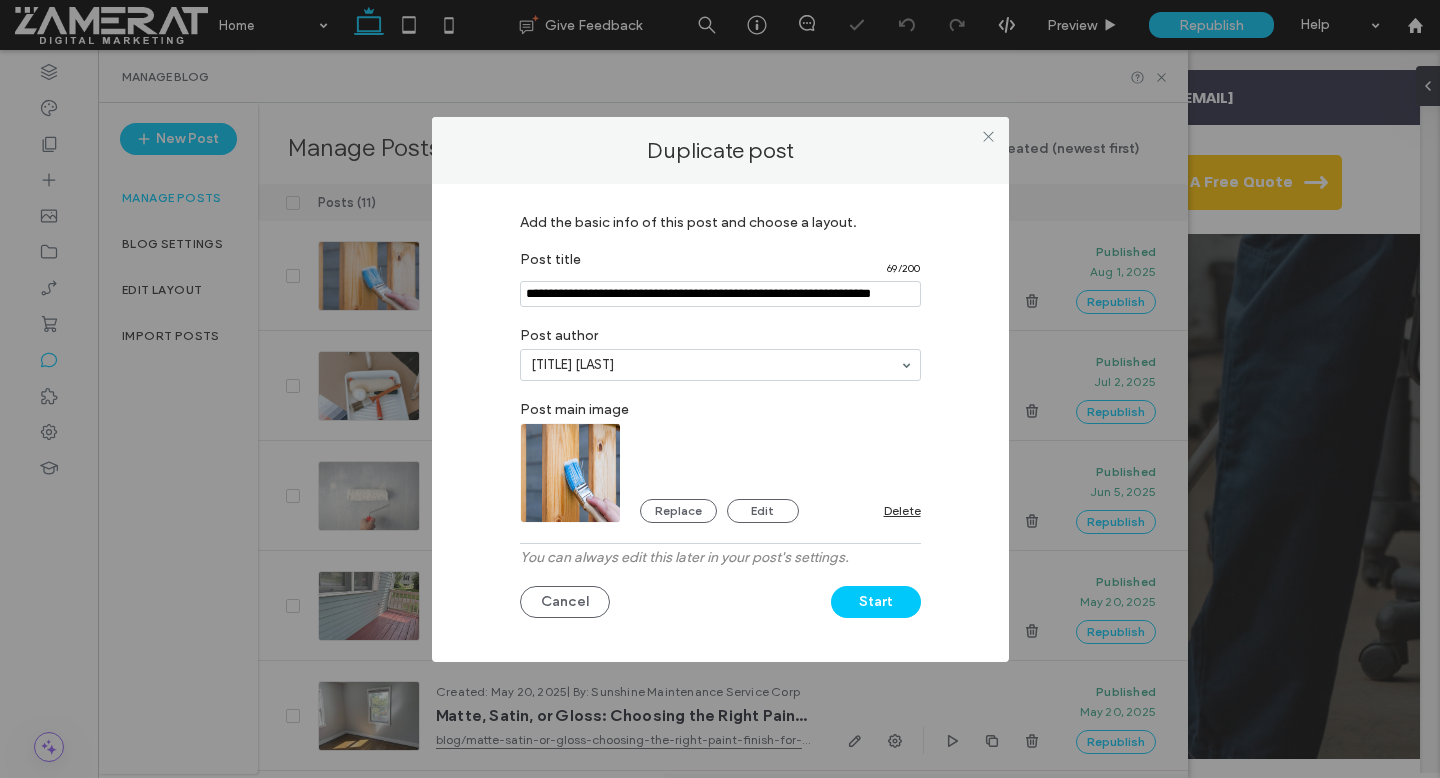 scroll, scrollTop: 0, scrollLeft: 0, axis: both 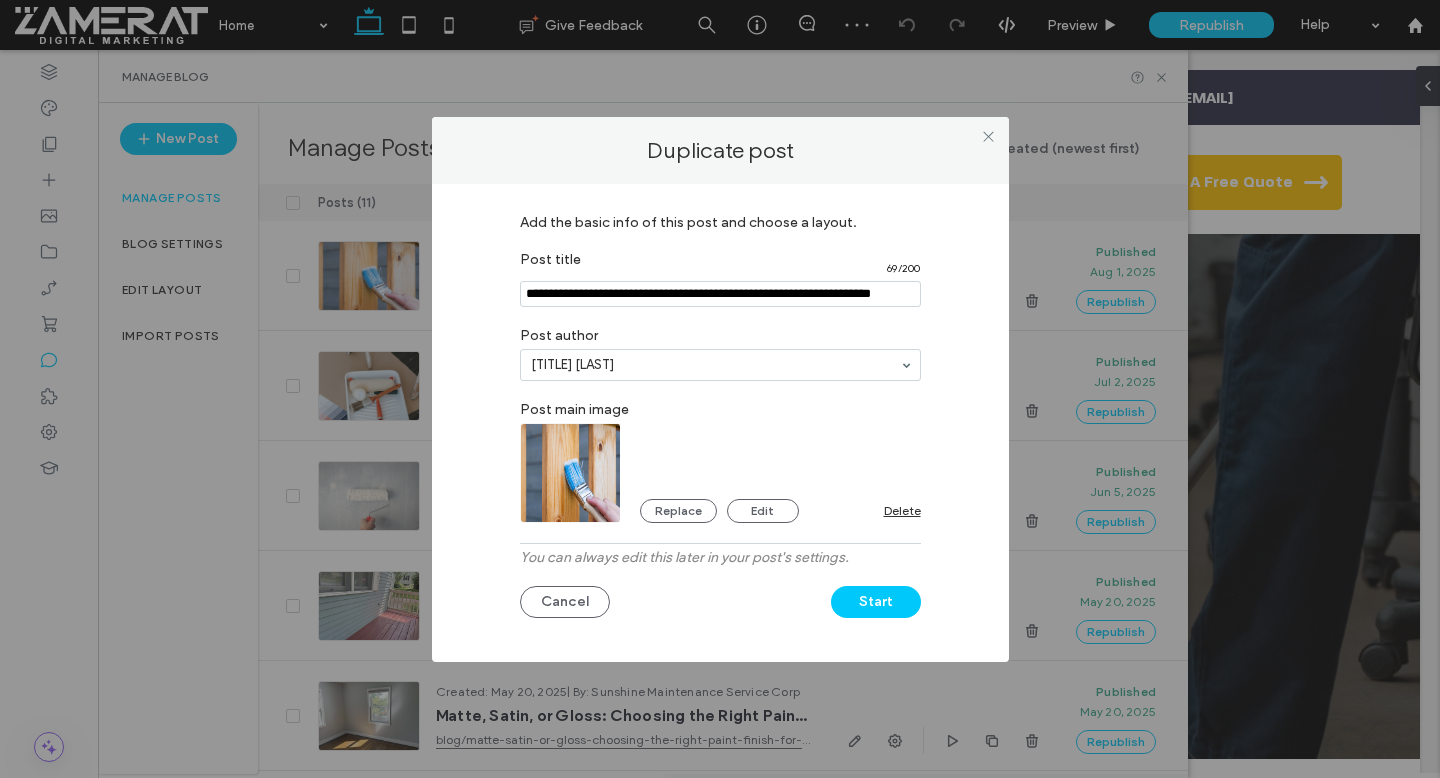 click at bounding box center (720, 294) 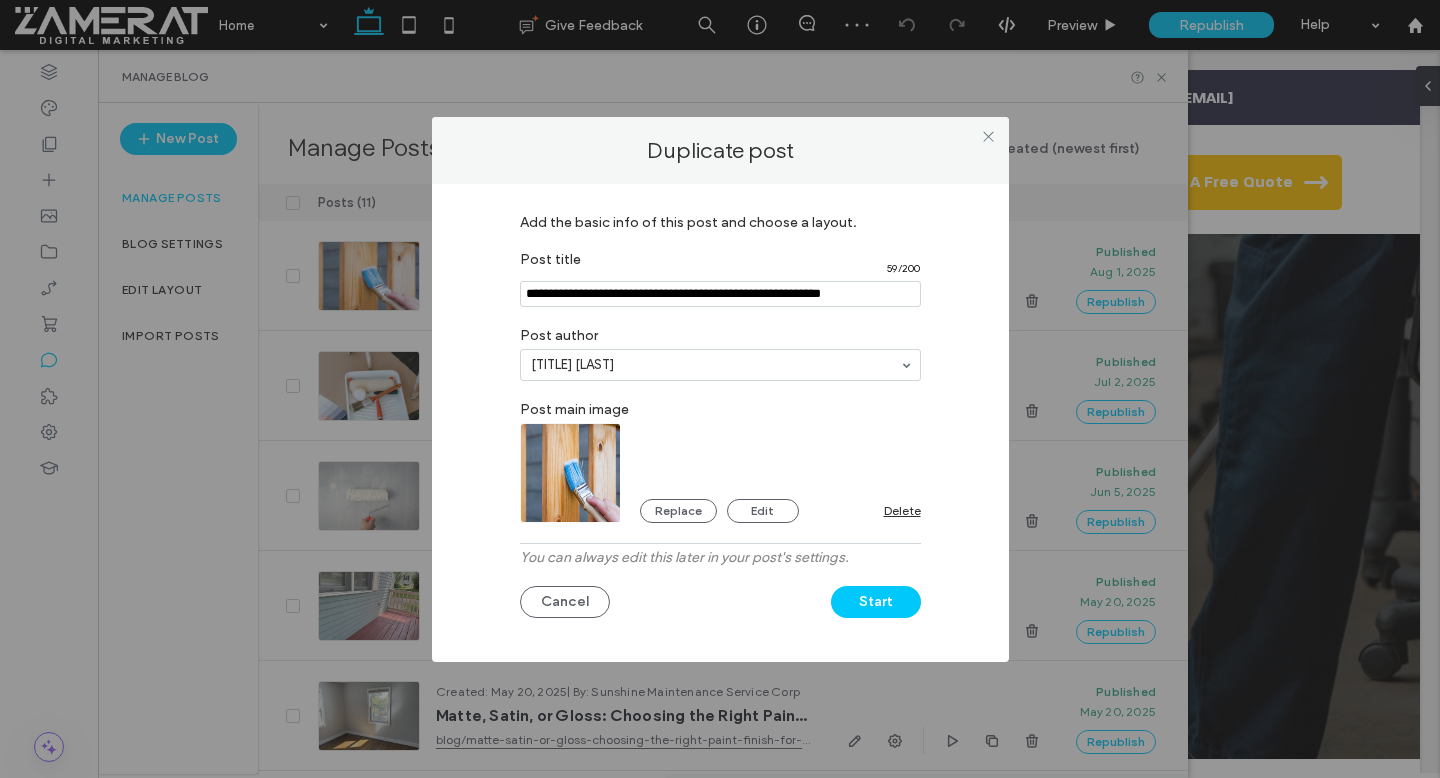 type on "**********" 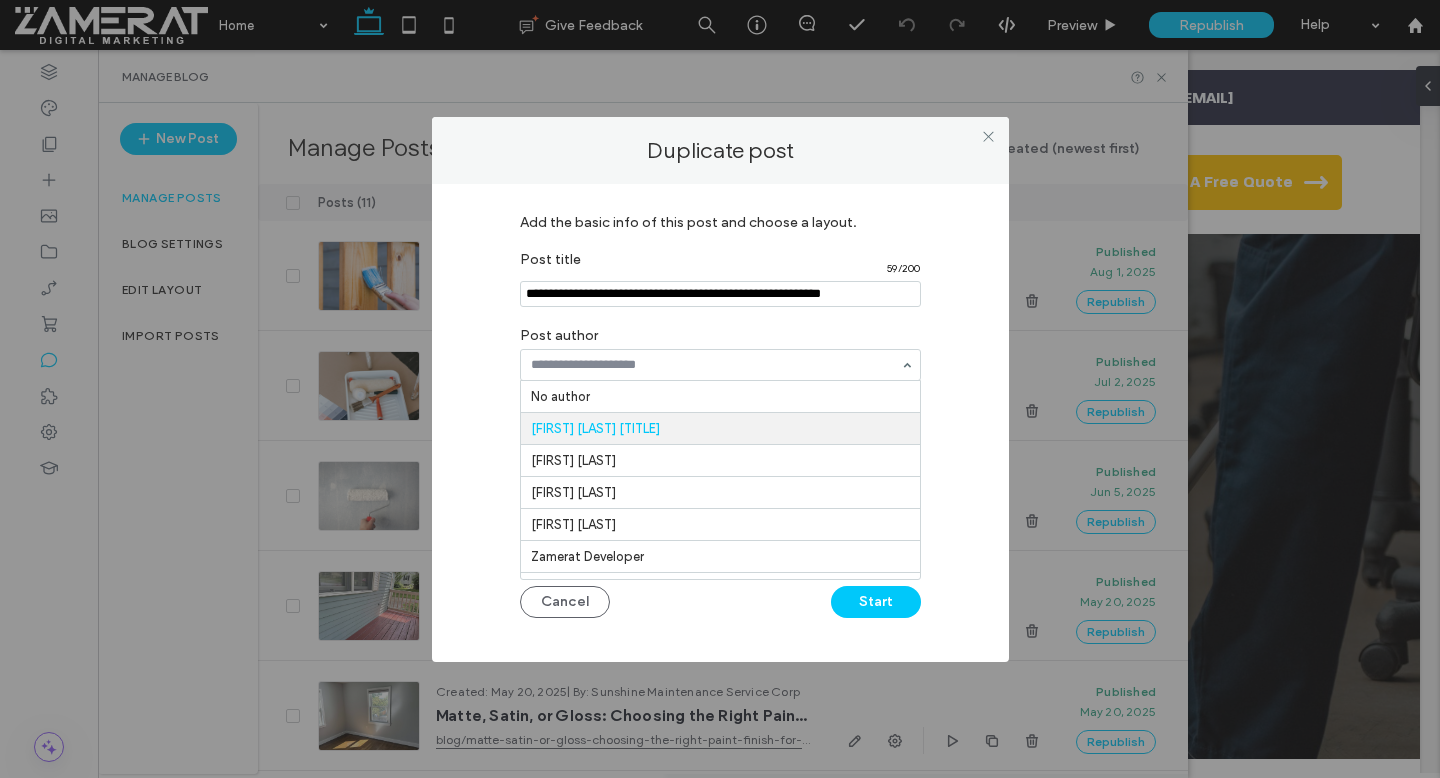 scroll, scrollTop: 32, scrollLeft: 0, axis: vertical 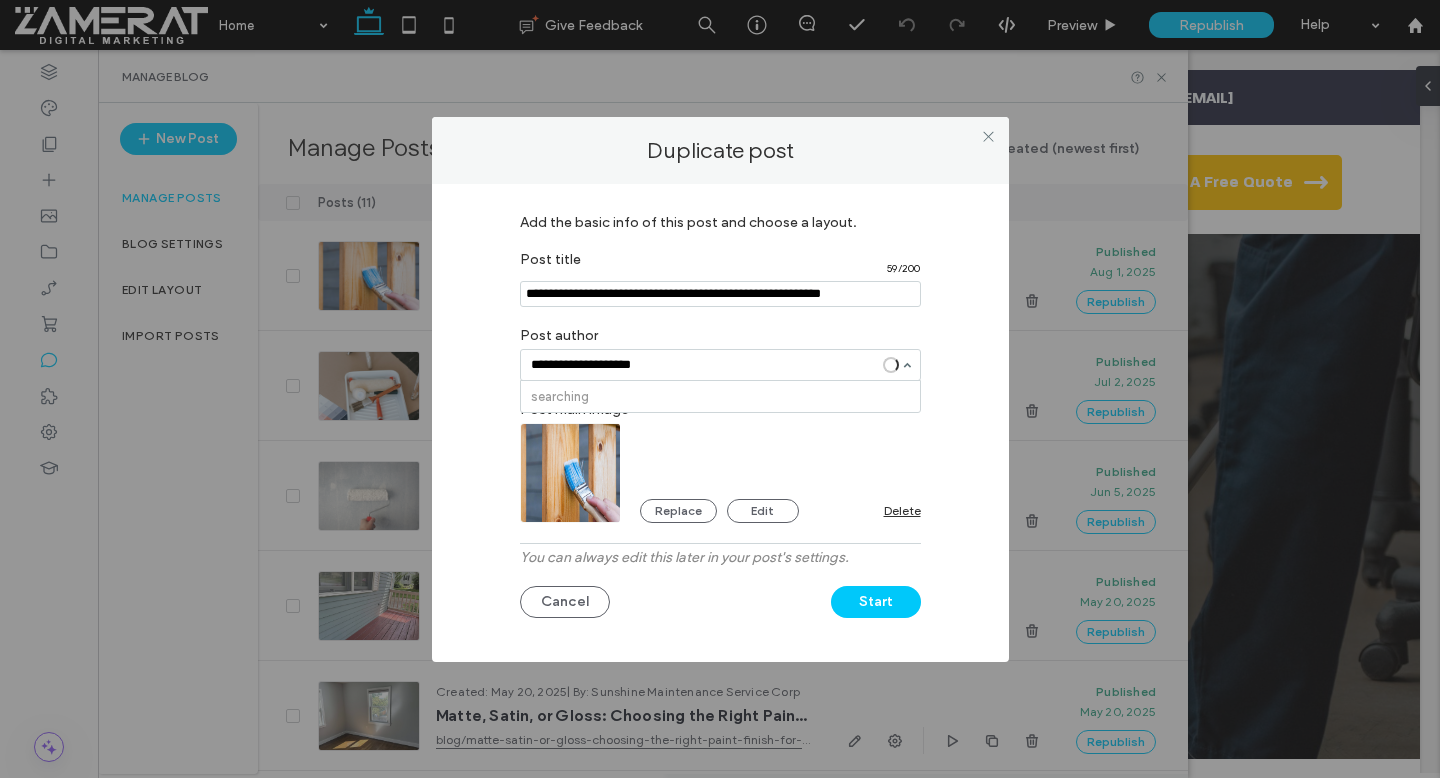 type on "**********" 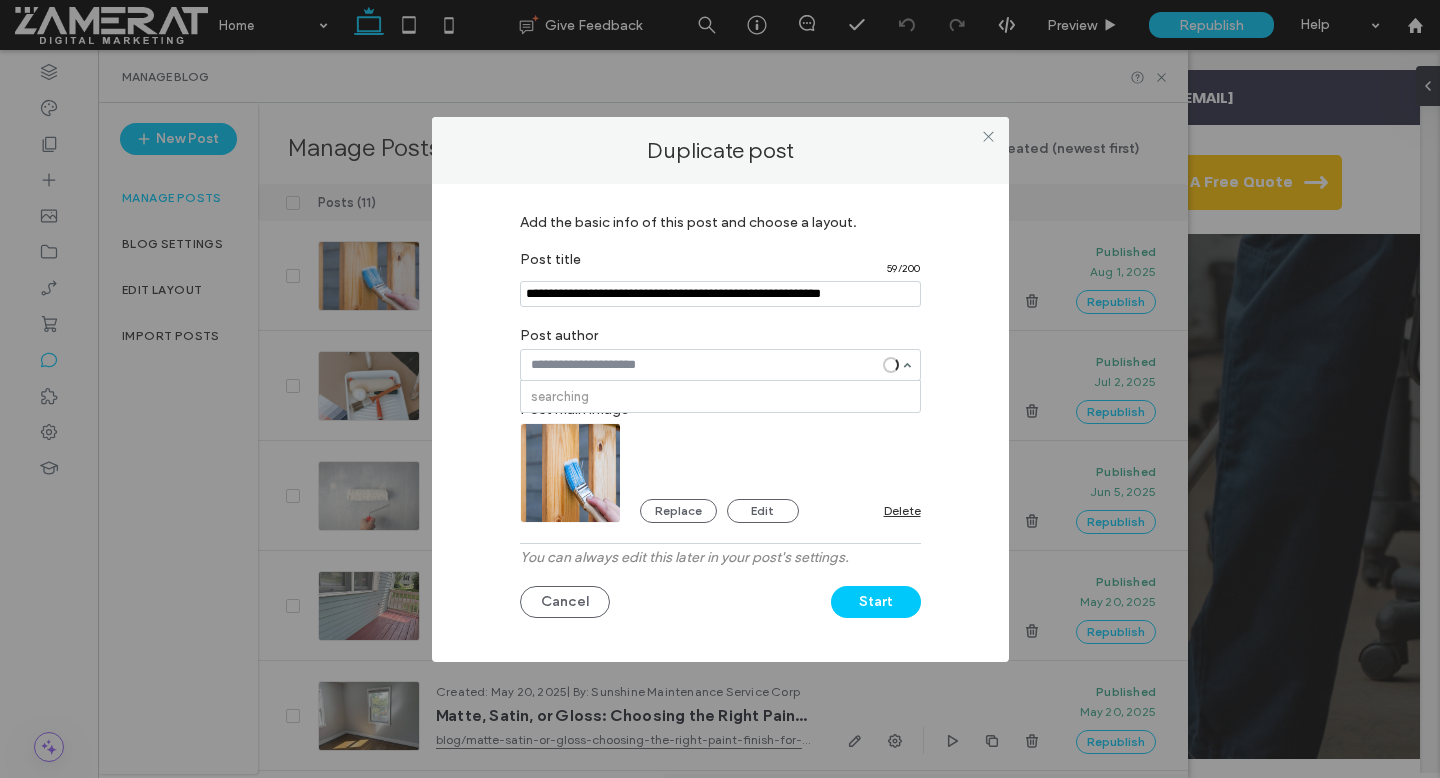 click on "Post author" at bounding box center [720, 333] 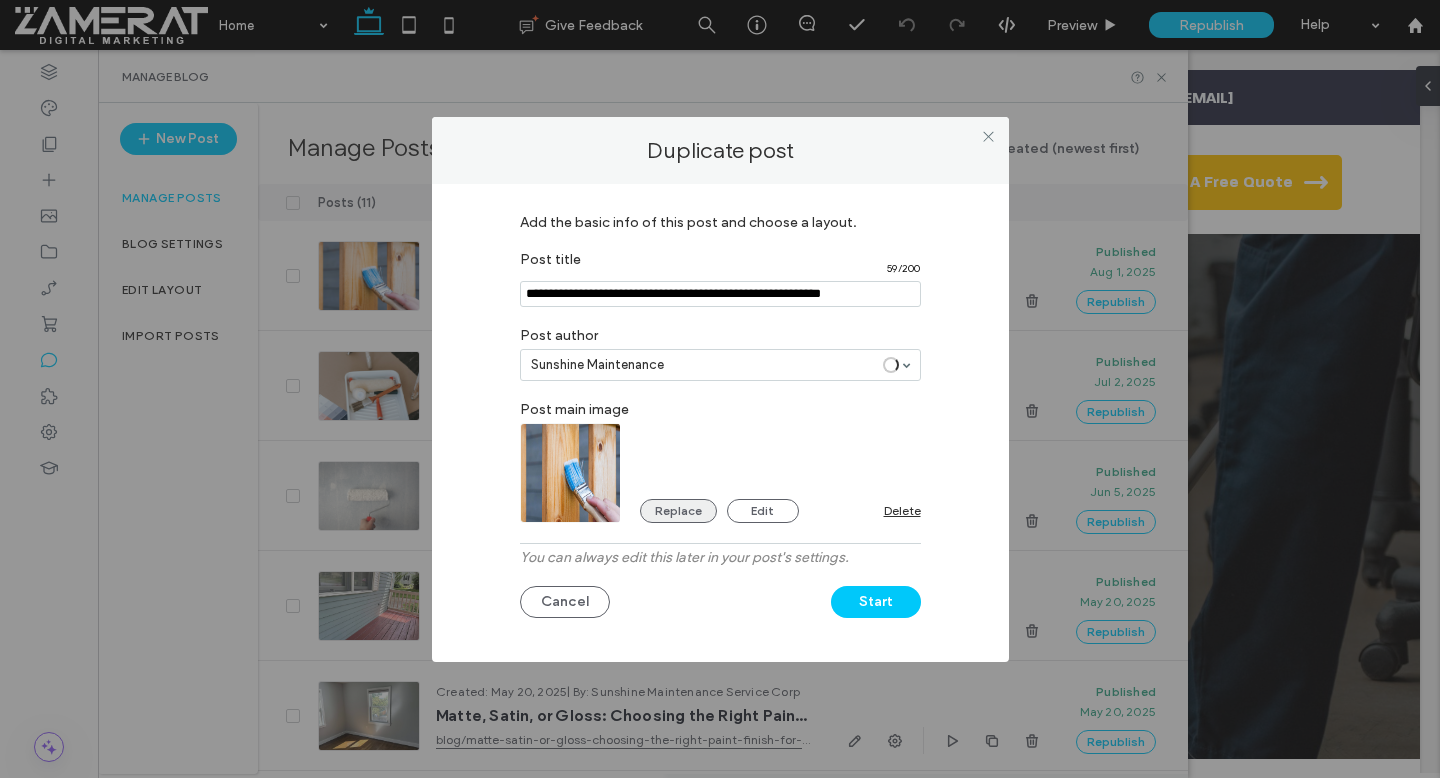 click on "Replace" at bounding box center (678, 511) 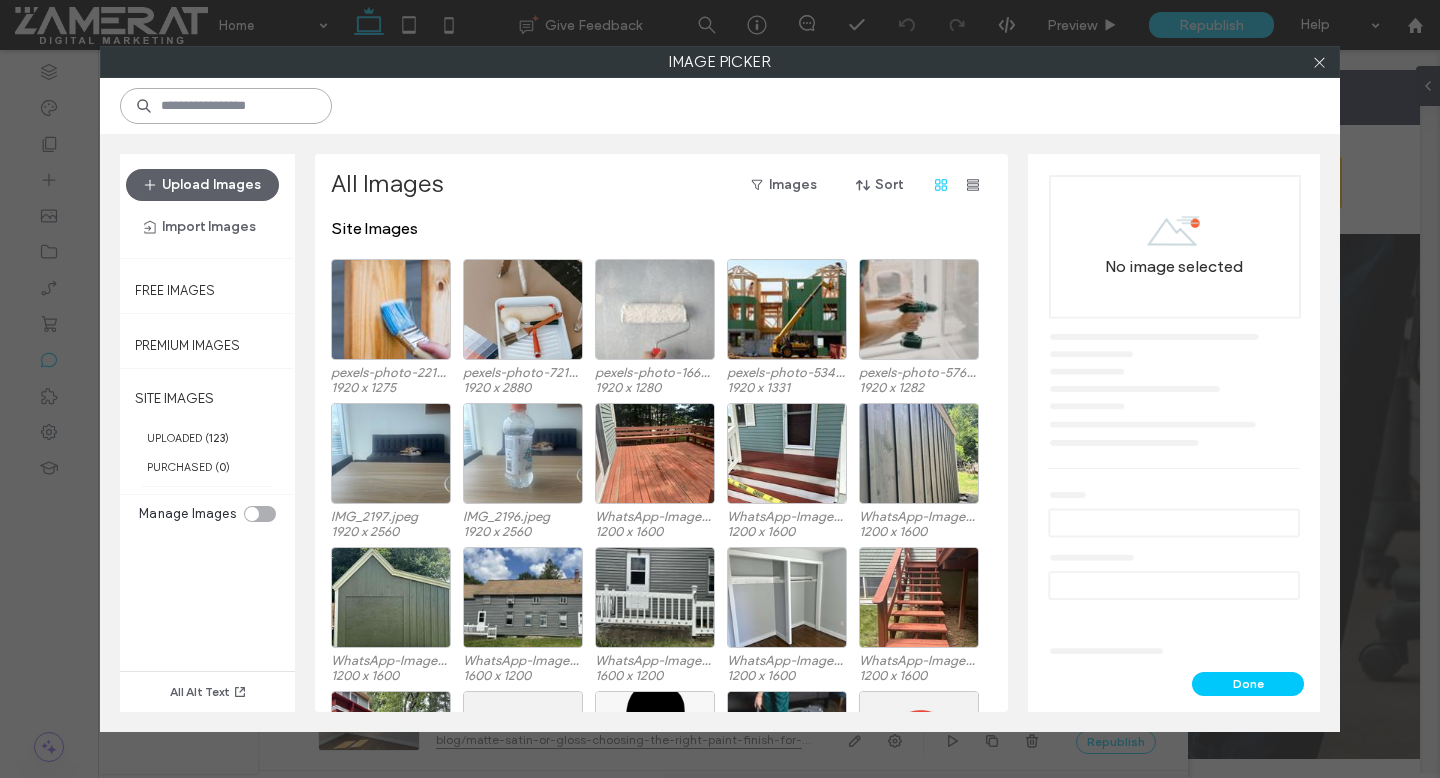 click at bounding box center [226, 106] 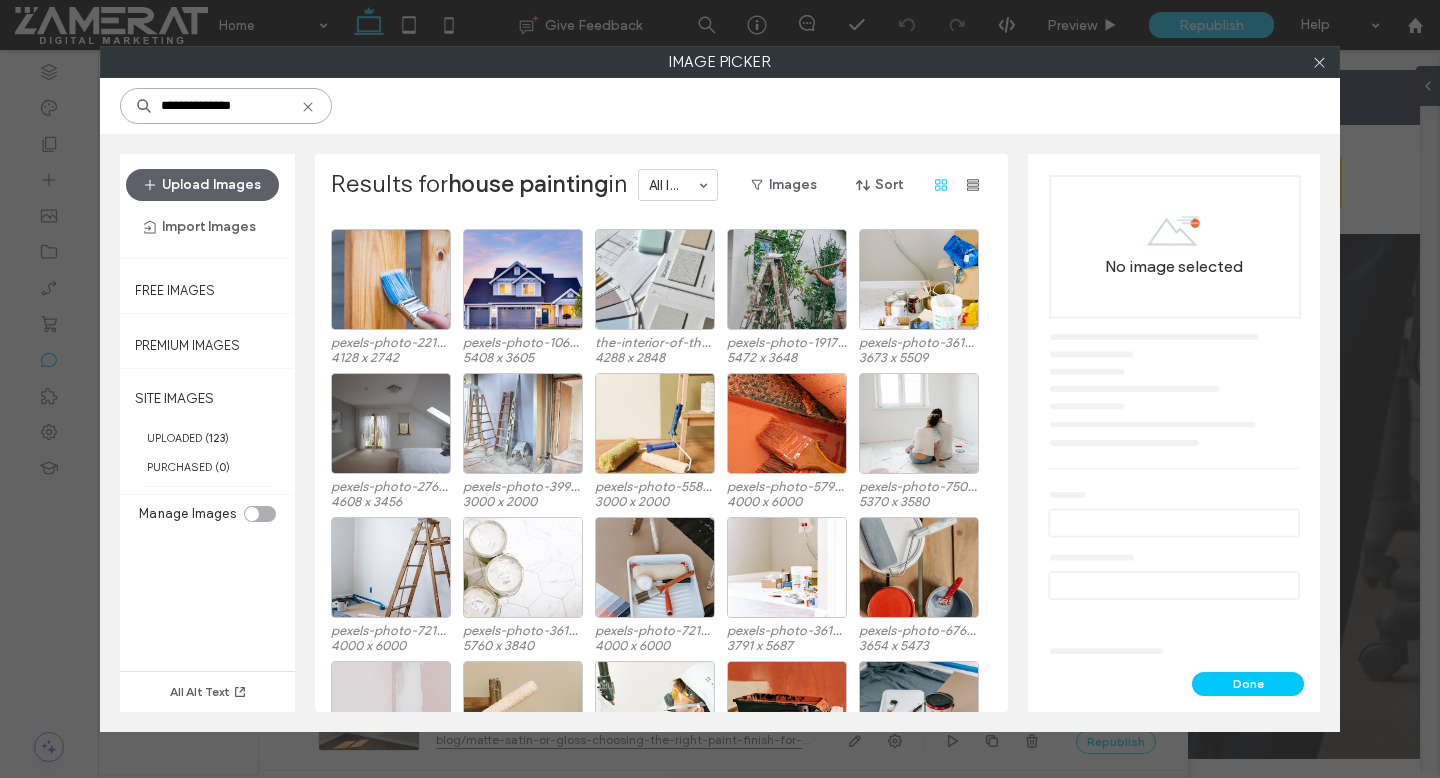 scroll, scrollTop: 36, scrollLeft: 0, axis: vertical 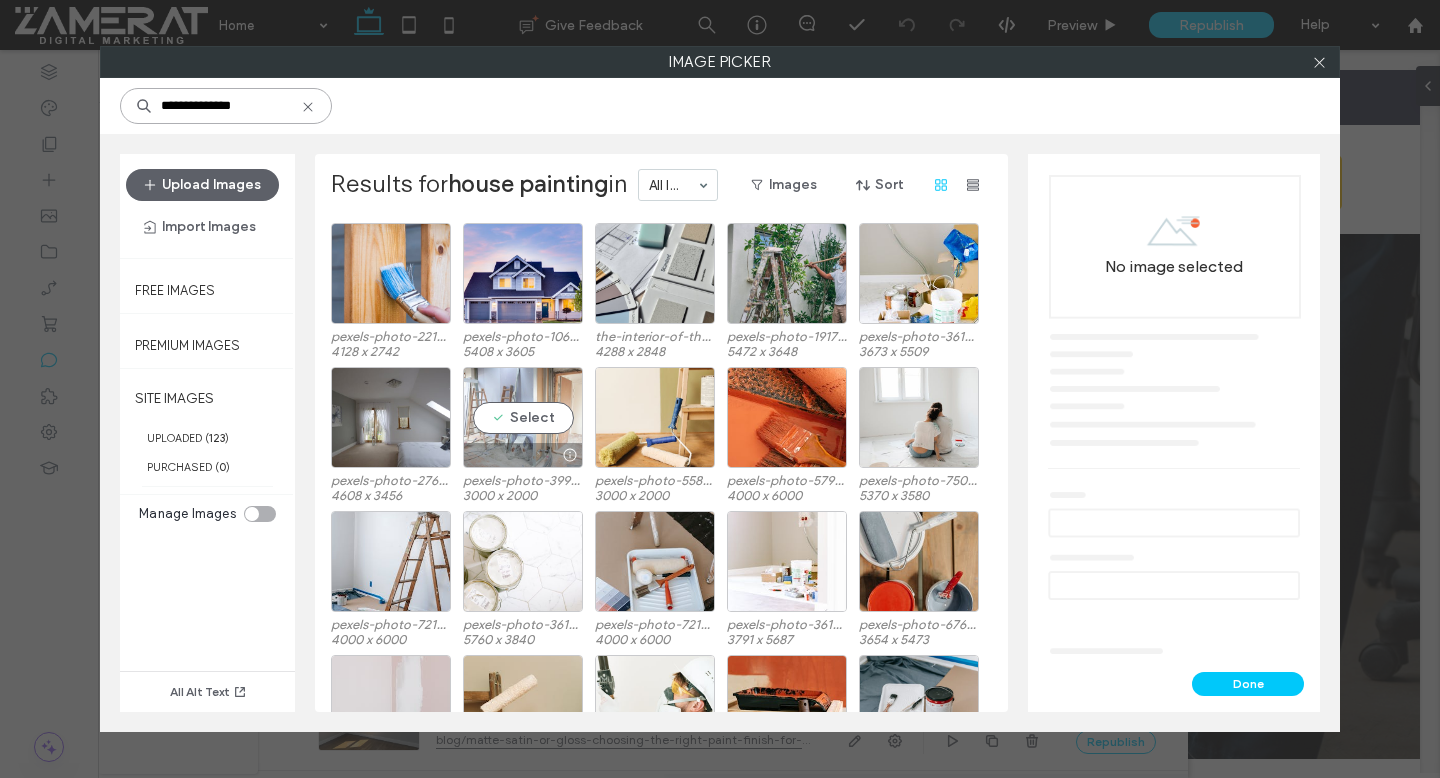 type on "**********" 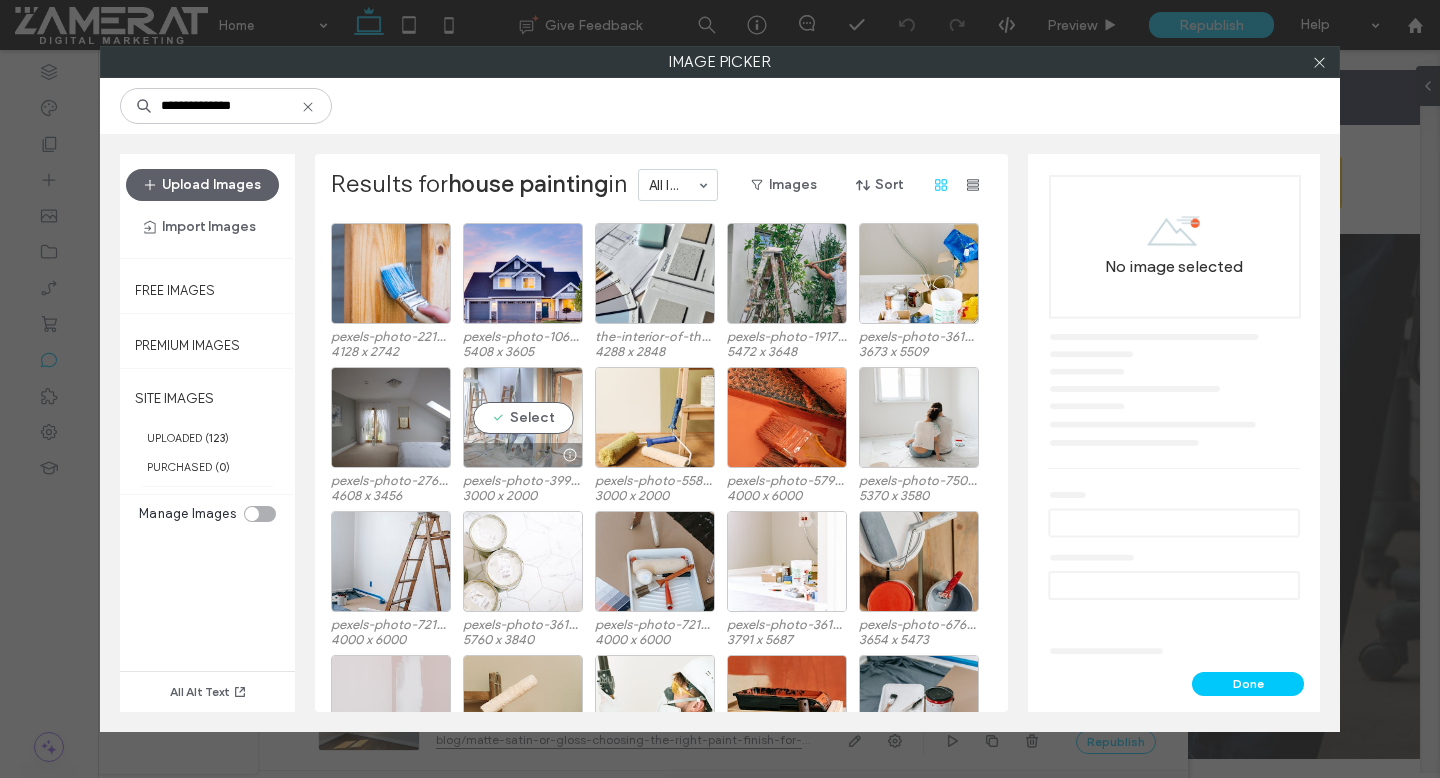 click on "Select" at bounding box center [523, 417] 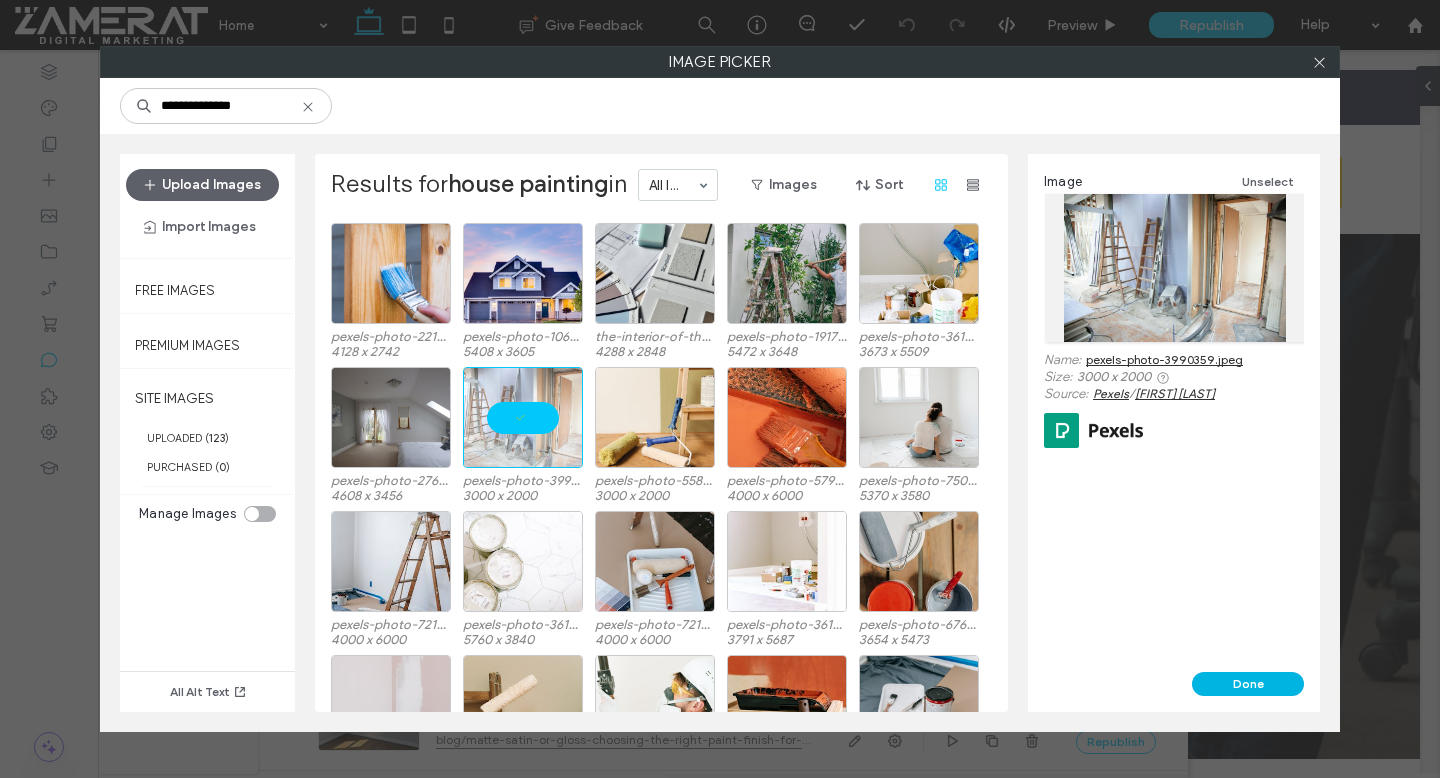 click on "Done" at bounding box center [1248, 684] 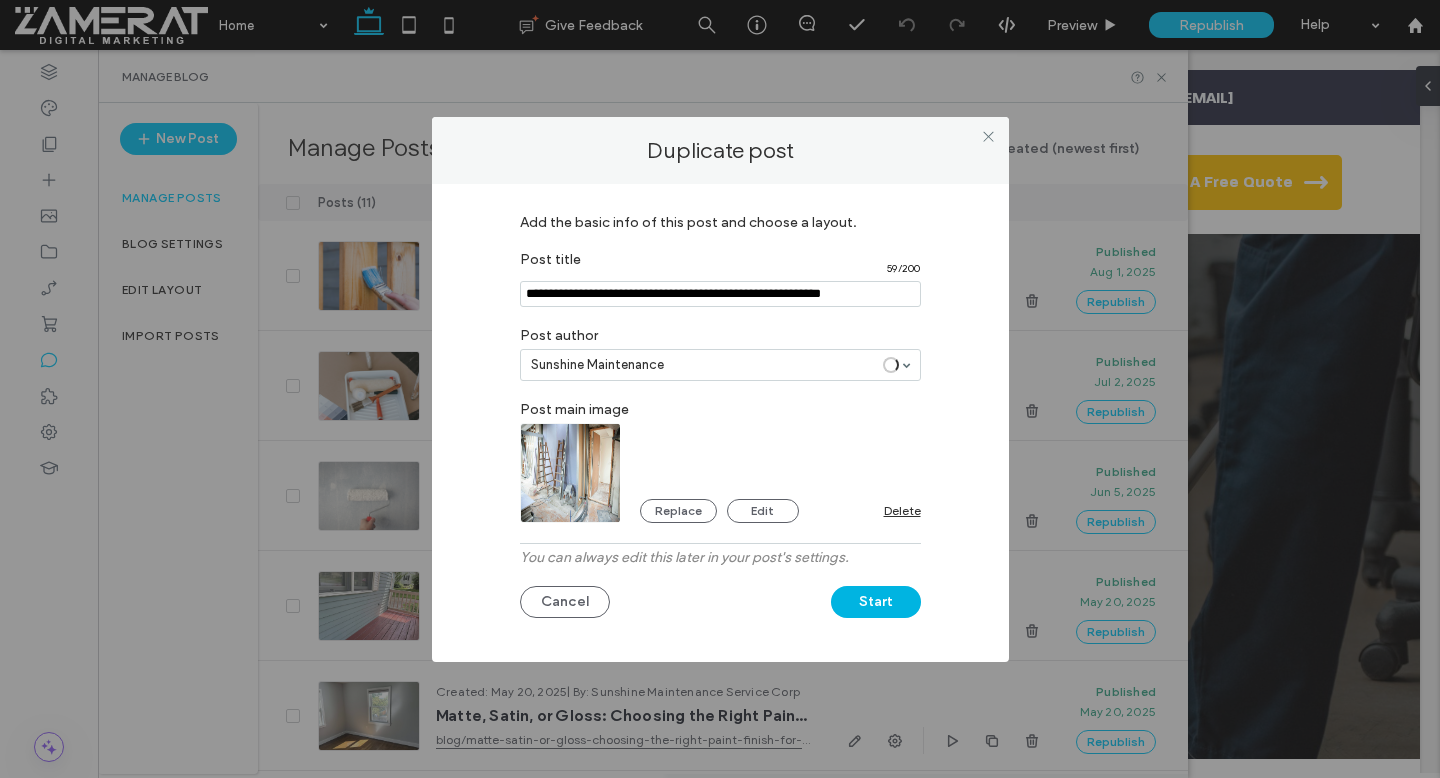 click on "Start" at bounding box center [876, 602] 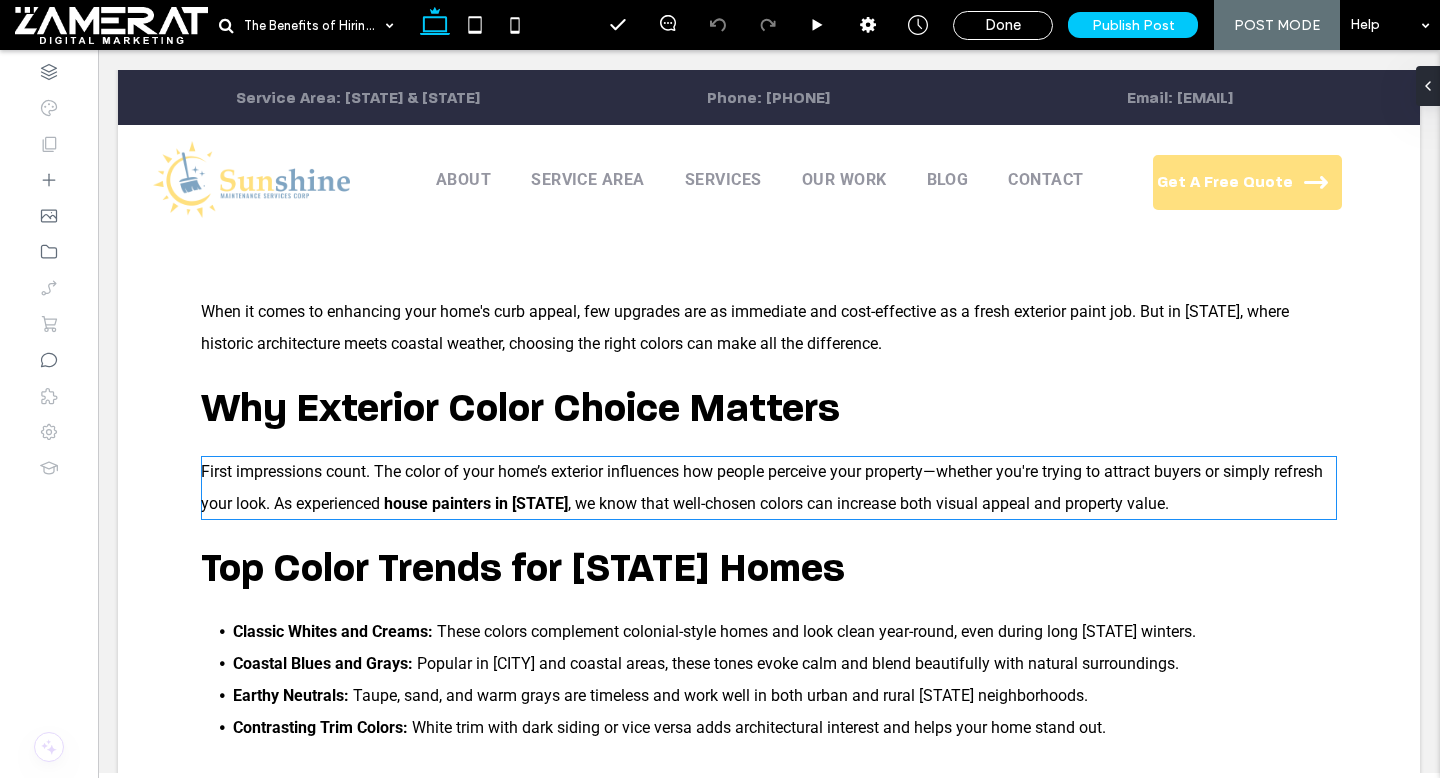 scroll, scrollTop: 445, scrollLeft: 0, axis: vertical 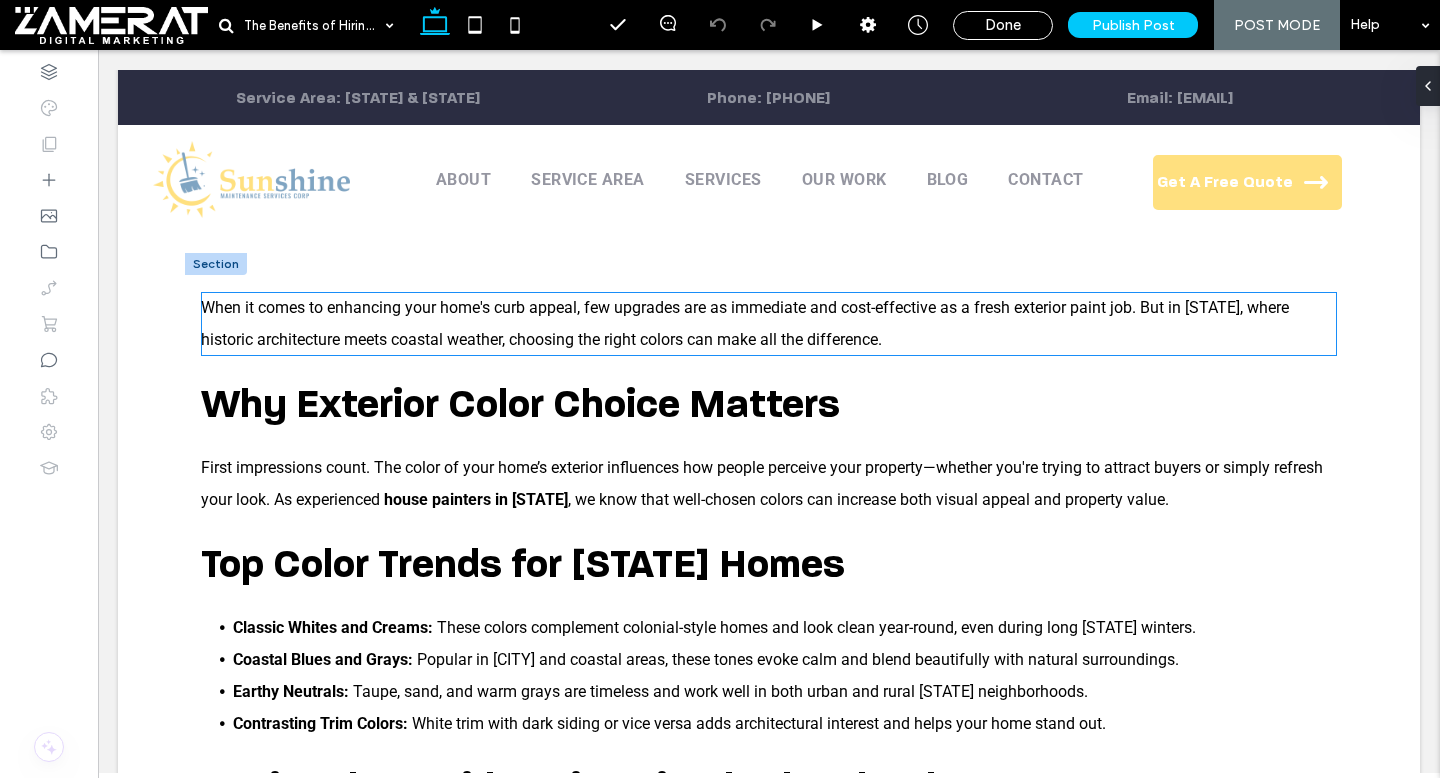 click on "When it comes to enhancing your home's curb appeal, few upgrades are as immediate and cost-effective as a fresh exterior paint job. But in Rhode Island, where historic architecture meets coastal weather, choosing the right colors can make all the difference." at bounding box center [769, 324] 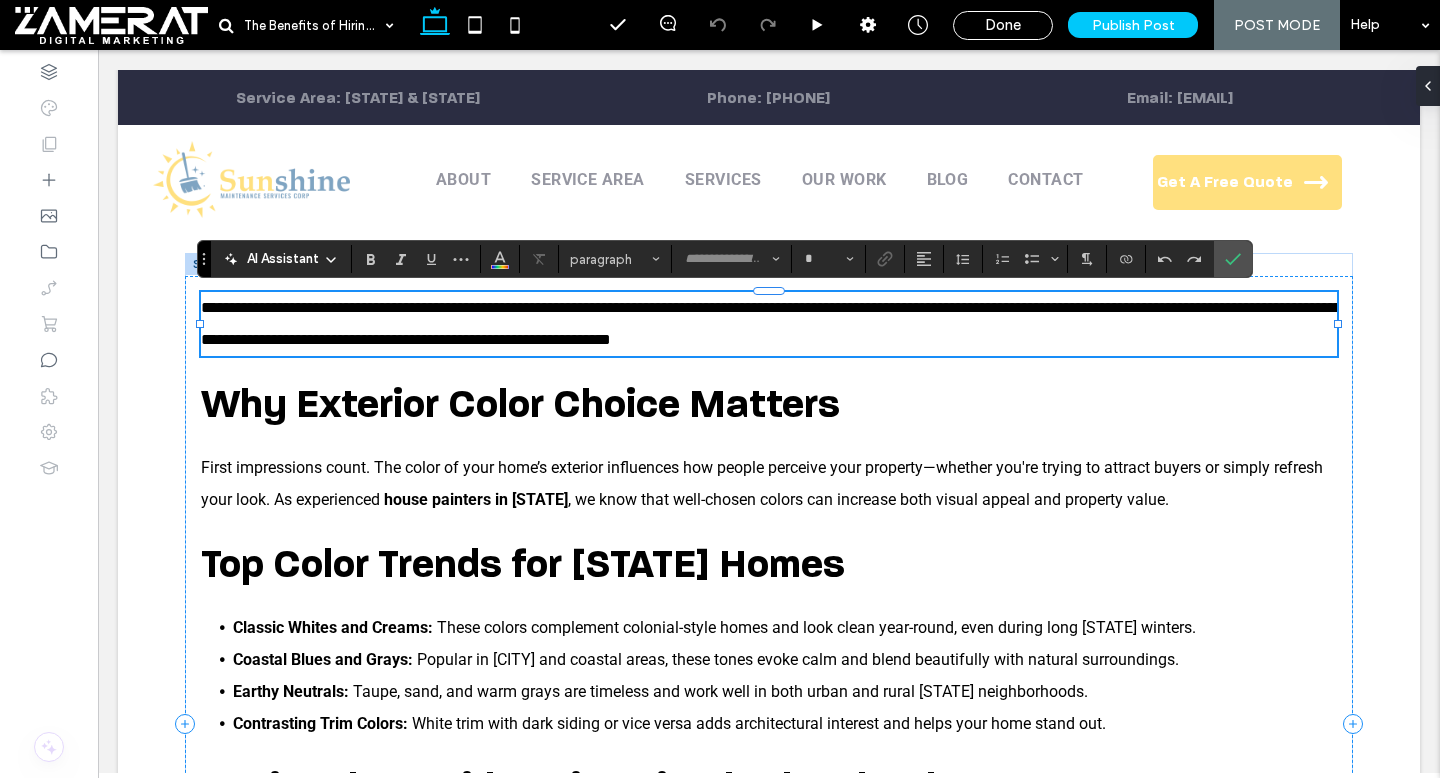type on "******" 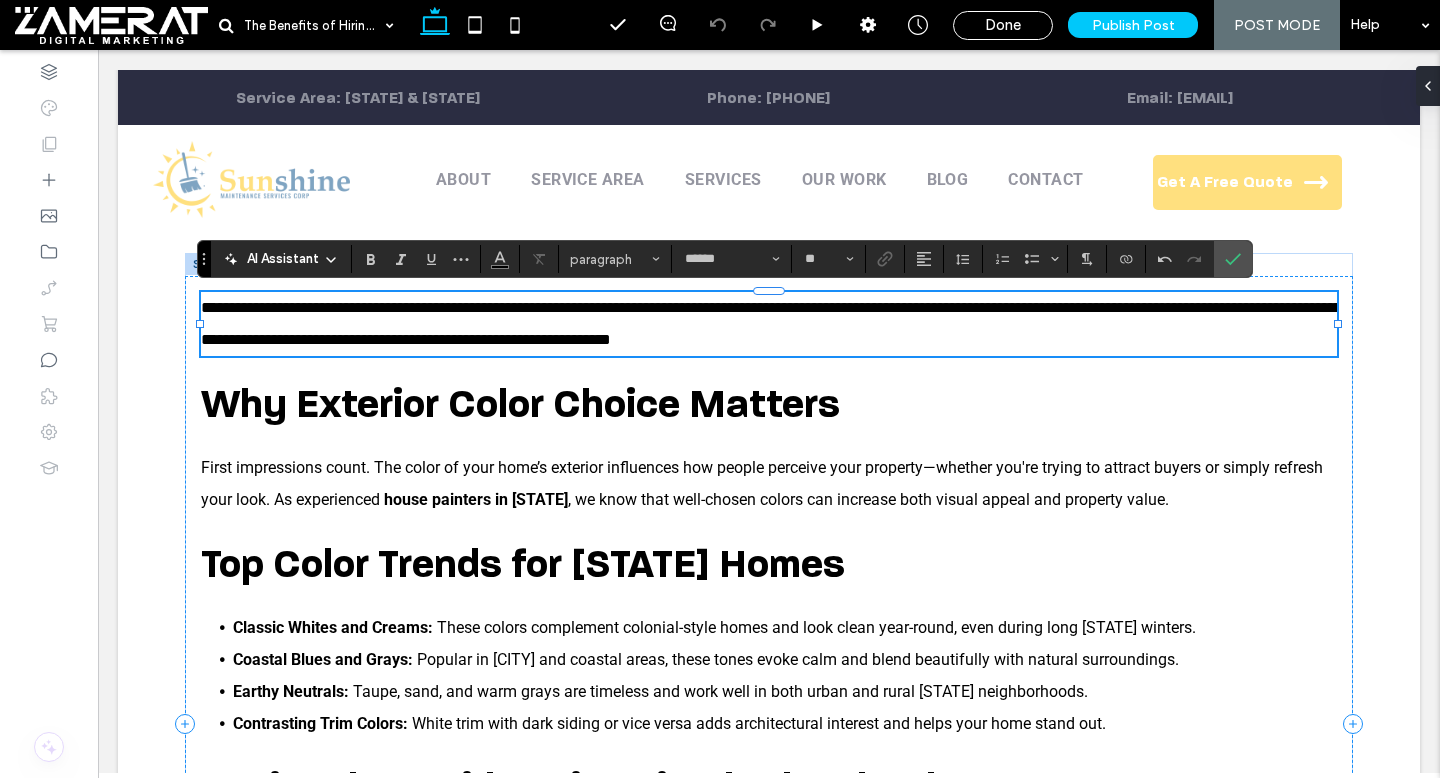 scroll, scrollTop: 0, scrollLeft: 0, axis: both 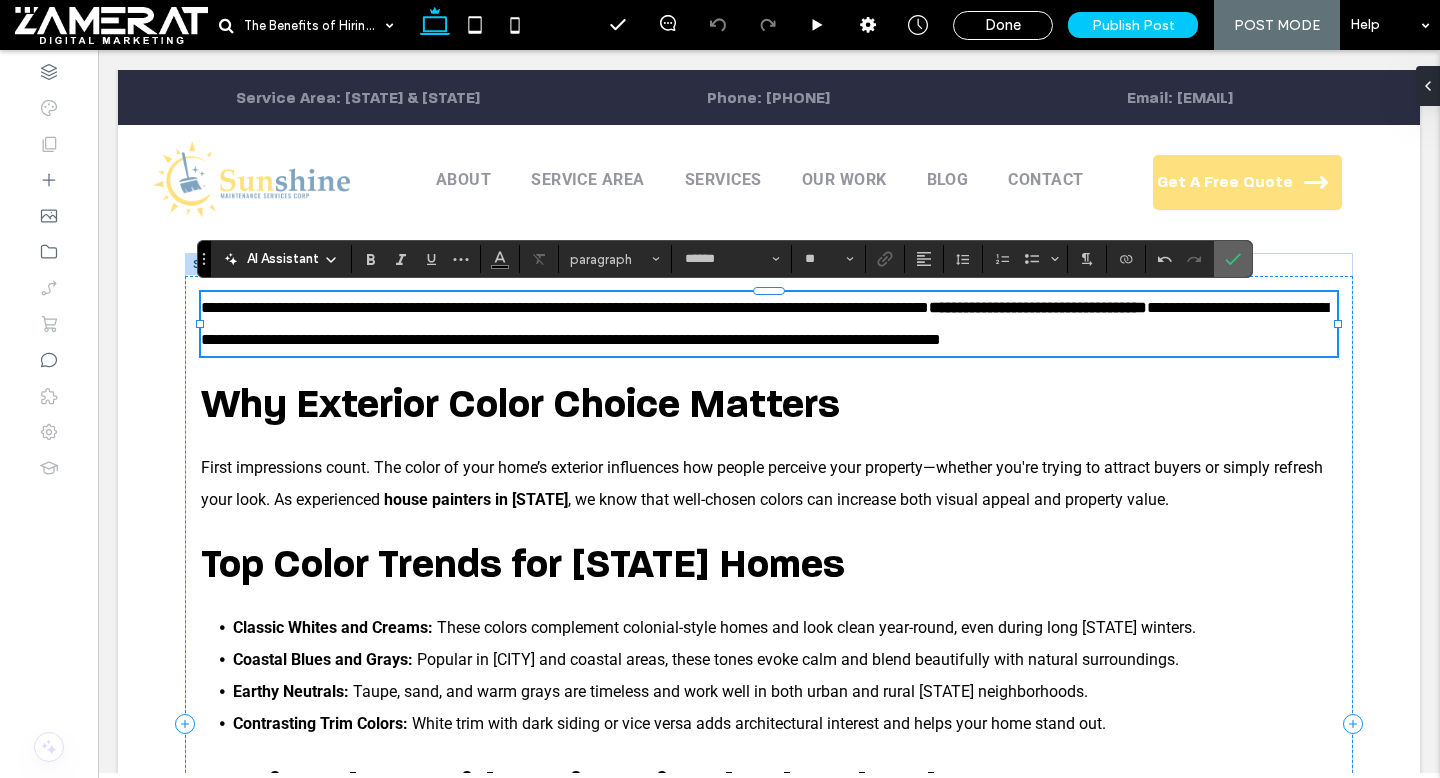click at bounding box center [1233, 259] 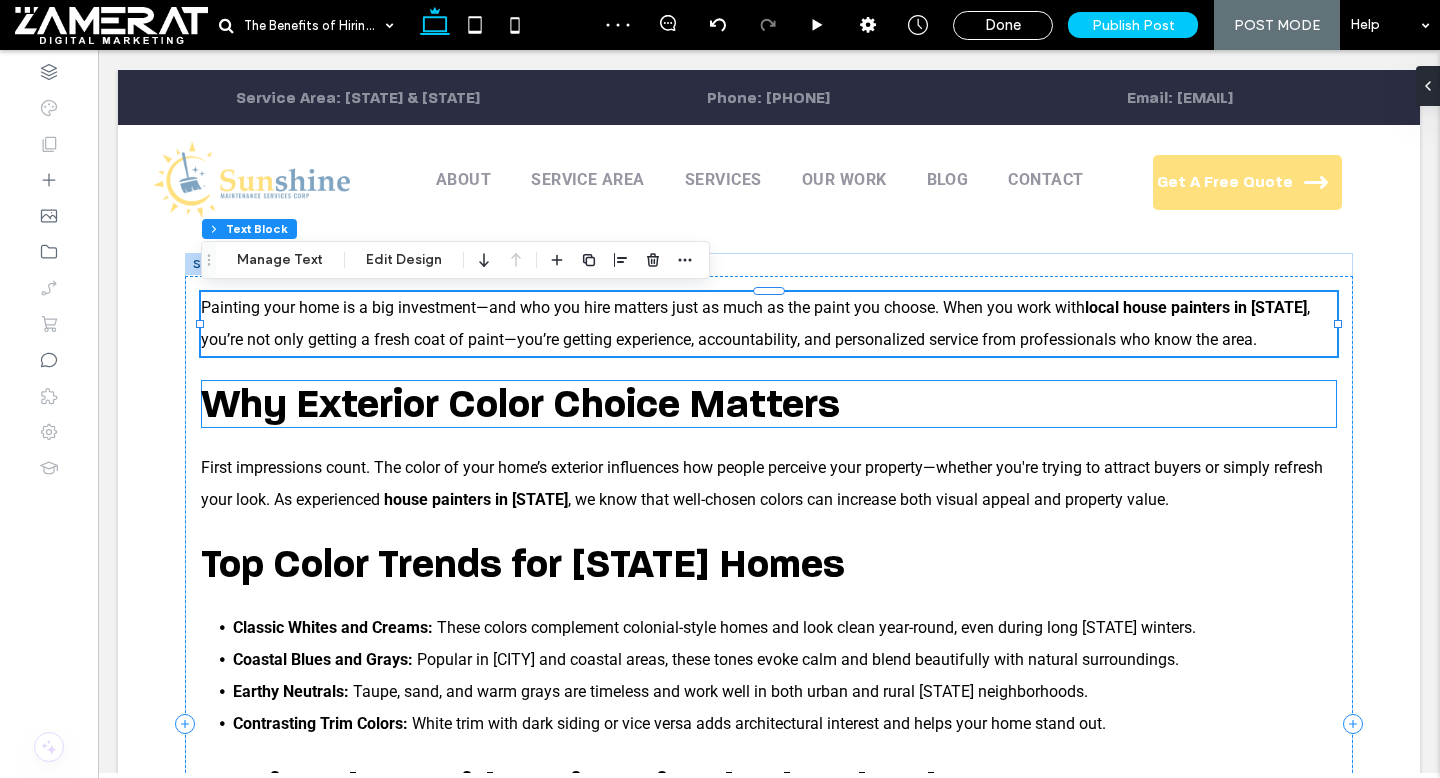 click on "Why Exterior Color Choice Matters" at bounding box center [520, 404] 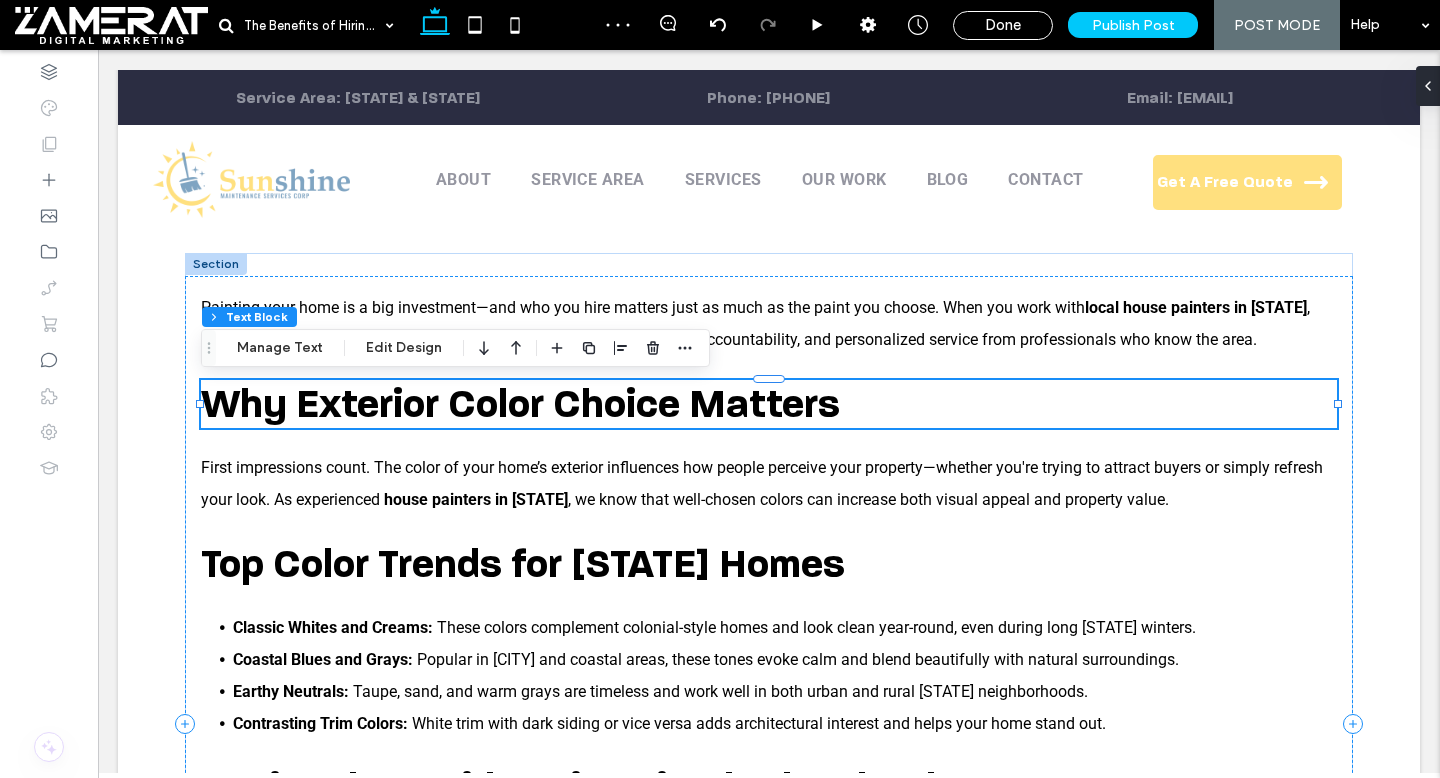 click on "Why Exterior Color Choice Matters" at bounding box center (520, 404) 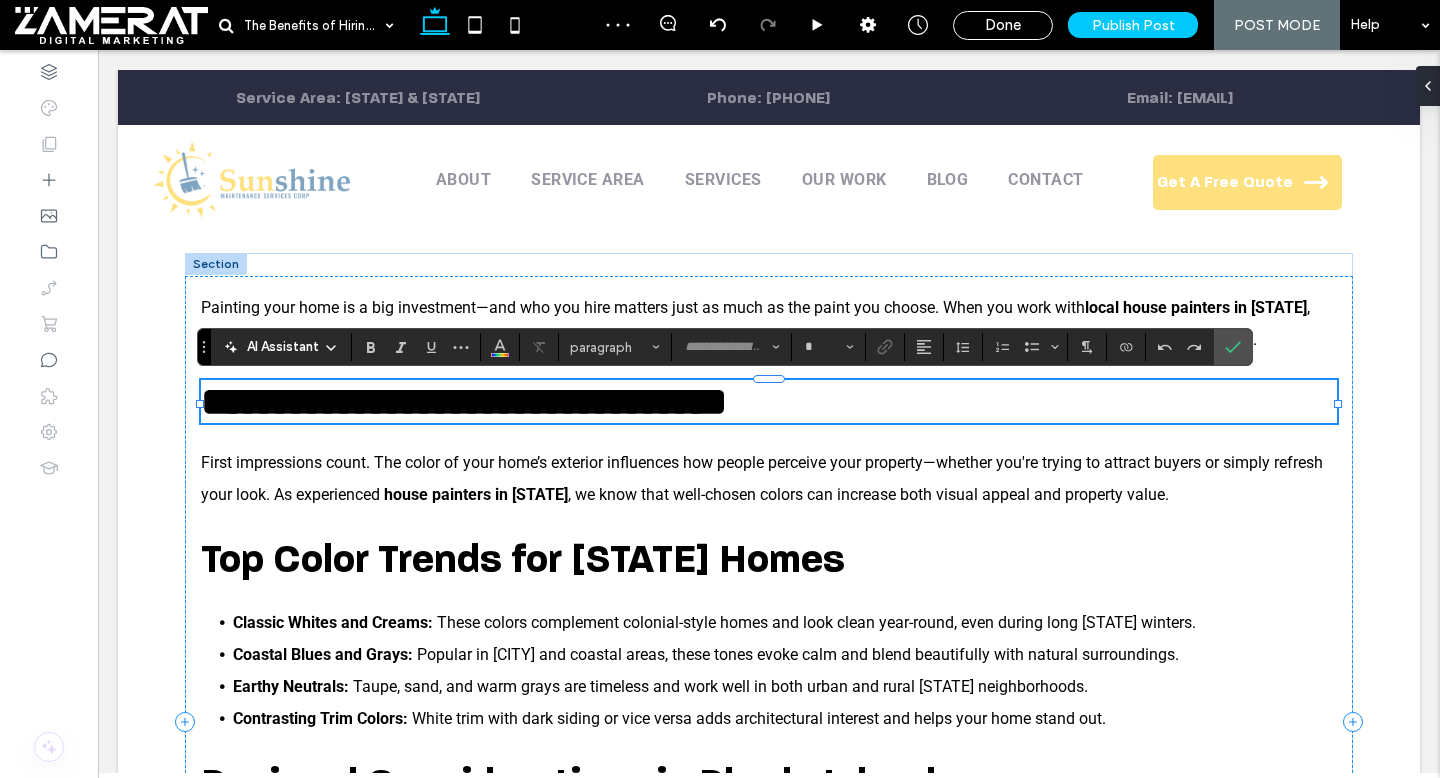 type on "**********" 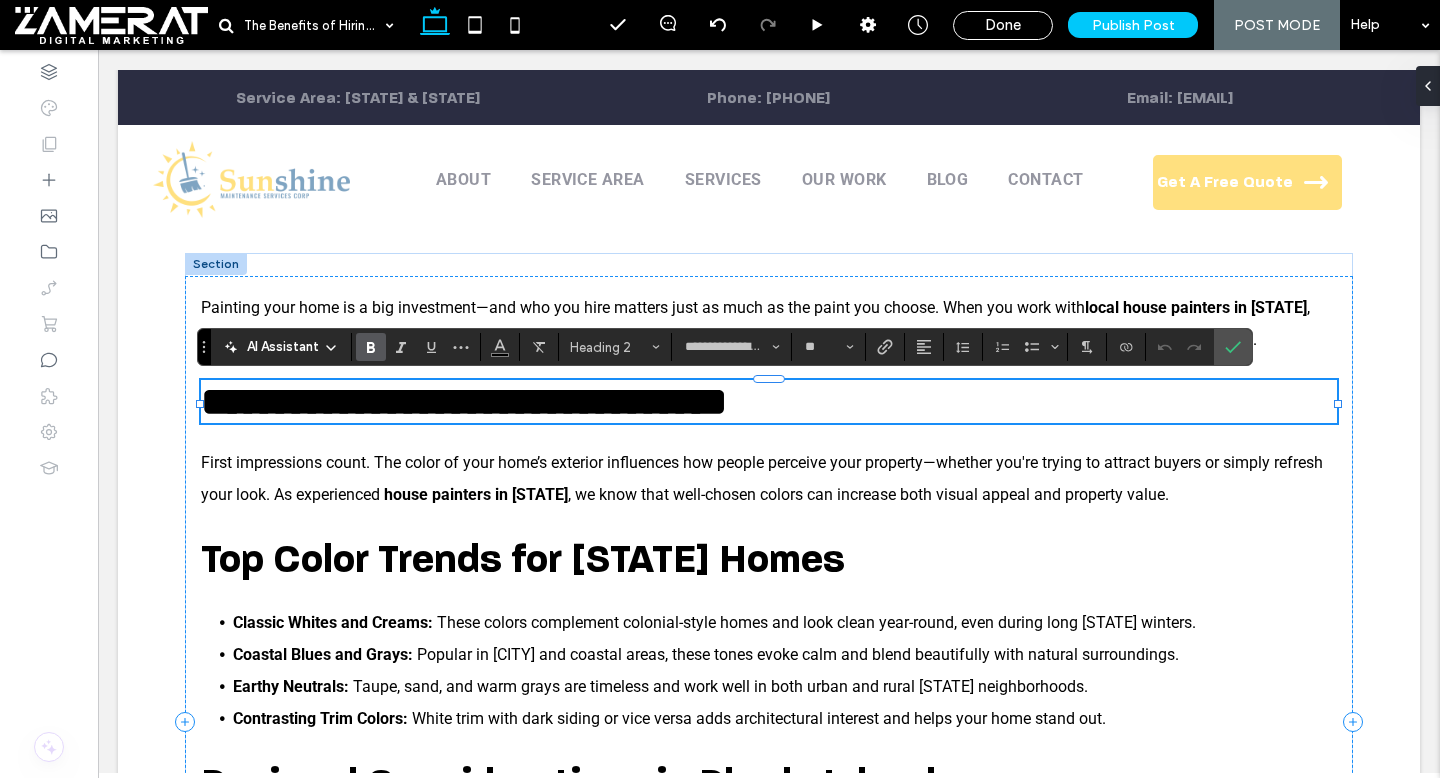 click on "**********" at bounding box center [464, 401] 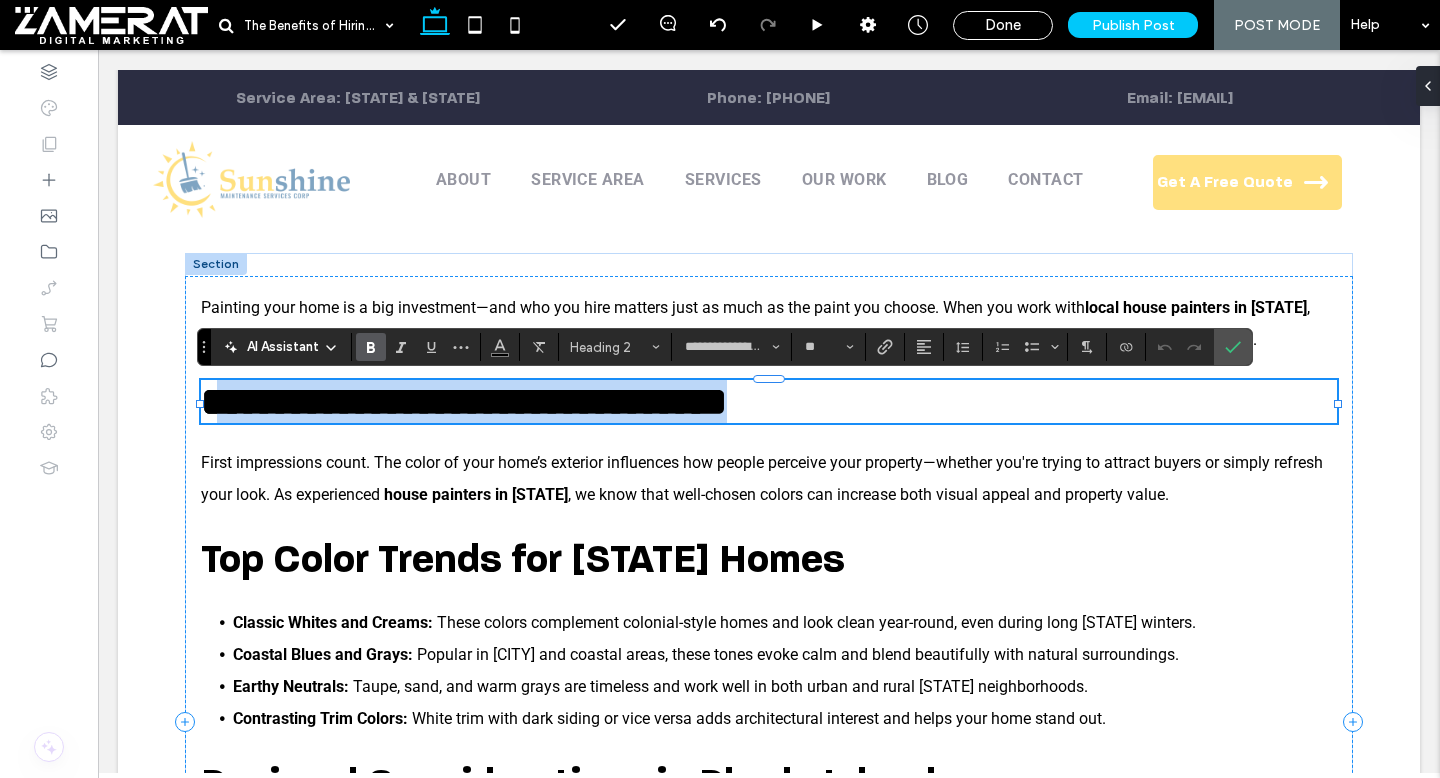 drag, startPoint x: 846, startPoint y: 407, endPoint x: 249, endPoint y: 410, distance: 597.0075 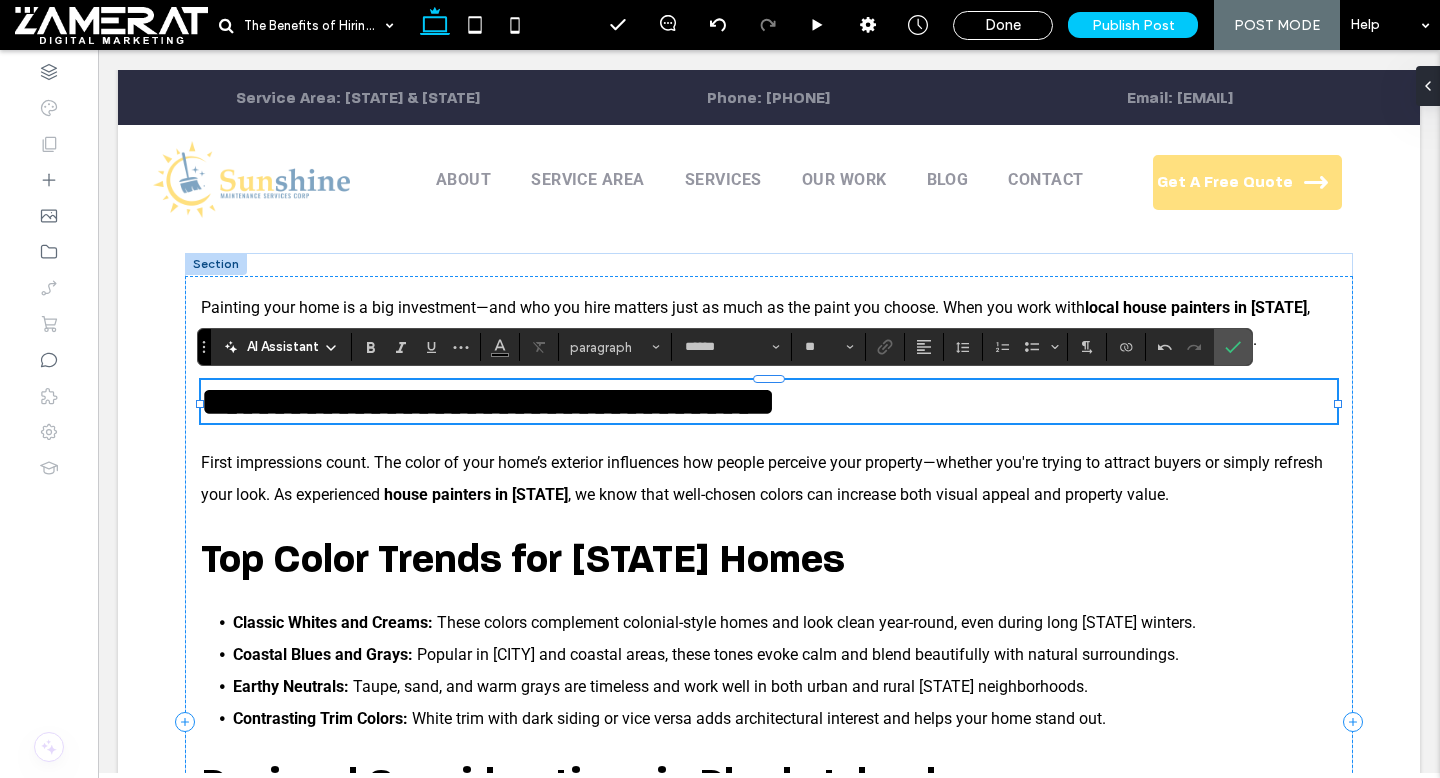 type on "**********" 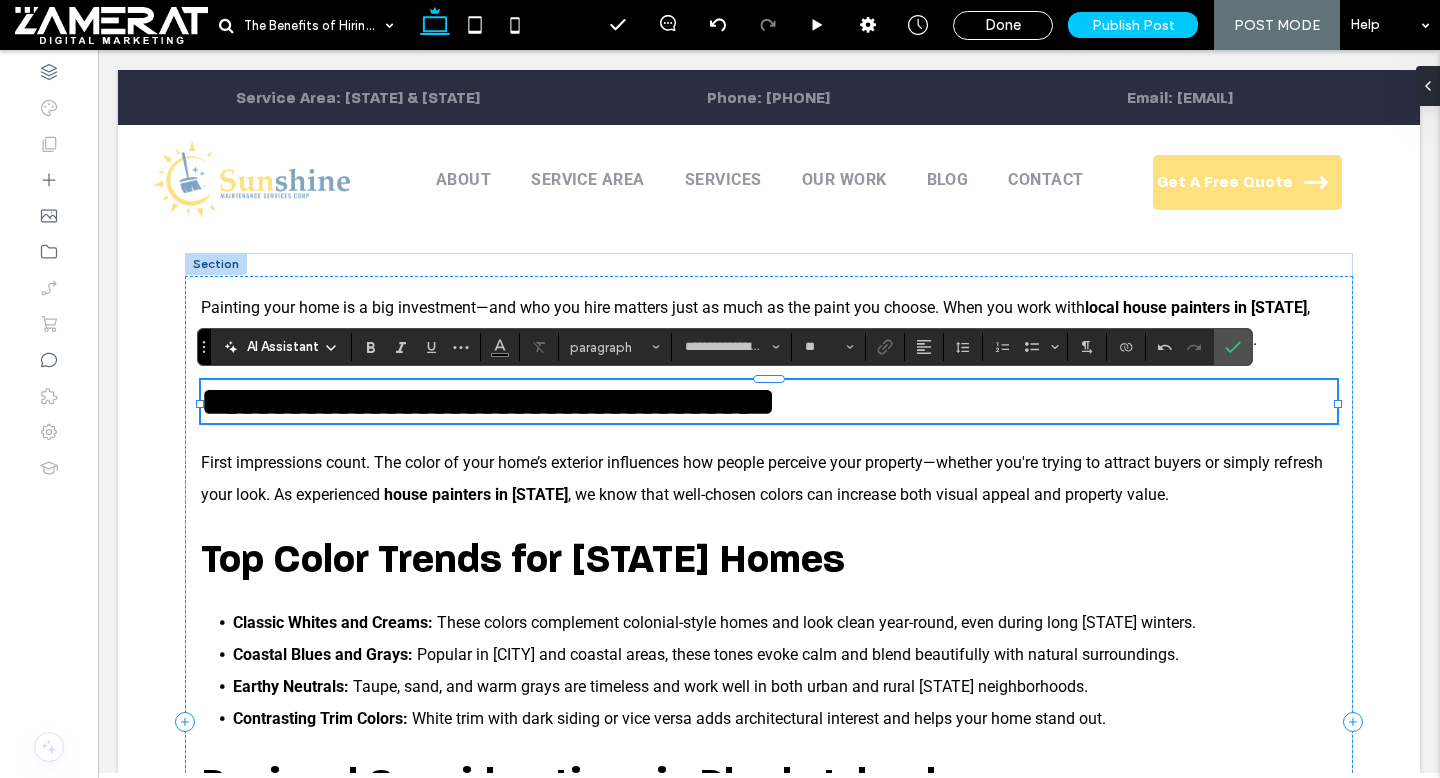 click on "**********" at bounding box center [488, 401] 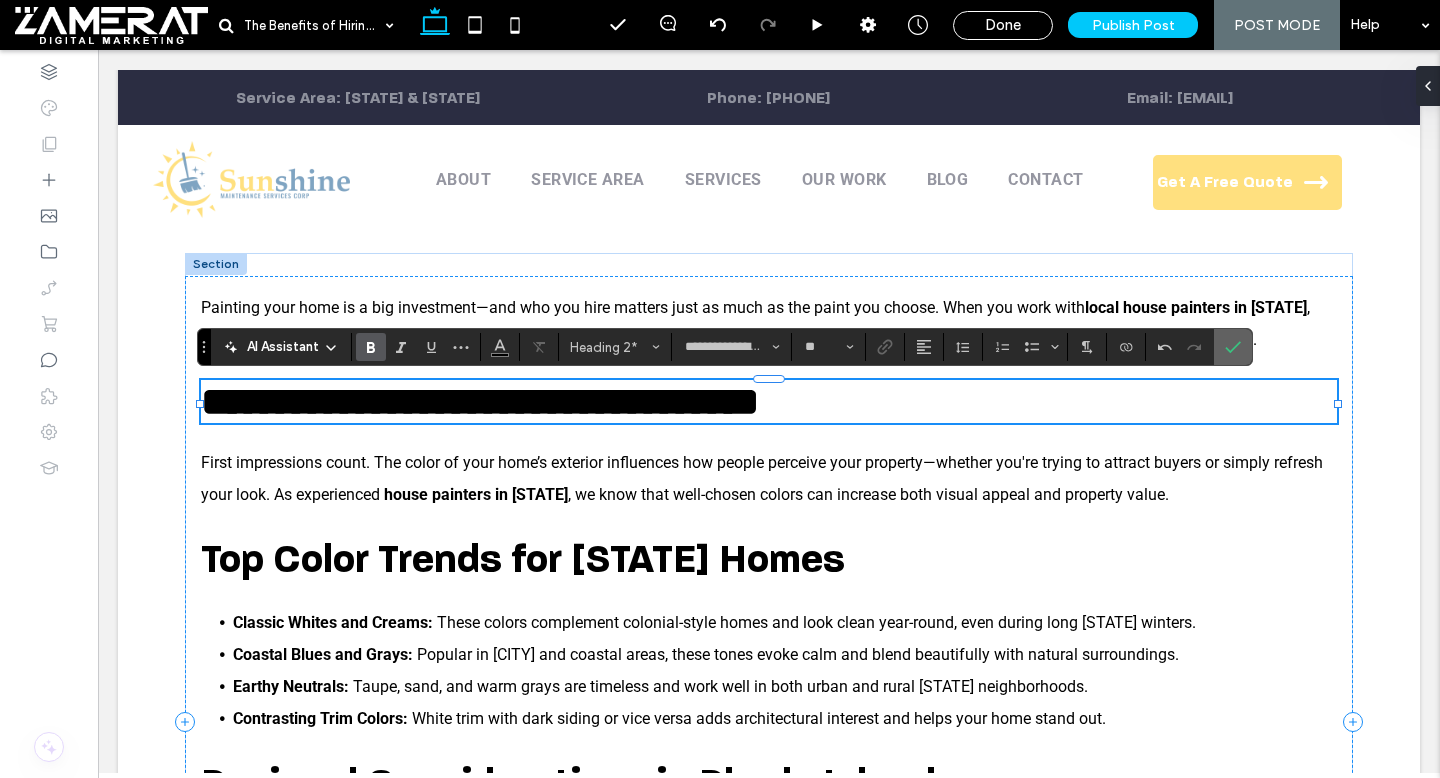 click 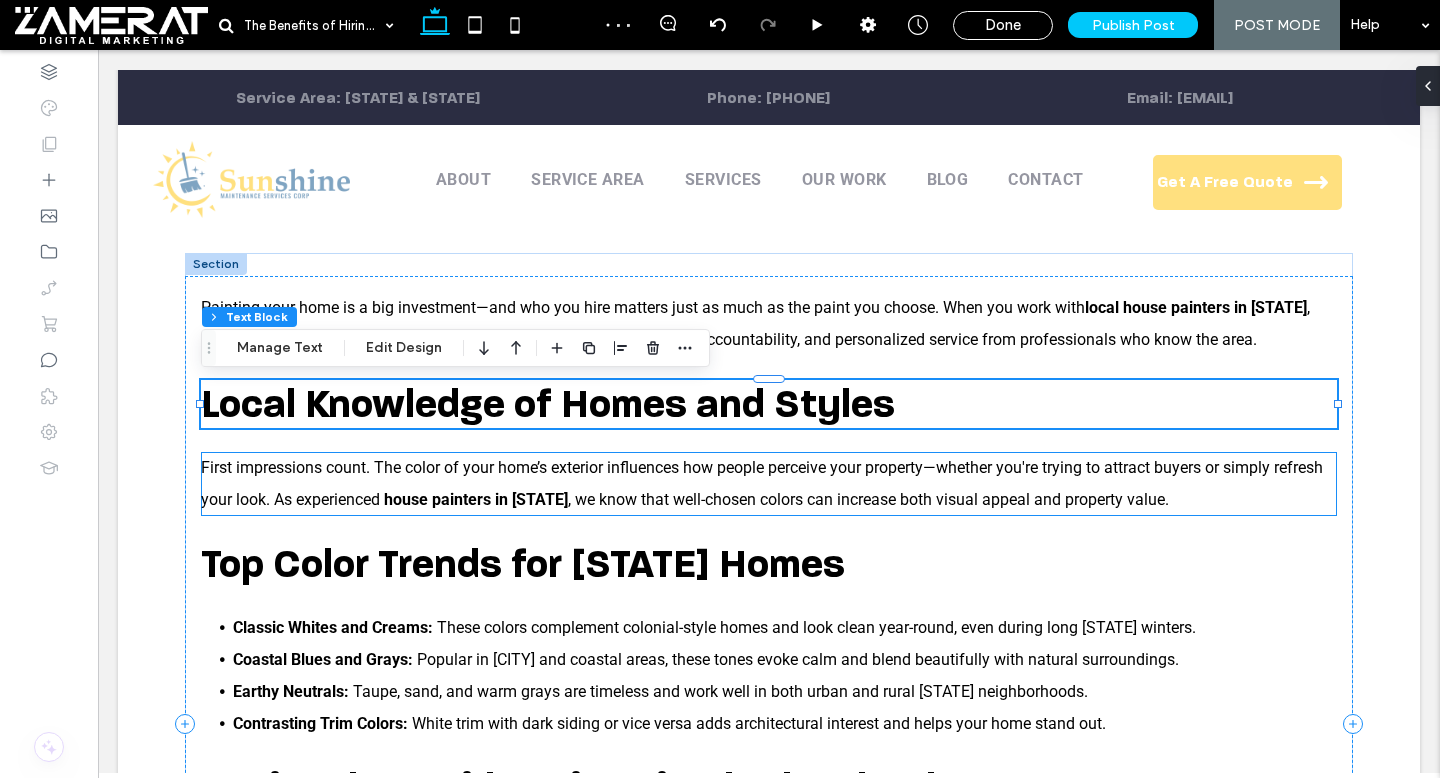 click on "house painters in RI" at bounding box center [476, 499] 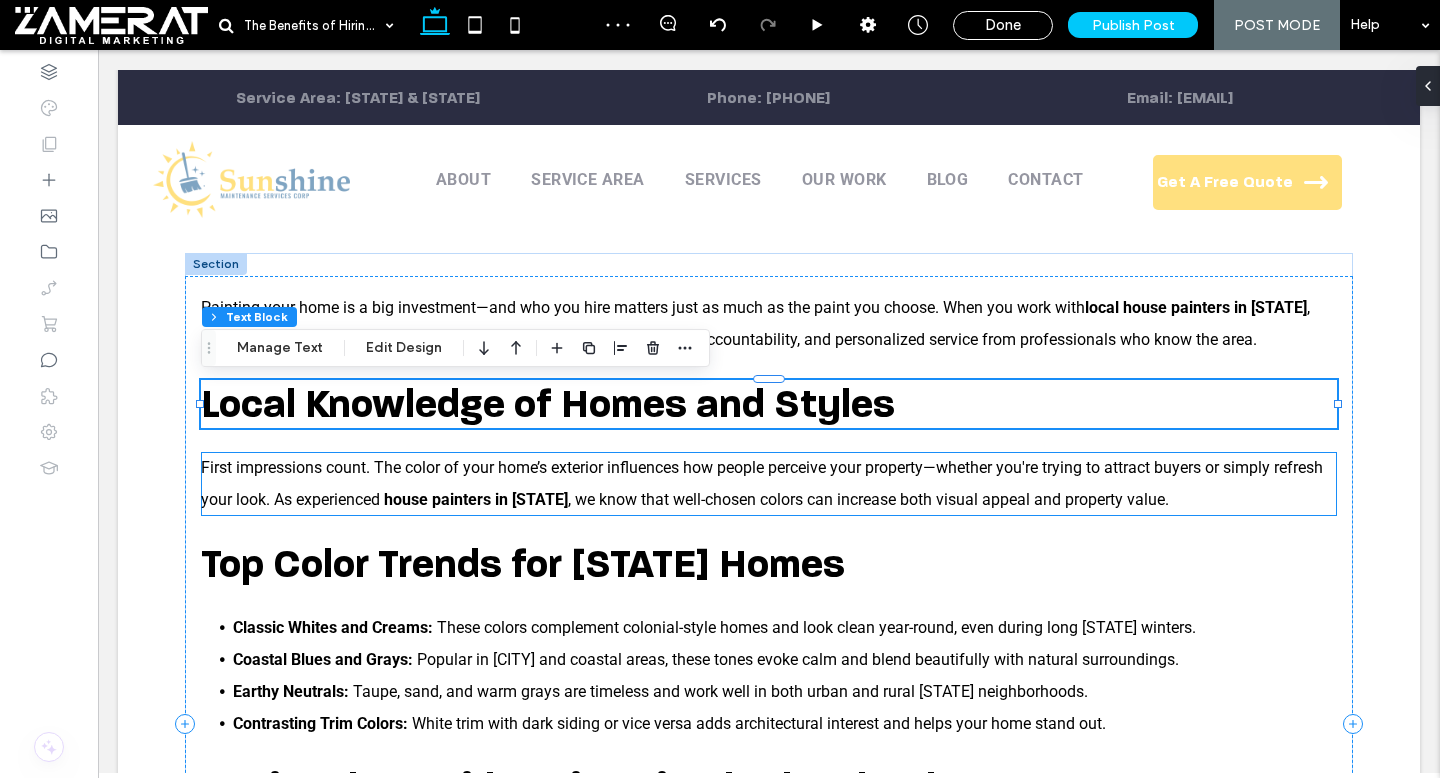 click on "First impressions count. The color of your home’s exterior influences how people perceive your property—whether you're trying to attract buyers or simply refresh your look. As experienced
house painters in RI , we know that well-chosen colors can increase both visual appeal and property value." at bounding box center (769, 484) 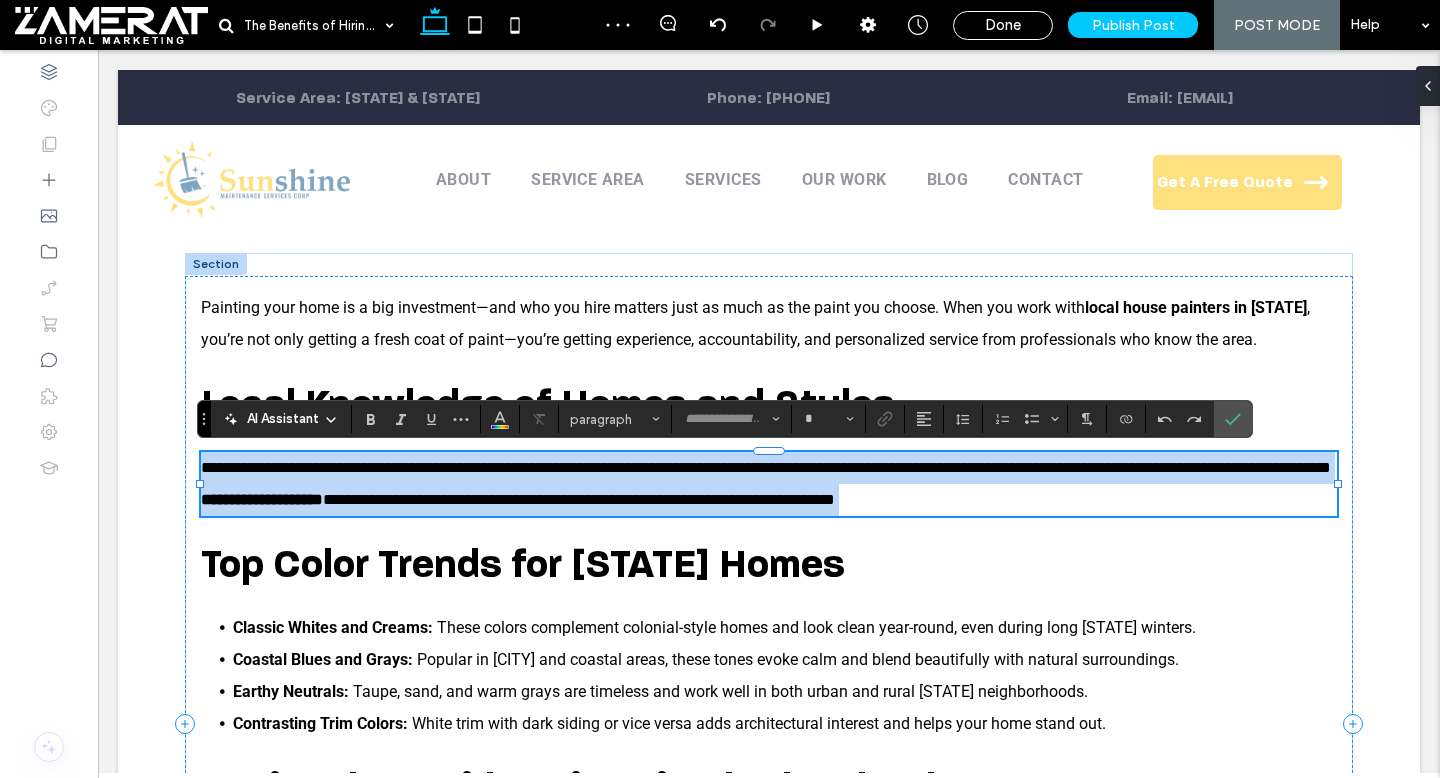 type on "******" 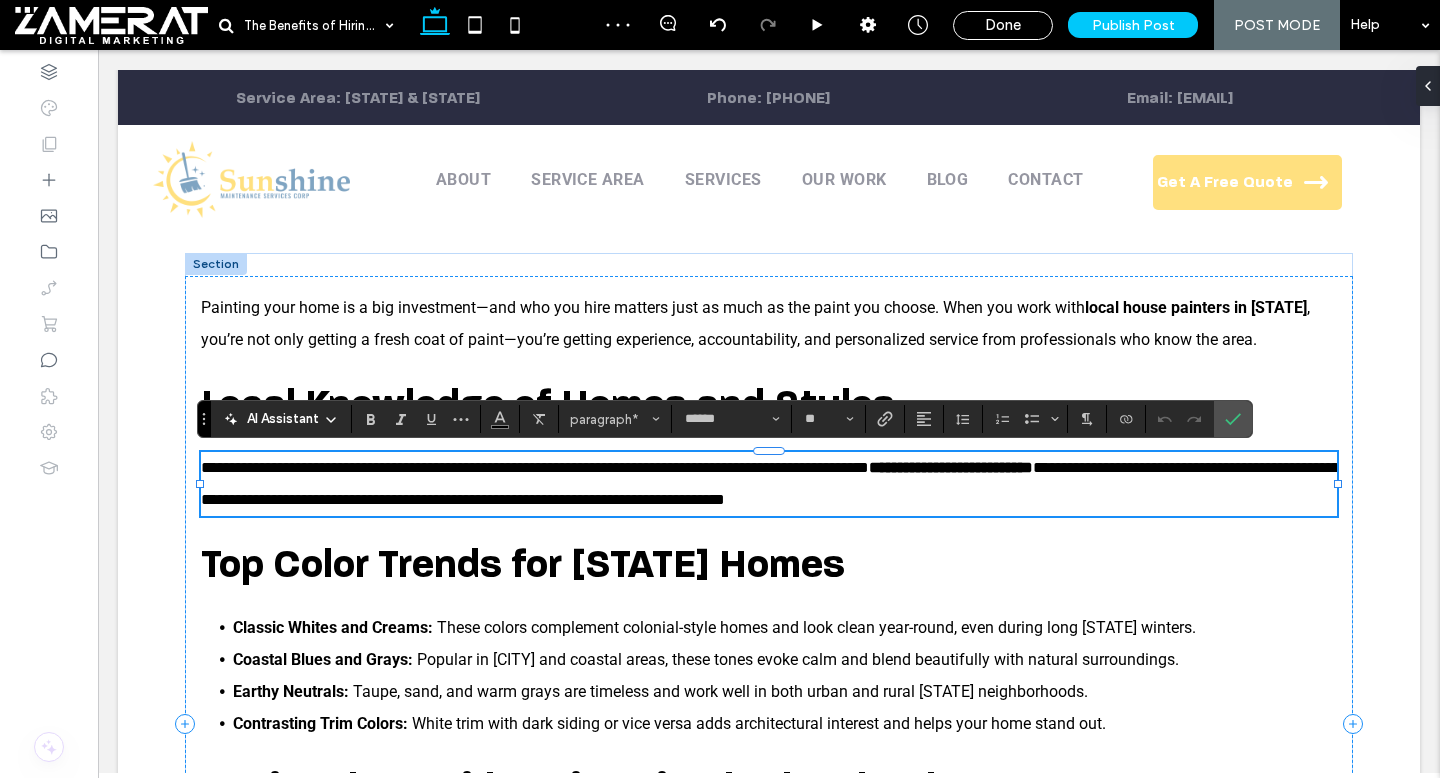 scroll, scrollTop: 0, scrollLeft: 0, axis: both 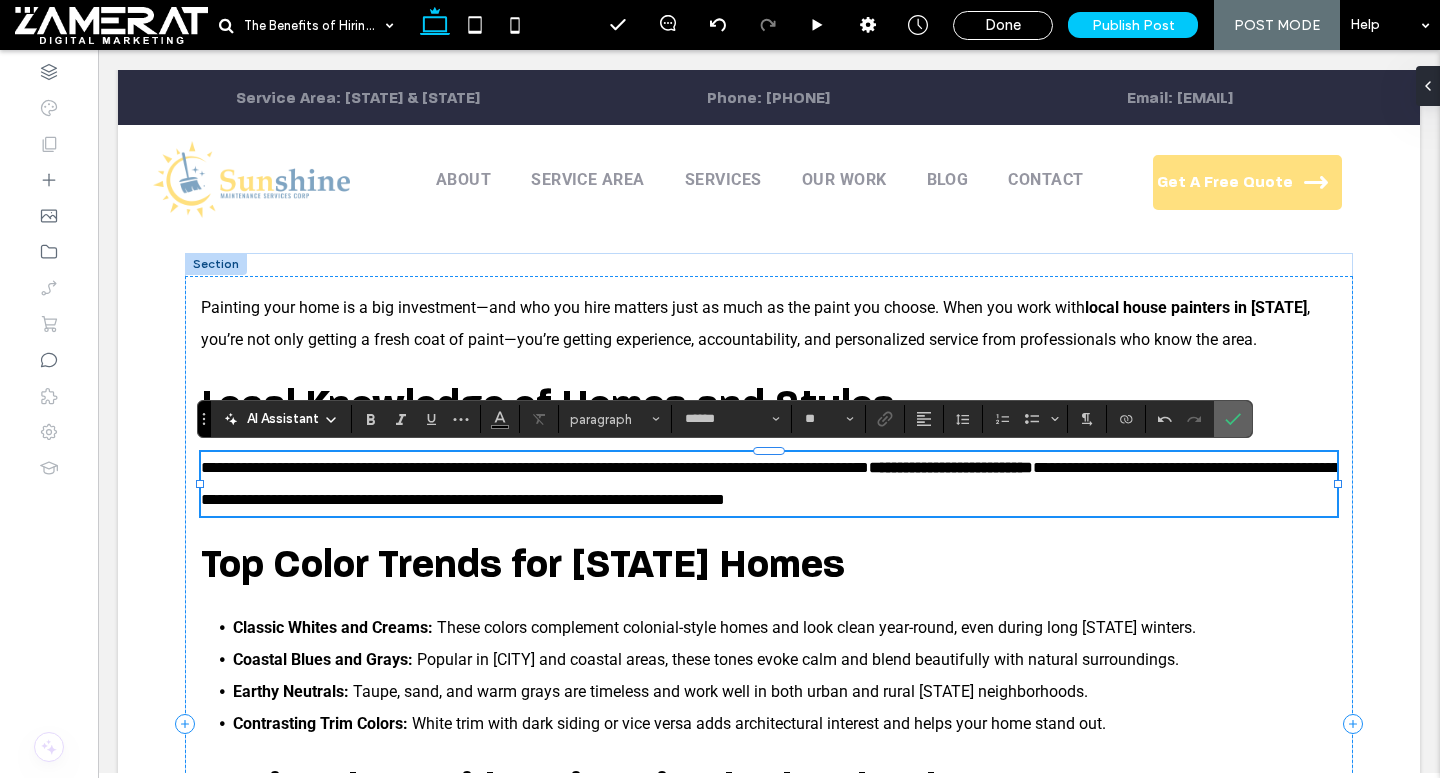 click 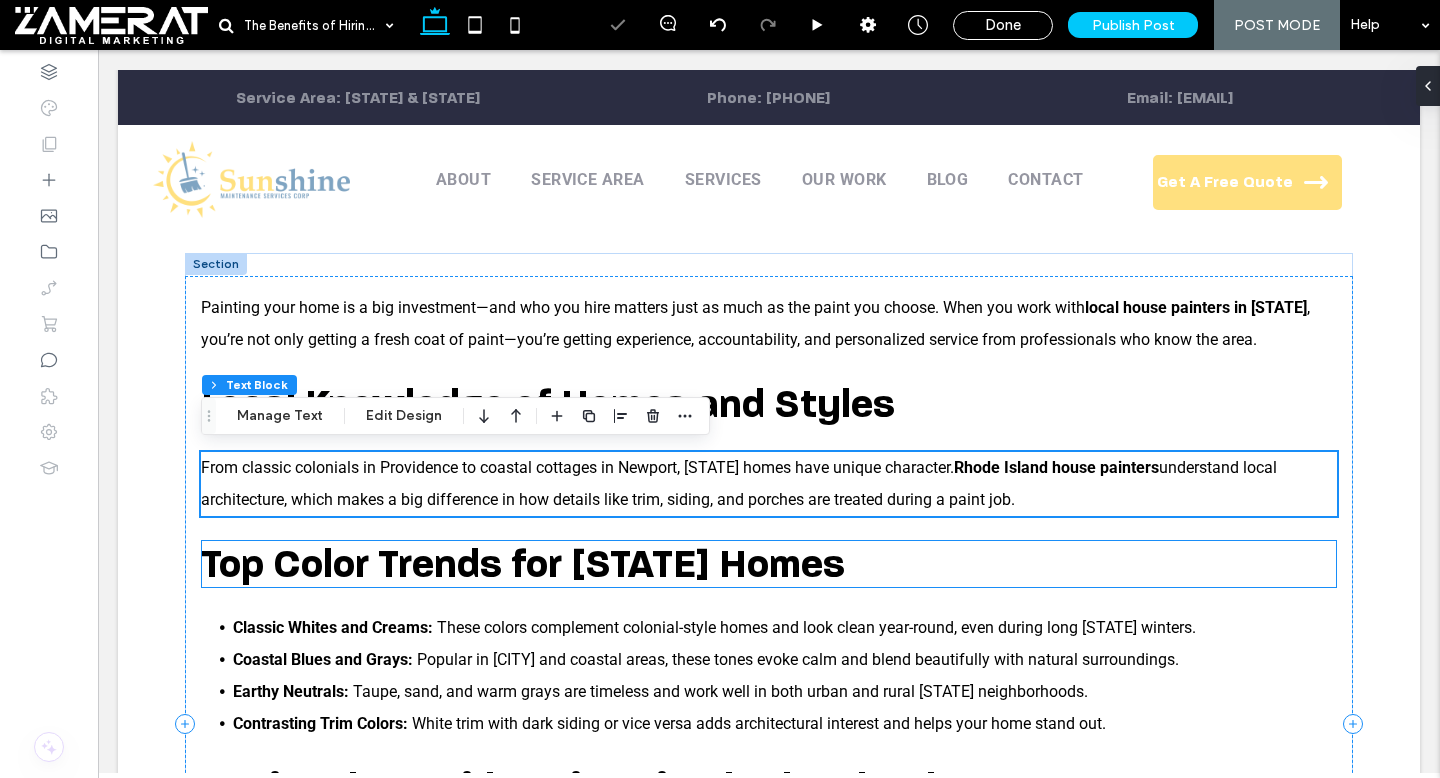 scroll, scrollTop: 449, scrollLeft: 0, axis: vertical 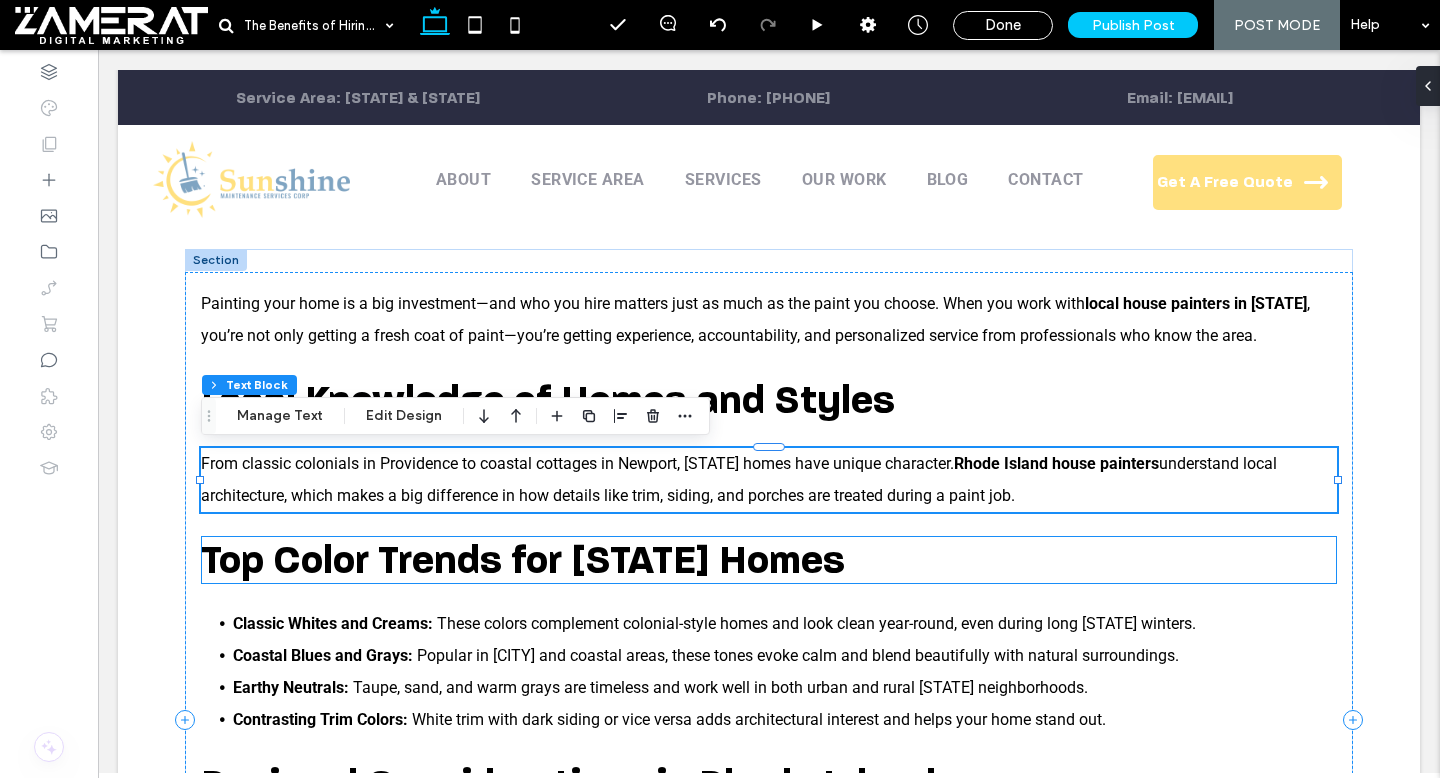 click on "Top Color Trends for Rhode Island Homes" at bounding box center [523, 560] 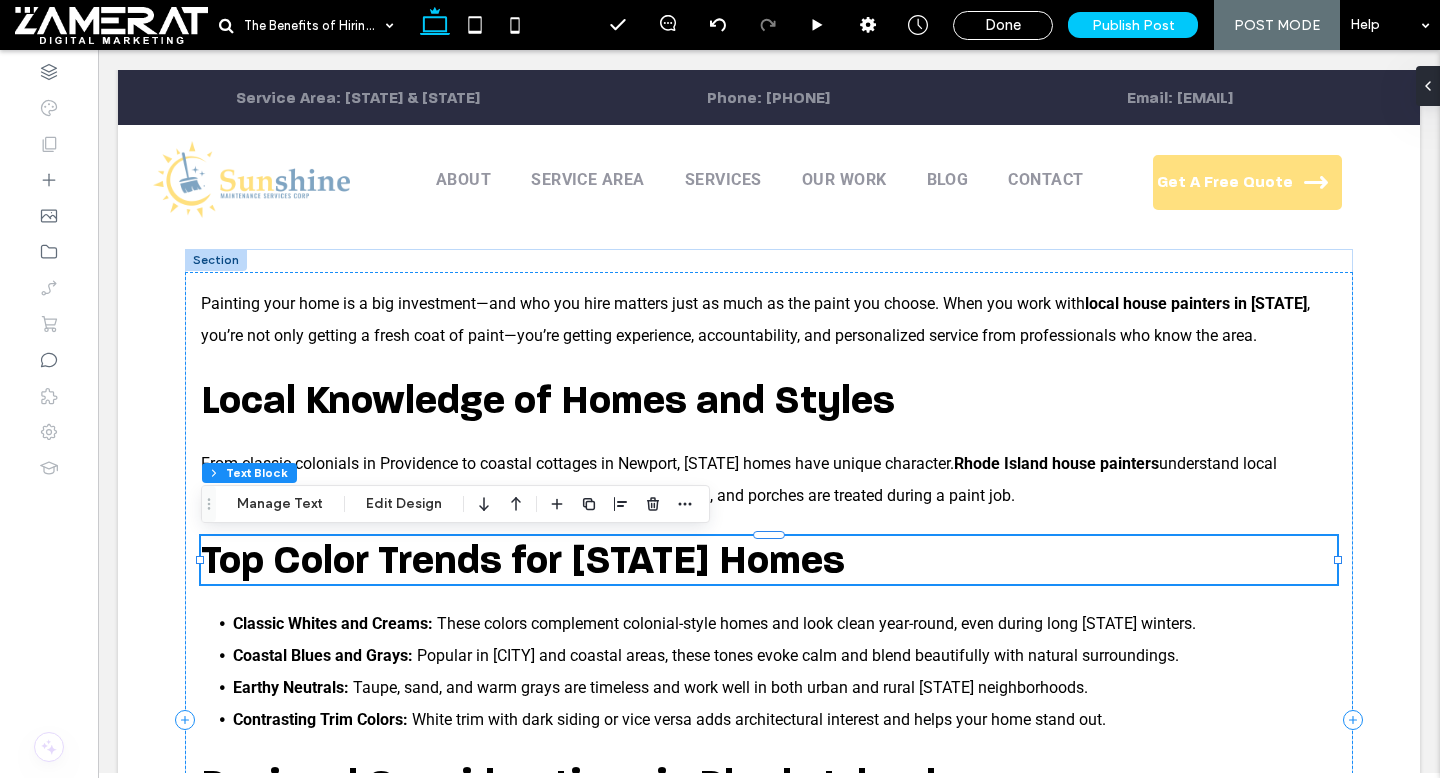 click on "Top Color Trends for Rhode Island Homes ﻿" at bounding box center (769, 560) 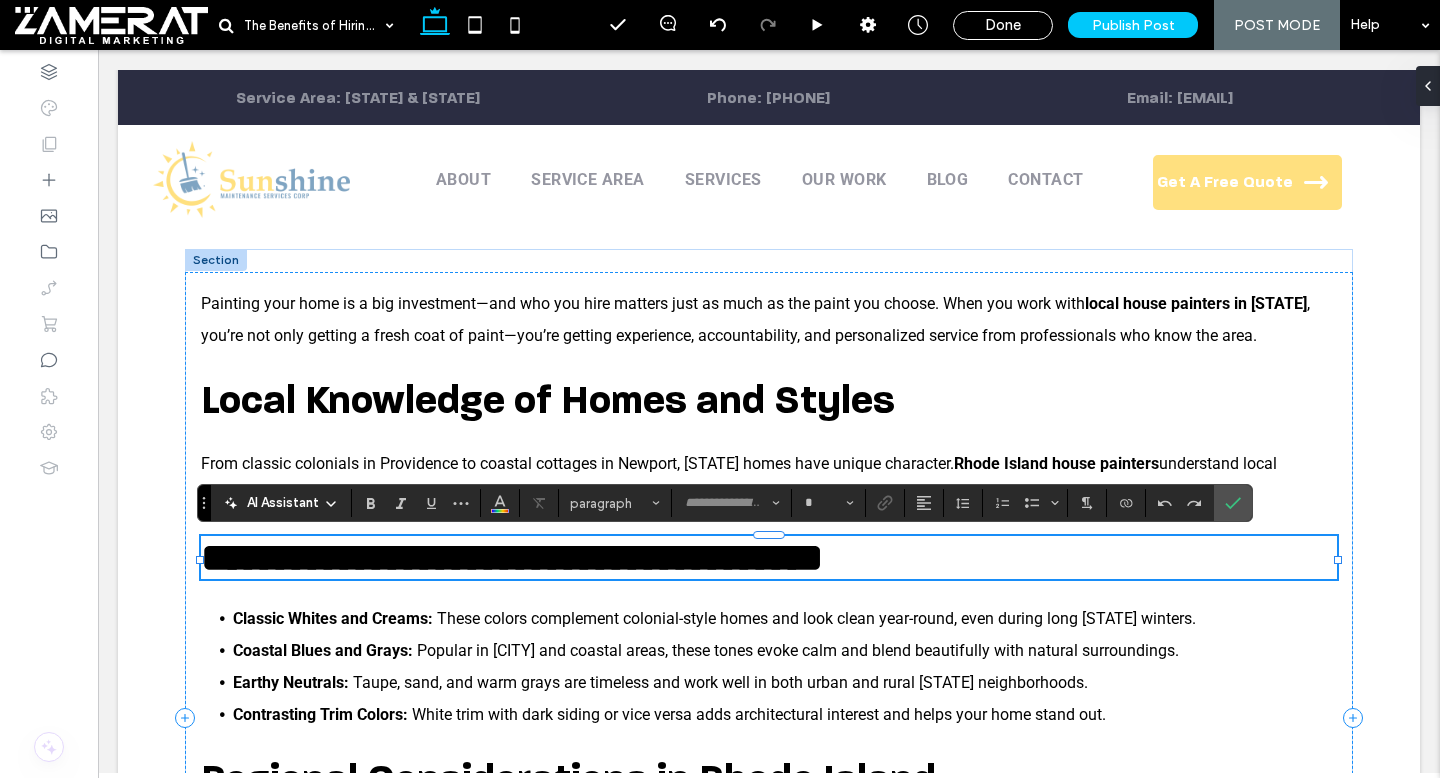 type on "**********" 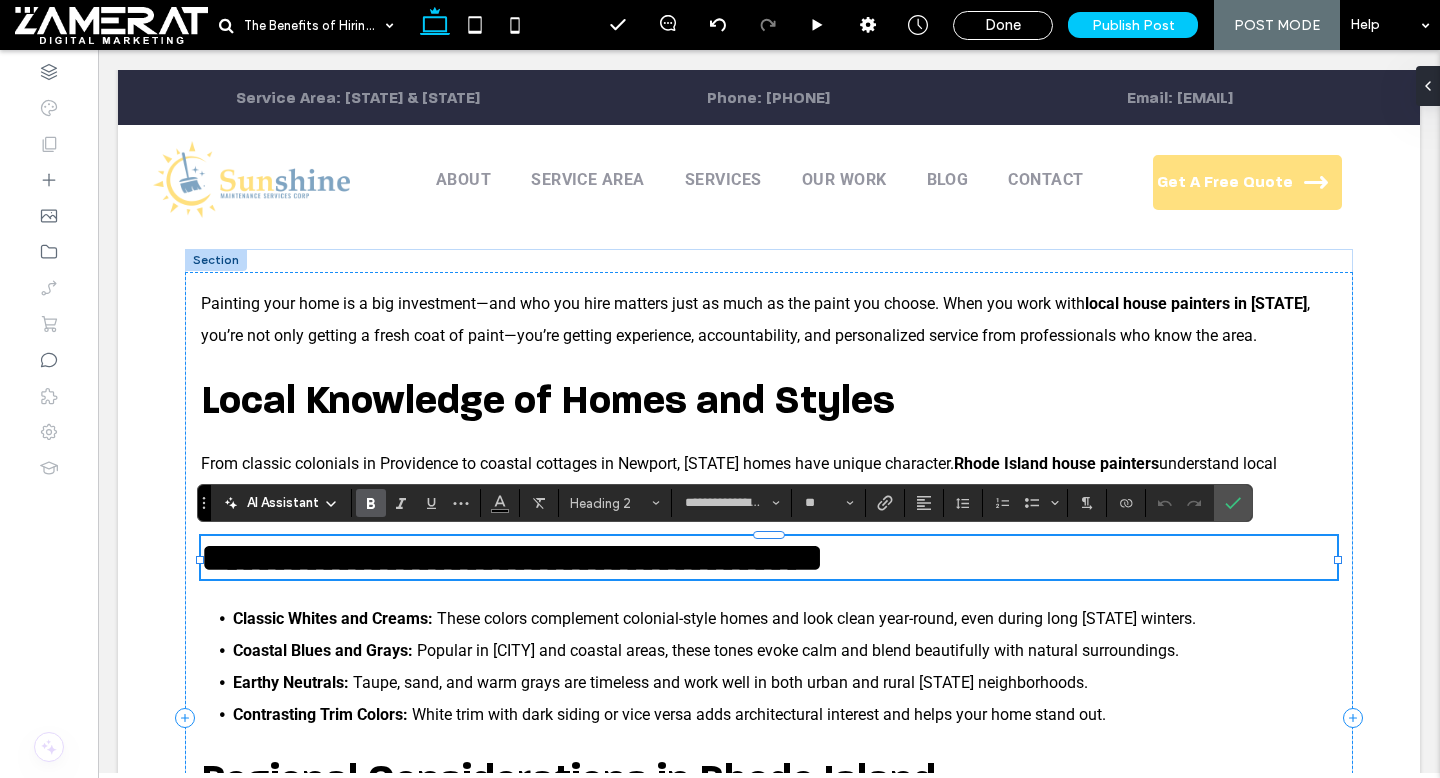 click on "**********" at bounding box center [512, 557] 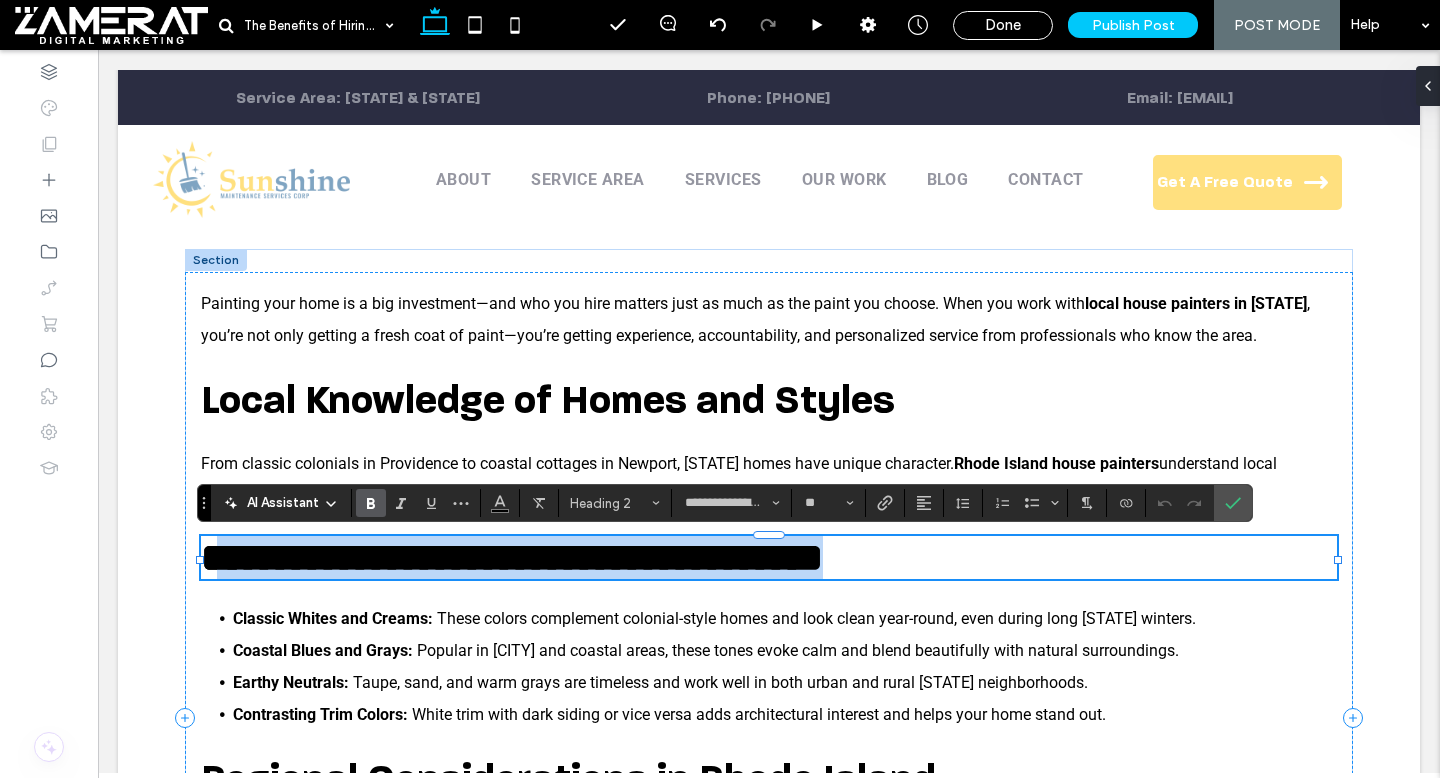 drag, startPoint x: 962, startPoint y: 575, endPoint x: 223, endPoint y: 565, distance: 739.0676 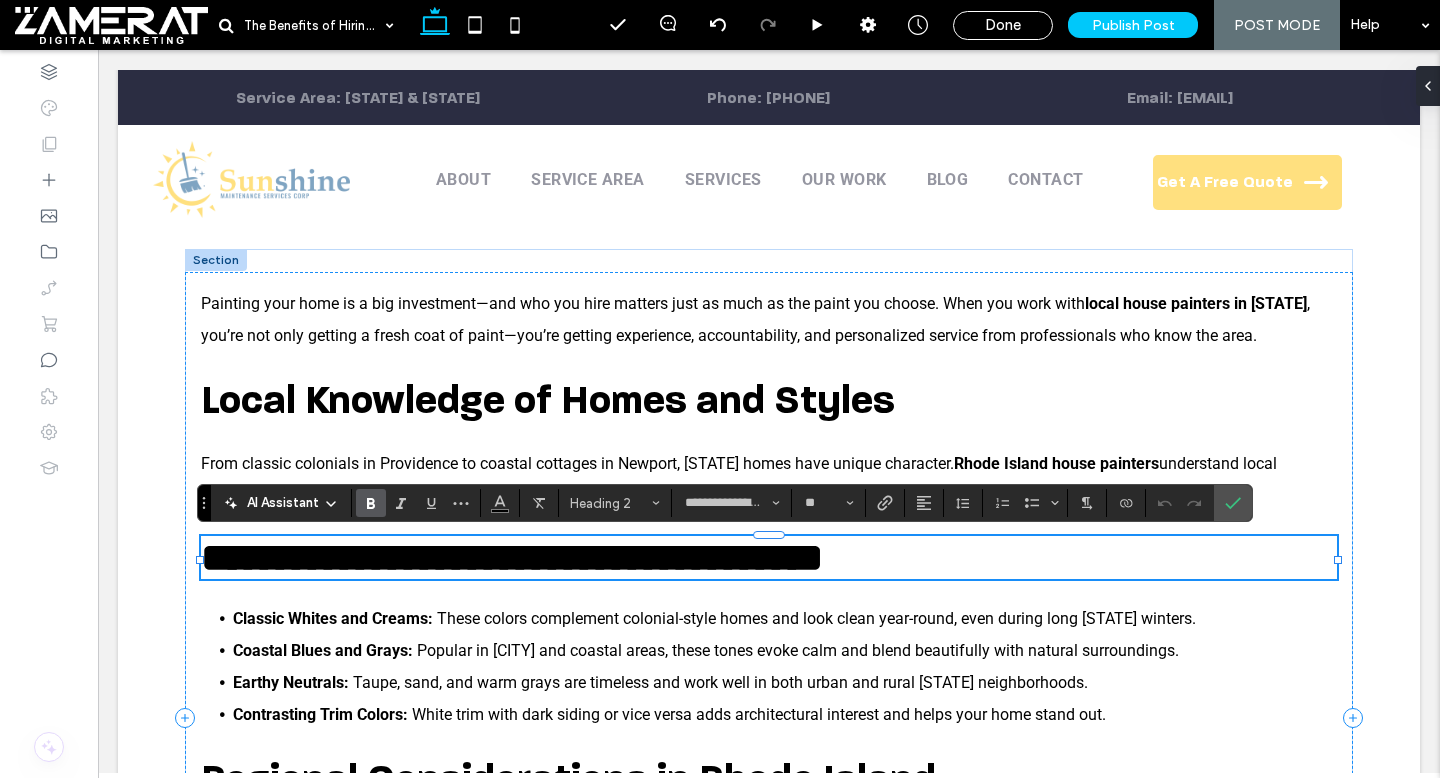 type on "******" 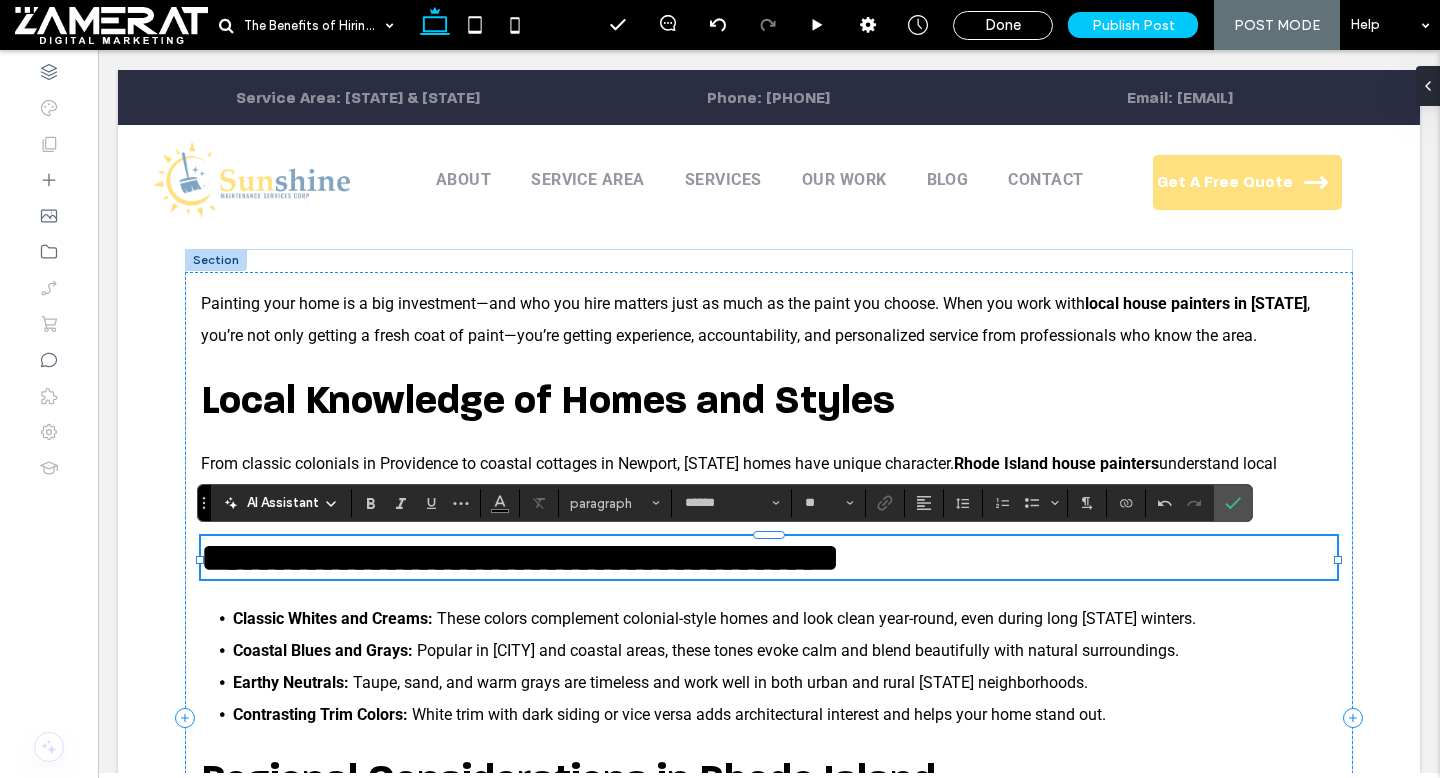 type on "**********" 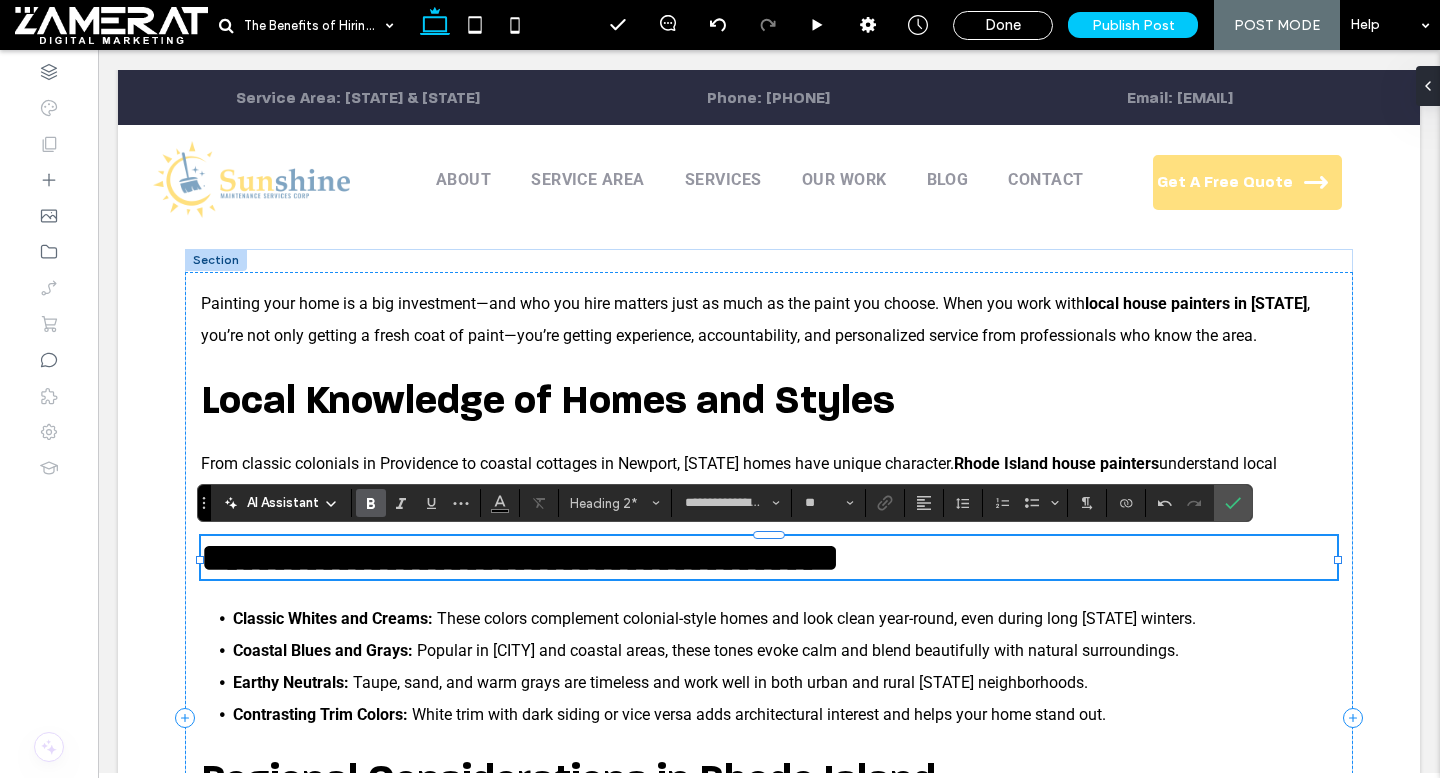 click on "**********" at bounding box center (520, 557) 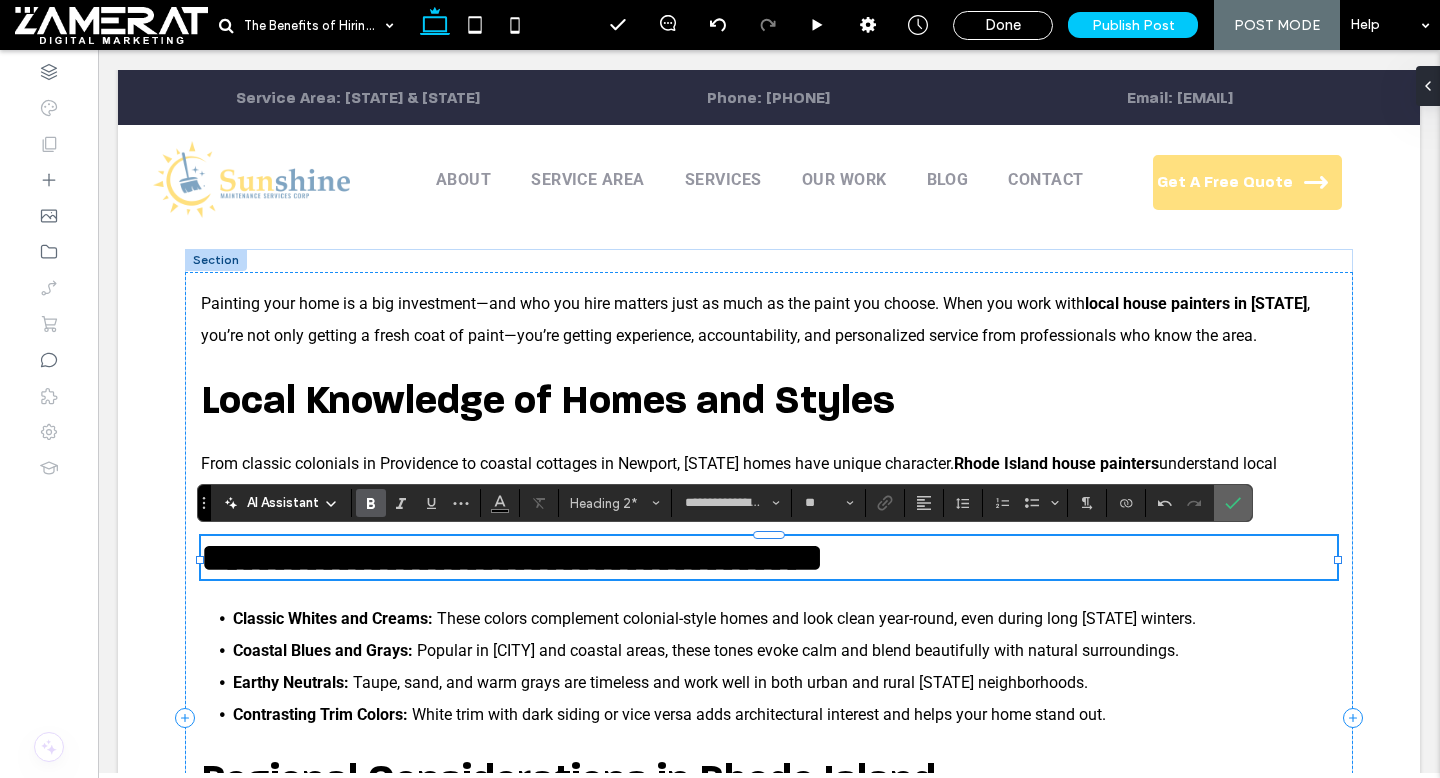 click 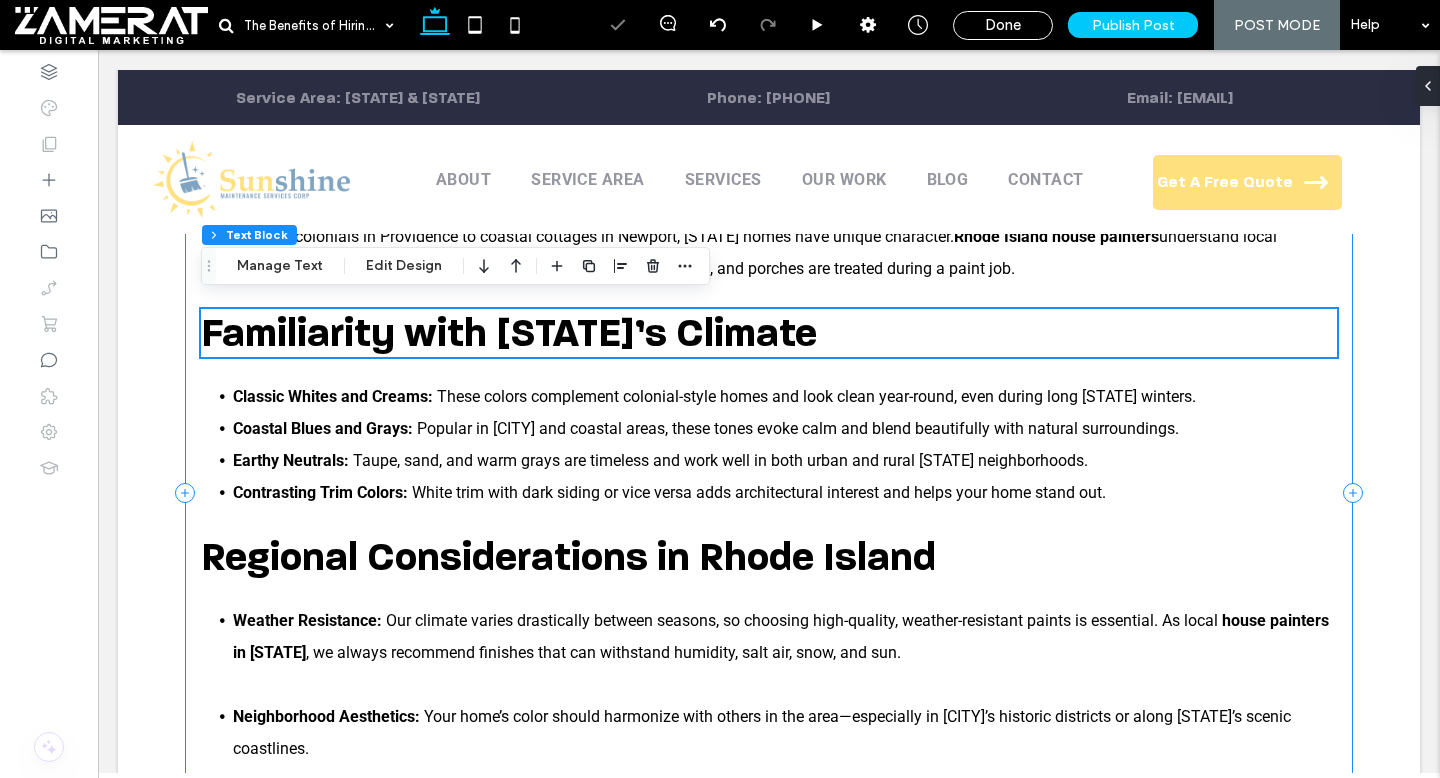 scroll, scrollTop: 687, scrollLeft: 0, axis: vertical 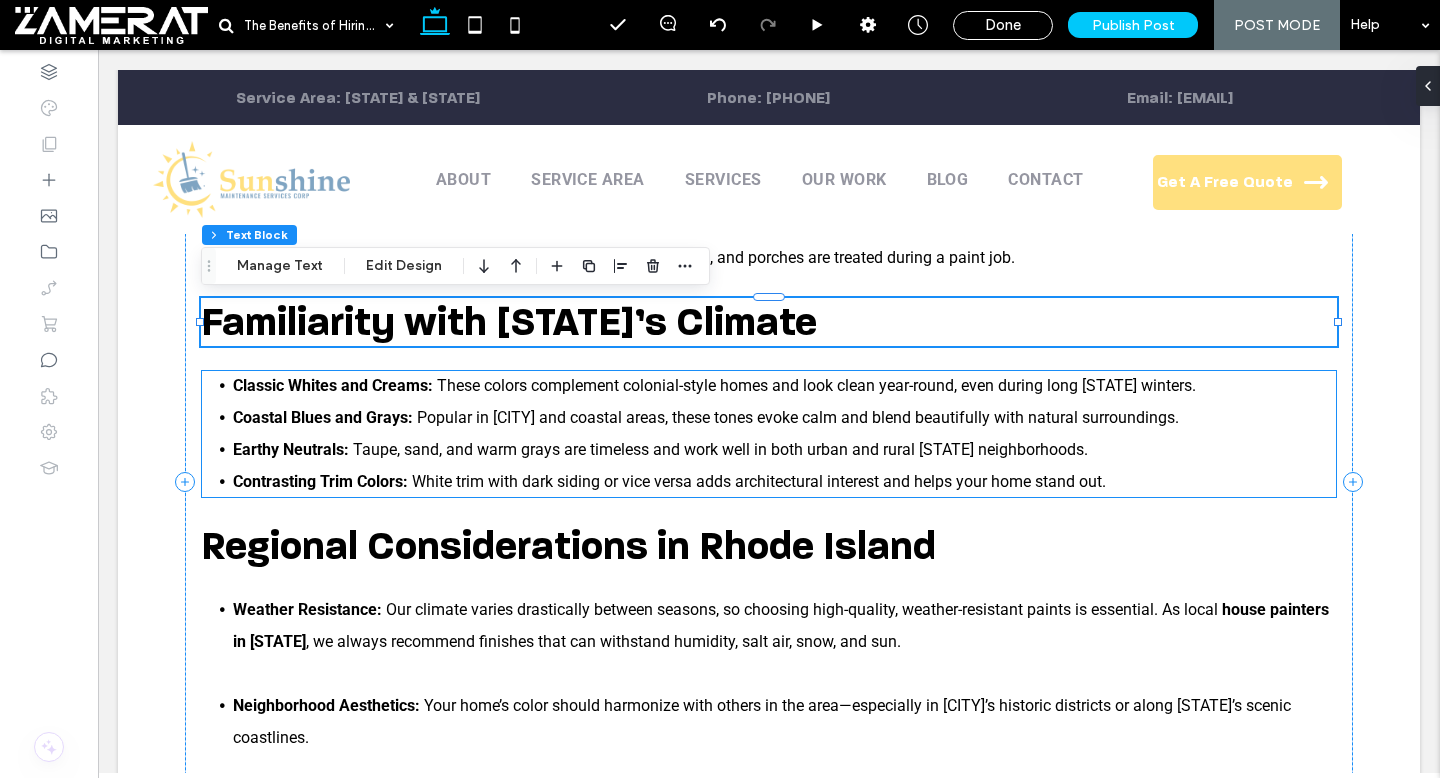 click on "Taupe, sand, and warm grays are timeless and work well in both urban and rural Rhode Island neighborhoods." at bounding box center (720, 449) 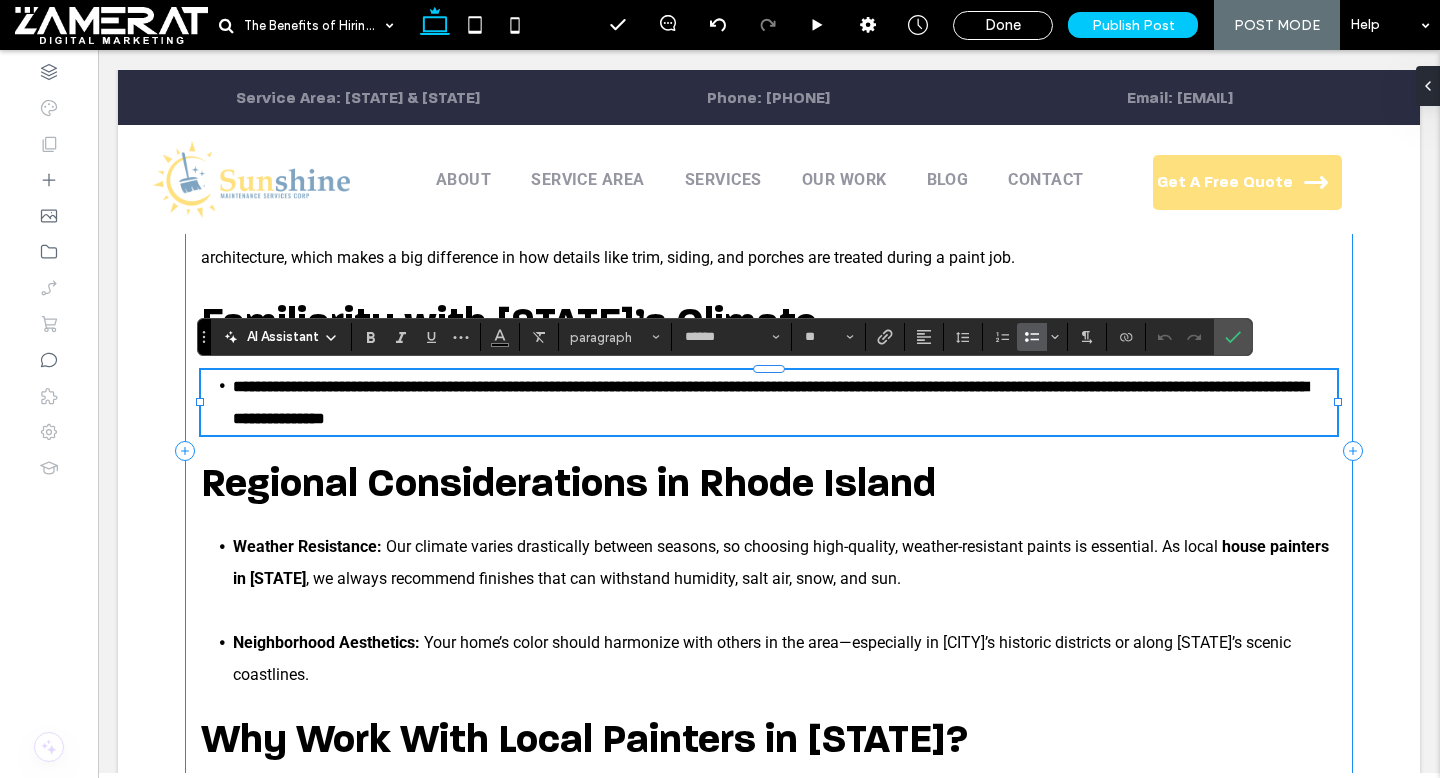 scroll, scrollTop: 0, scrollLeft: 0, axis: both 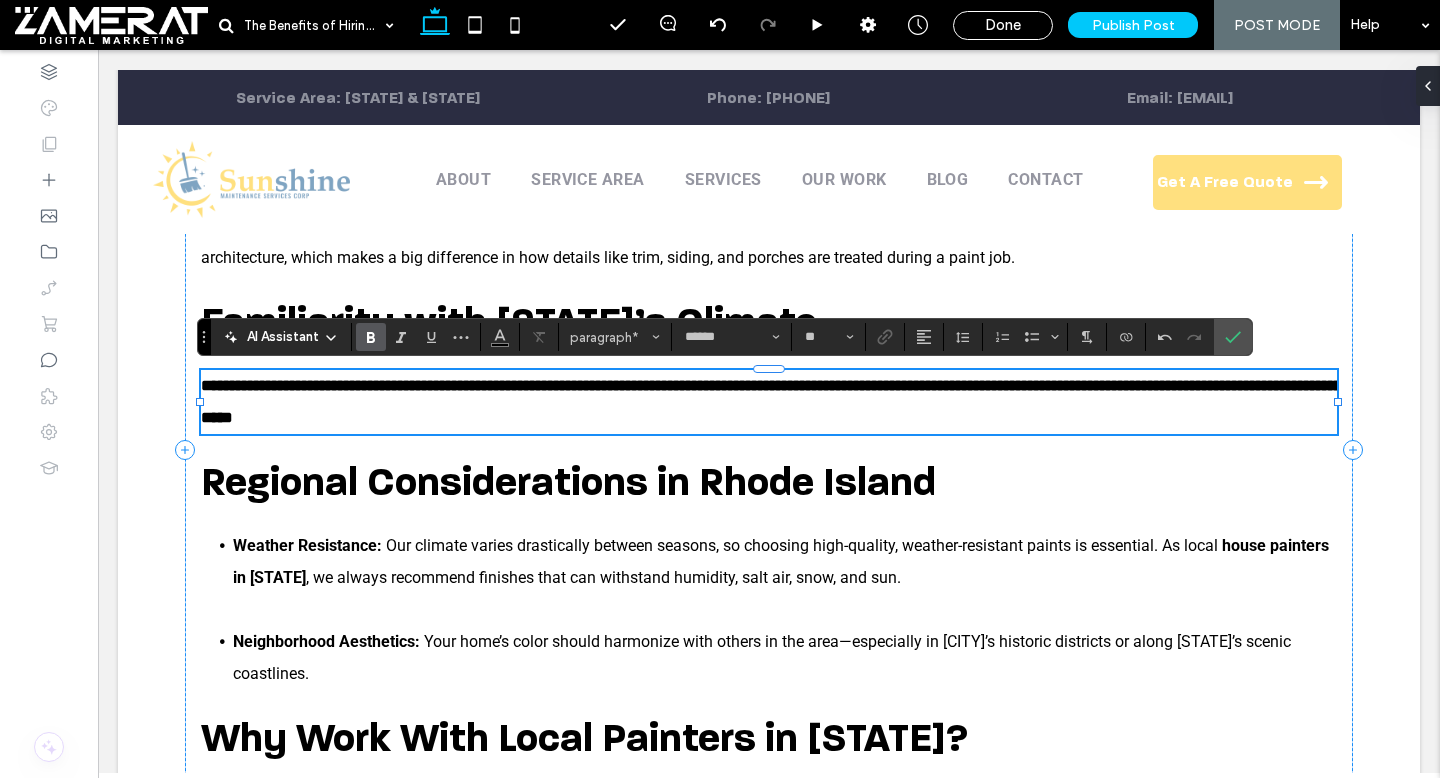 click on "**********" at bounding box center (769, 402) 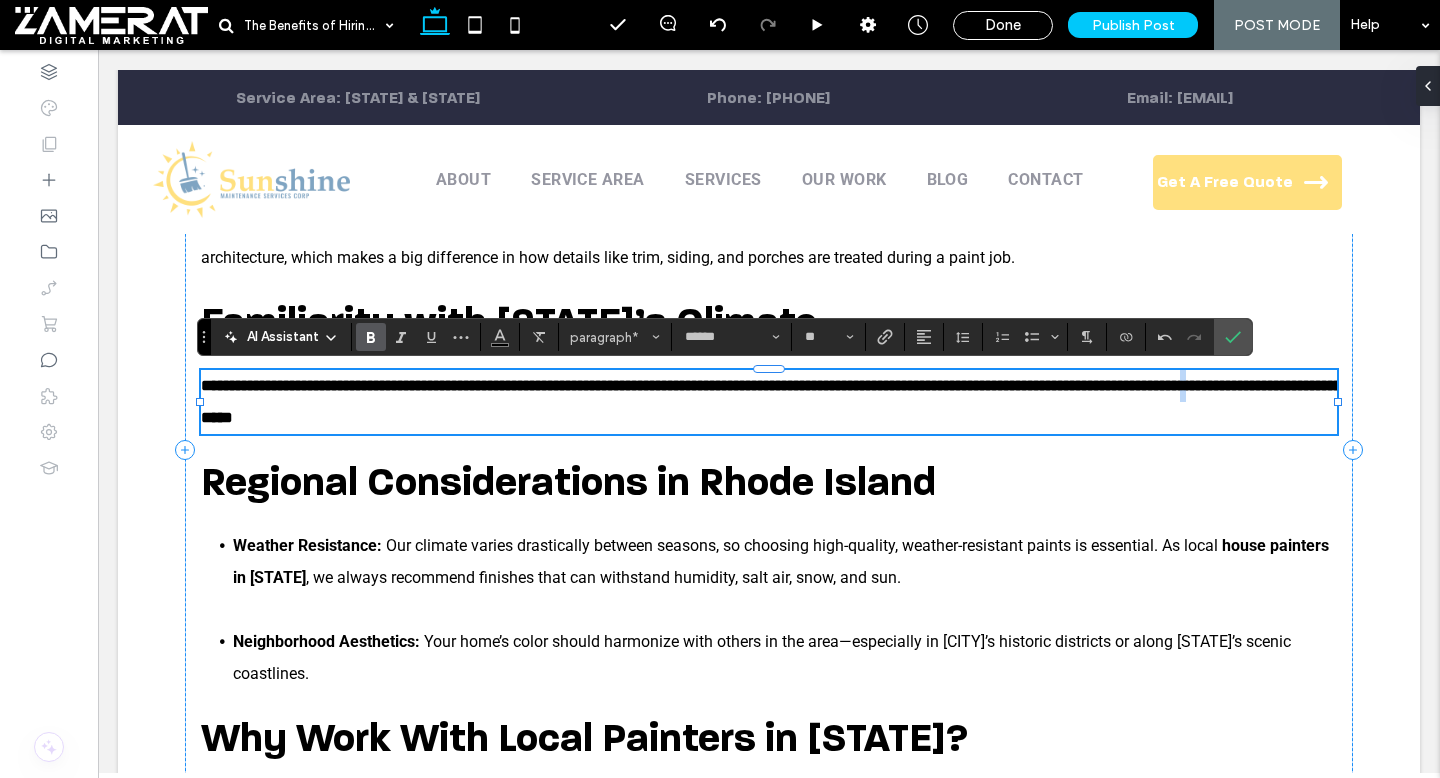 click on "**********" at bounding box center (769, 402) 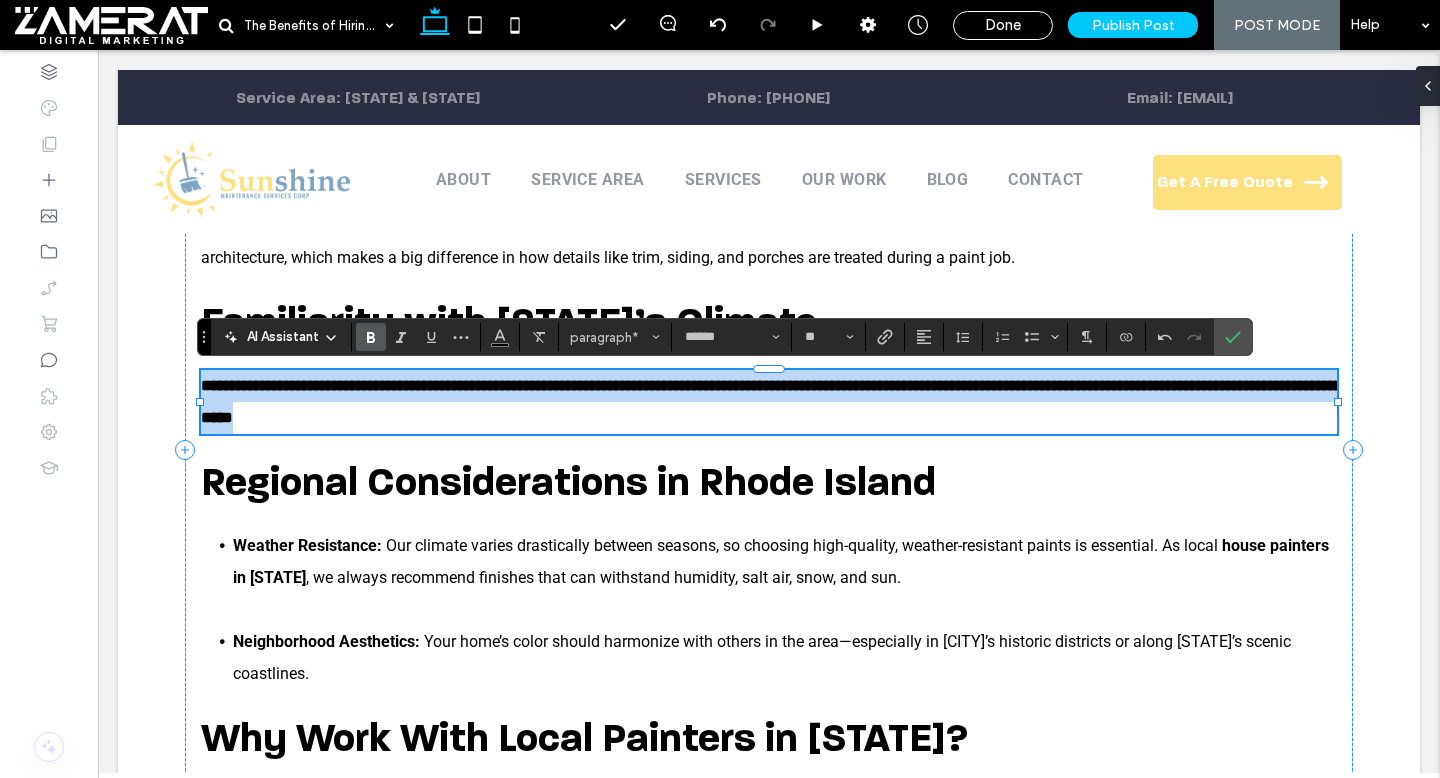 click on "**********" at bounding box center (769, 402) 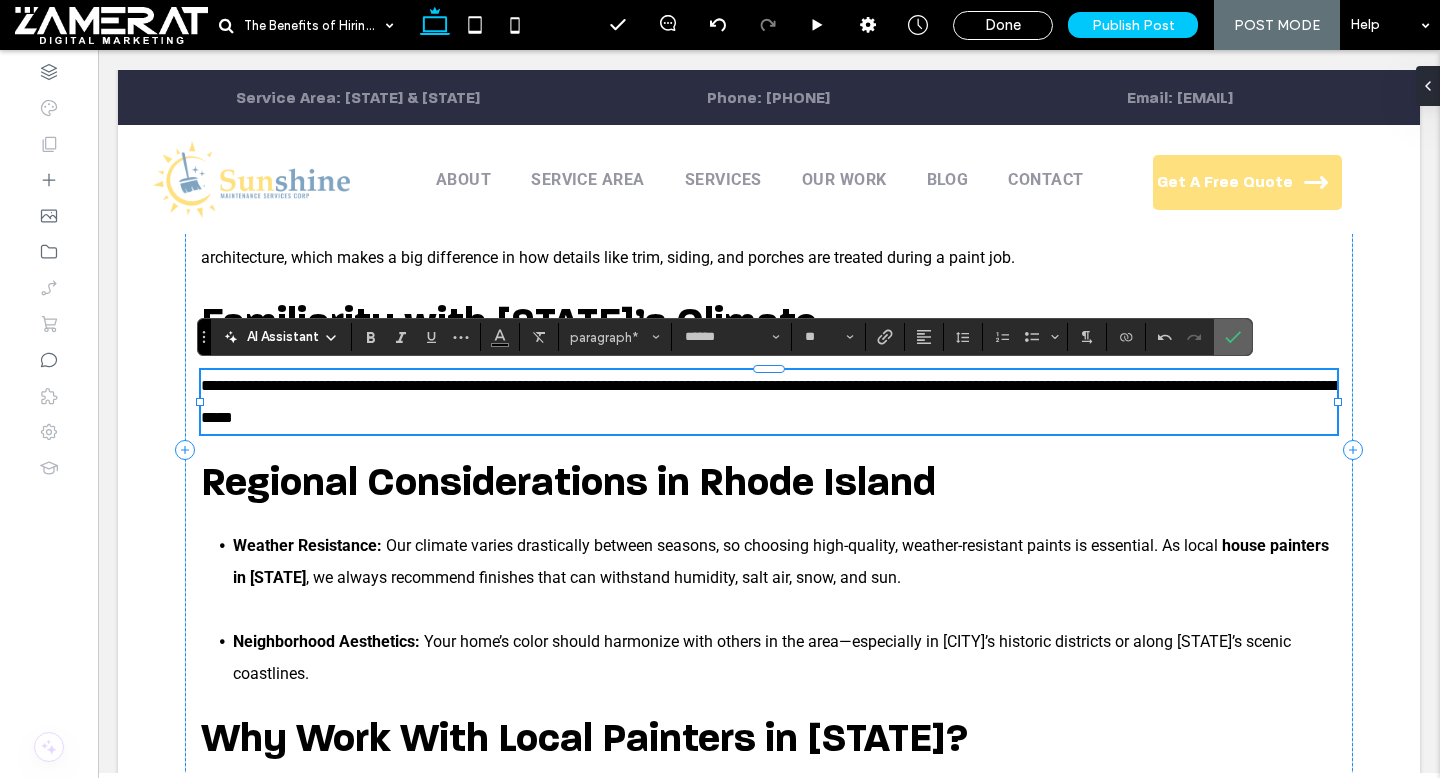 click 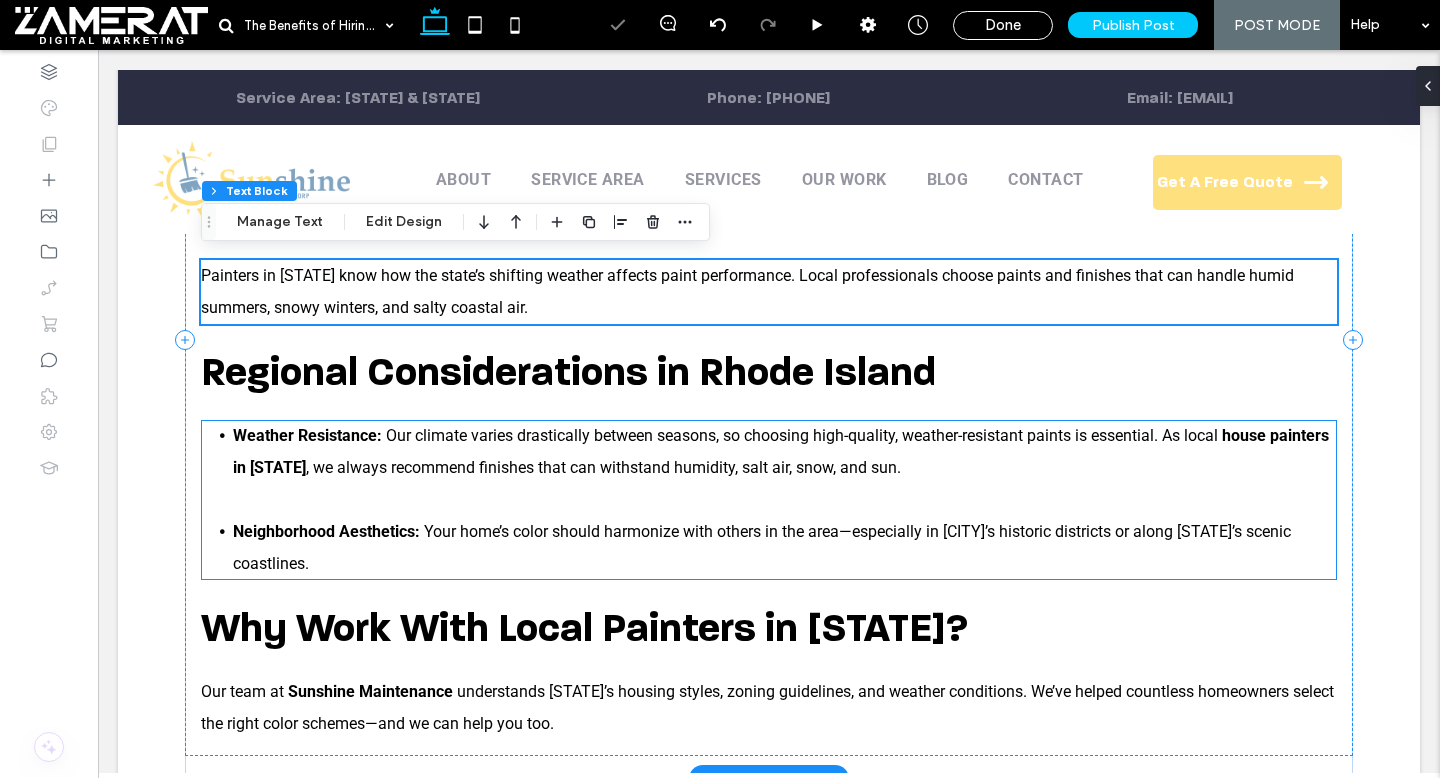 scroll, scrollTop: 807, scrollLeft: 0, axis: vertical 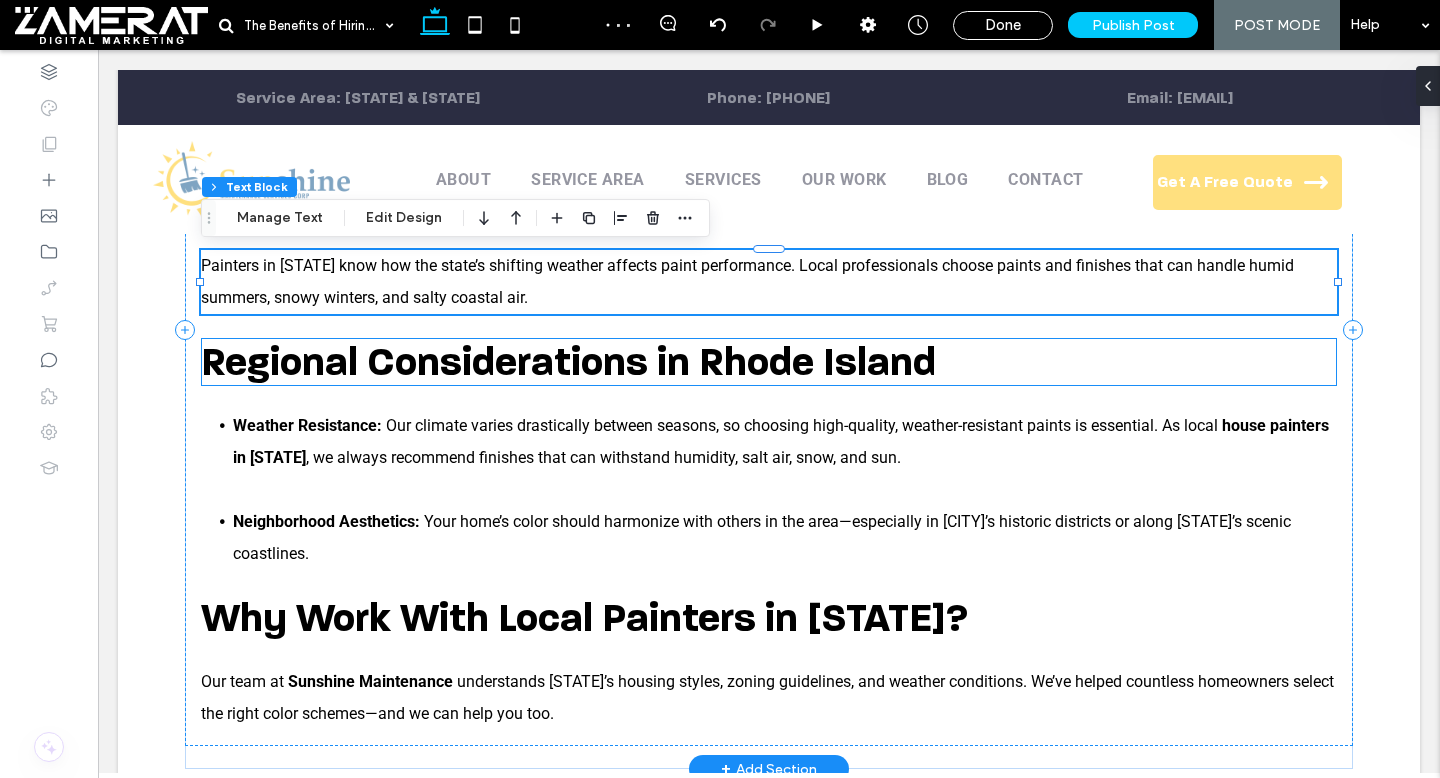 click on "Regional Considerations in Rhode Island" at bounding box center [568, 362] 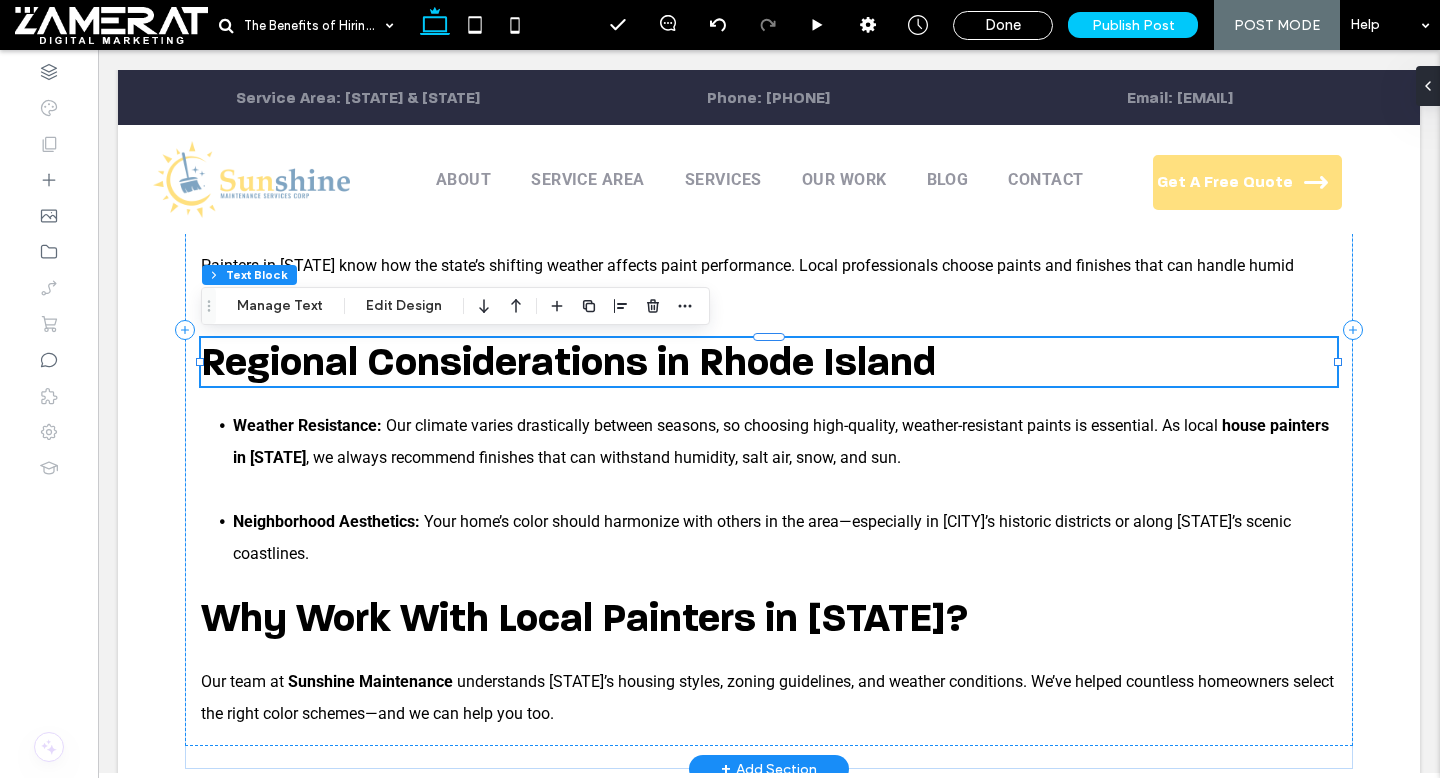 click on "Regional Considerations in Rhode Island" at bounding box center (568, 362) 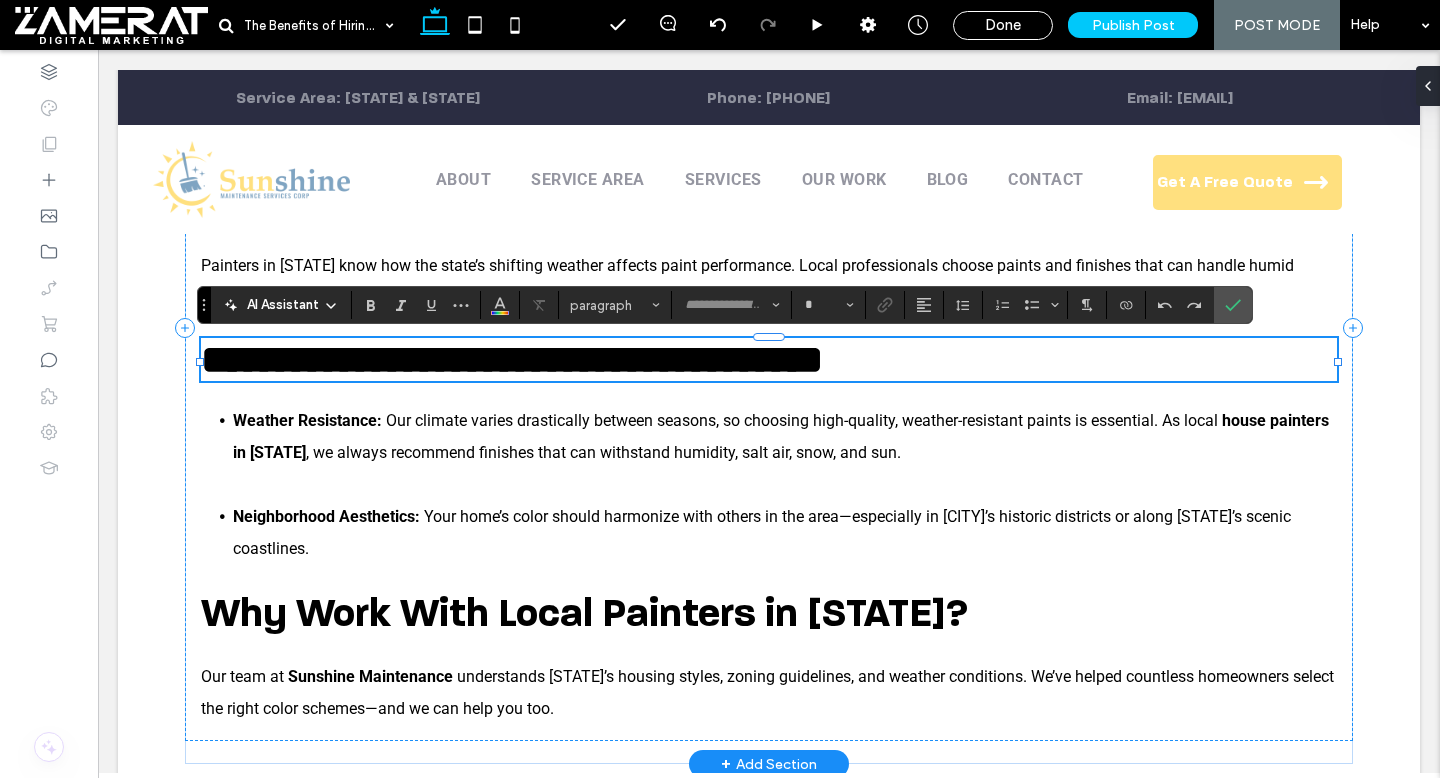 type on "**********" 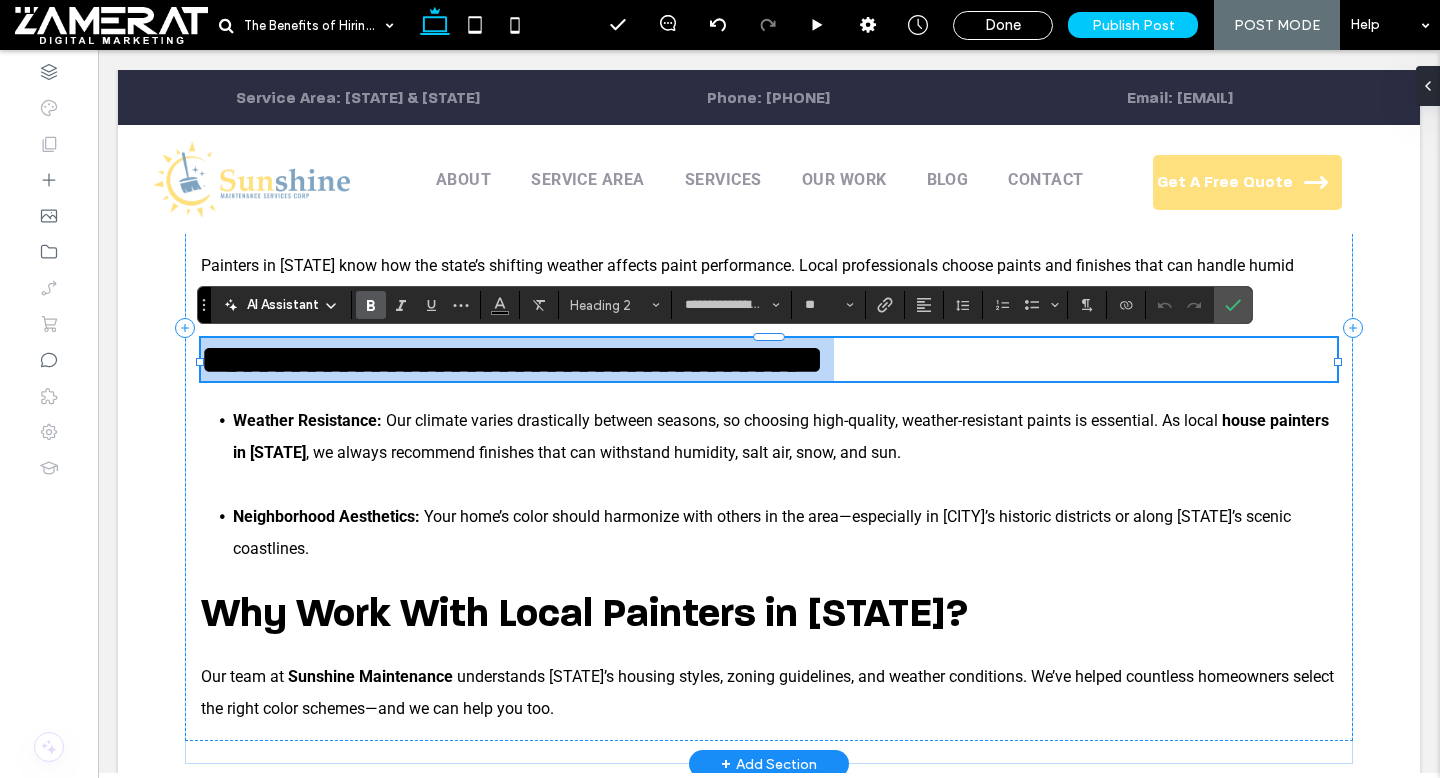 click on "**********" at bounding box center [512, 359] 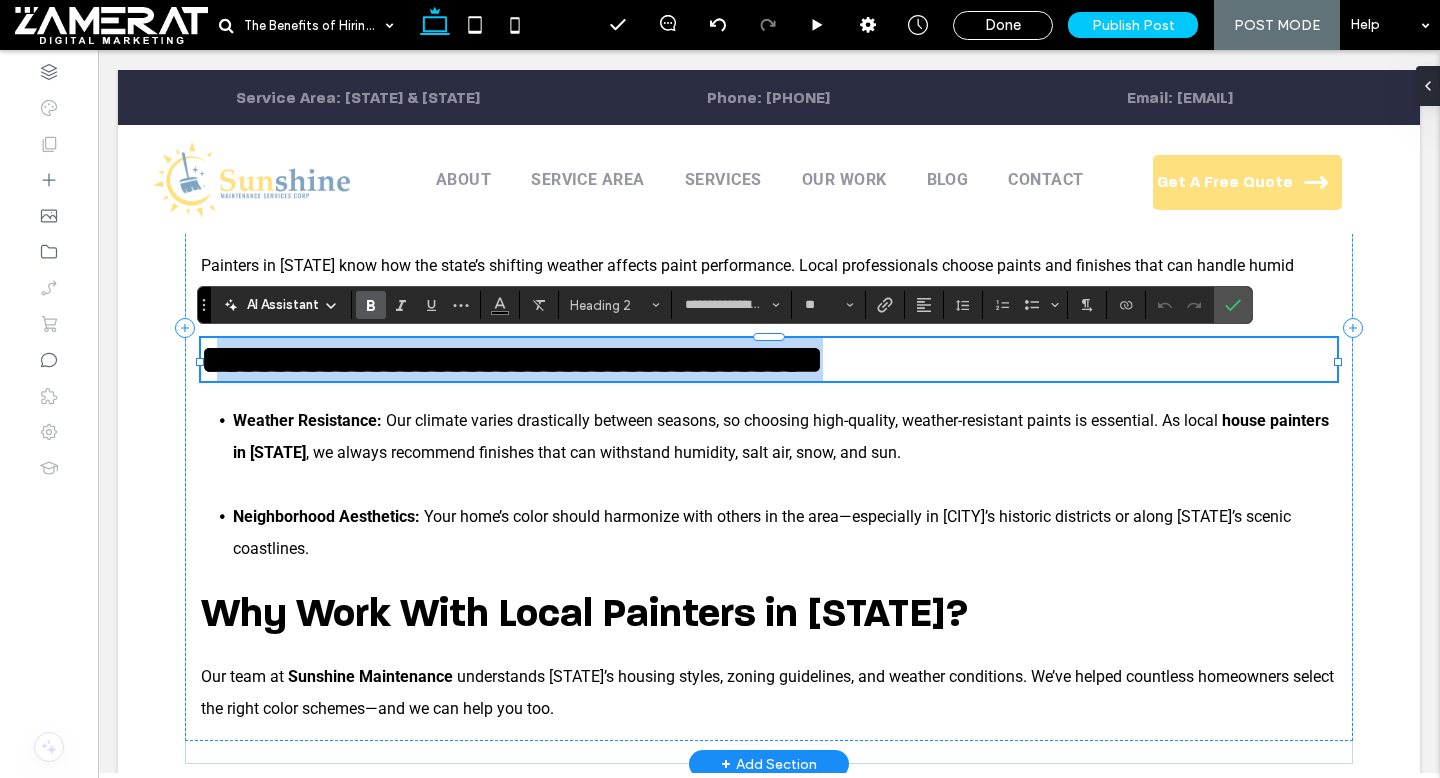 drag, startPoint x: 944, startPoint y: 367, endPoint x: 231, endPoint y: 372, distance: 713.0175 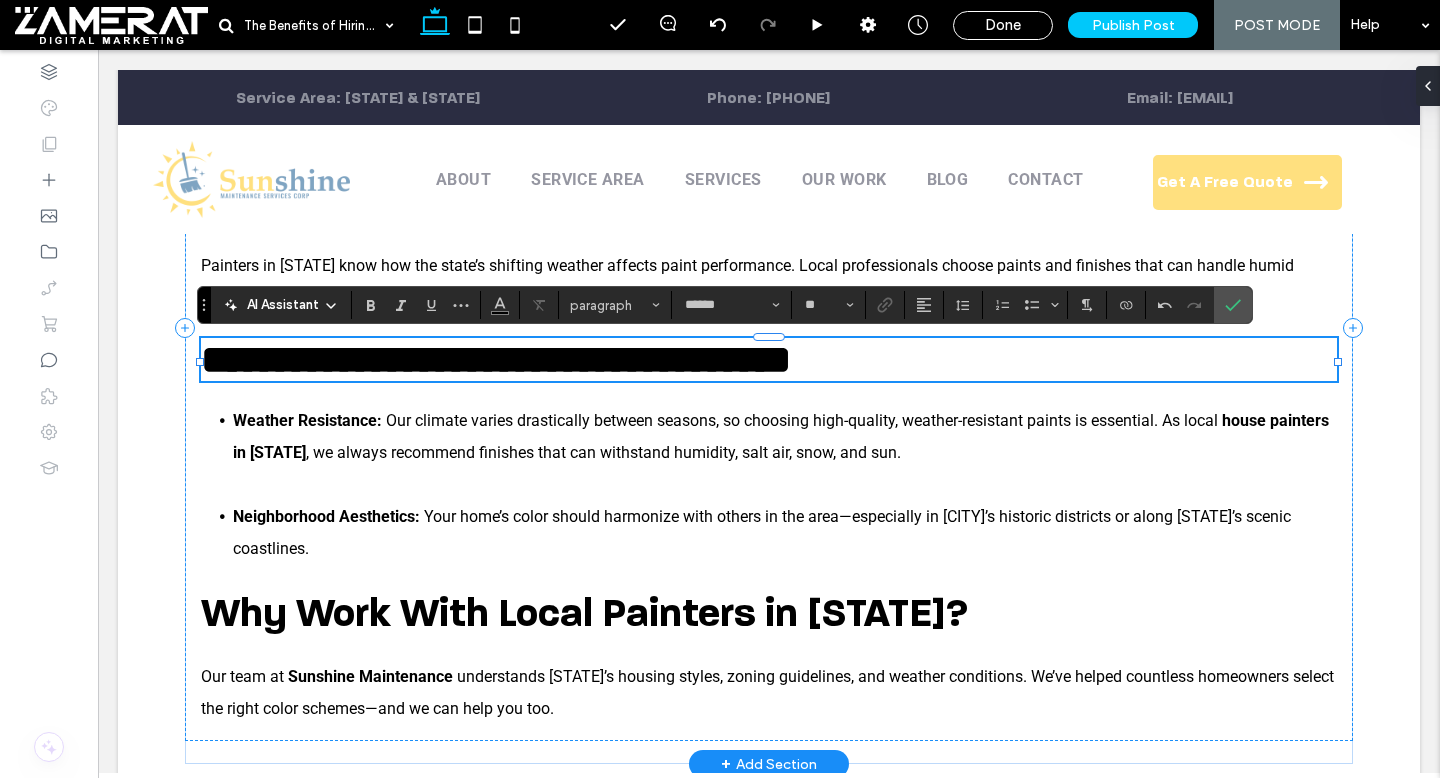 type on "**********" 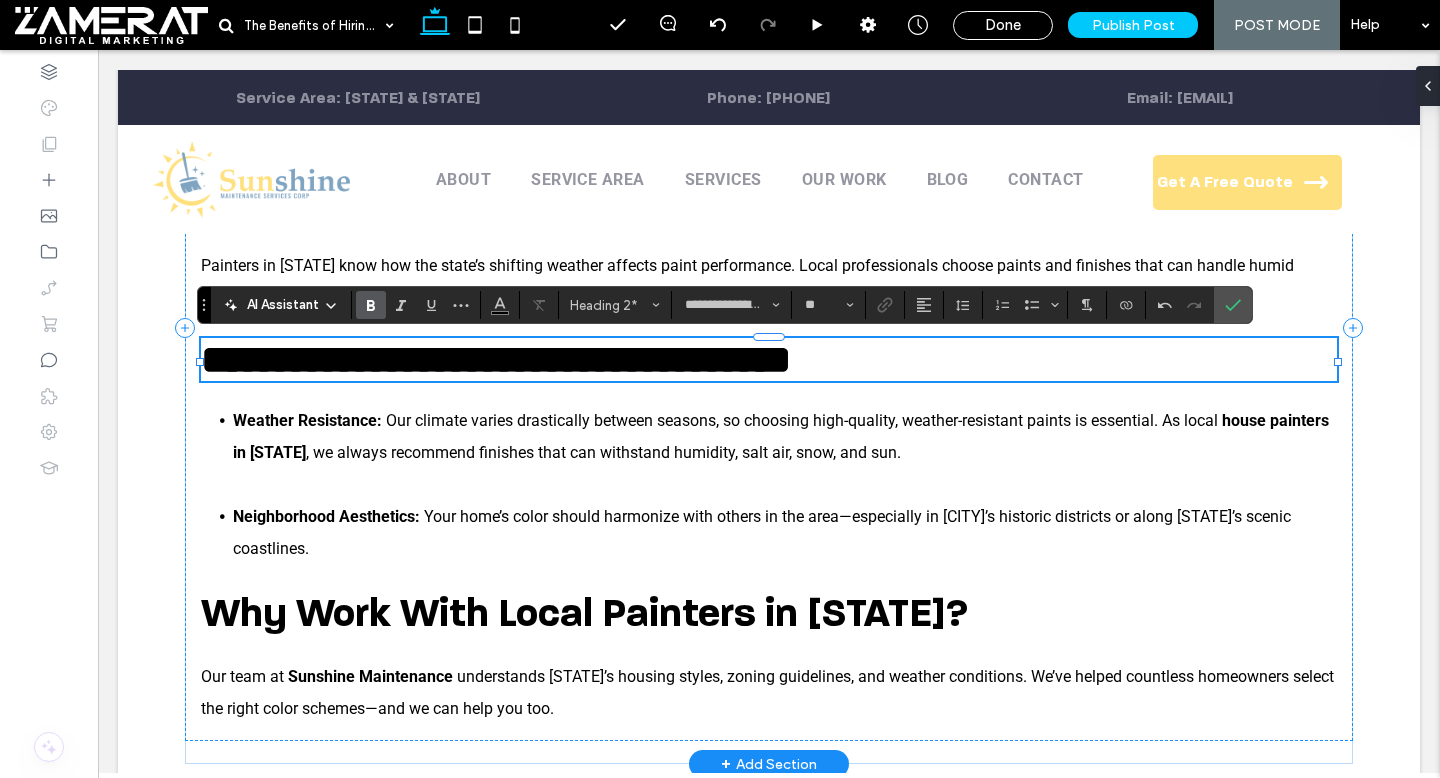 click on "**********" at bounding box center (496, 359) 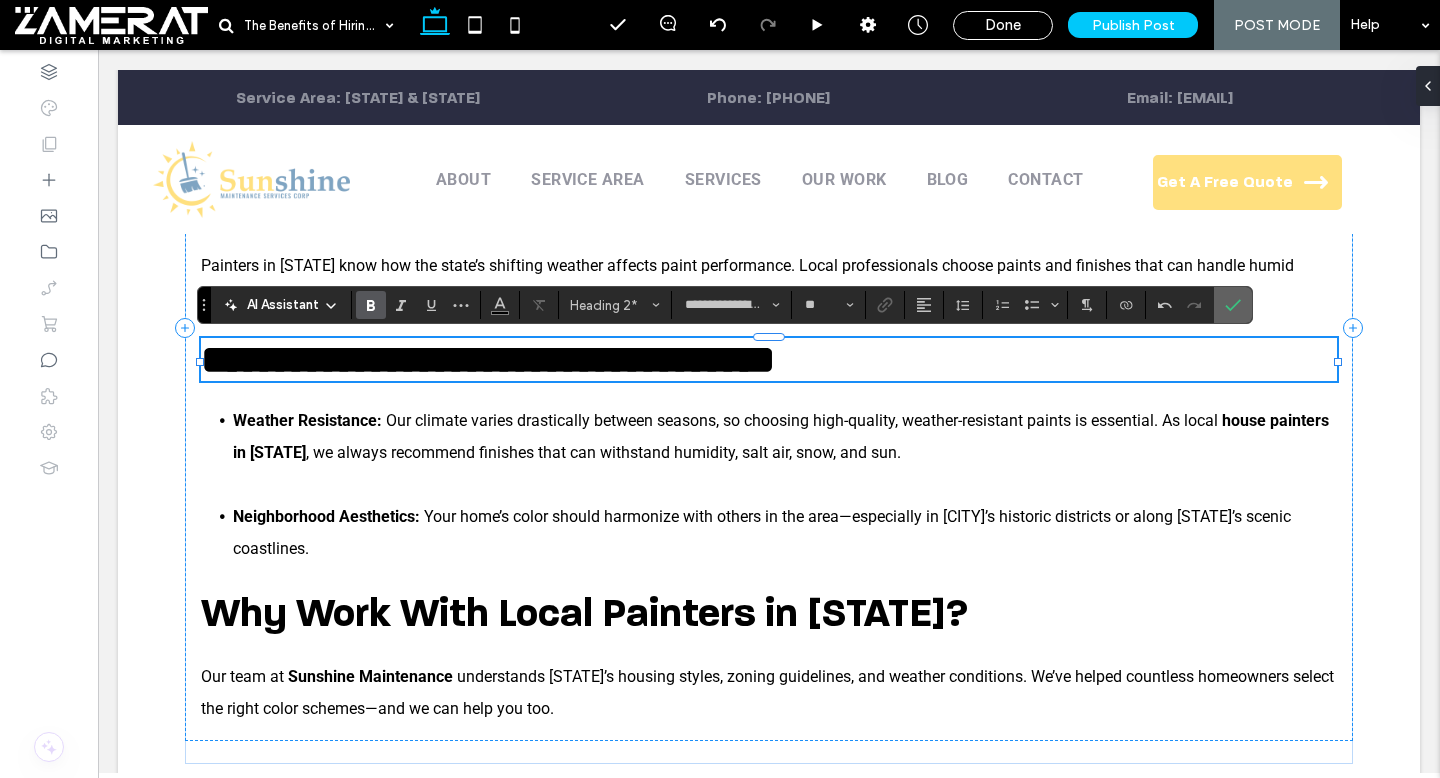 click 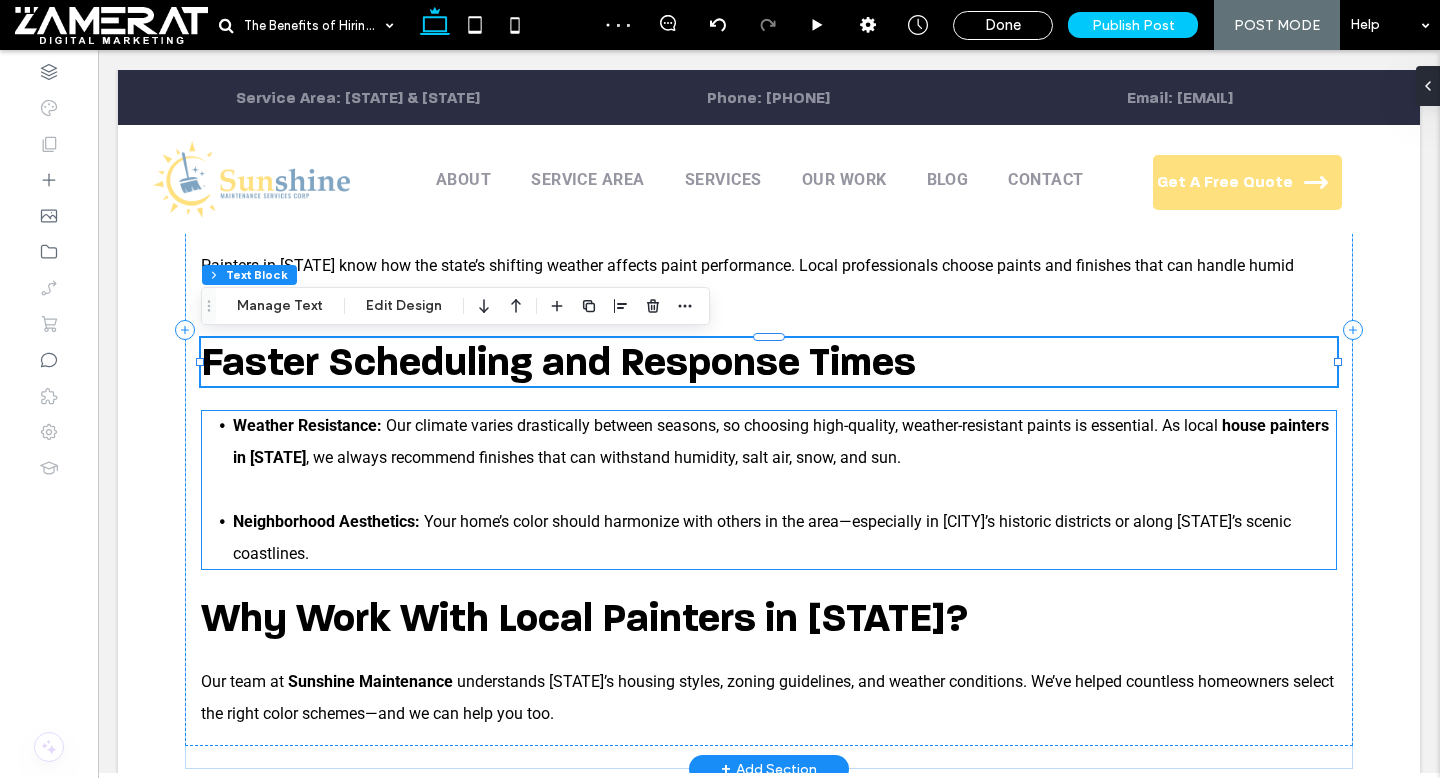 click on ", we always recommend finishes that can withstand humidity, salt air, snow, and sun." at bounding box center [603, 457] 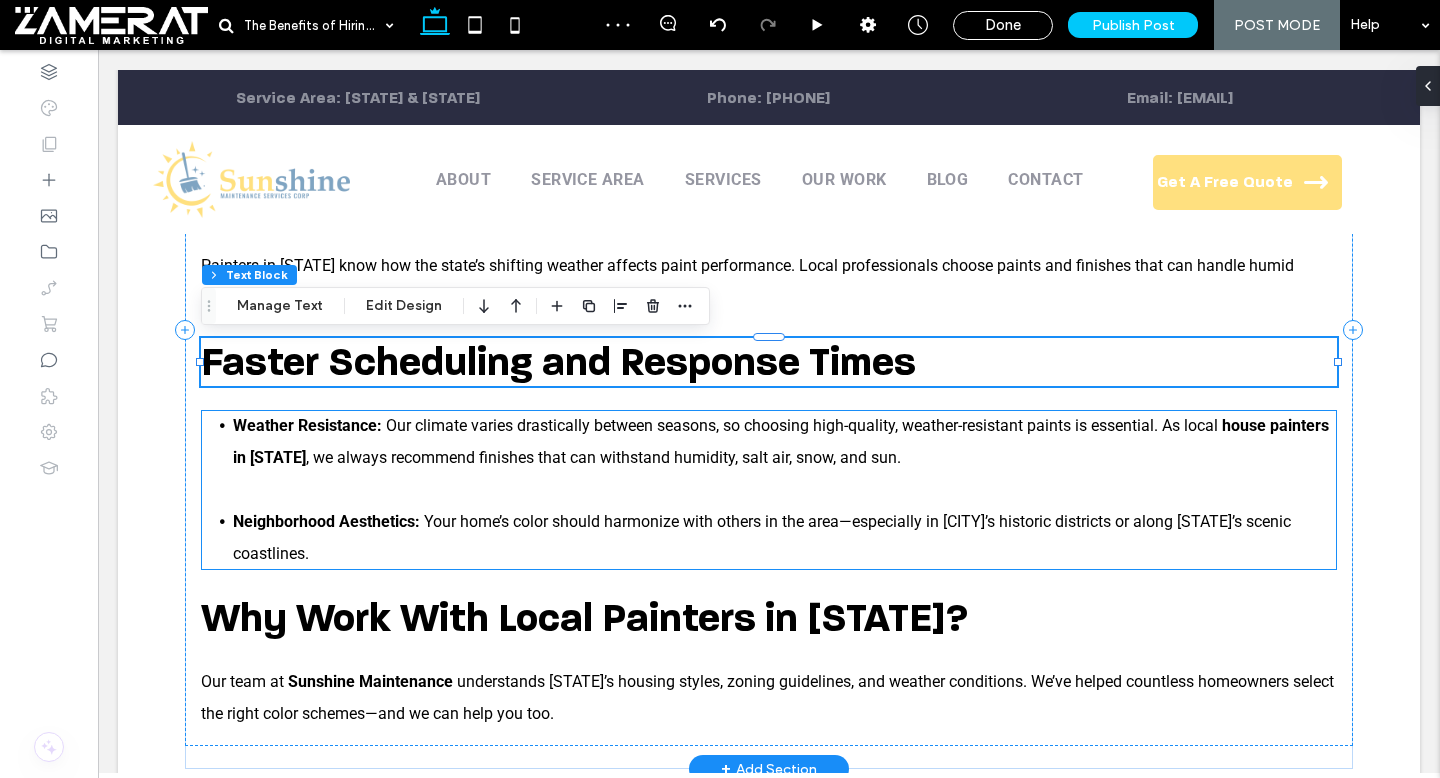 click on "Weather Resistance:   Our climate varies drastically between seasons, so choosing high-quality, weather-resistant paints is essential. As local
house painters in Rhode Island , we always recommend finishes that can withstand humidity, salt air, snow, and sun.
Neighborhood Aesthetics:   Your home’s color should harmonize with others in the area—especially in Providence’s historic districts or along Rhode Island’s scenic coastlines." at bounding box center (769, 490) 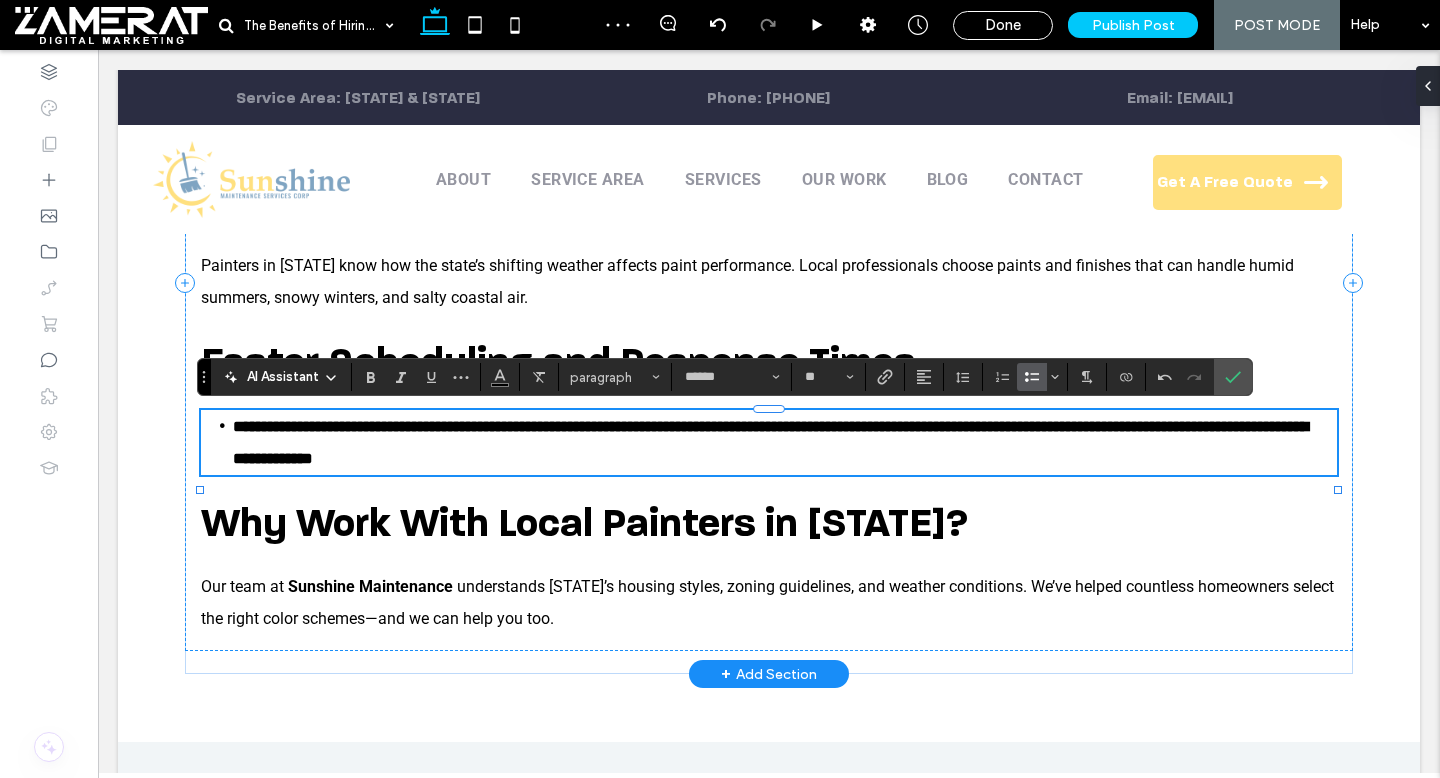 scroll, scrollTop: 0, scrollLeft: 0, axis: both 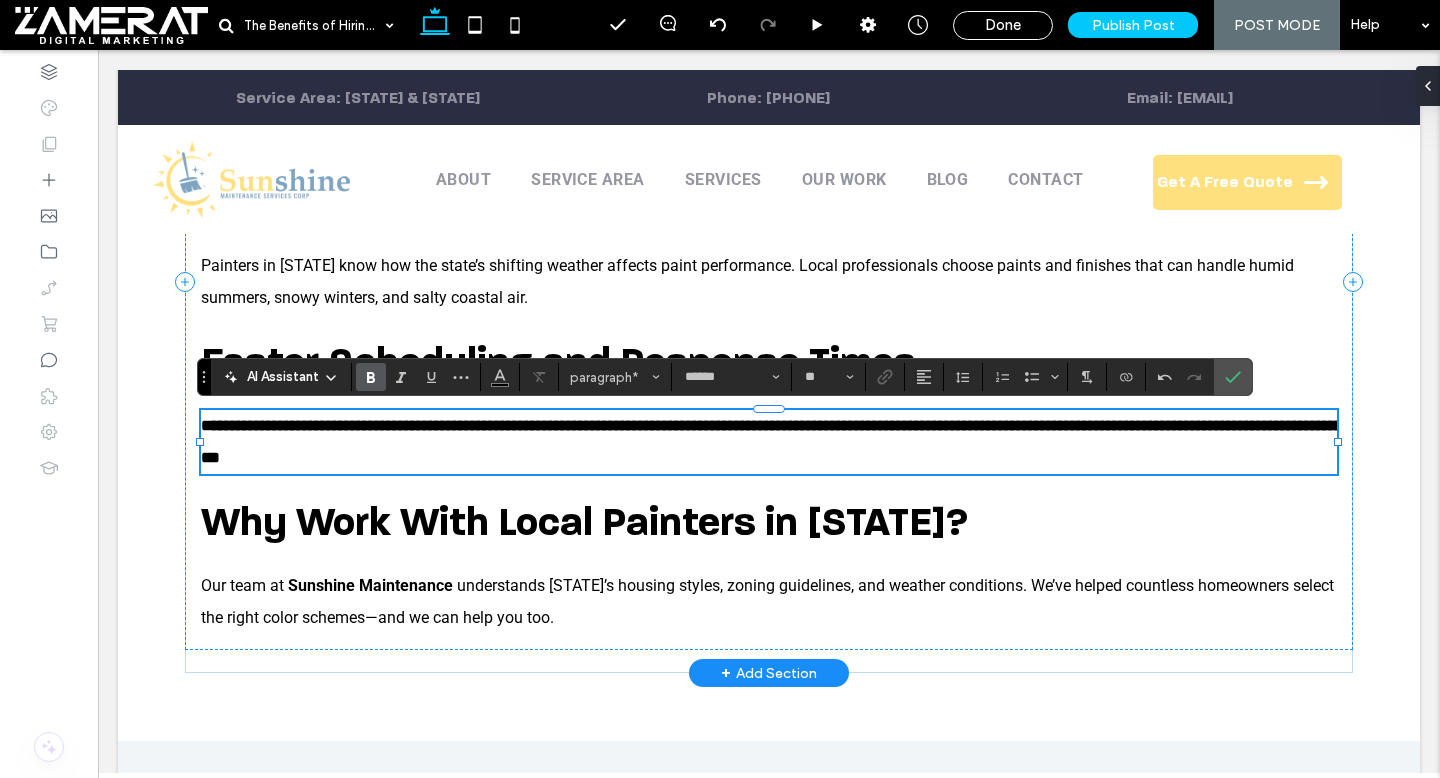 click on "**********" at bounding box center [771, 441] 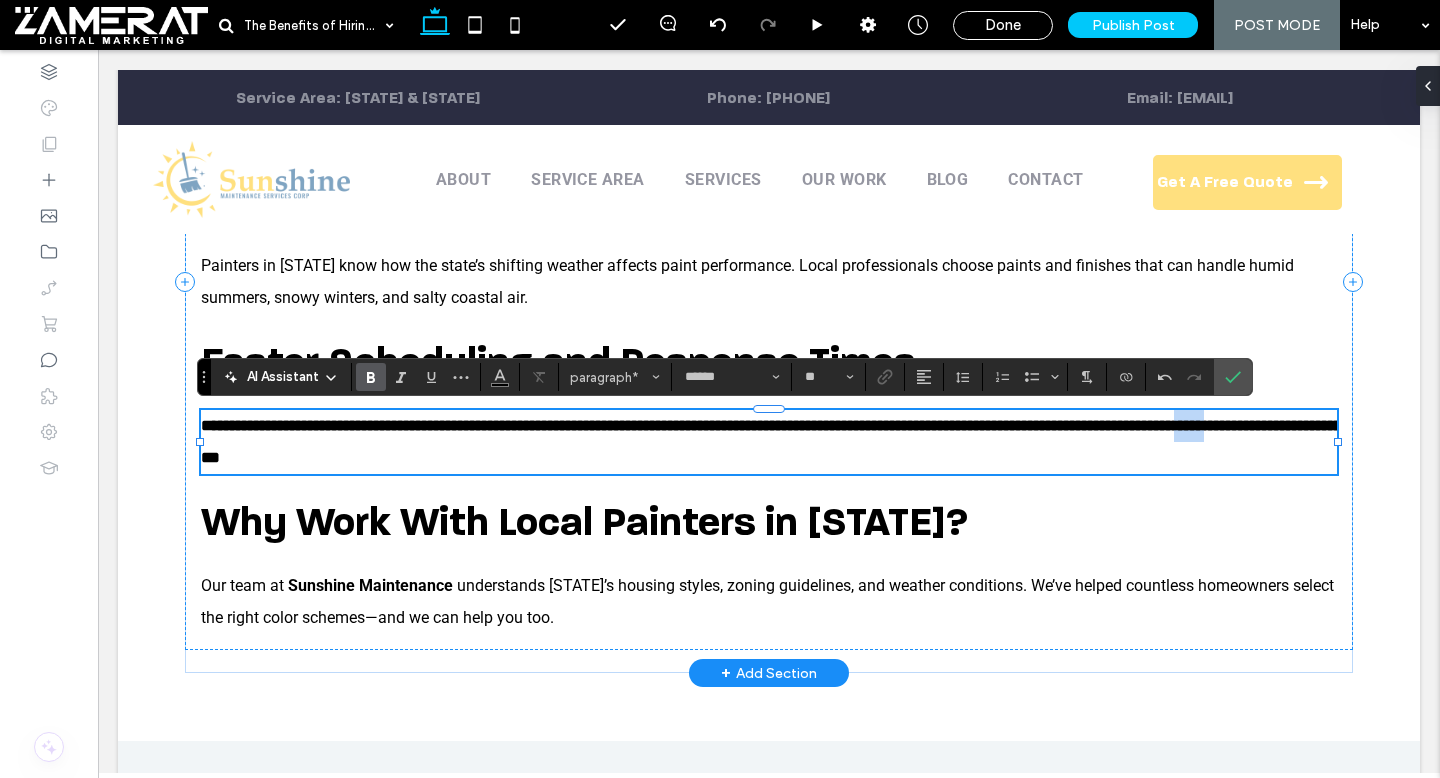 click on "**********" at bounding box center [771, 441] 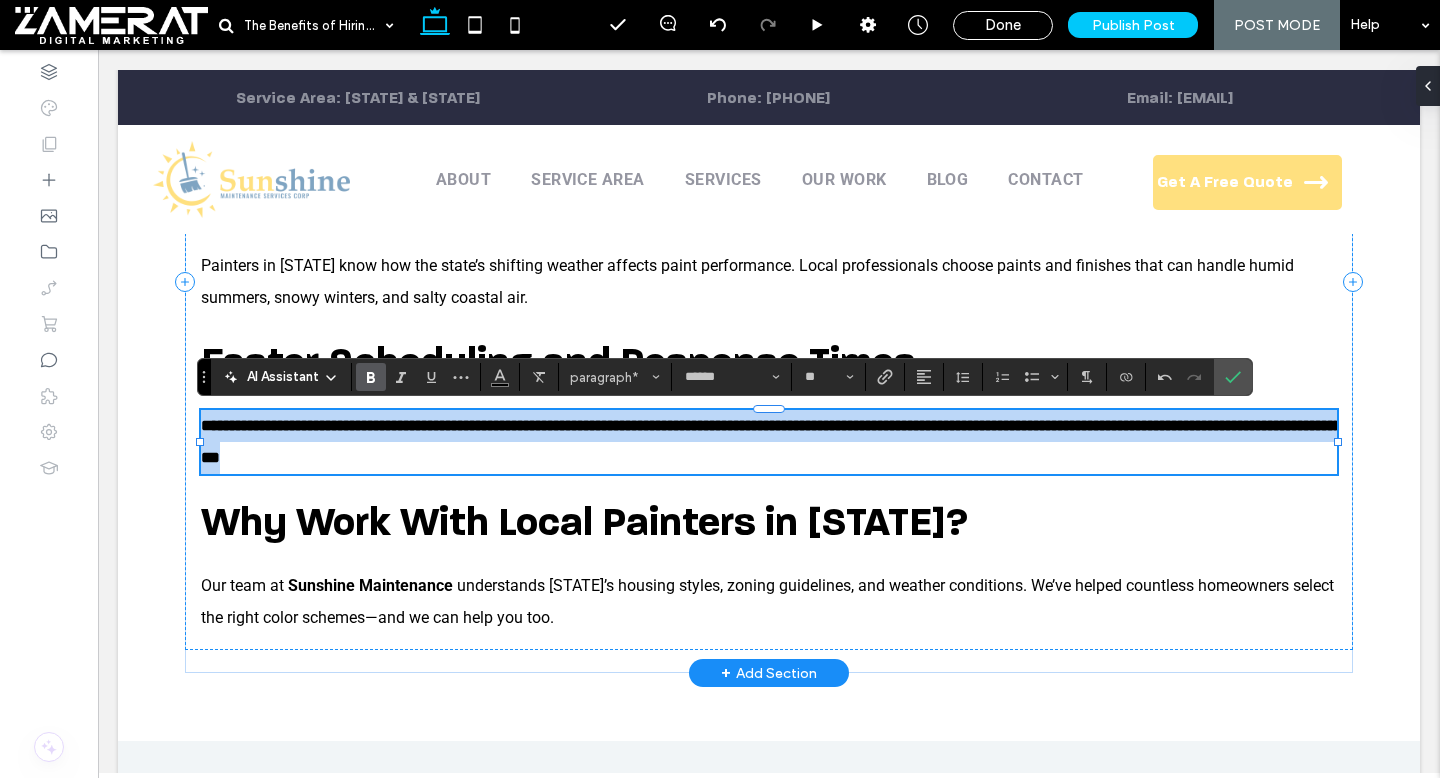 click on "**********" at bounding box center [771, 441] 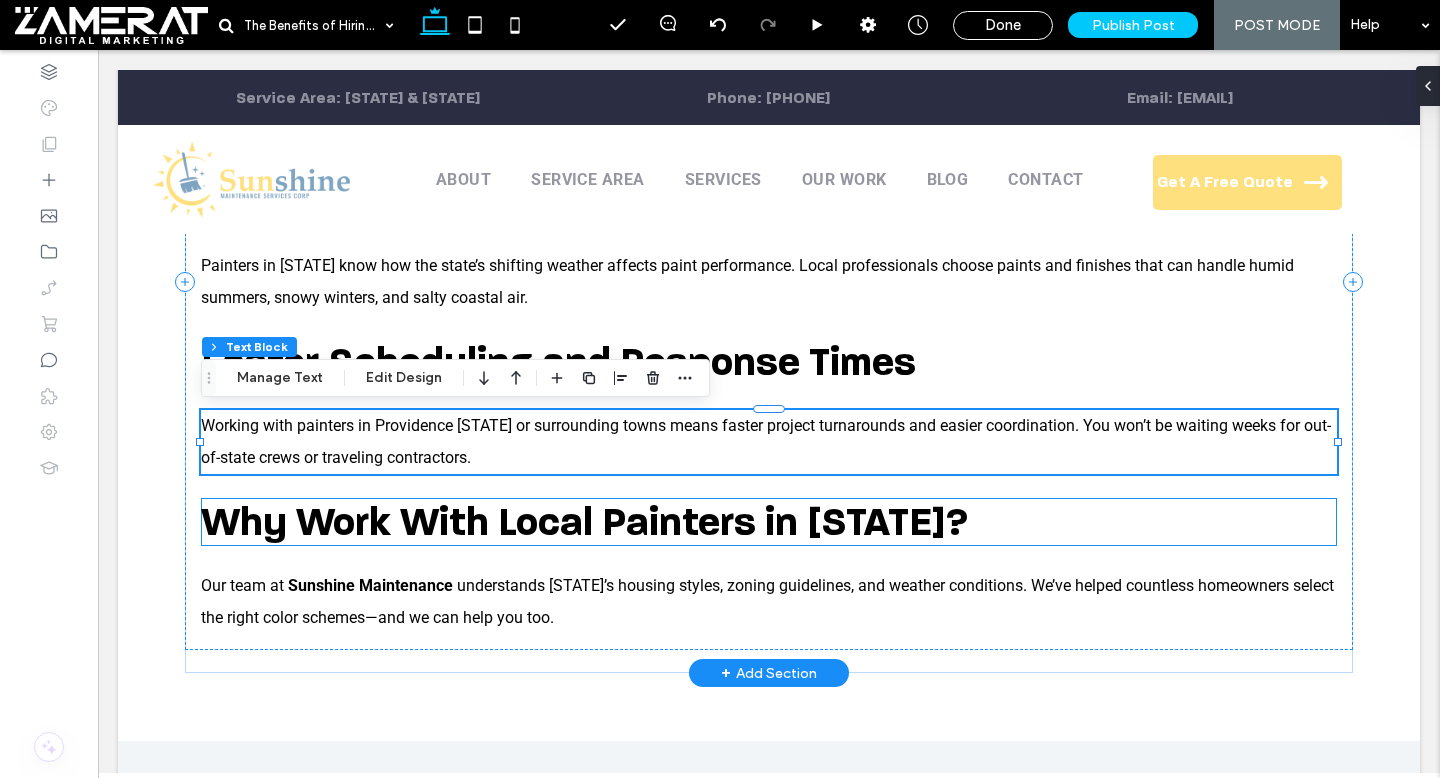 click on "Why Work With Local Painters in RI?" at bounding box center [584, 522] 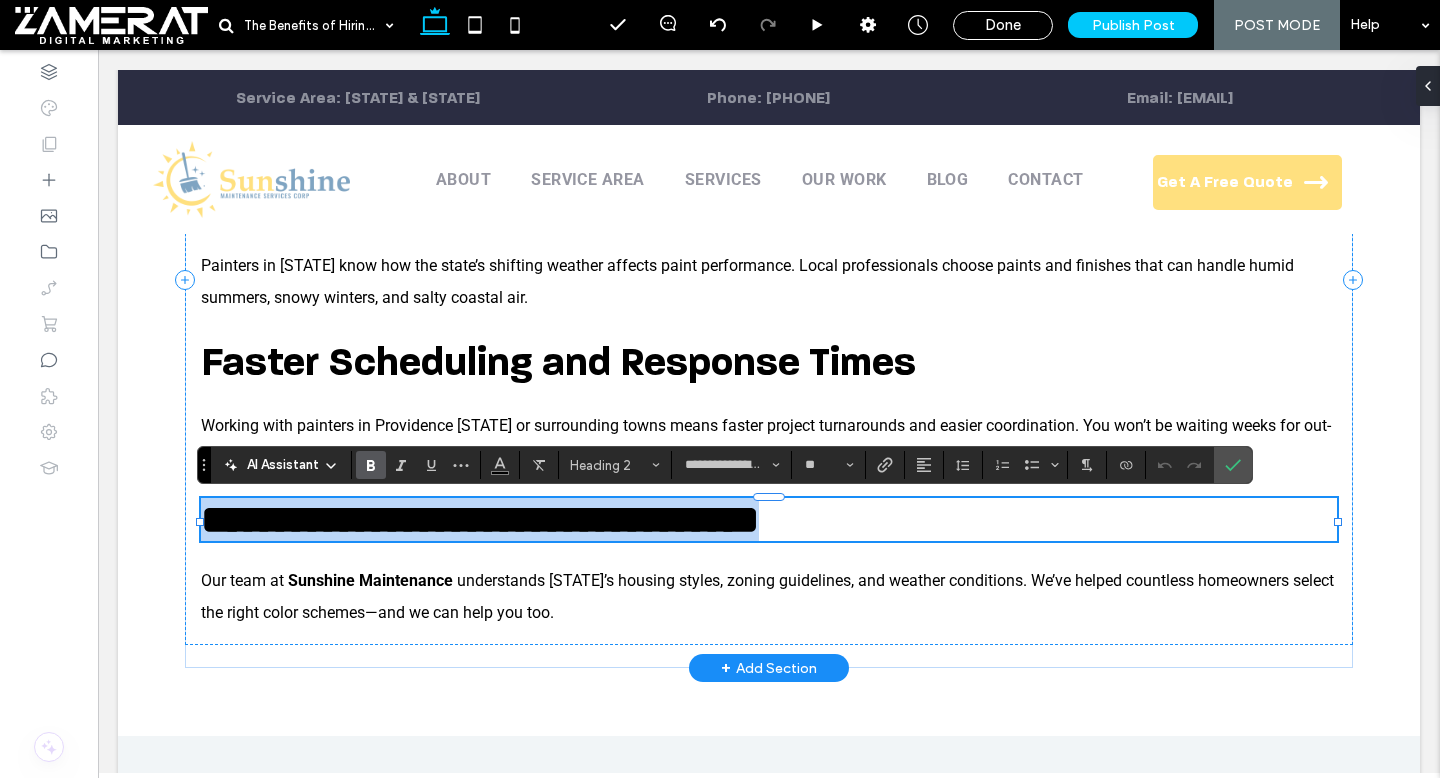 click on "**********" at bounding box center (769, 519) 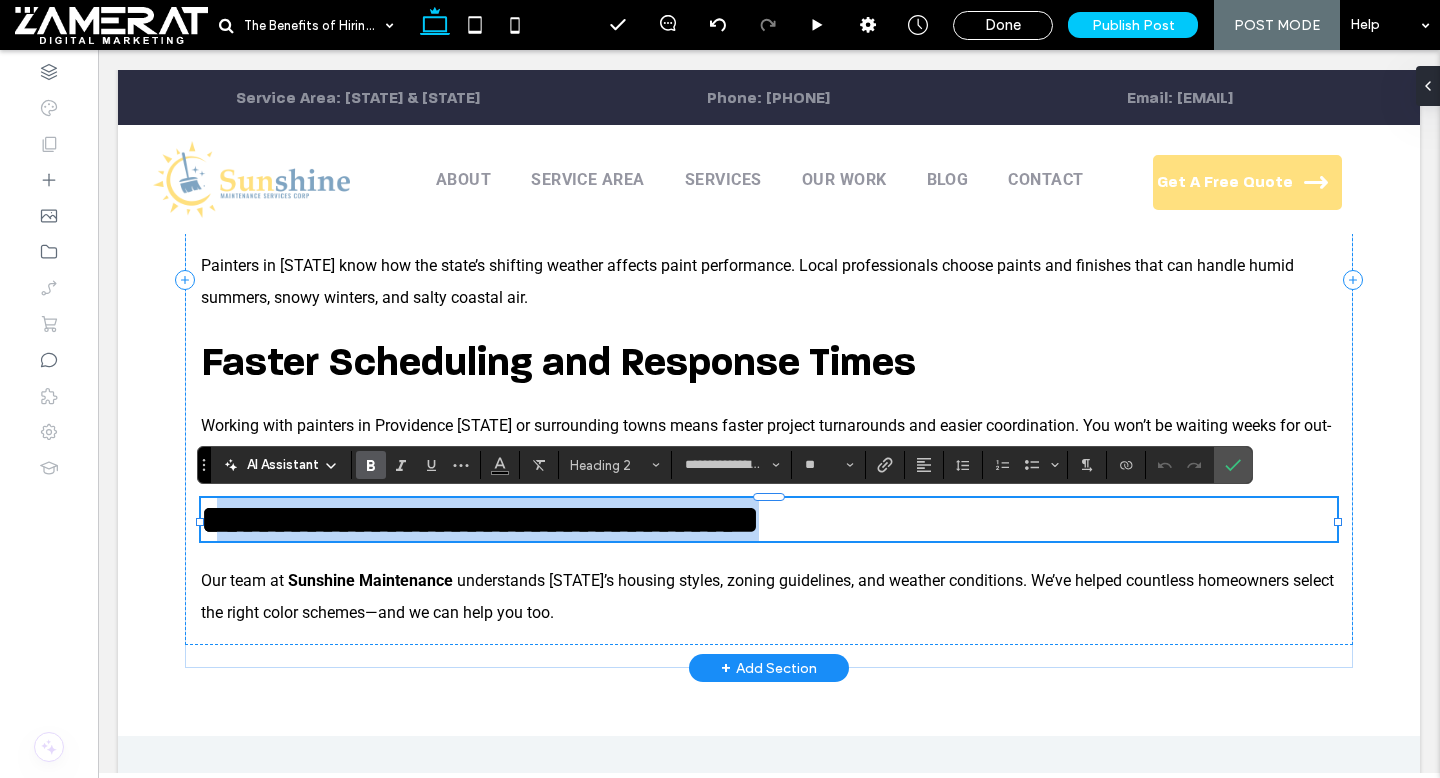 drag, startPoint x: 890, startPoint y: 529, endPoint x: 233, endPoint y: 522, distance: 657.0373 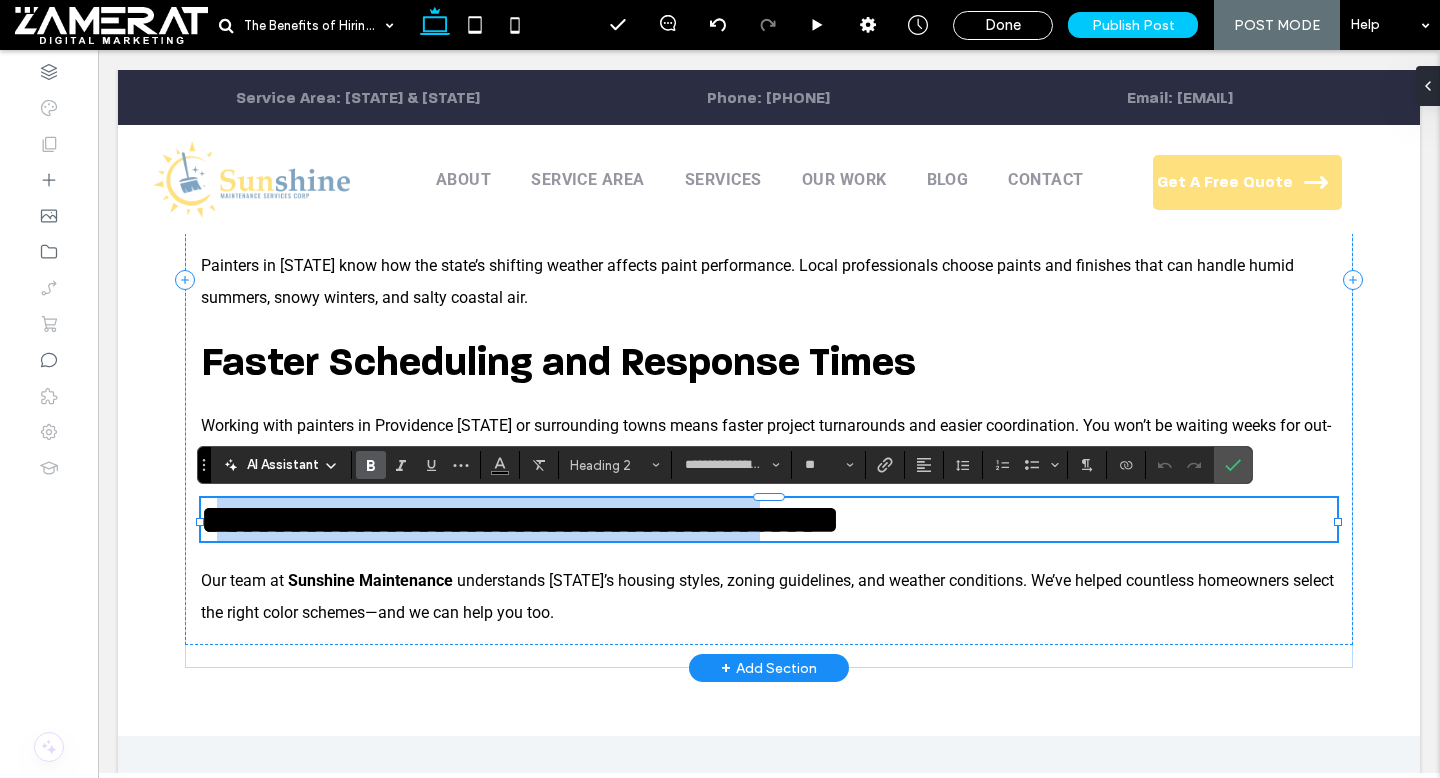 type on "******" 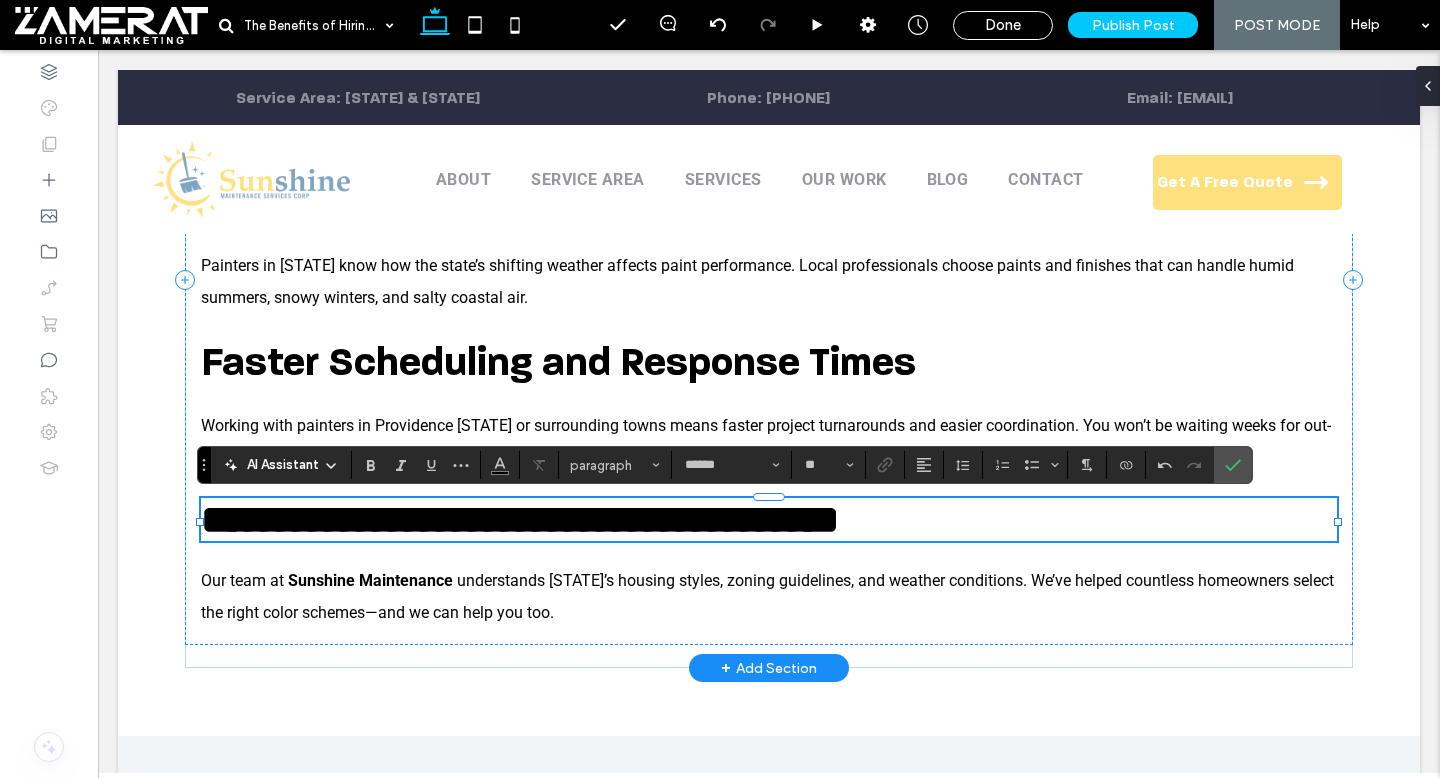type on "**********" 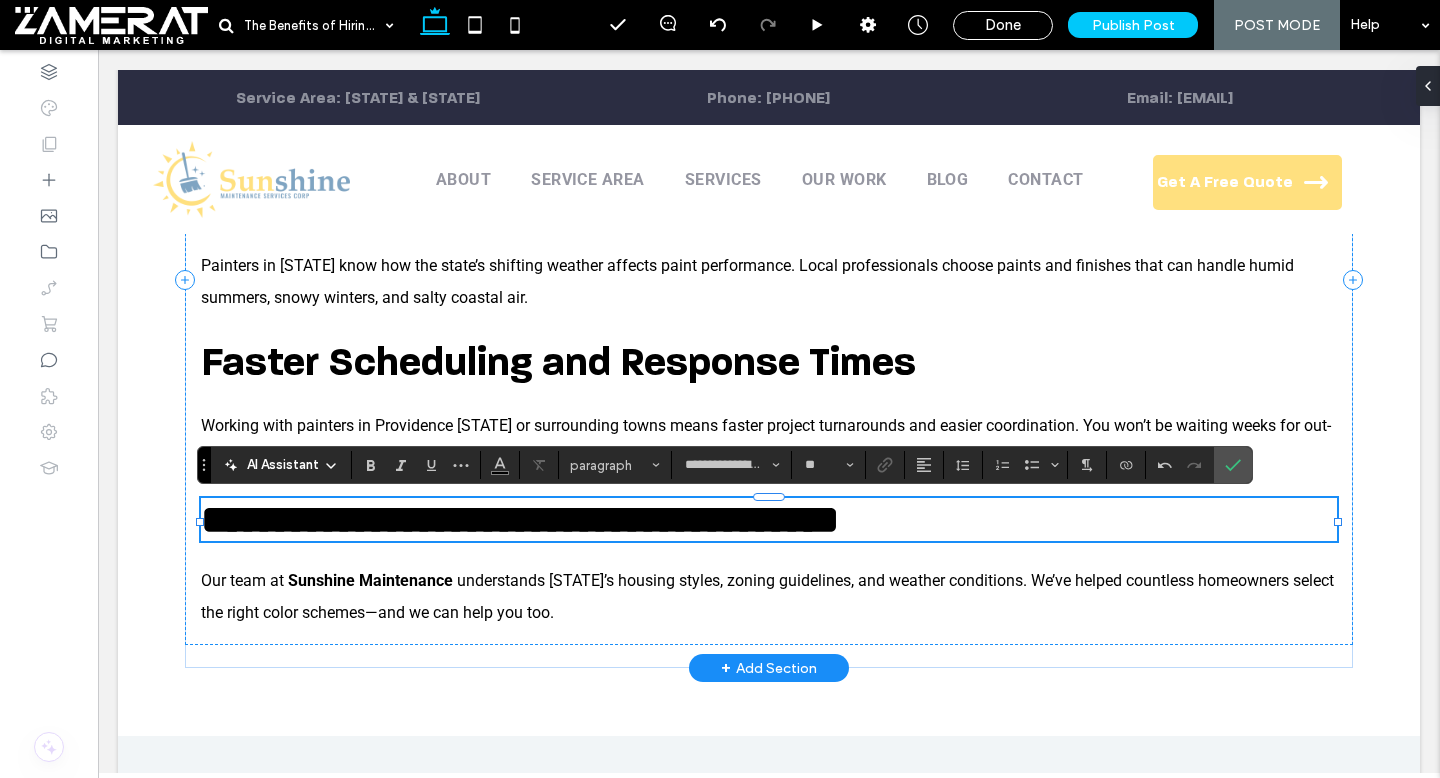 click on "**********" at bounding box center [520, 519] 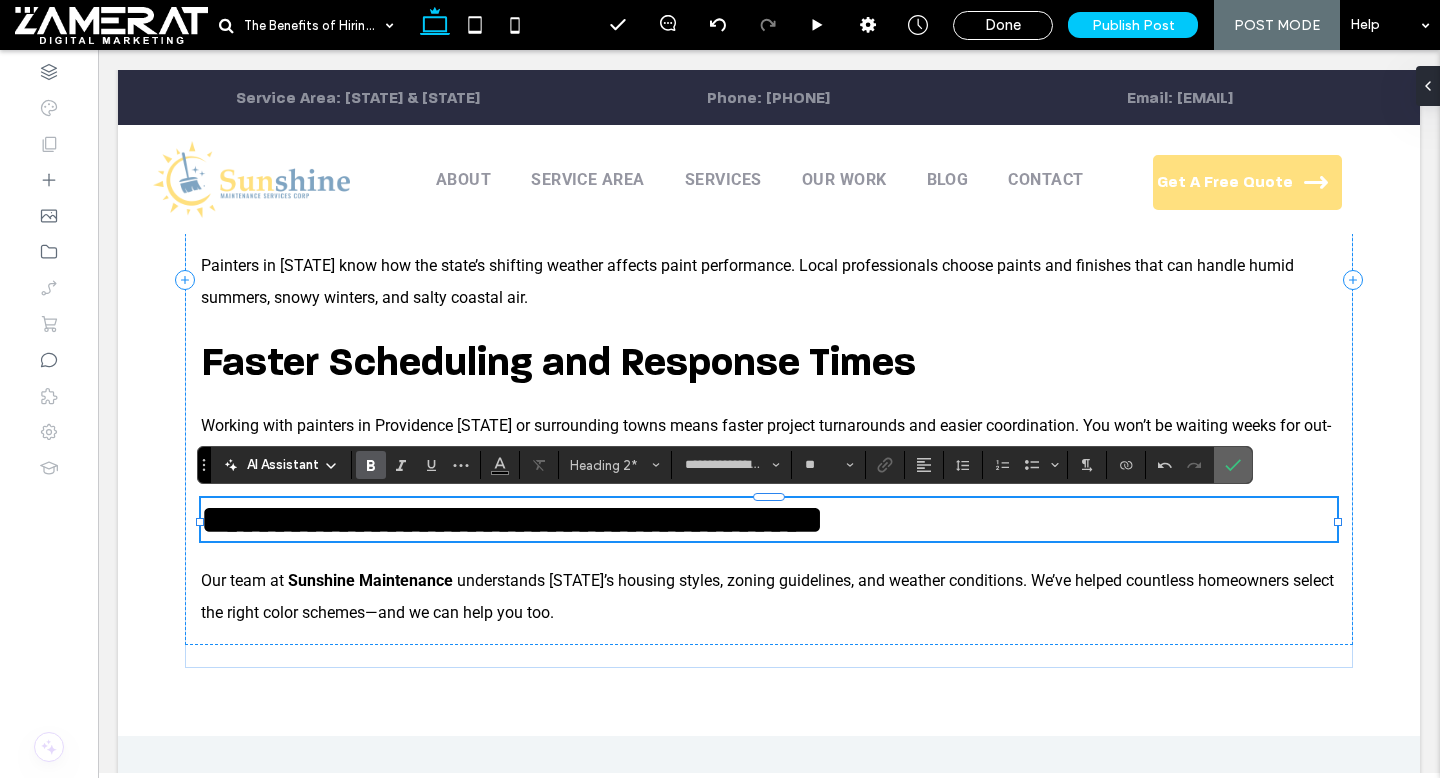 click 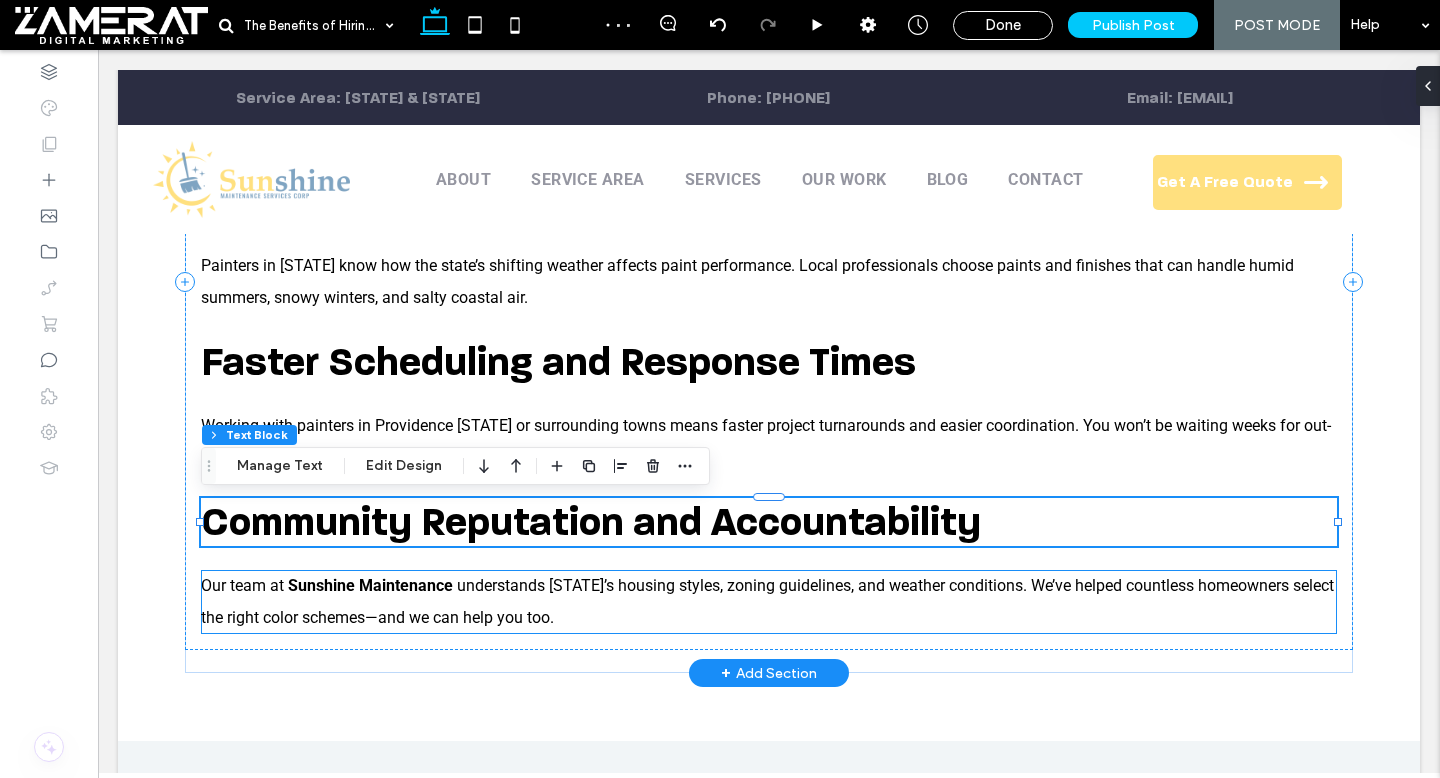 click on "understands Rhode Island’s housing styles, zoning guidelines, and weather conditions. We’ve helped countless homeowners select the right color schemes—and we can help you too." at bounding box center (767, 601) 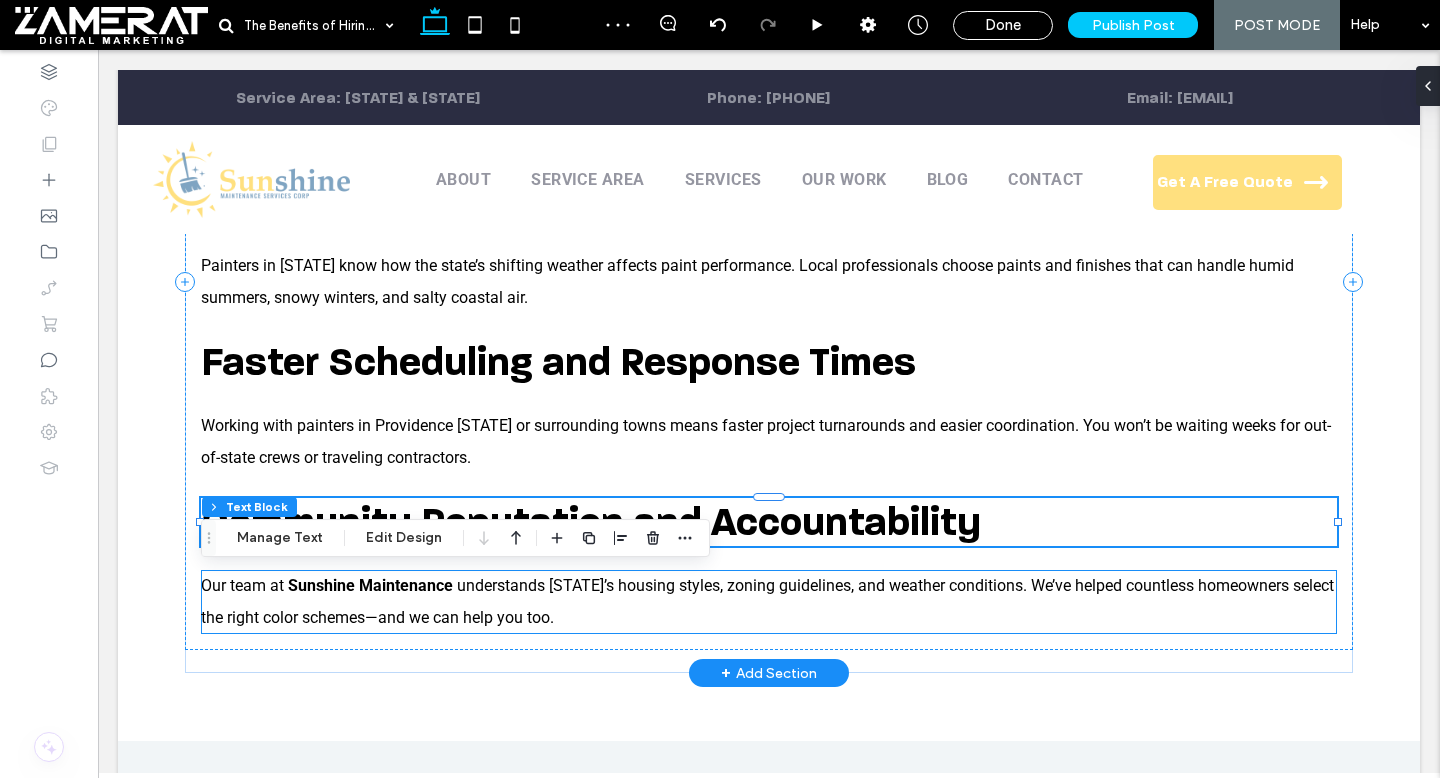 click on "Our team at
Sunshine Maintenance   understands Rhode Island’s housing styles, zoning guidelines, and weather conditions. We’ve helped countless homeowners select the right color schemes—and we can help you too." at bounding box center (769, 602) 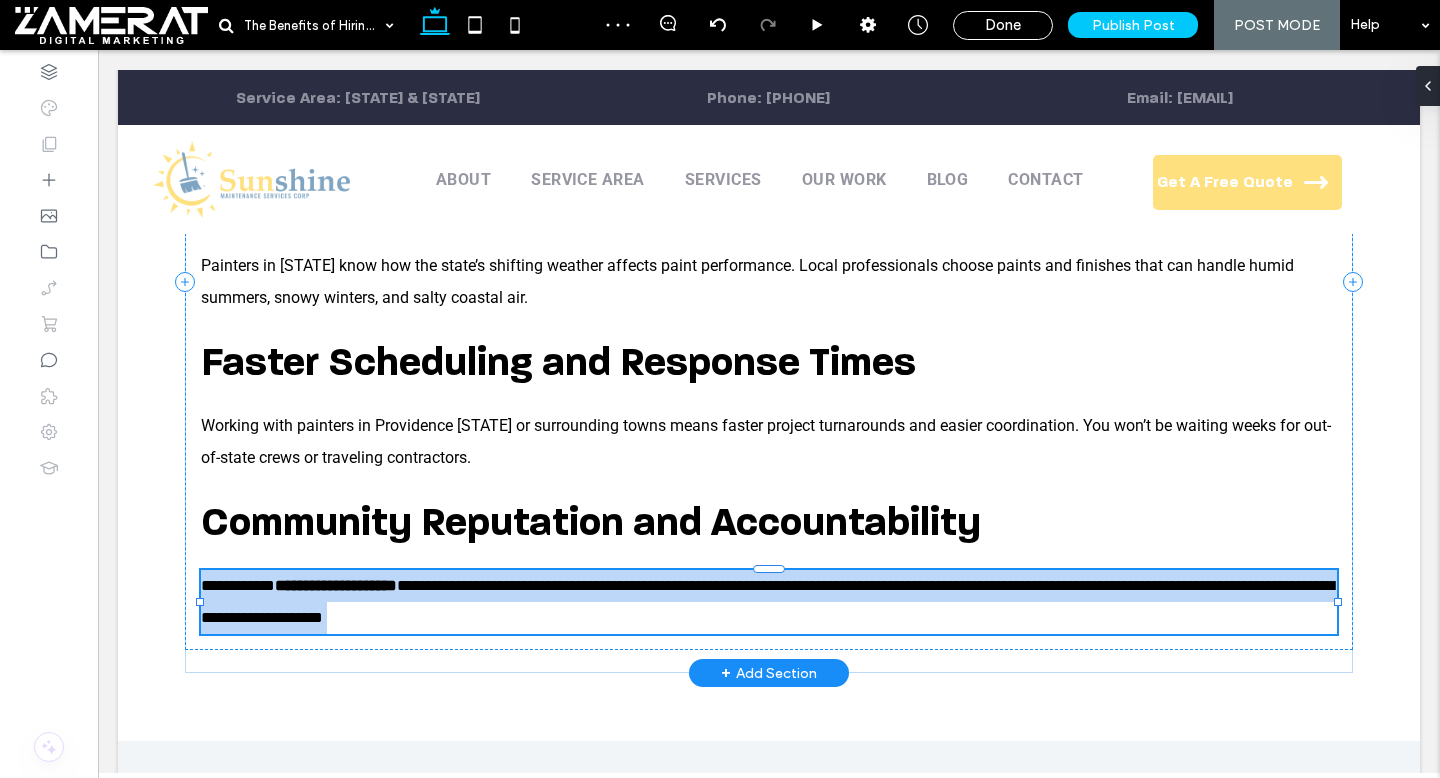 type on "******" 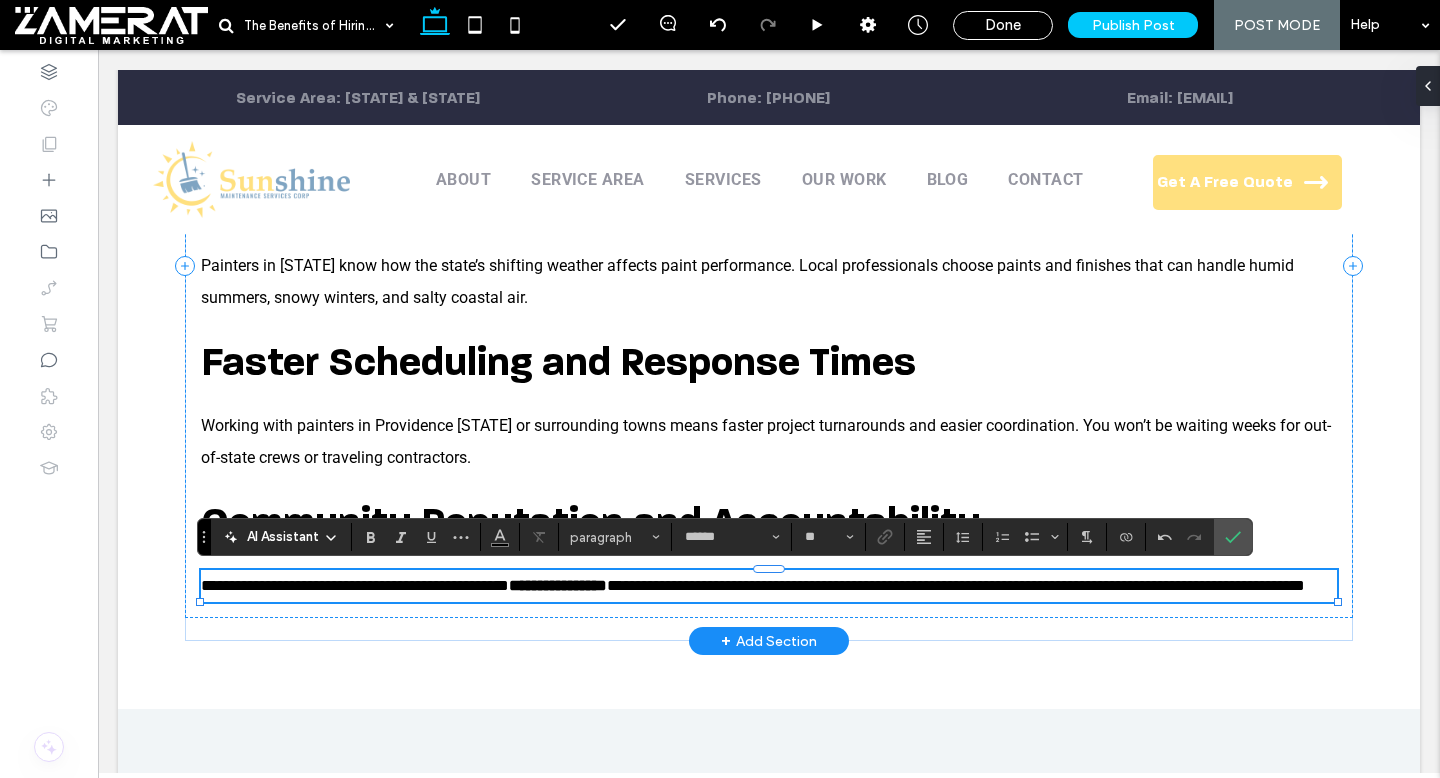 scroll, scrollTop: 0, scrollLeft: 0, axis: both 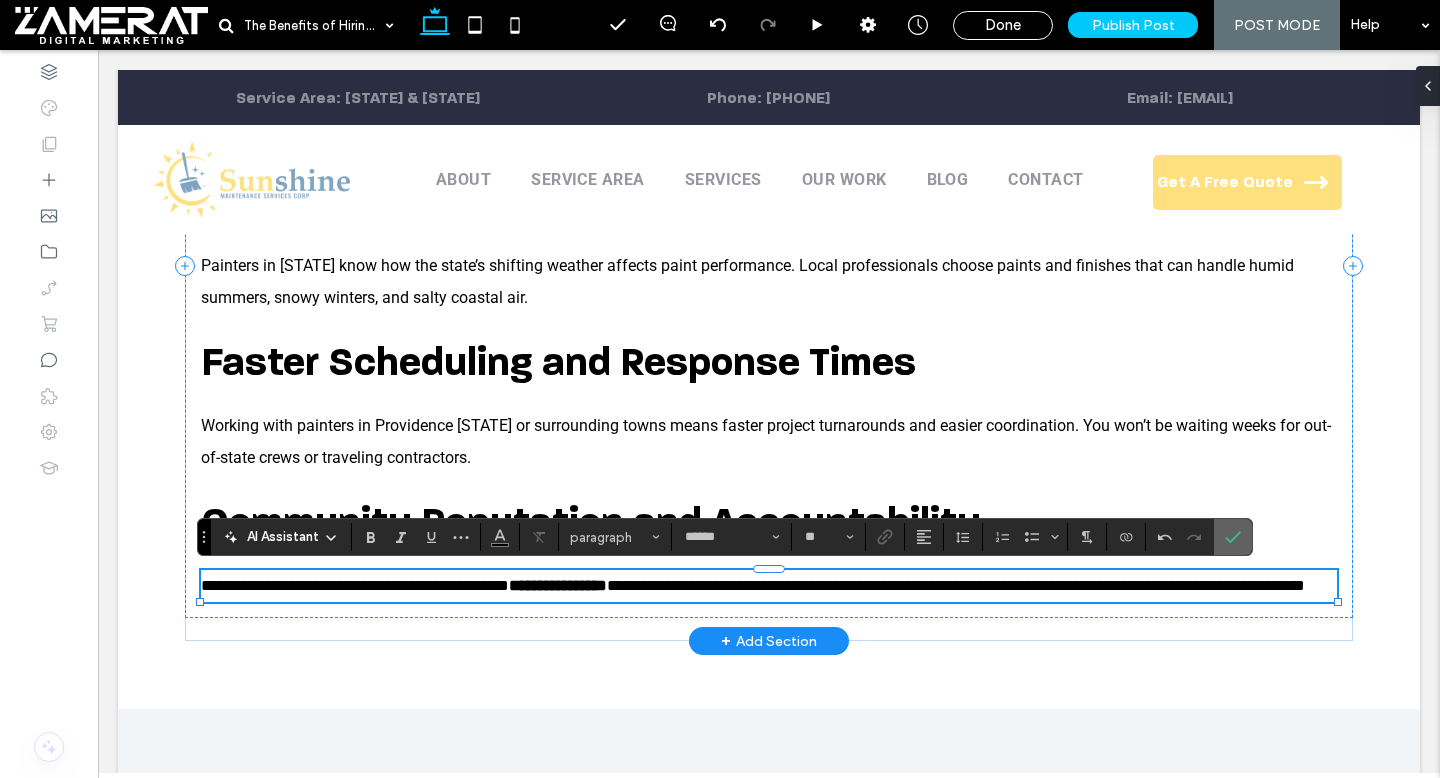 click 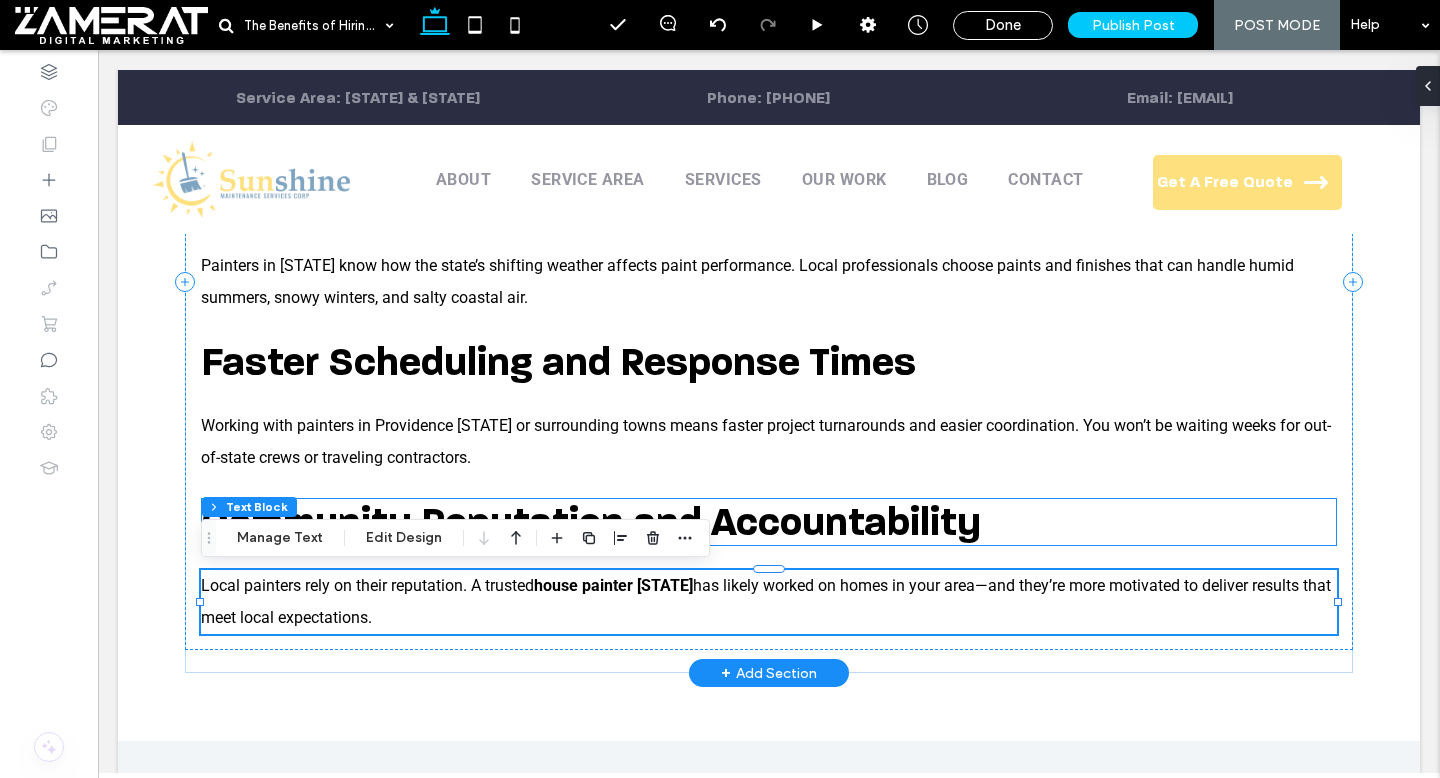 click on "Community Reputation and Accountability" at bounding box center [591, 522] 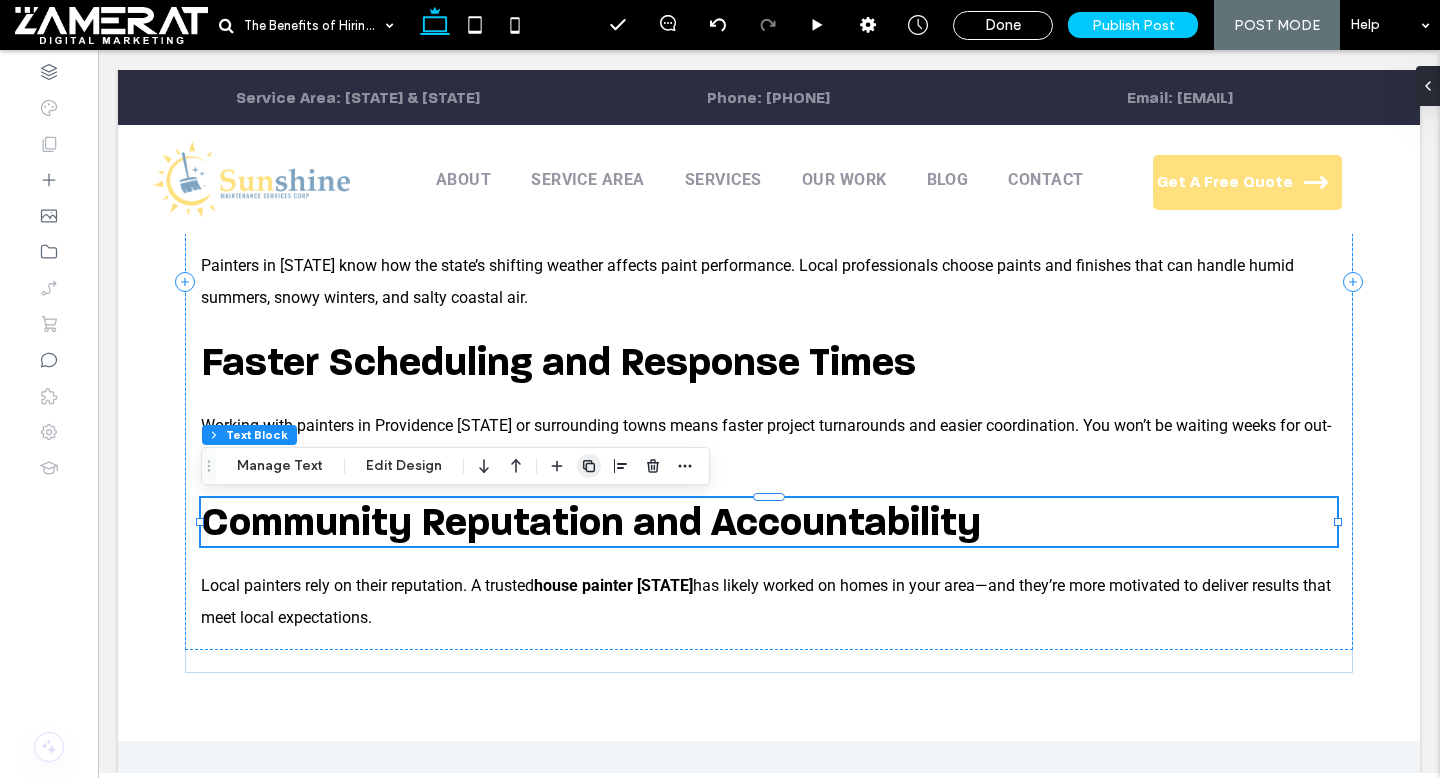 click 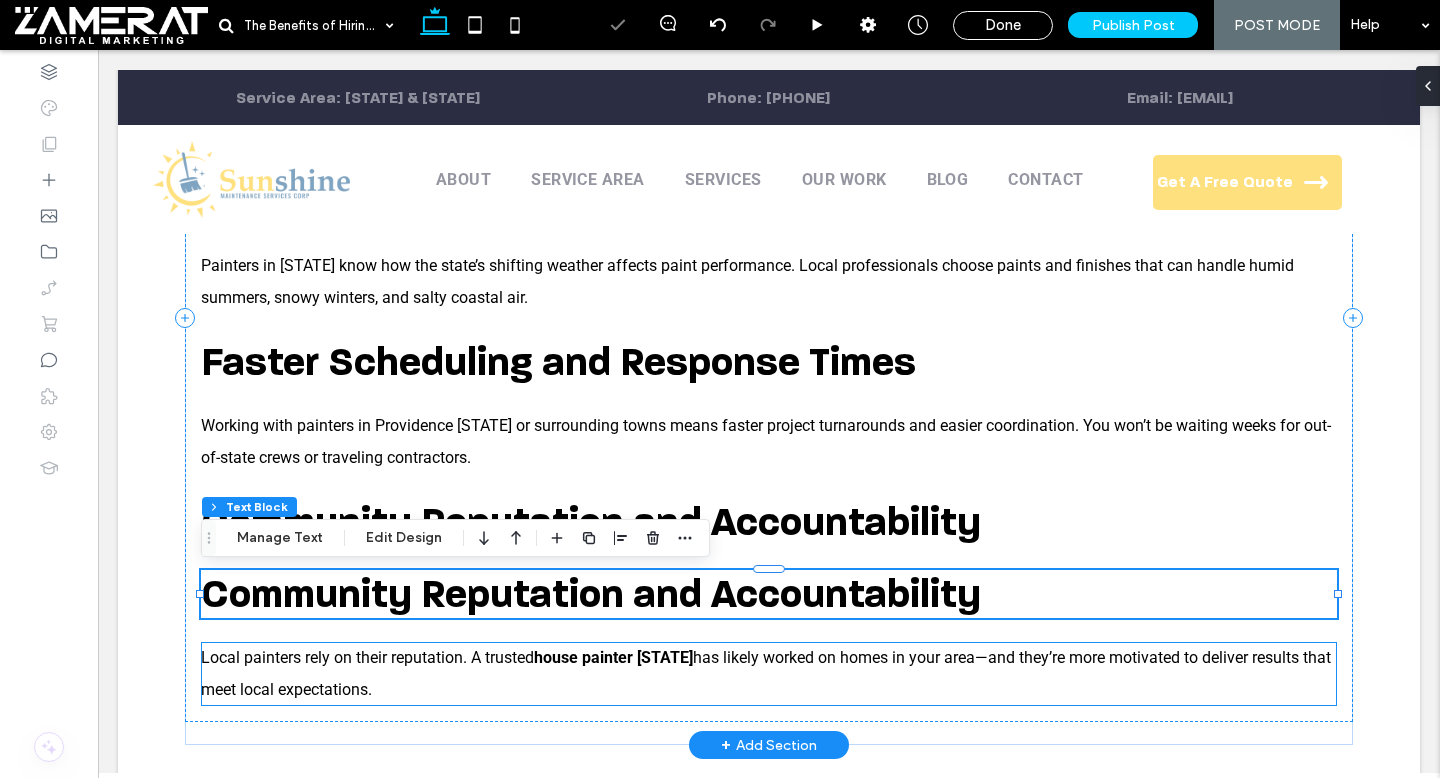 click on "Local painters rely on their reputation. A trusted  house painter RI  has likely worked on homes in your area—and they’re more motivated to deliver results that meet local expectations." at bounding box center [769, 674] 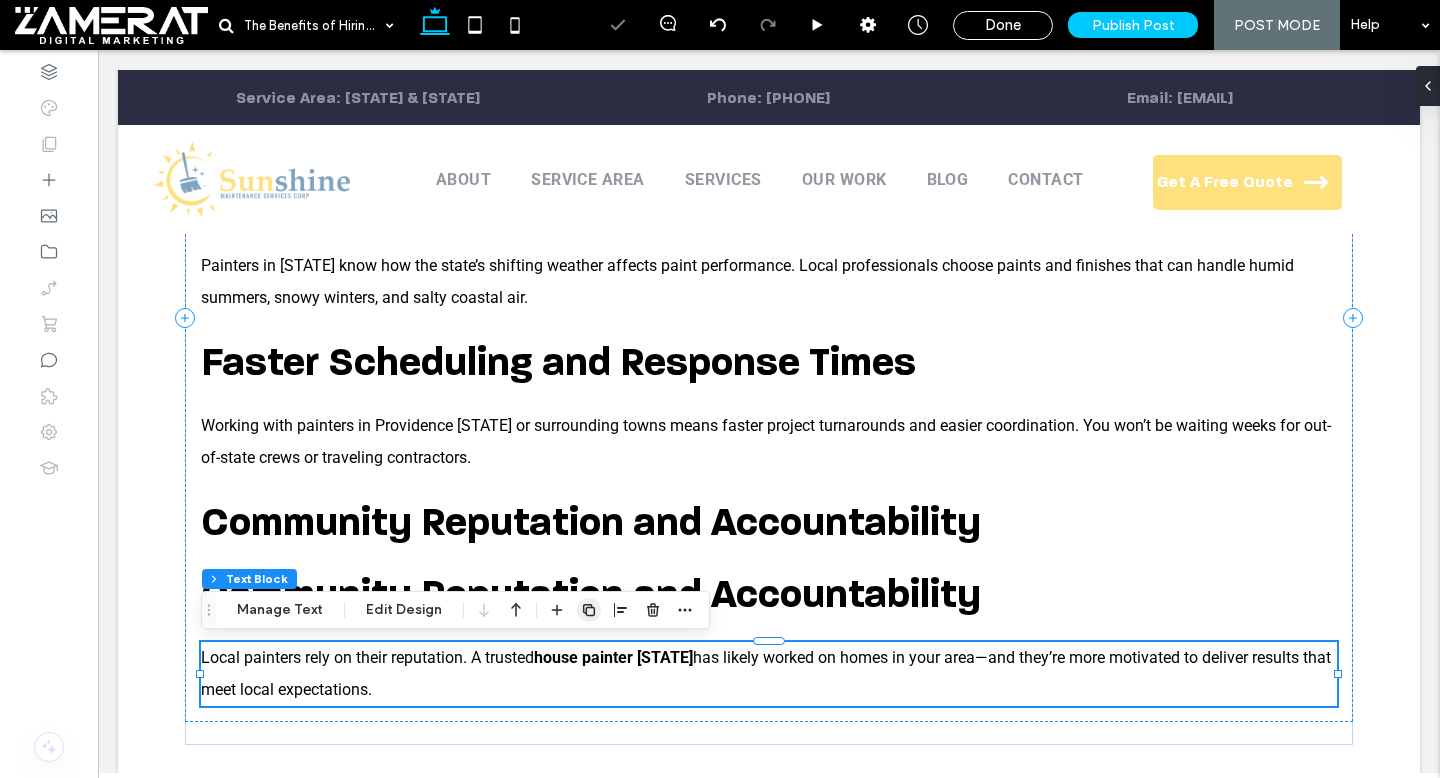 click 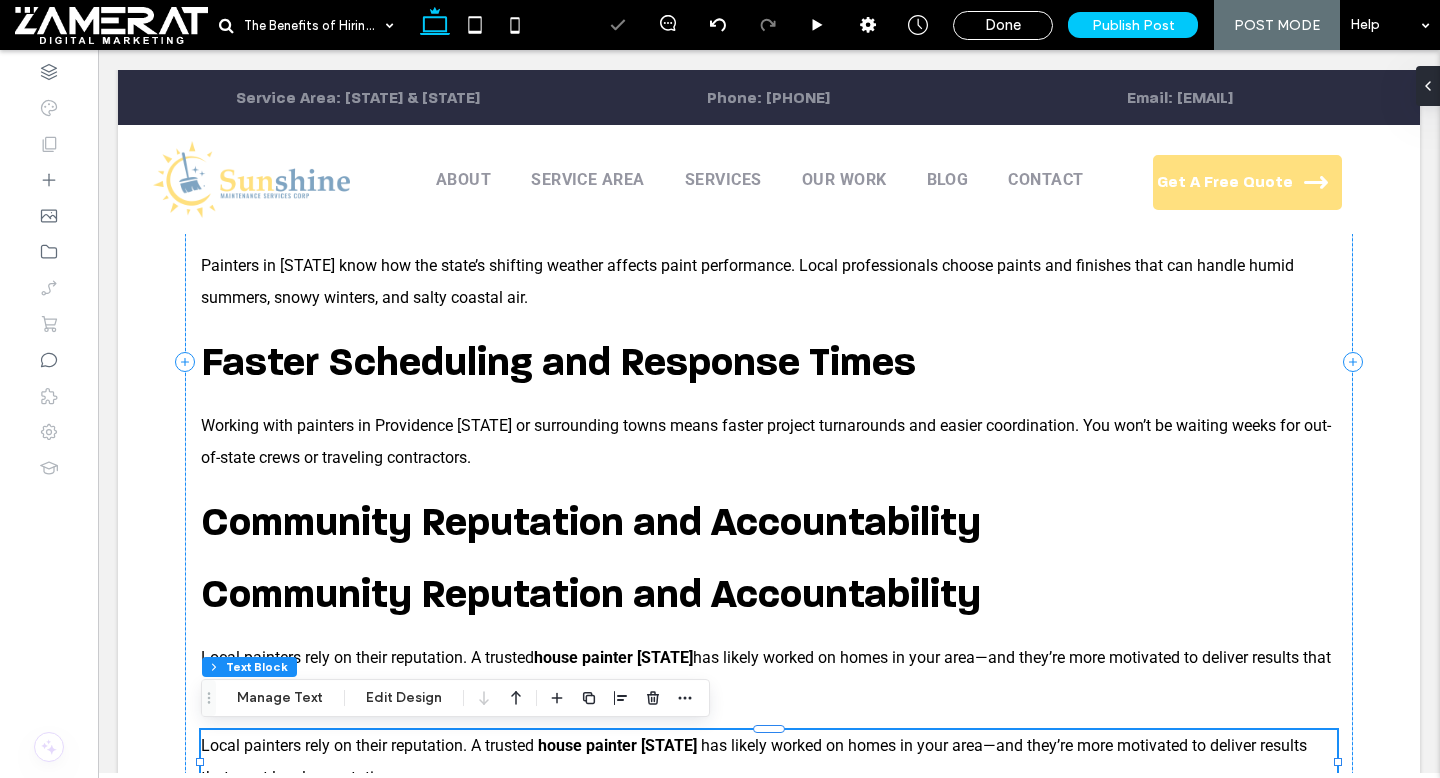 scroll, scrollTop: 817, scrollLeft: 0, axis: vertical 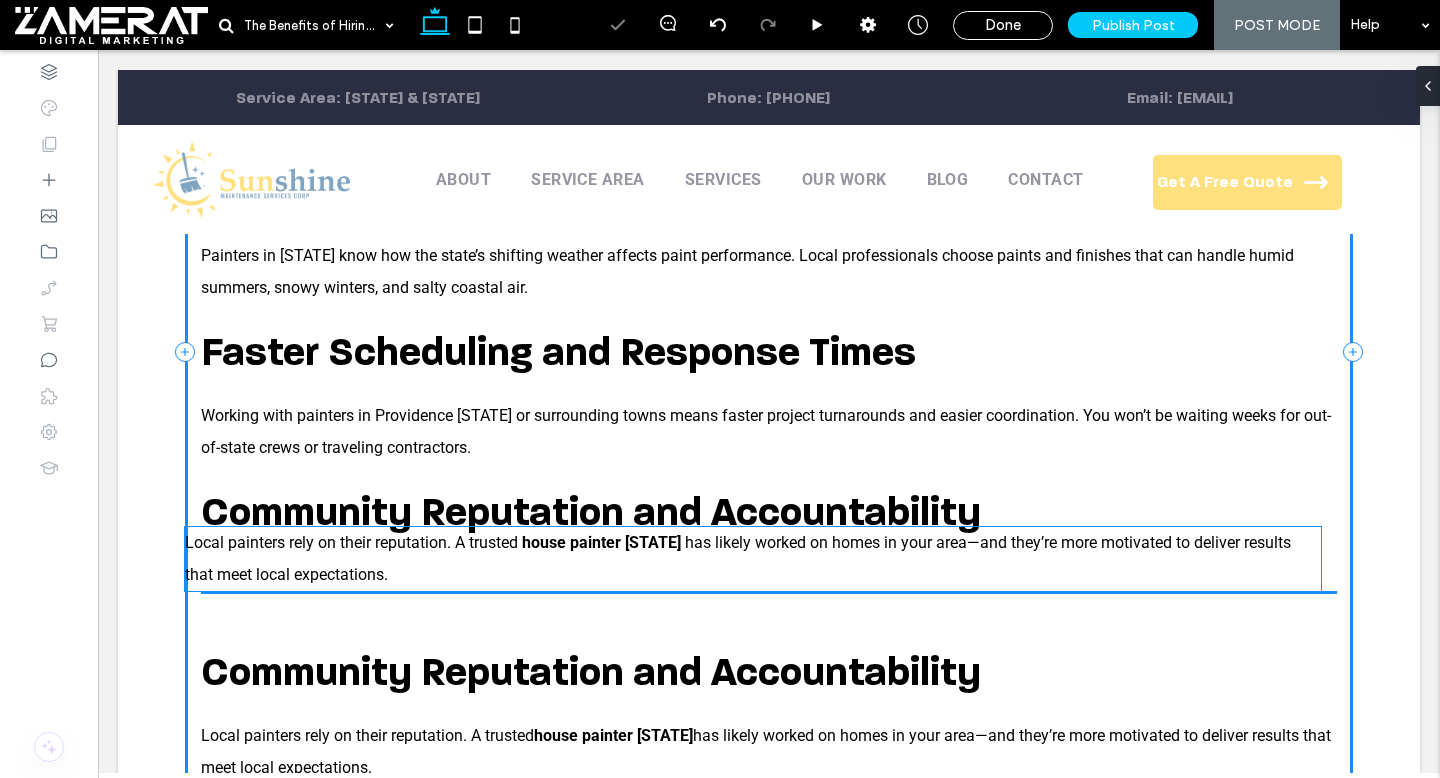 drag, startPoint x: 610, startPoint y: 757, endPoint x: 594, endPoint y: 553, distance: 204.6265 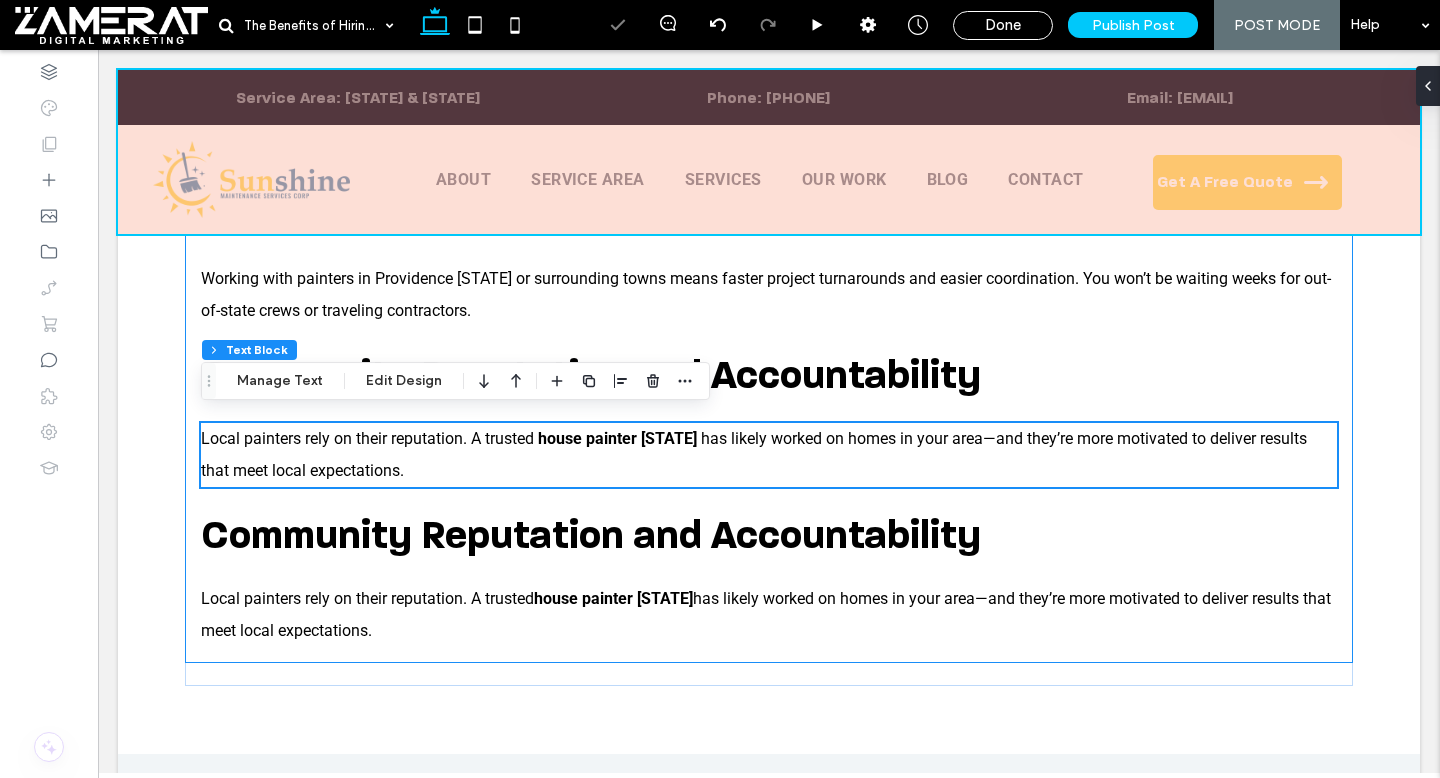 scroll, scrollTop: 964, scrollLeft: 0, axis: vertical 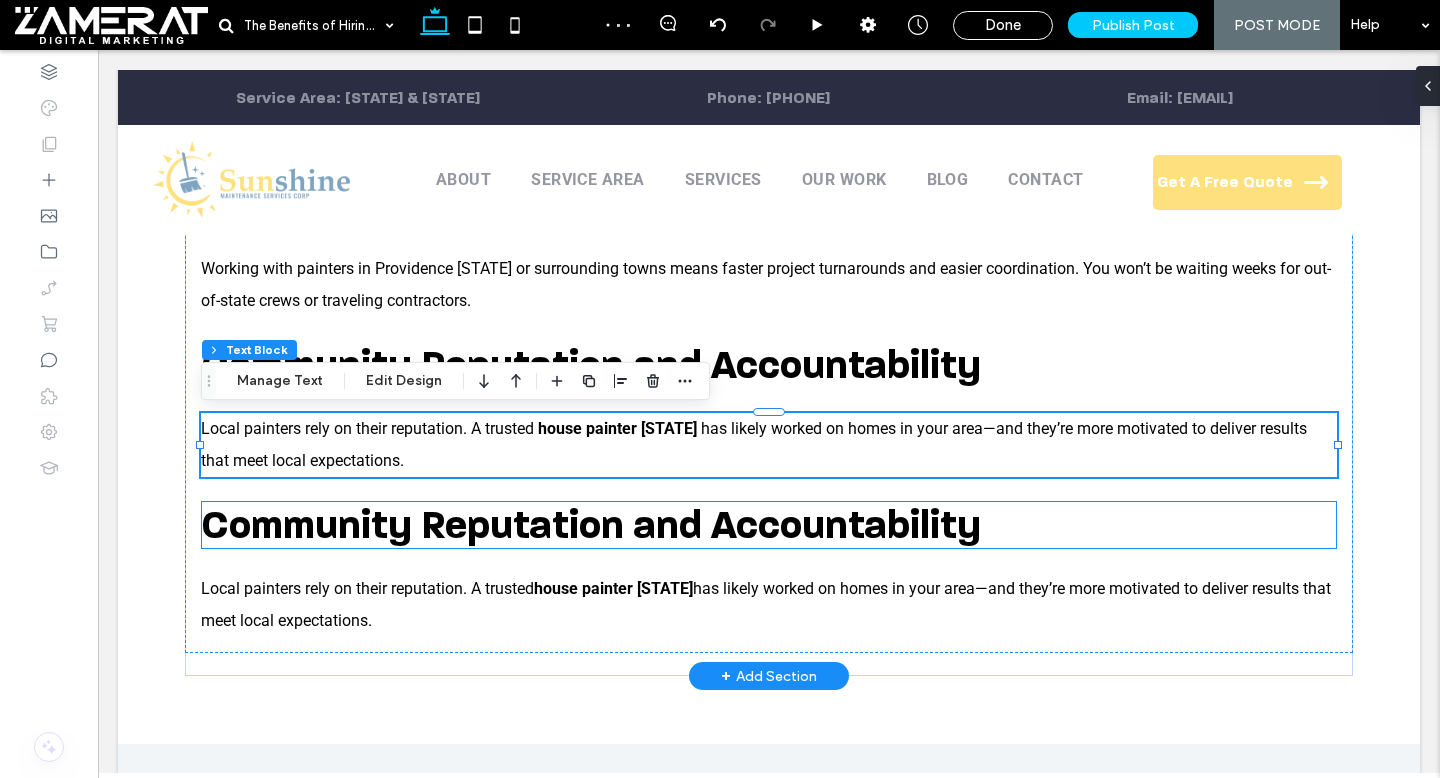 click on "Community Reputation and Accountability" at bounding box center (591, 525) 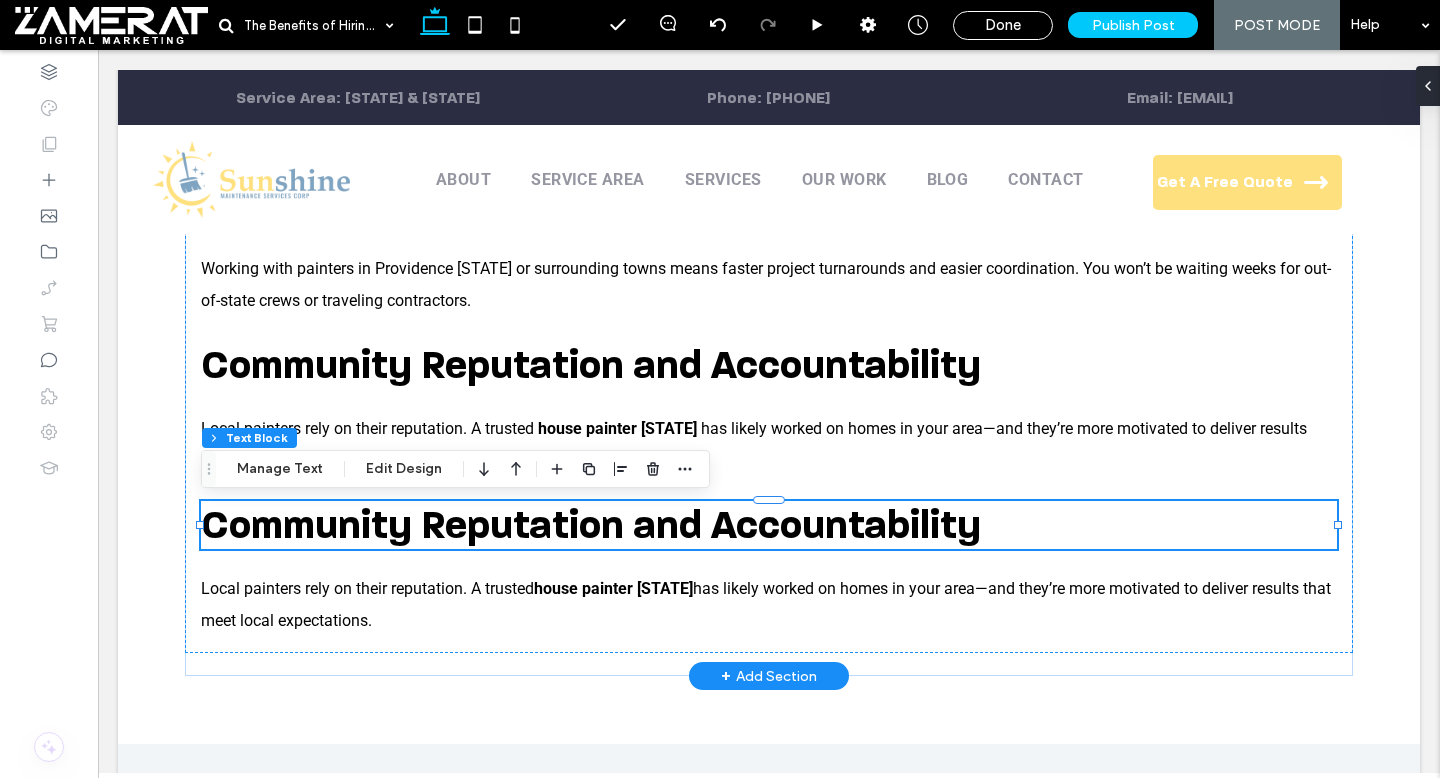 click on "Community Reputation and Accountability" at bounding box center [591, 525] 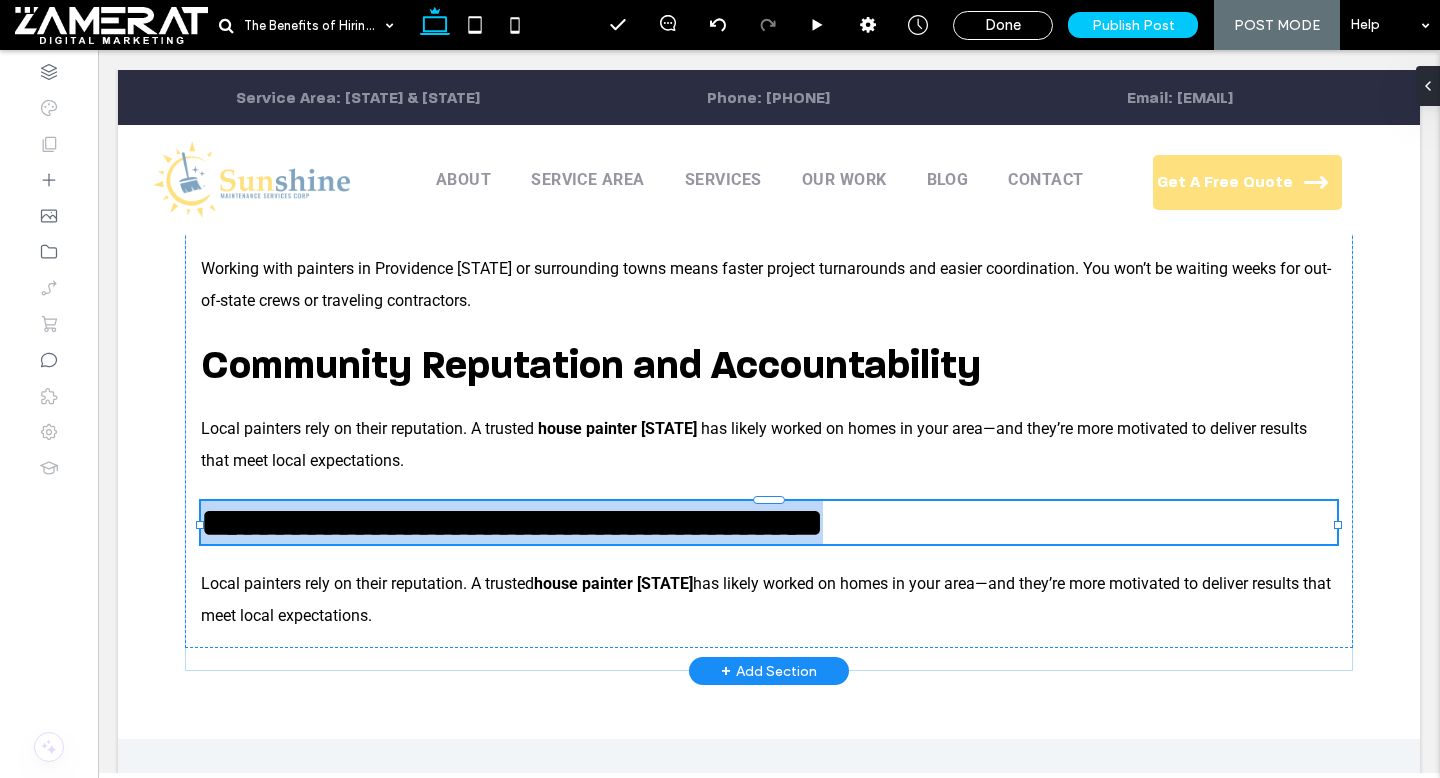type on "**********" 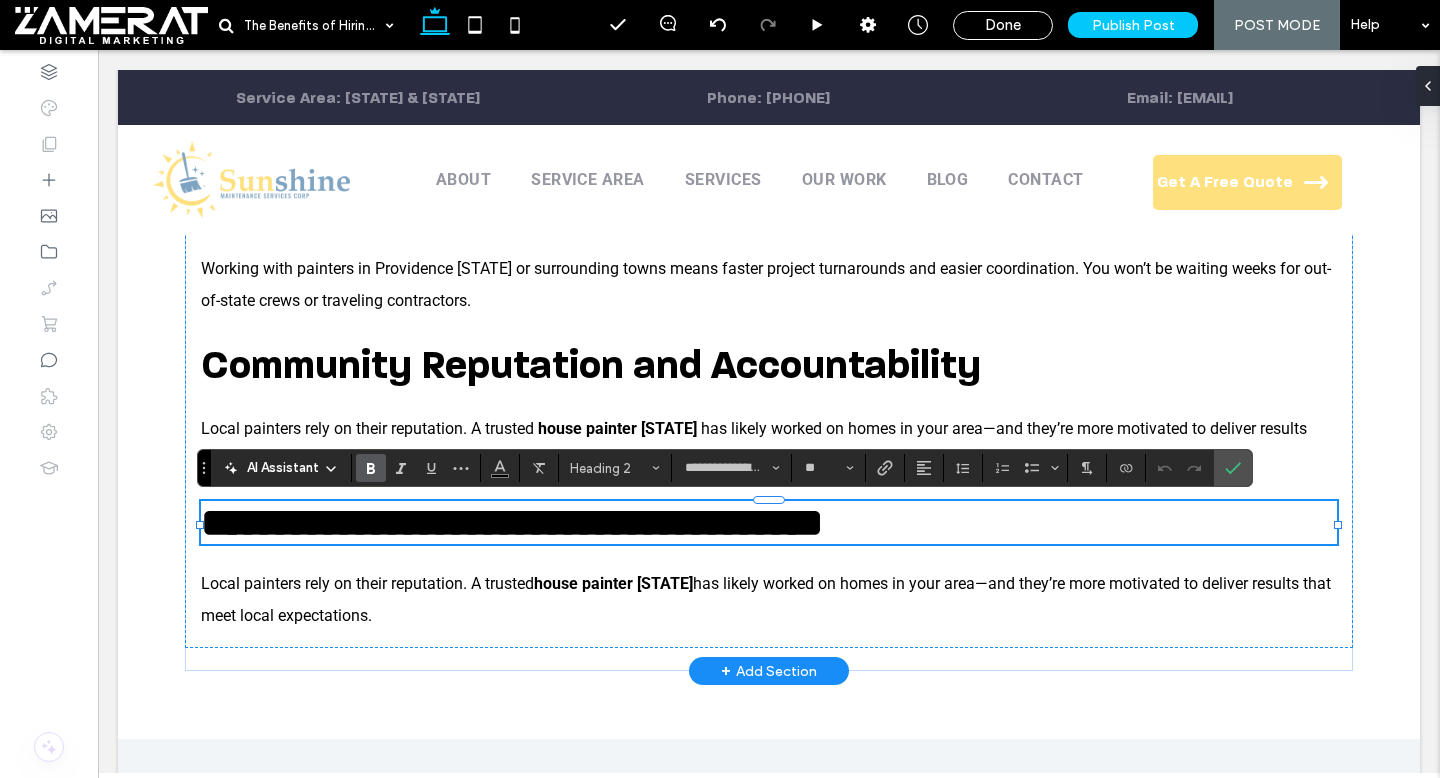 click on "**********" at bounding box center [512, 522] 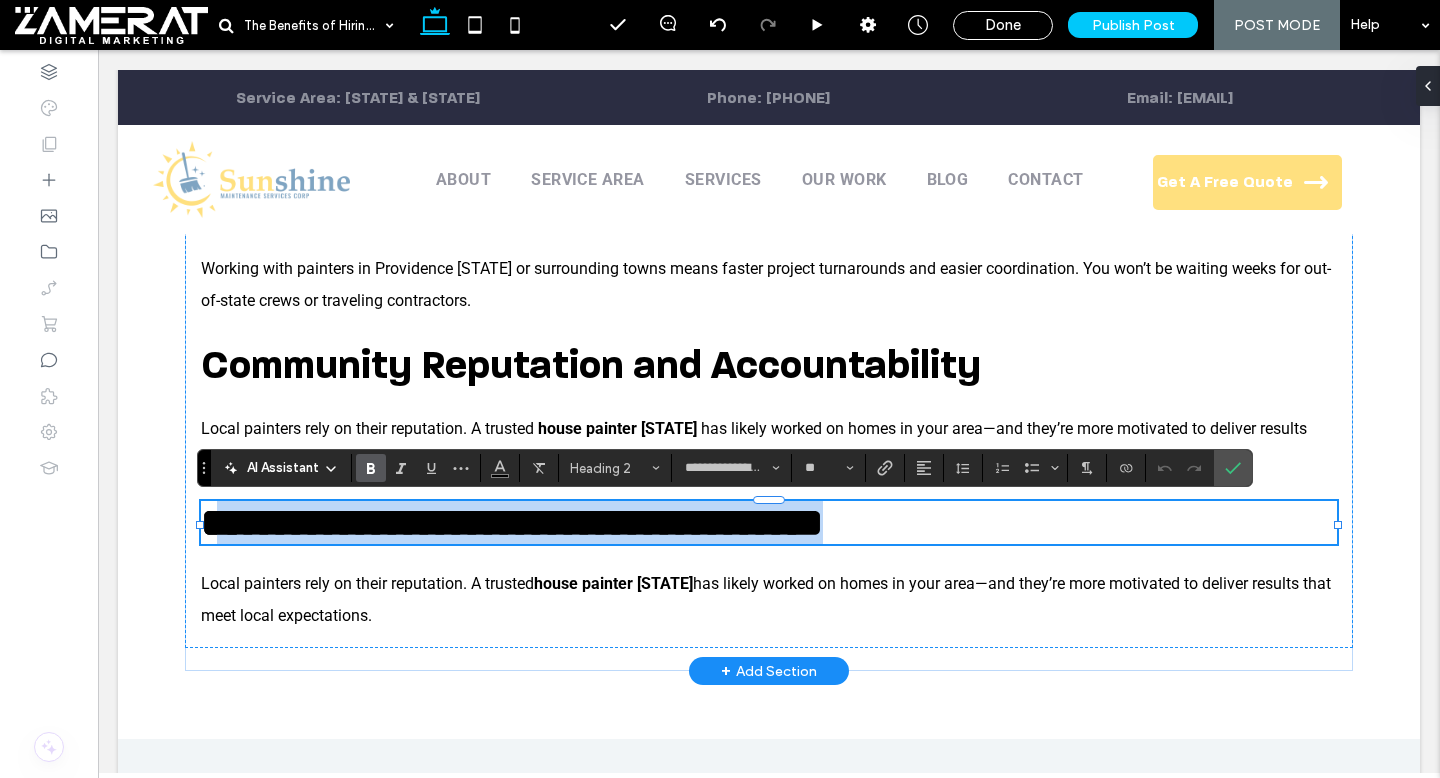 drag, startPoint x: 988, startPoint y: 534, endPoint x: 229, endPoint y: 536, distance: 759.0026 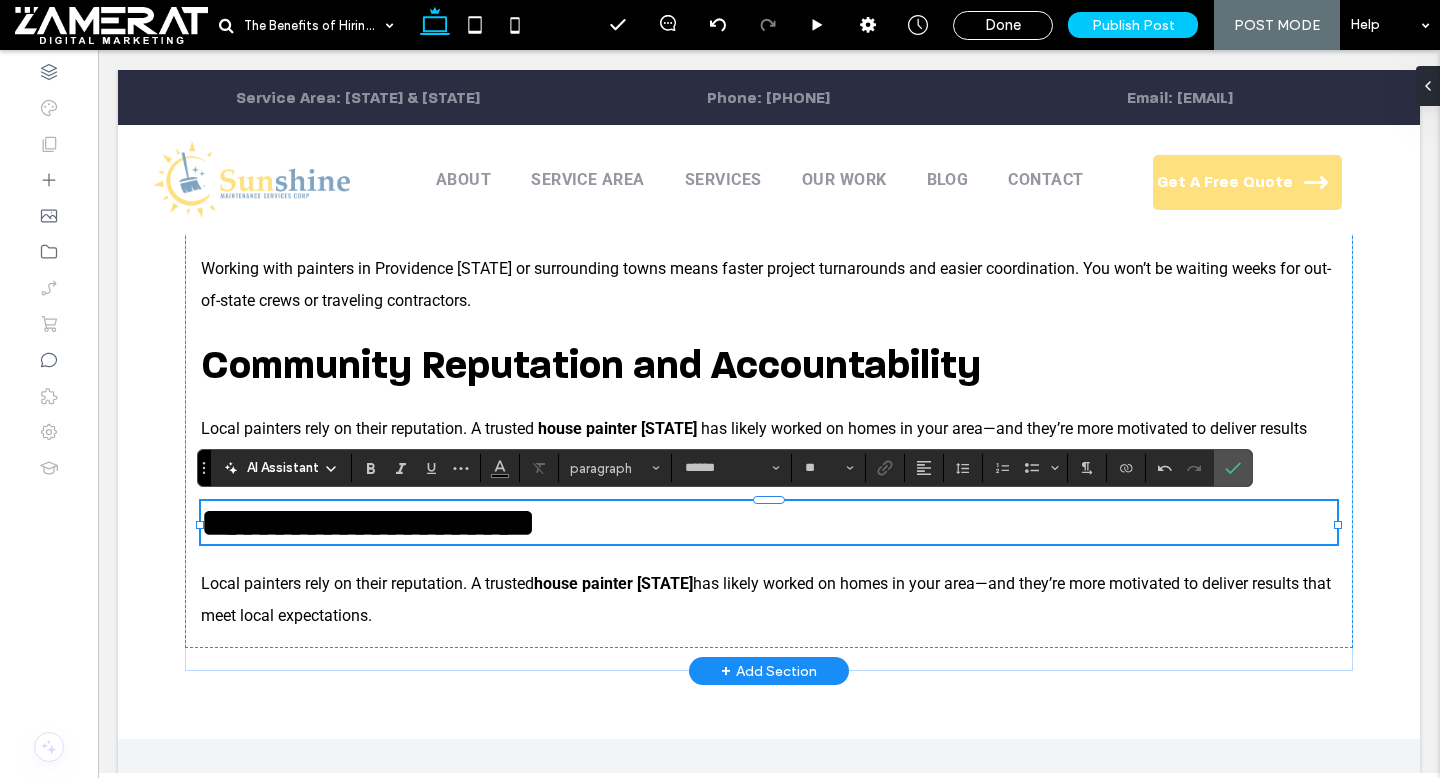 type on "**********" 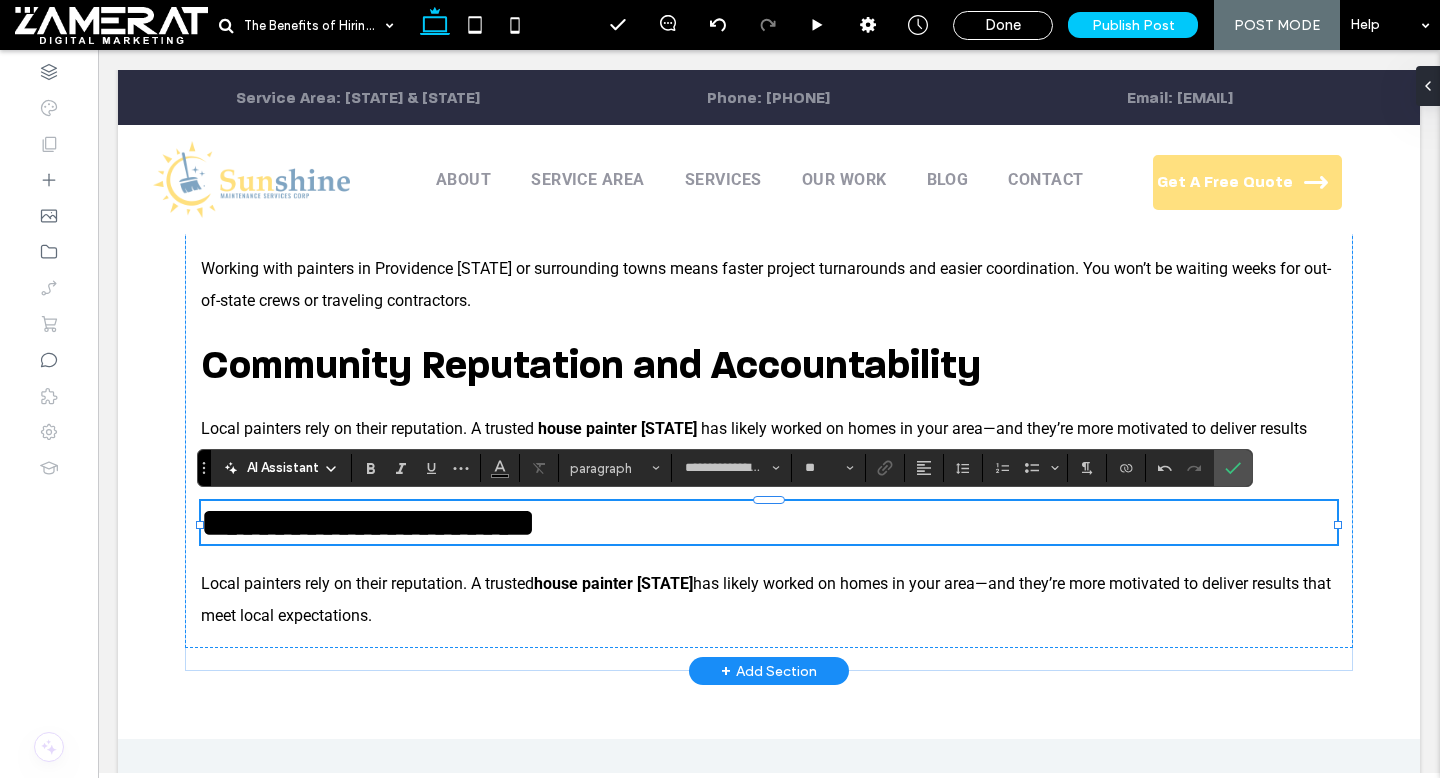 click on "**********" at bounding box center [368, 522] 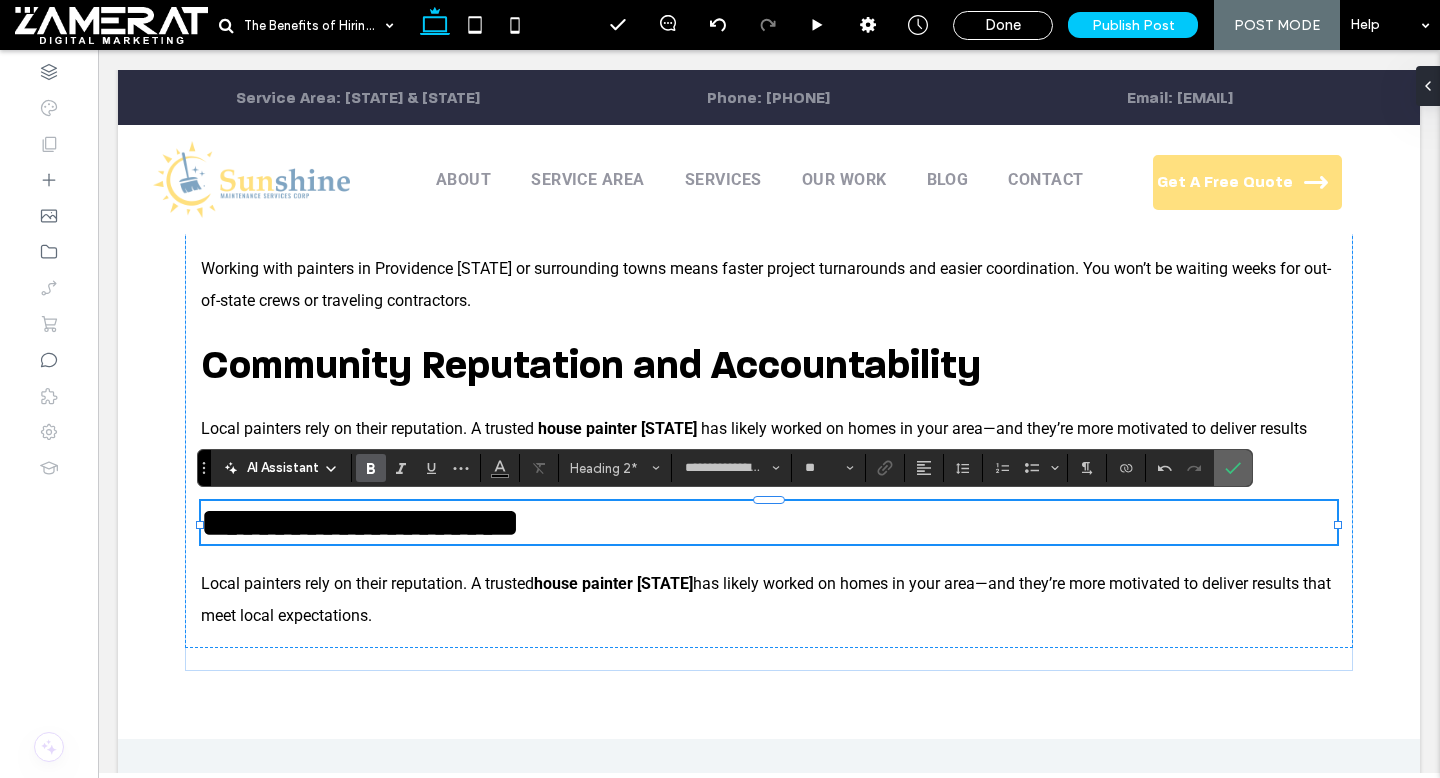 click 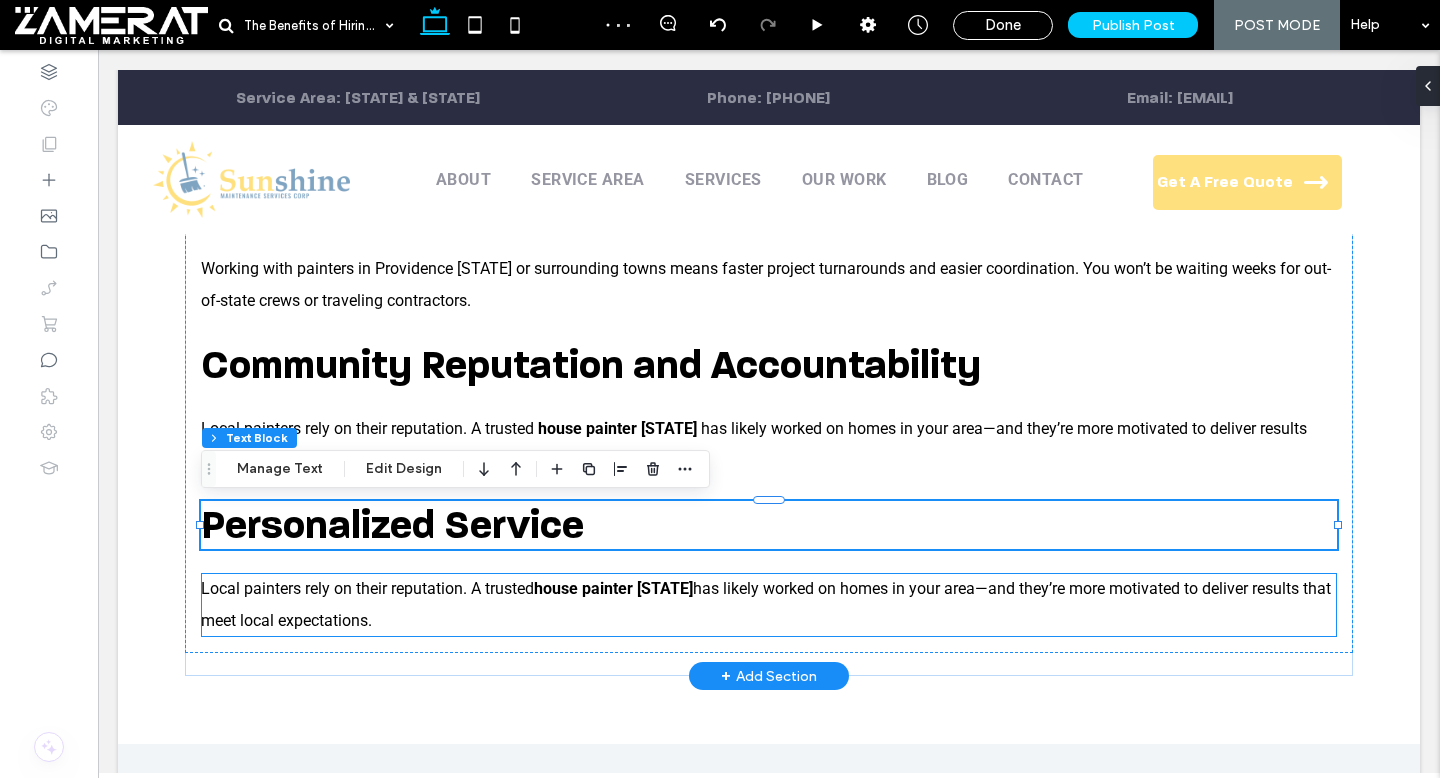 click on "Local painters rely on their reputation. A trusted  house painter RI  has likely worked on homes in your area—and they’re more motivated to deliver results that meet local expectations." at bounding box center (769, 605) 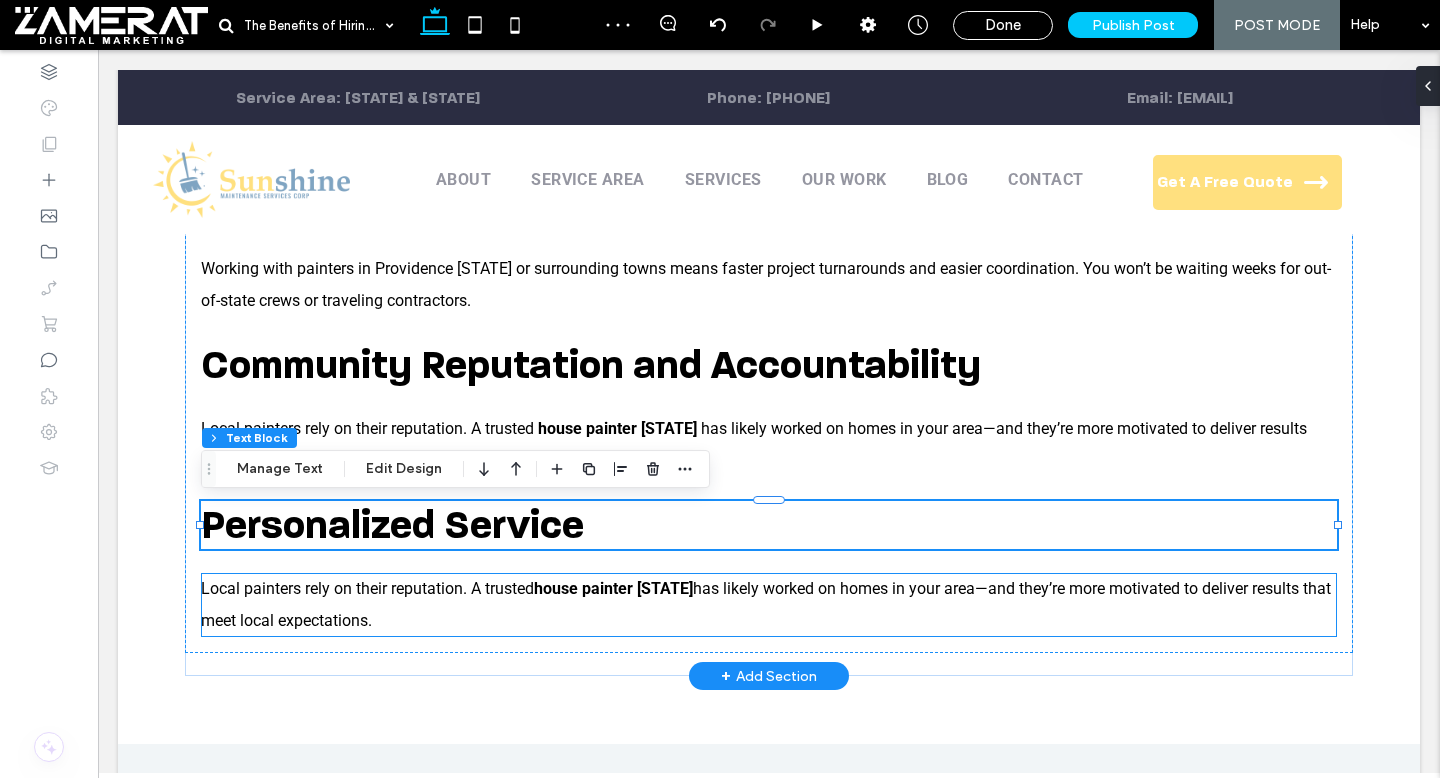 click on "Local painters rely on their reputation. A trusted  house painter RI  has likely worked on homes in your area—and they’re more motivated to deliver results that meet local expectations." at bounding box center [769, 605] 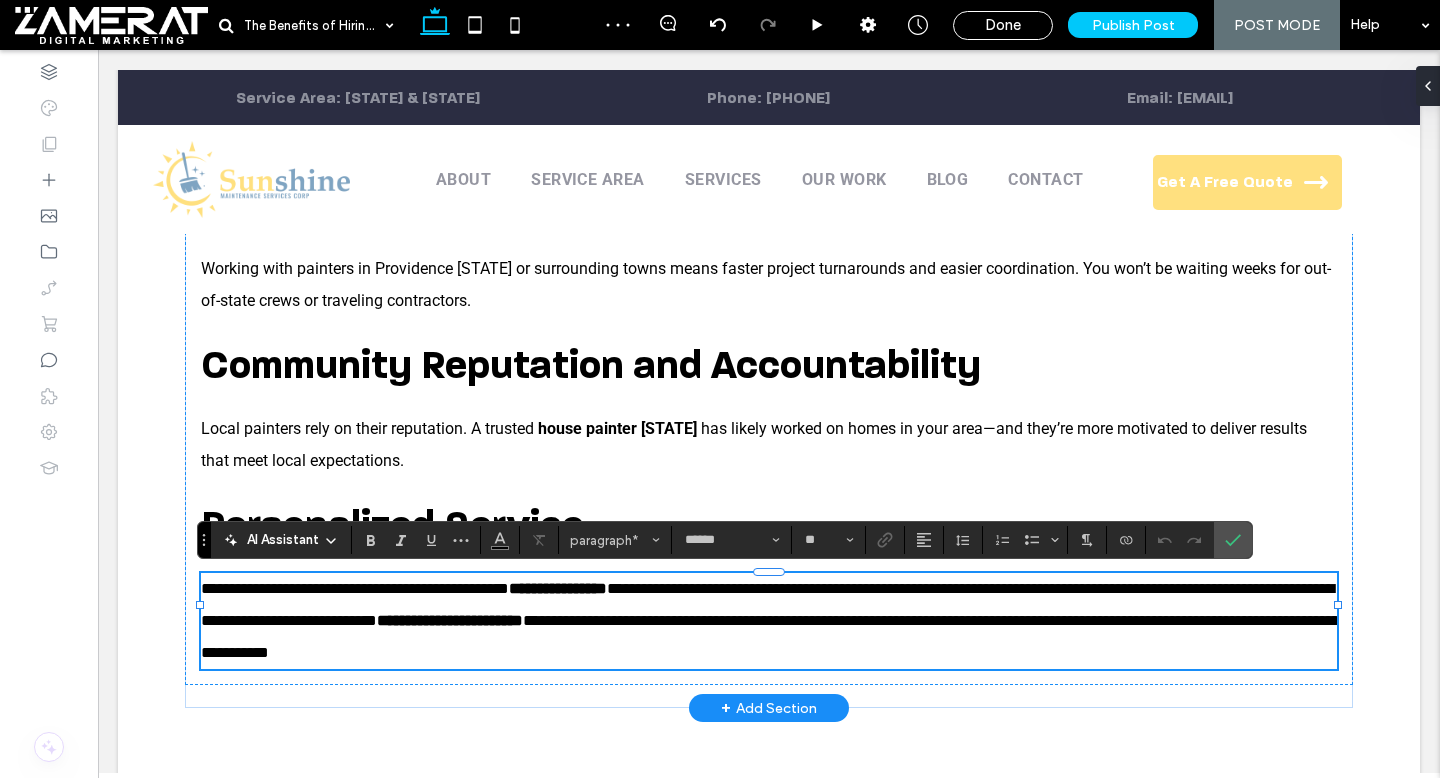 scroll, scrollTop: 0, scrollLeft: 0, axis: both 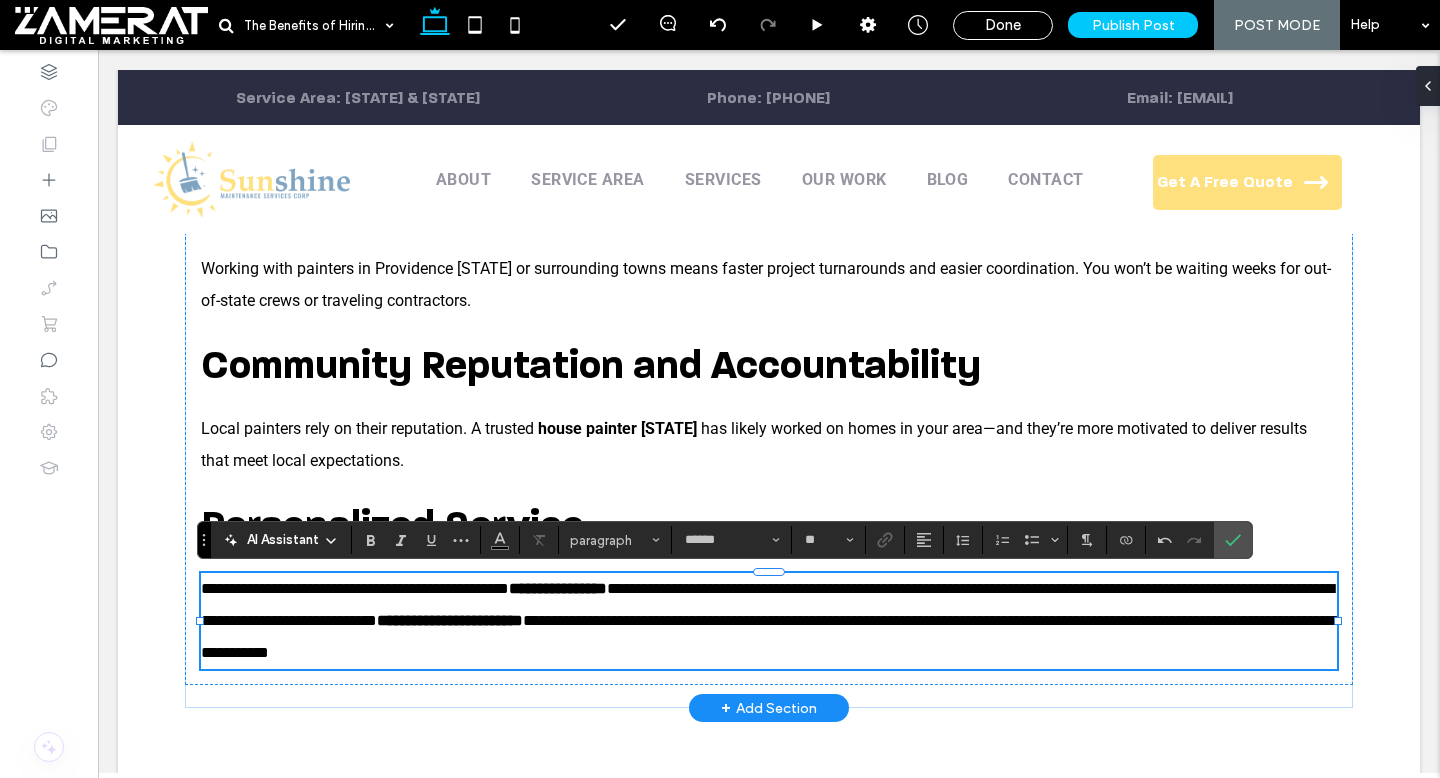 click on "**********" at bounding box center [769, 621] 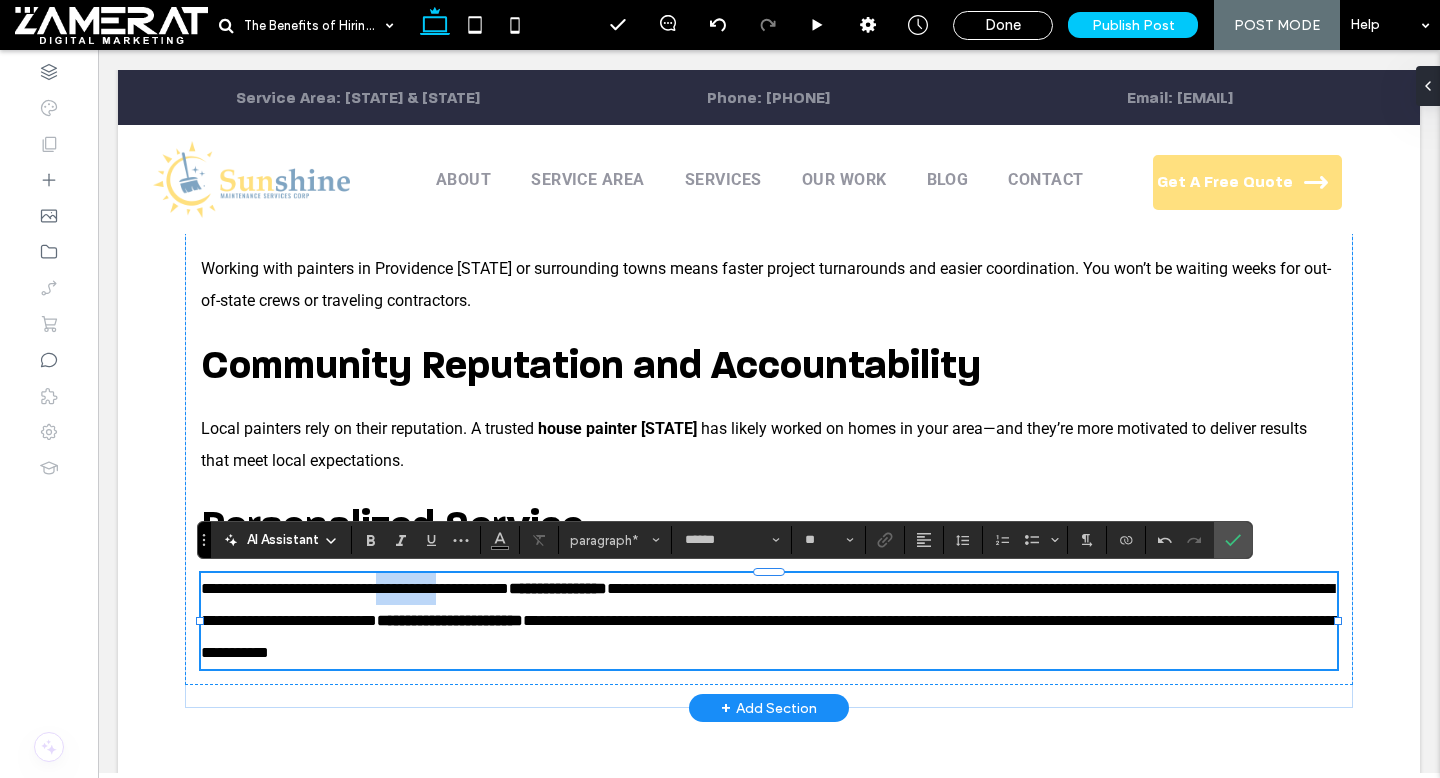 click on "**********" at bounding box center [769, 621] 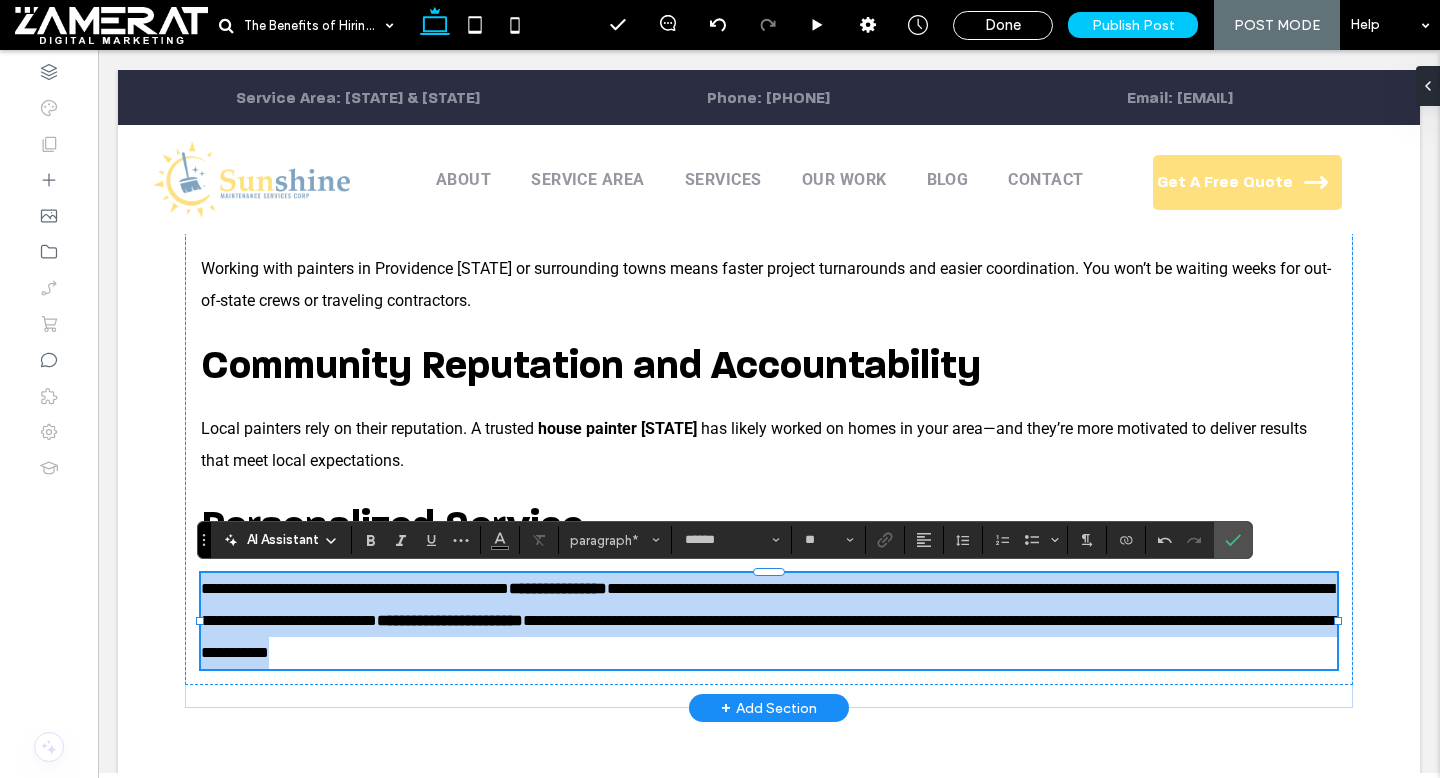 click on "**********" at bounding box center [769, 621] 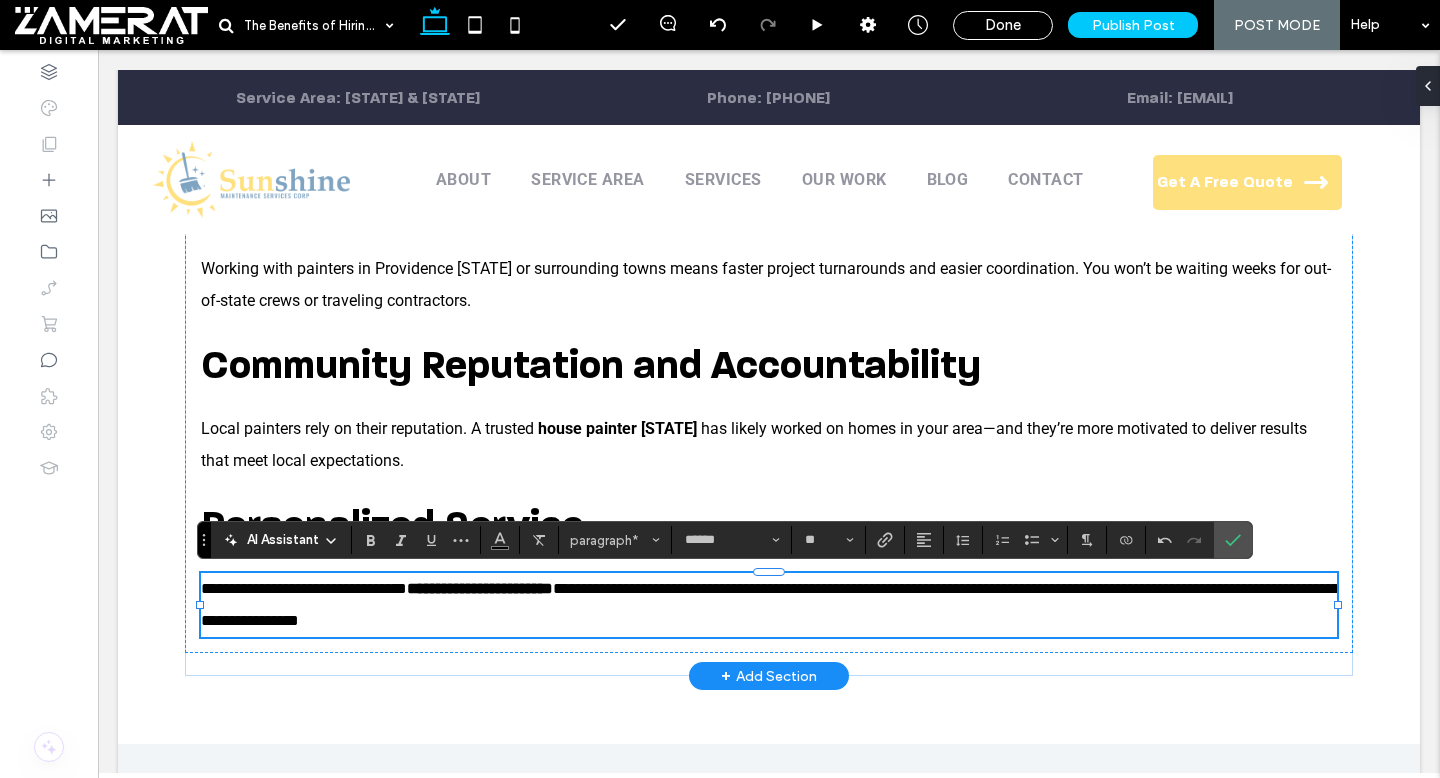 scroll, scrollTop: 0, scrollLeft: 0, axis: both 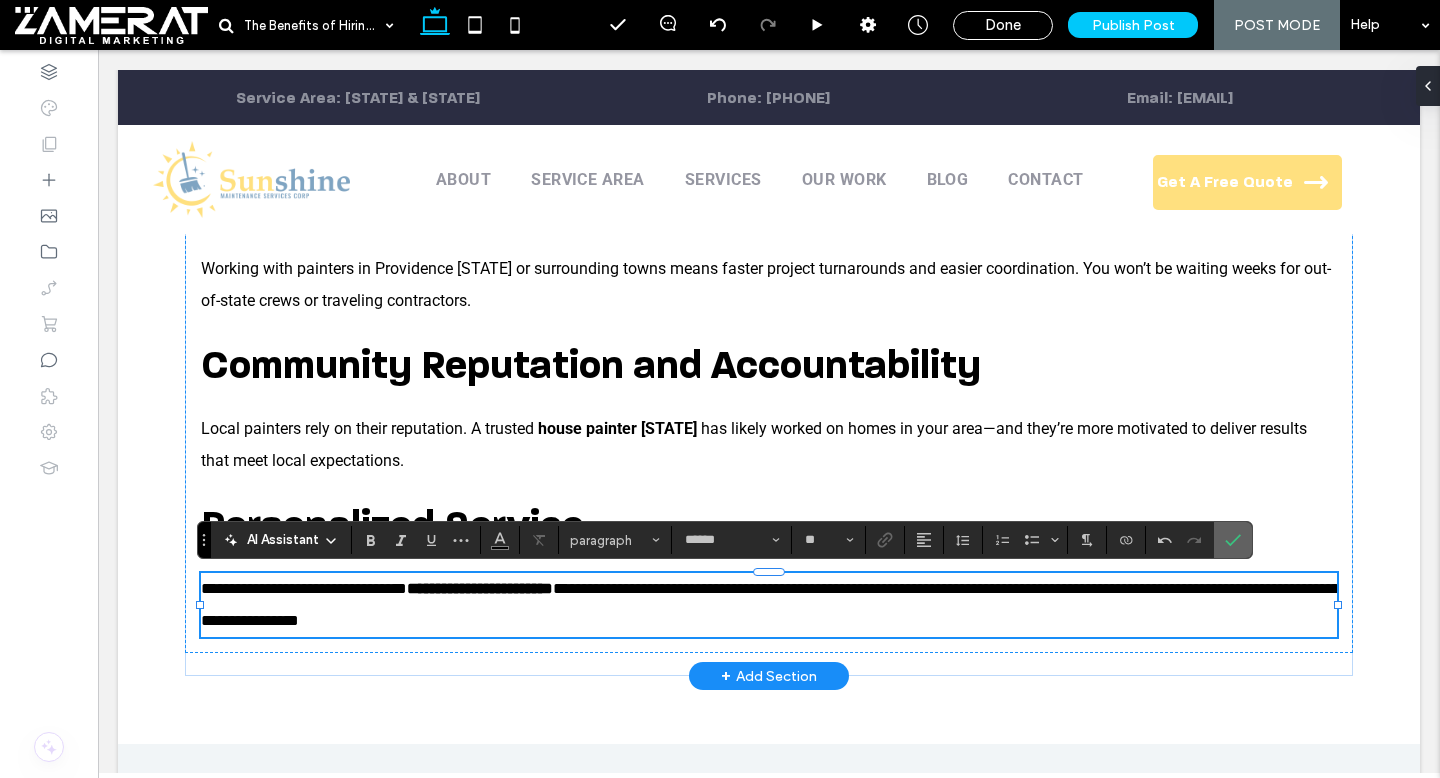 click 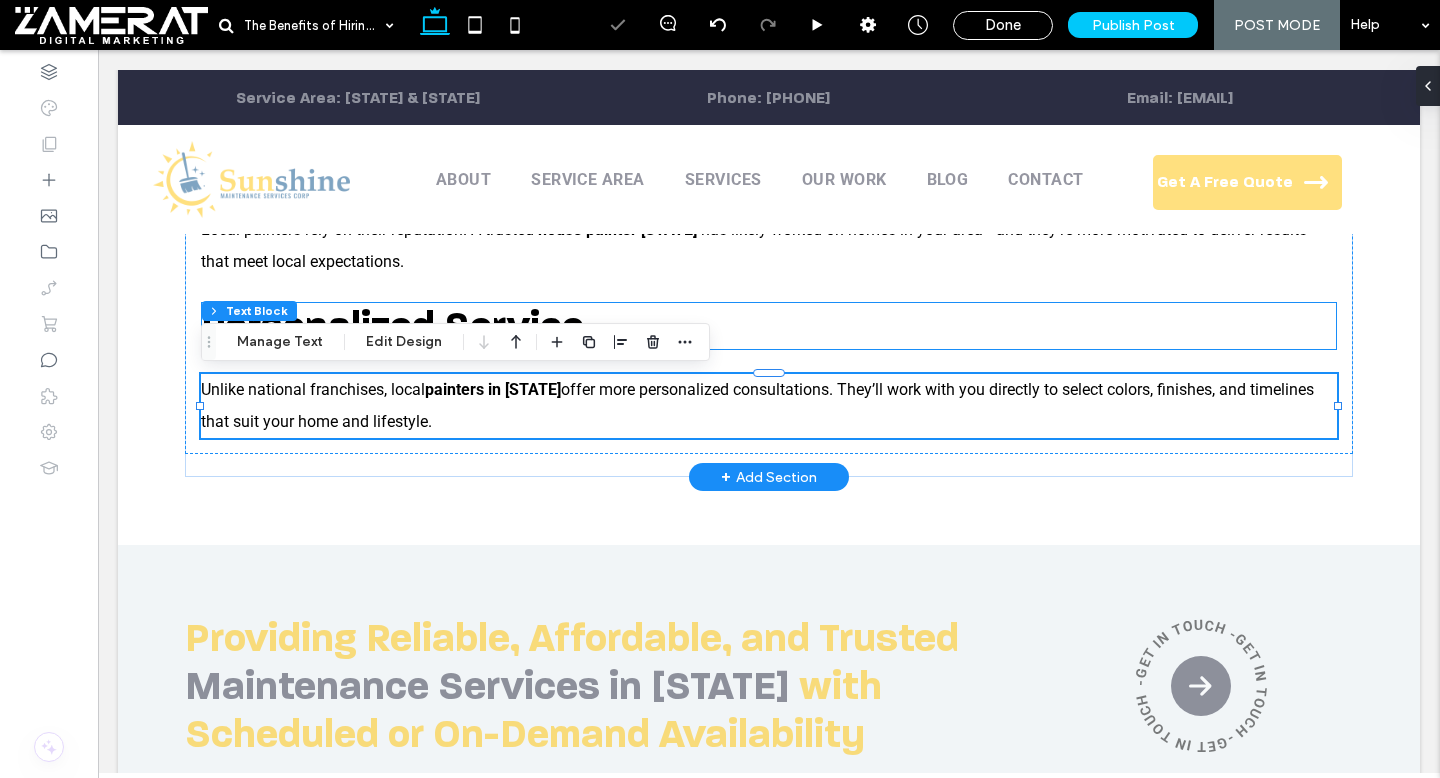 click on "Personalized Service" at bounding box center (769, 326) 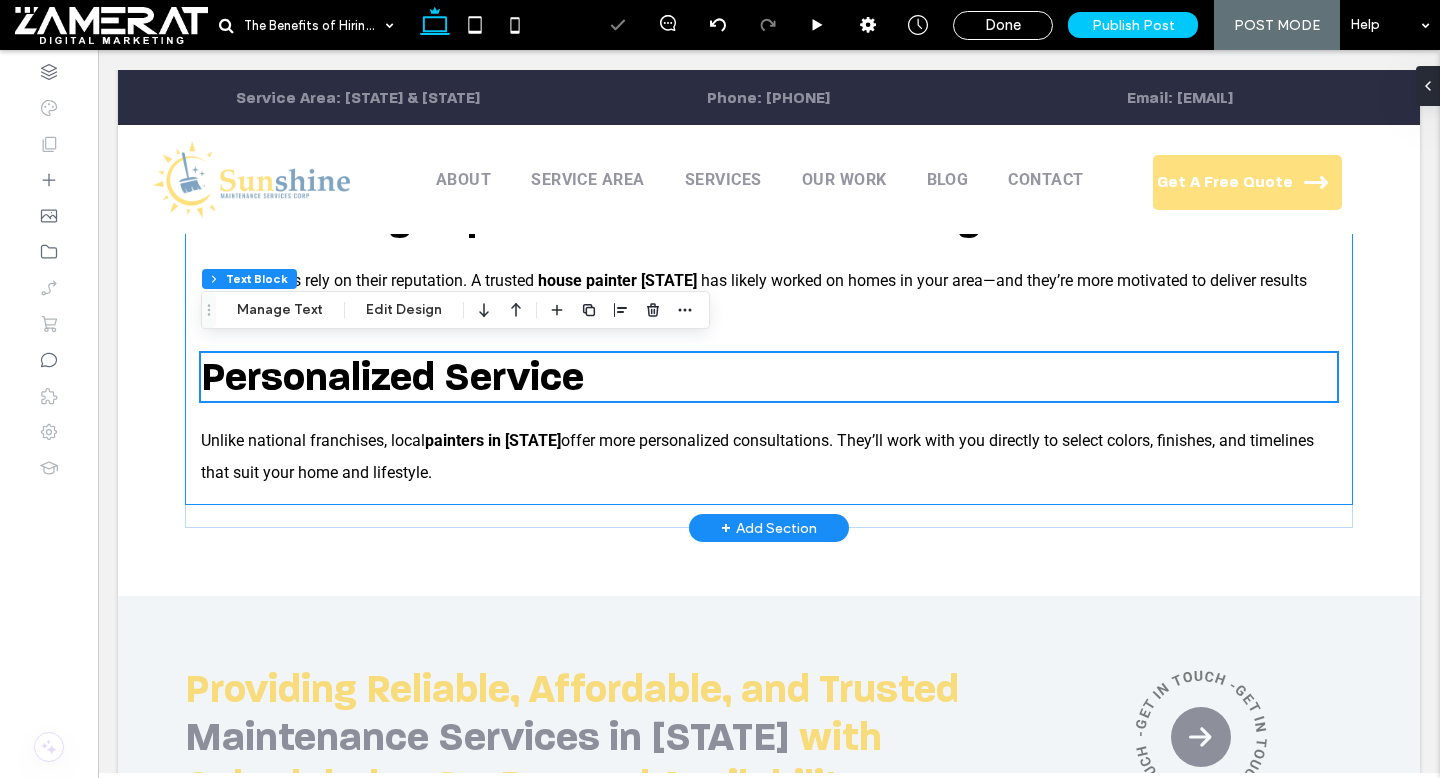 scroll, scrollTop: 1084, scrollLeft: 0, axis: vertical 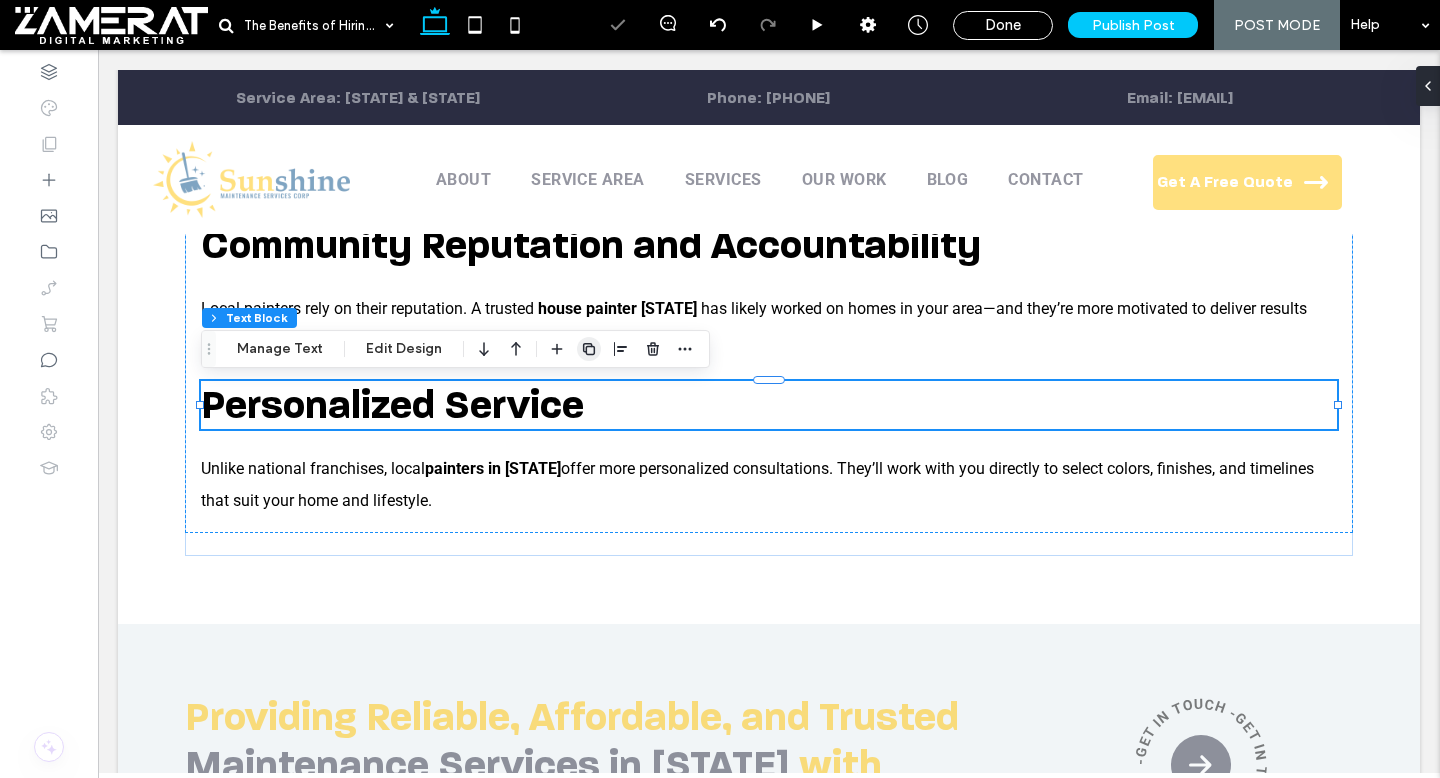 click at bounding box center (589, 349) 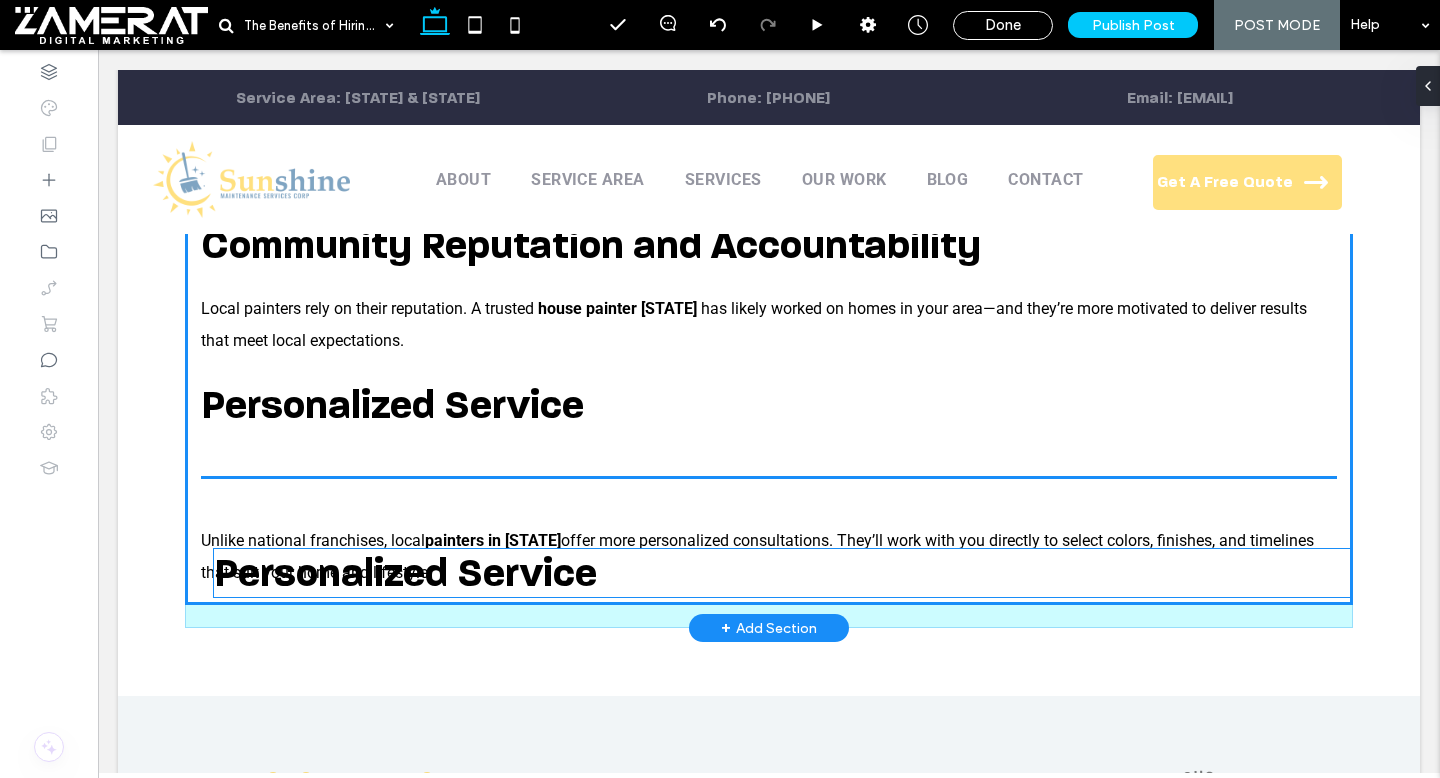 drag, startPoint x: 534, startPoint y: 389, endPoint x: 547, endPoint y: 559, distance: 170.49634 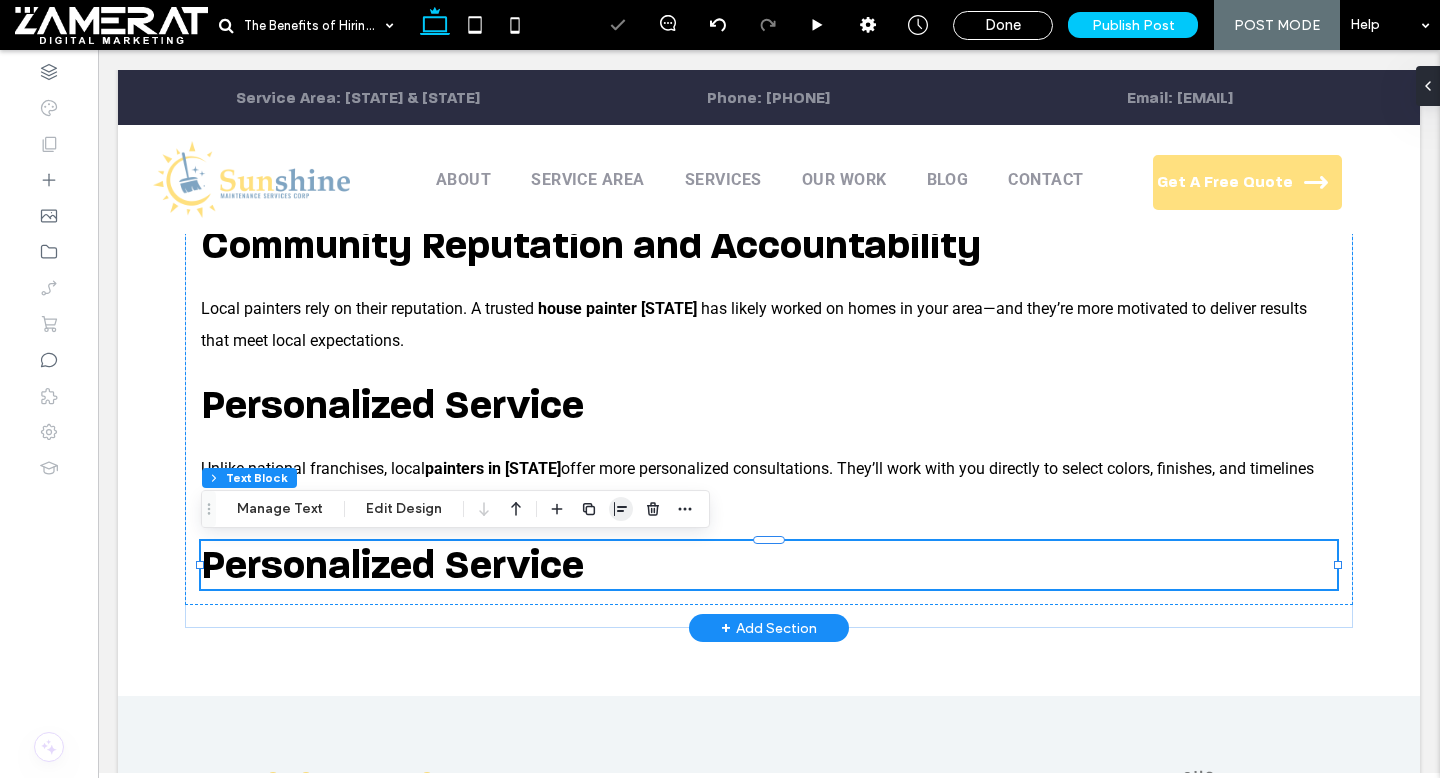 click 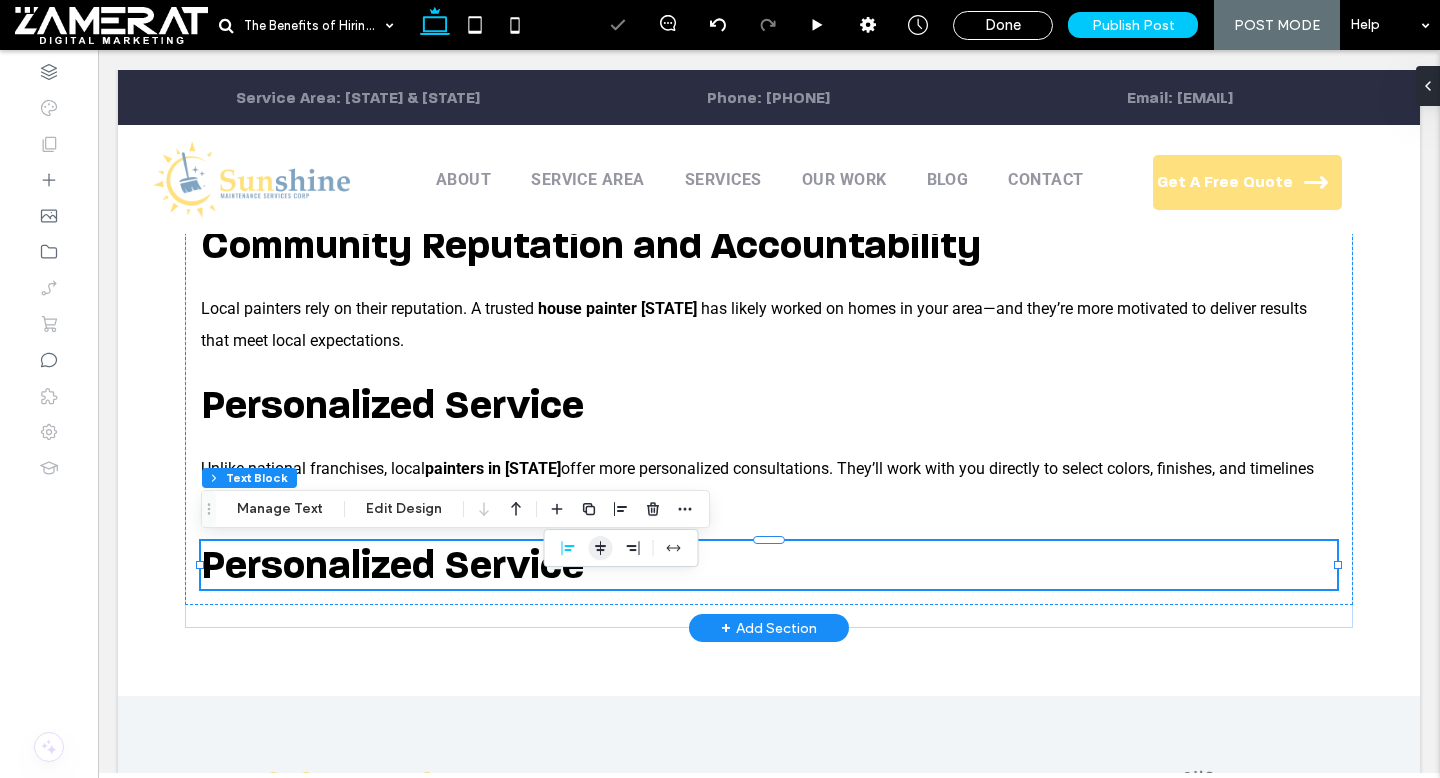 click 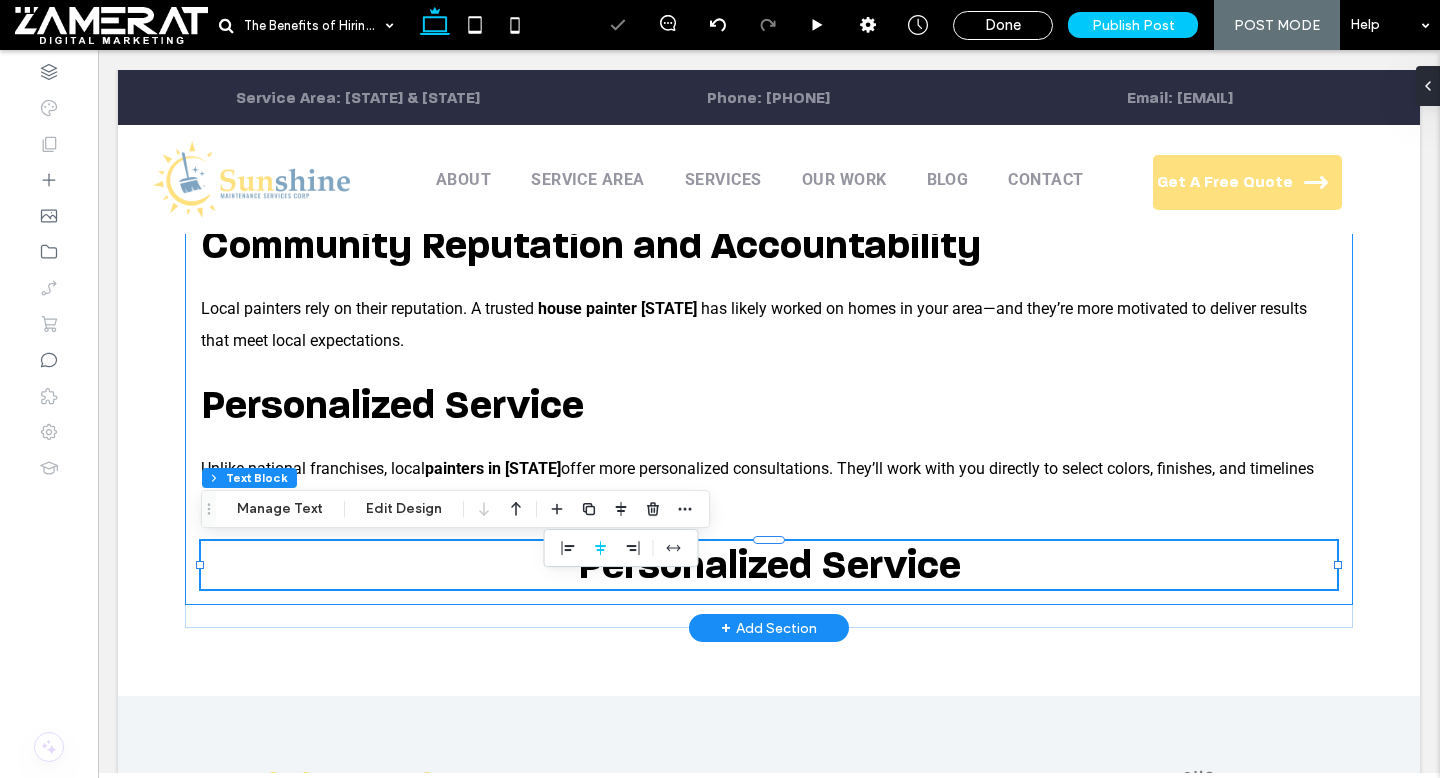 click on "Painting your home is a big investment—and who you hire matters just as much as the paint you choose. When you work with  local house painters in Rhode Island , you’re not only getting a fresh coat of paint—you’re getting experience, accountability, and personalized service from professionals who know the area.
Local Knowledge of Homes and Styles
From classic colonials in Providence to coastal cottages in Newport, Rhode Island homes have unique character.  Rhode Island house painters  understand local architecture, which makes a big difference in how details like trim, siding, and porches are treated during a paint job.
Familiarity with Rhode Island’s Climate
Painters in RI know how the state’s shifting weather affects paint performance. Local professionals choose paints and finishes that can handle humid summers, snowy winters, and salty coastal air.
Faster Scheduling and Response Times
Community Reputation and Accountability" at bounding box center (769, 121) 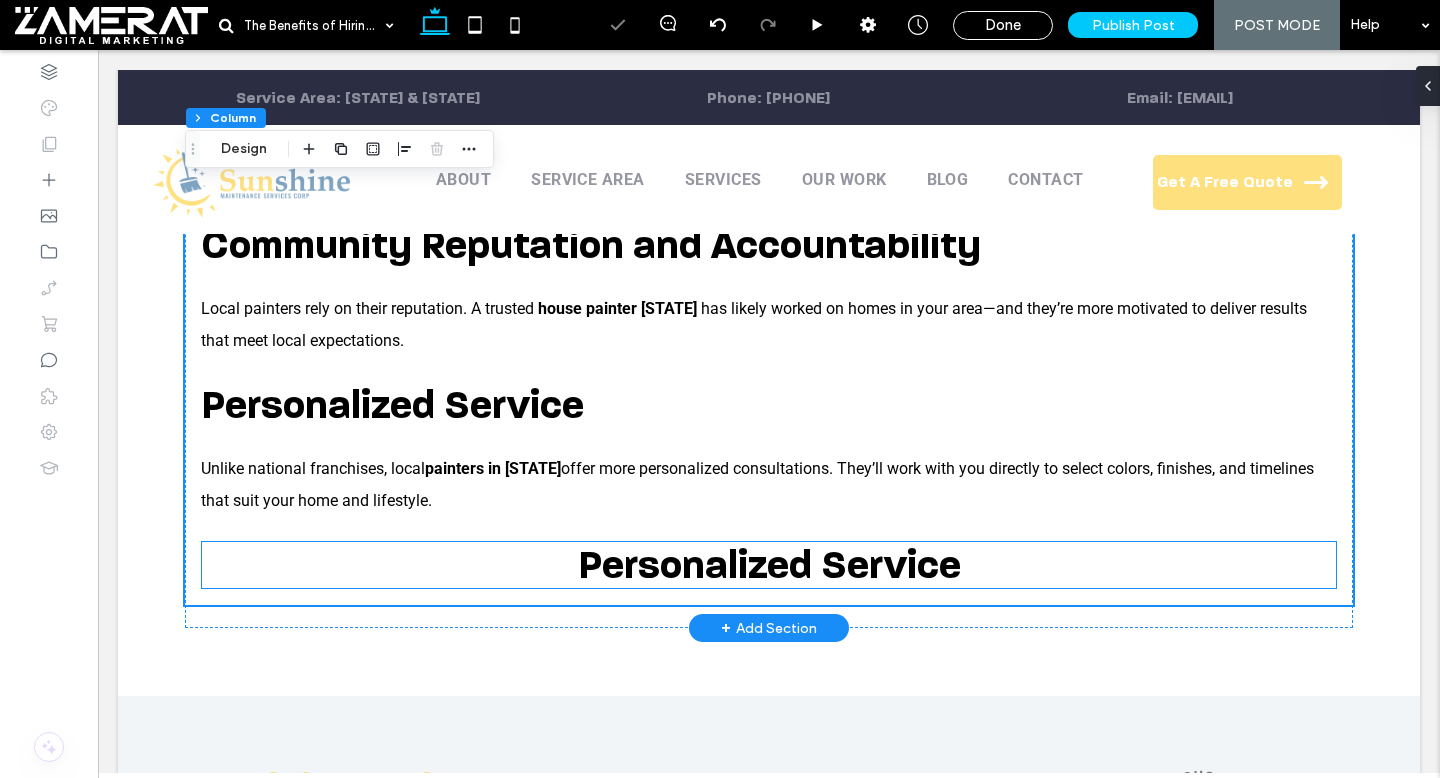 click on "Personalized Service" at bounding box center [769, 565] 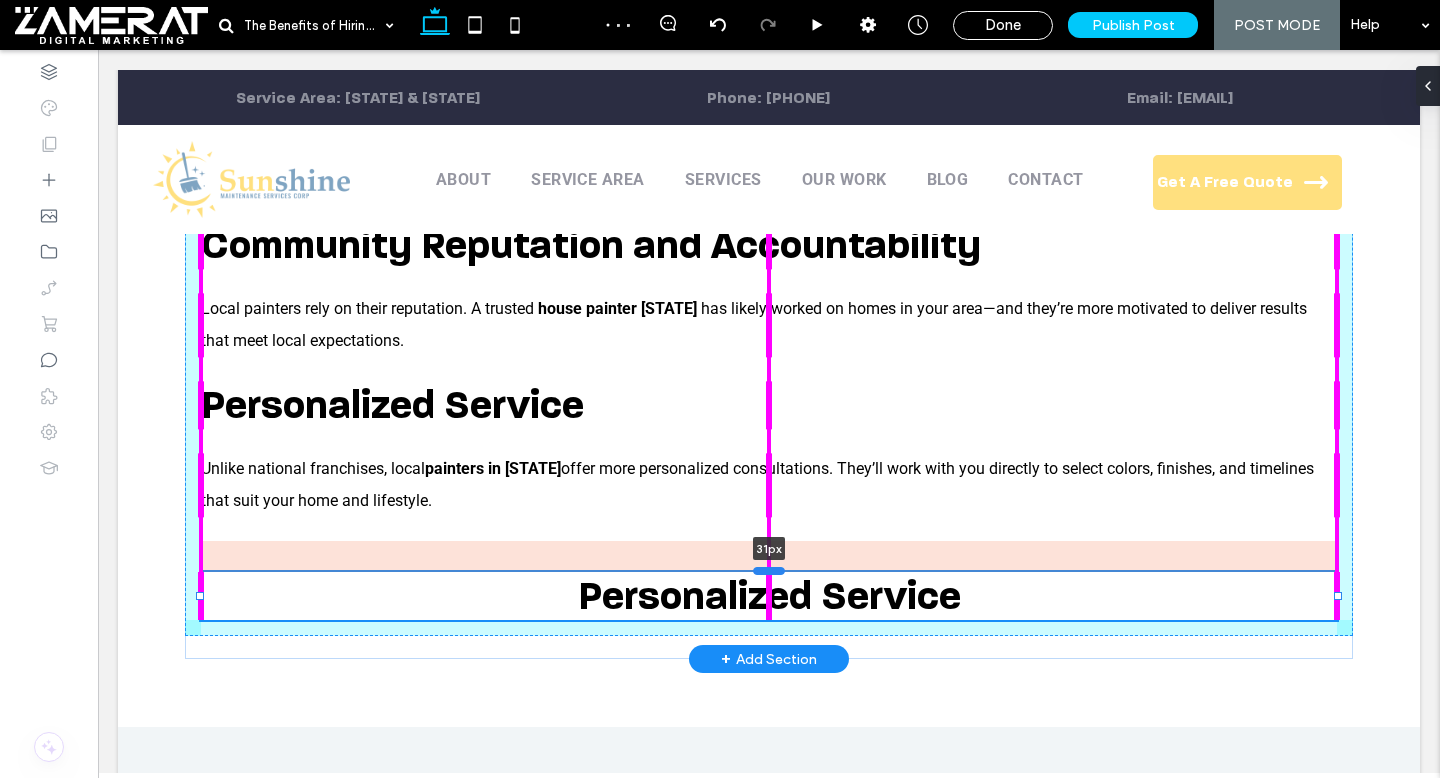 drag, startPoint x: 762, startPoint y: 539, endPoint x: 762, endPoint y: 573, distance: 34 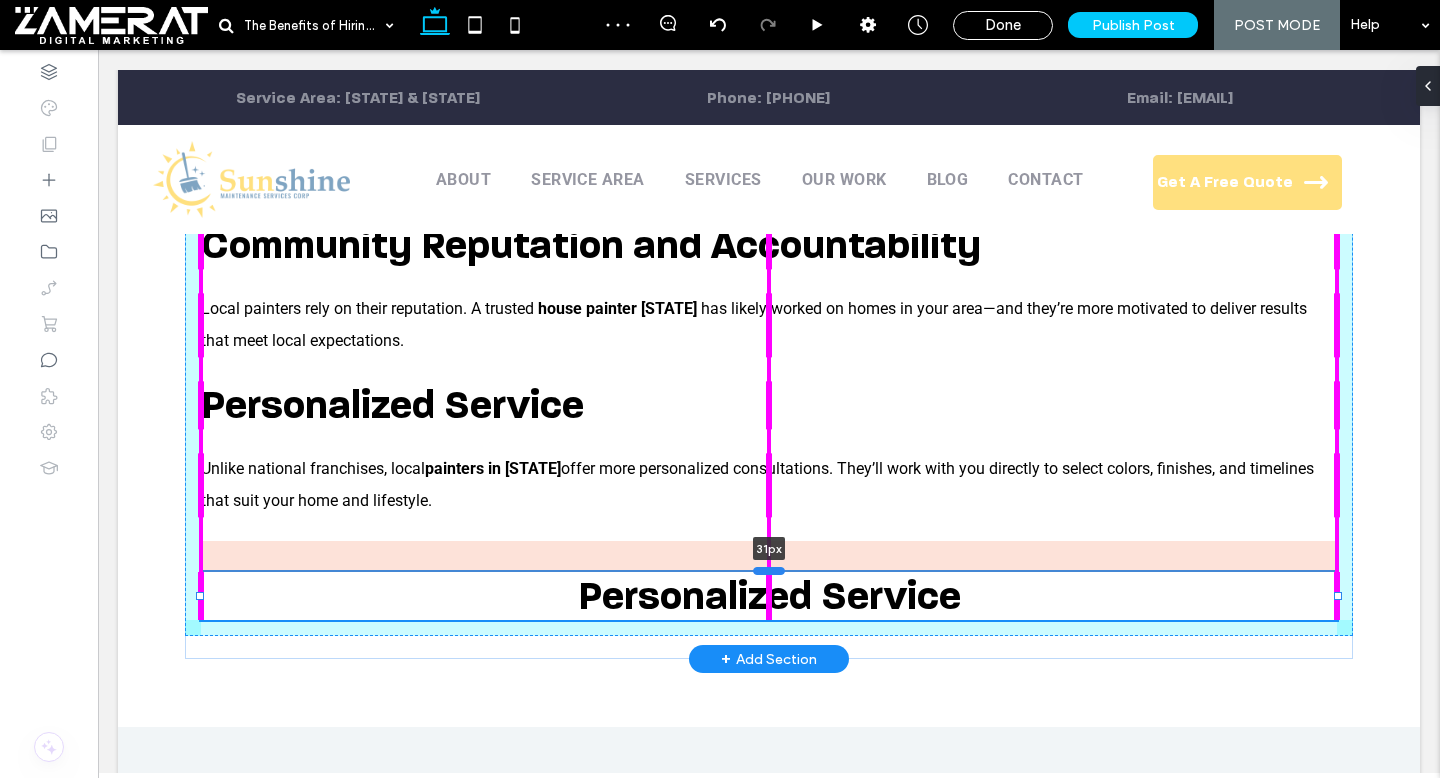 click at bounding box center [769, 570] 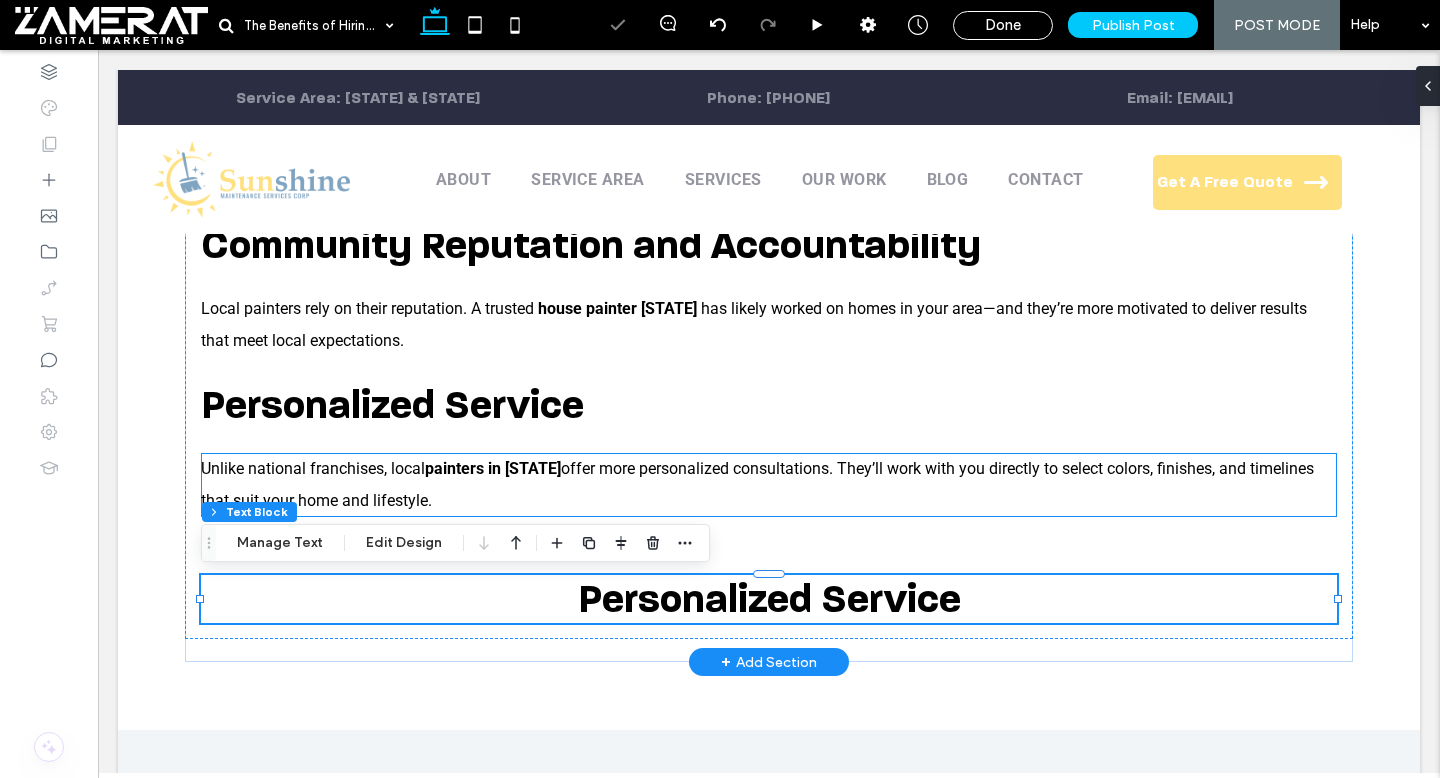 click on "Unlike national franchises, local  painters in Rhode Island  offer more personalized consultations. They’ll work with you directly to select colors, finishes, and timelines that suit your home and lifestyle." at bounding box center (769, 485) 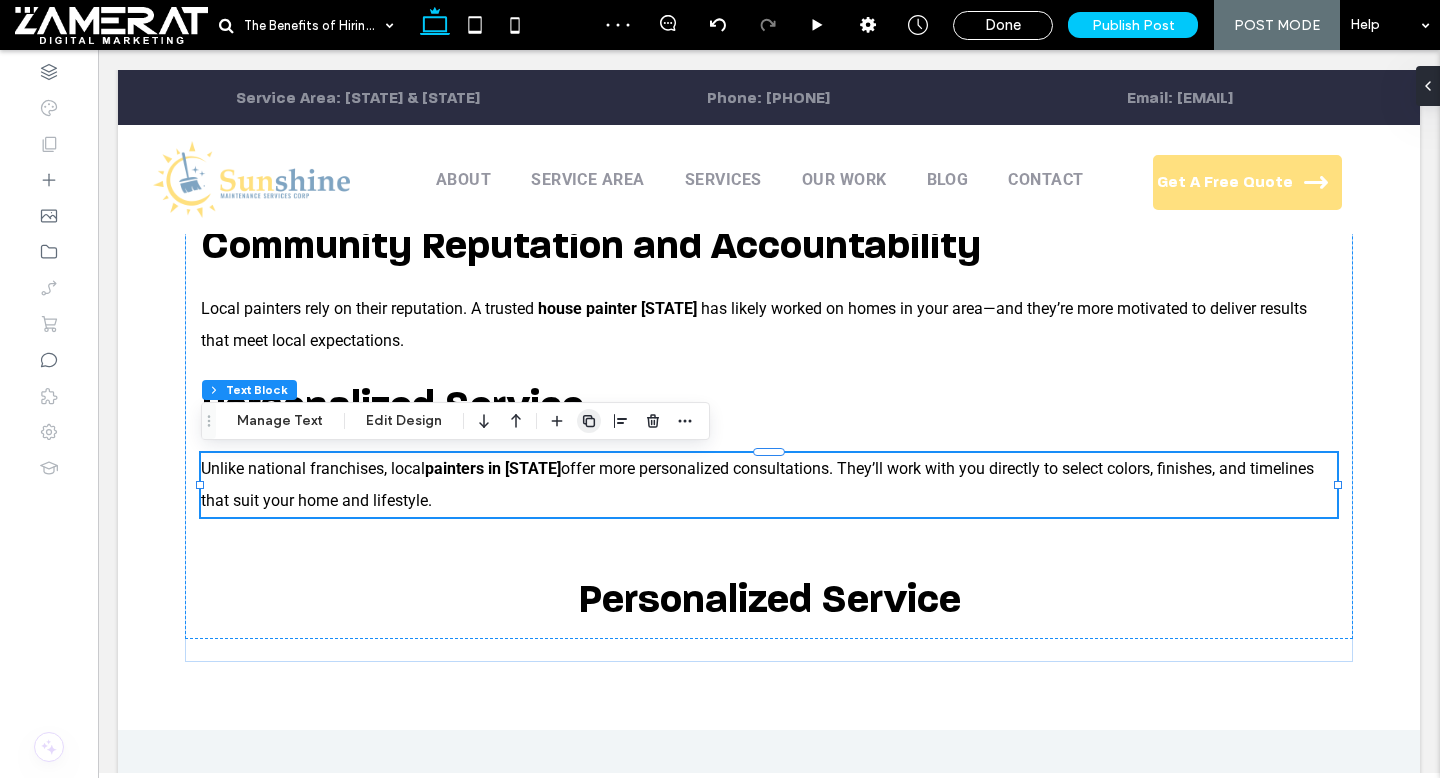 click 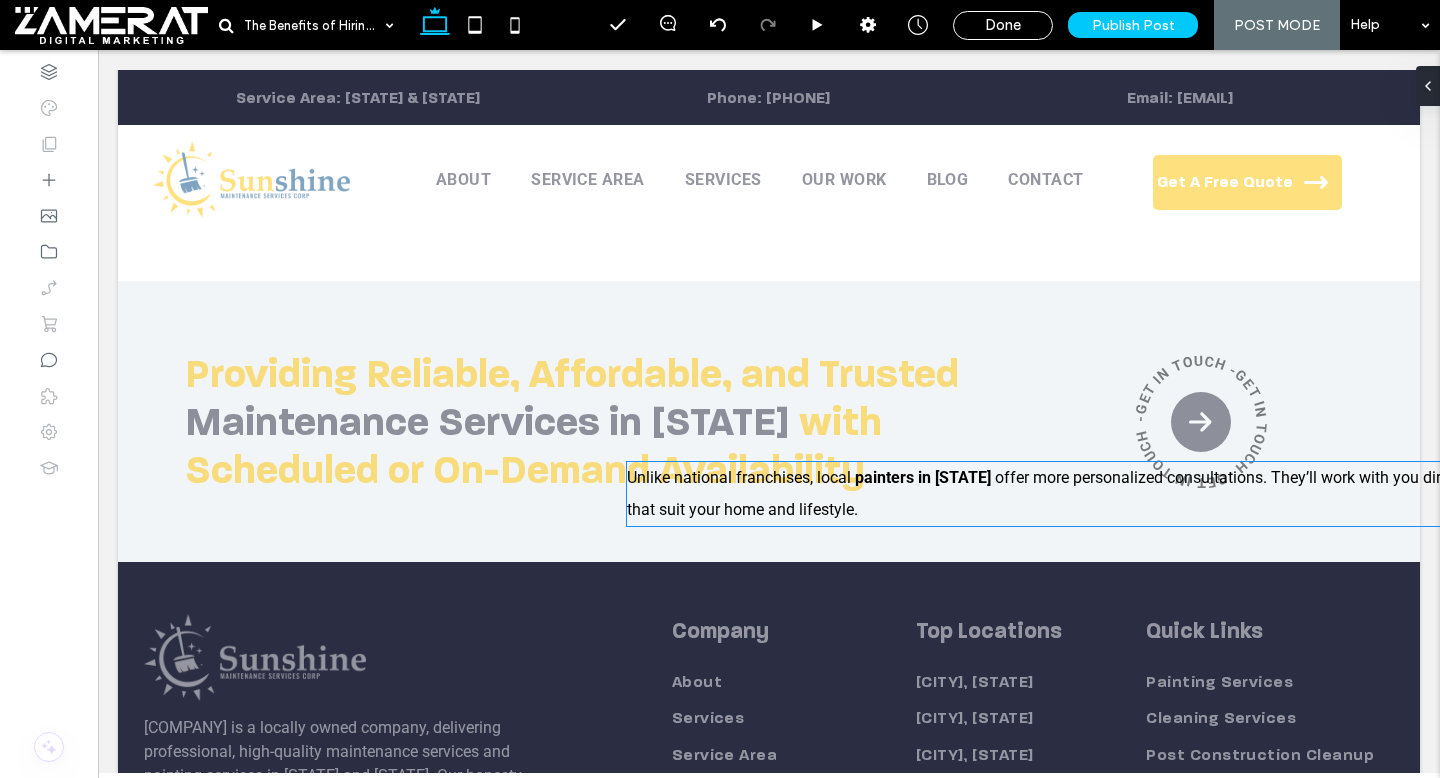 scroll, scrollTop: 1253, scrollLeft: 0, axis: vertical 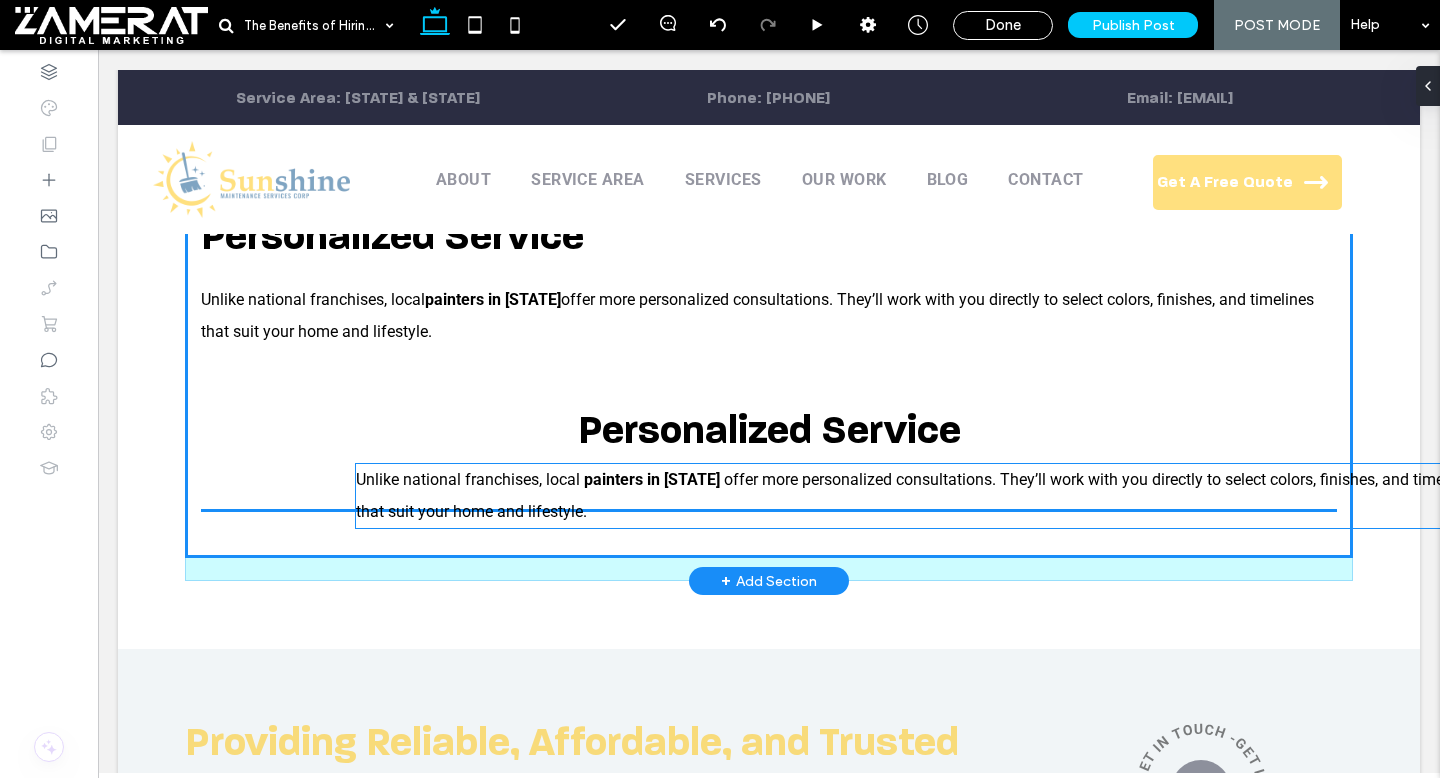 drag, startPoint x: 530, startPoint y: 427, endPoint x: 685, endPoint y: 517, distance: 179.23448 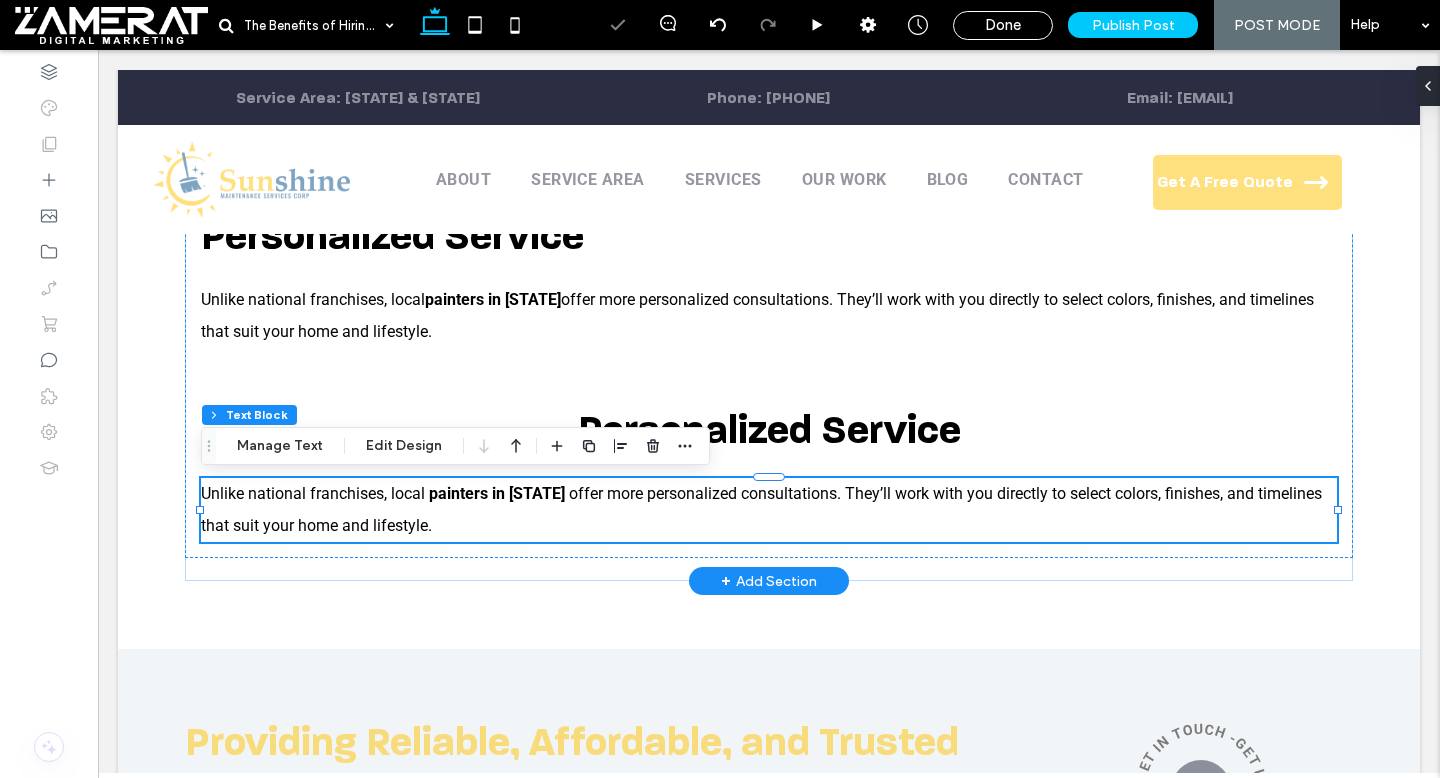 click on "Unlike national franchises, local
painters in Rhode Island   offer more personalized consultations. They’ll work with you directly to select colors, finishes, and timelines that suit your home and lifestyle." at bounding box center (769, 510) 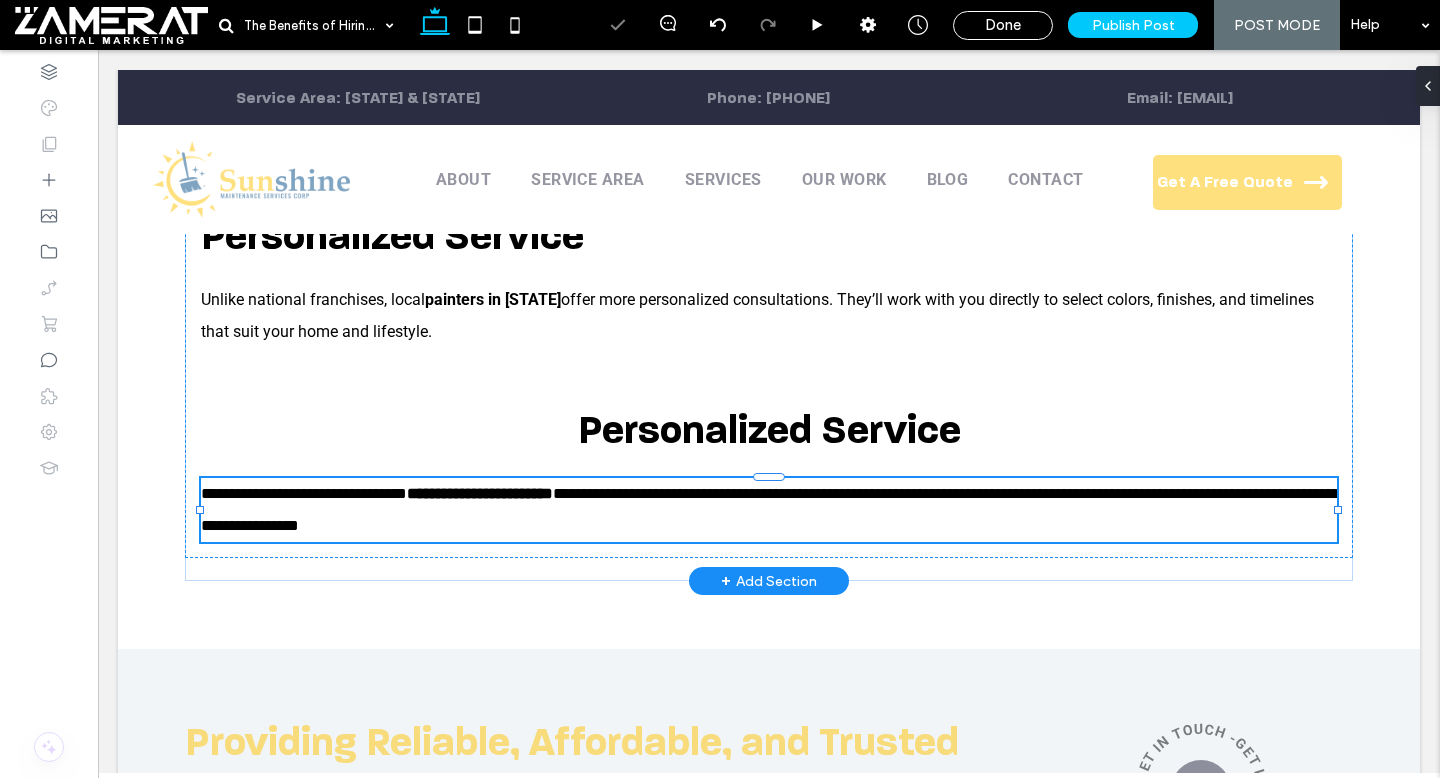 click on "**********" at bounding box center [769, 510] 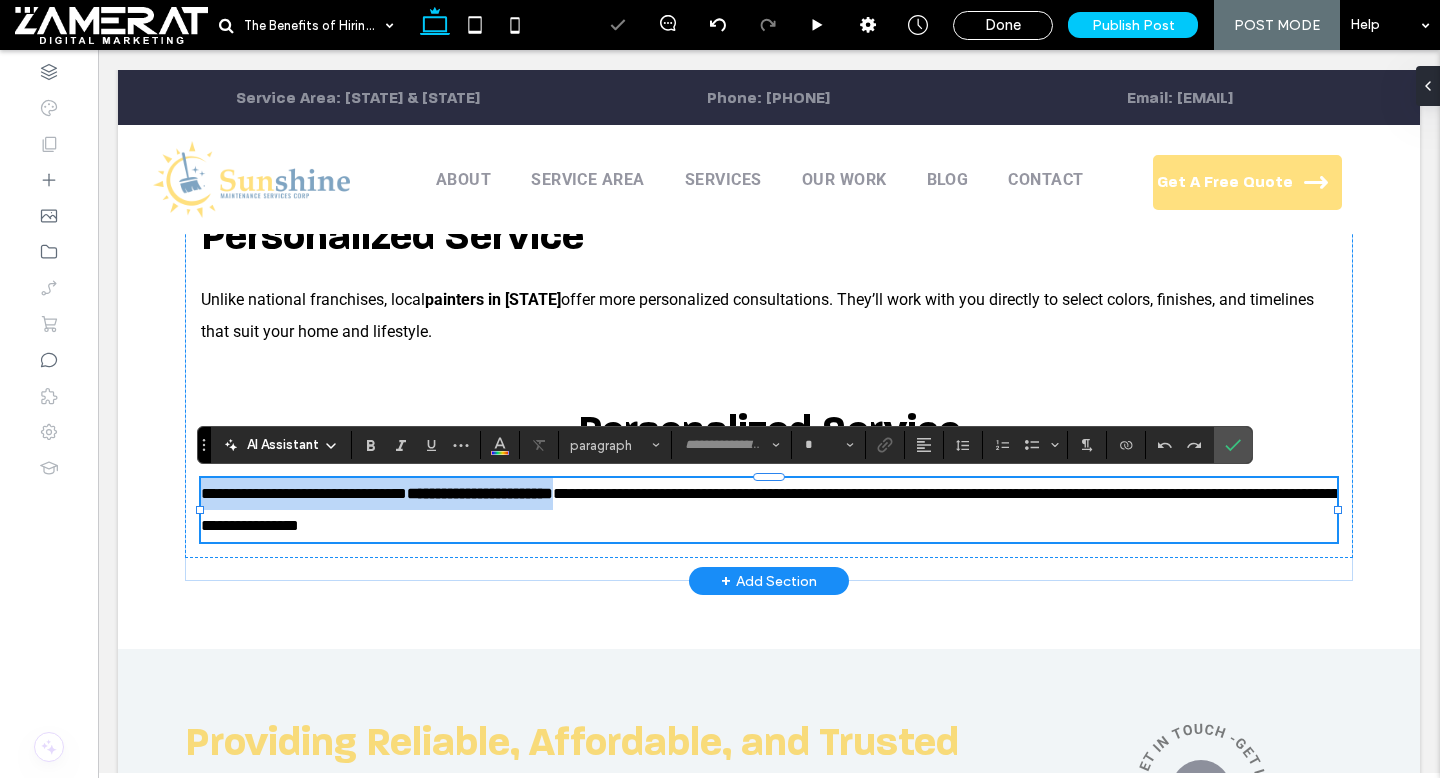 type on "******" 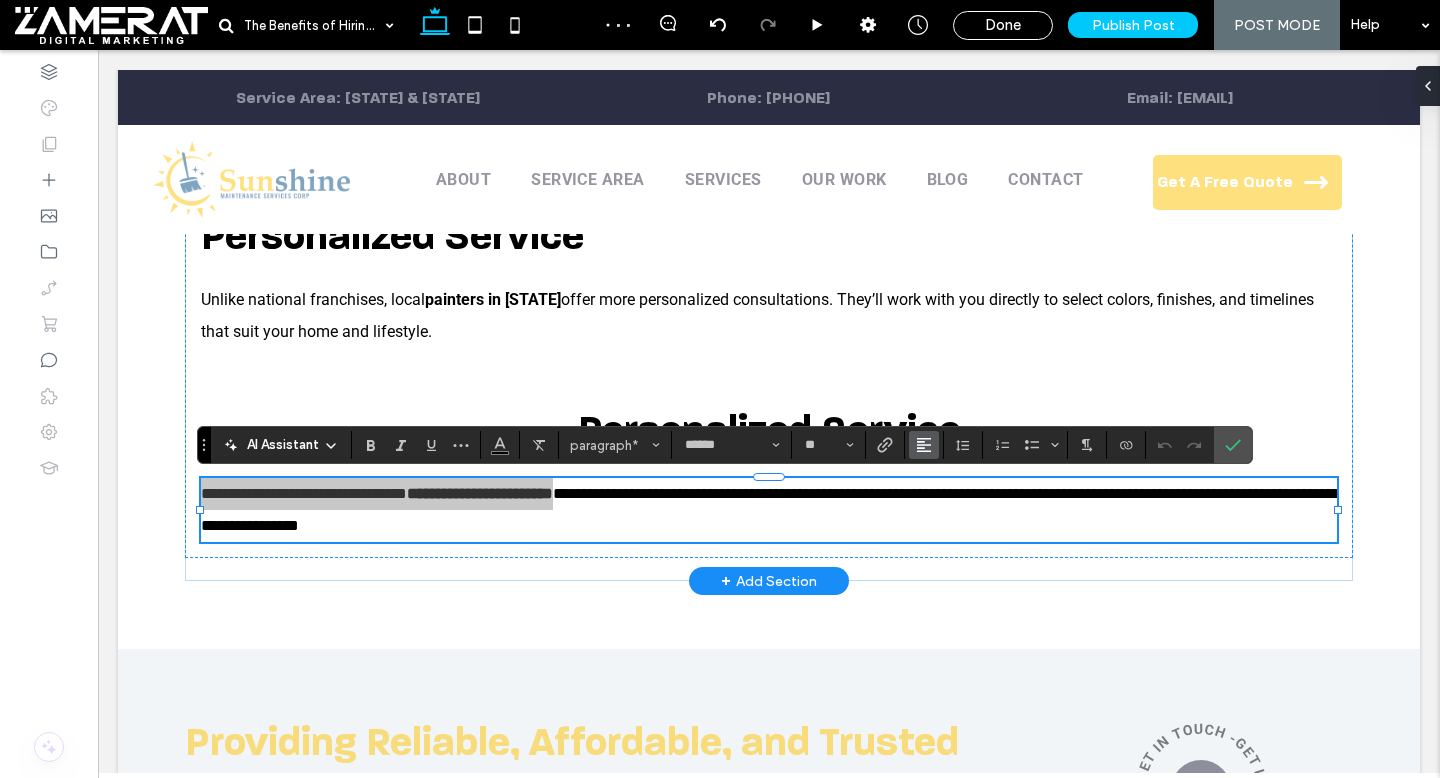 click at bounding box center [924, 445] 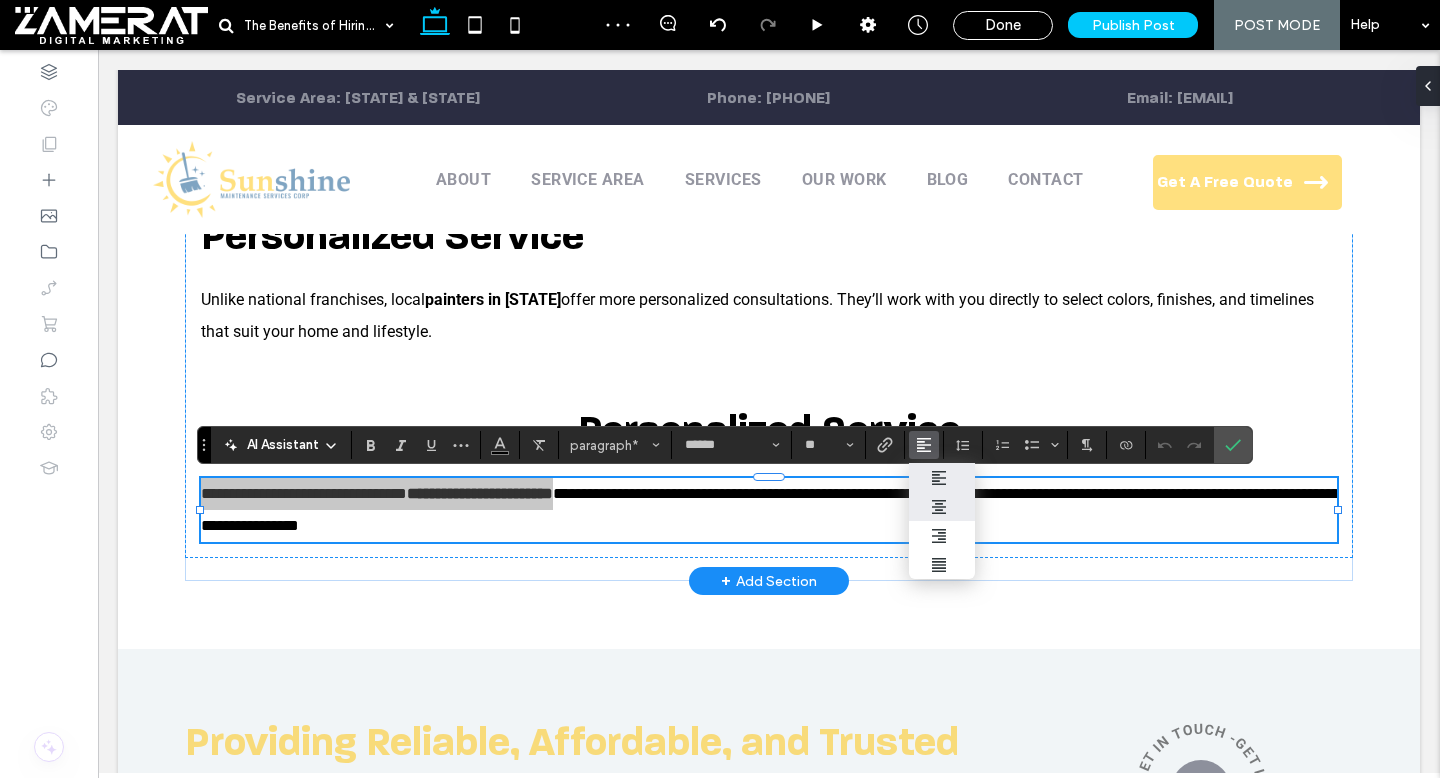 click 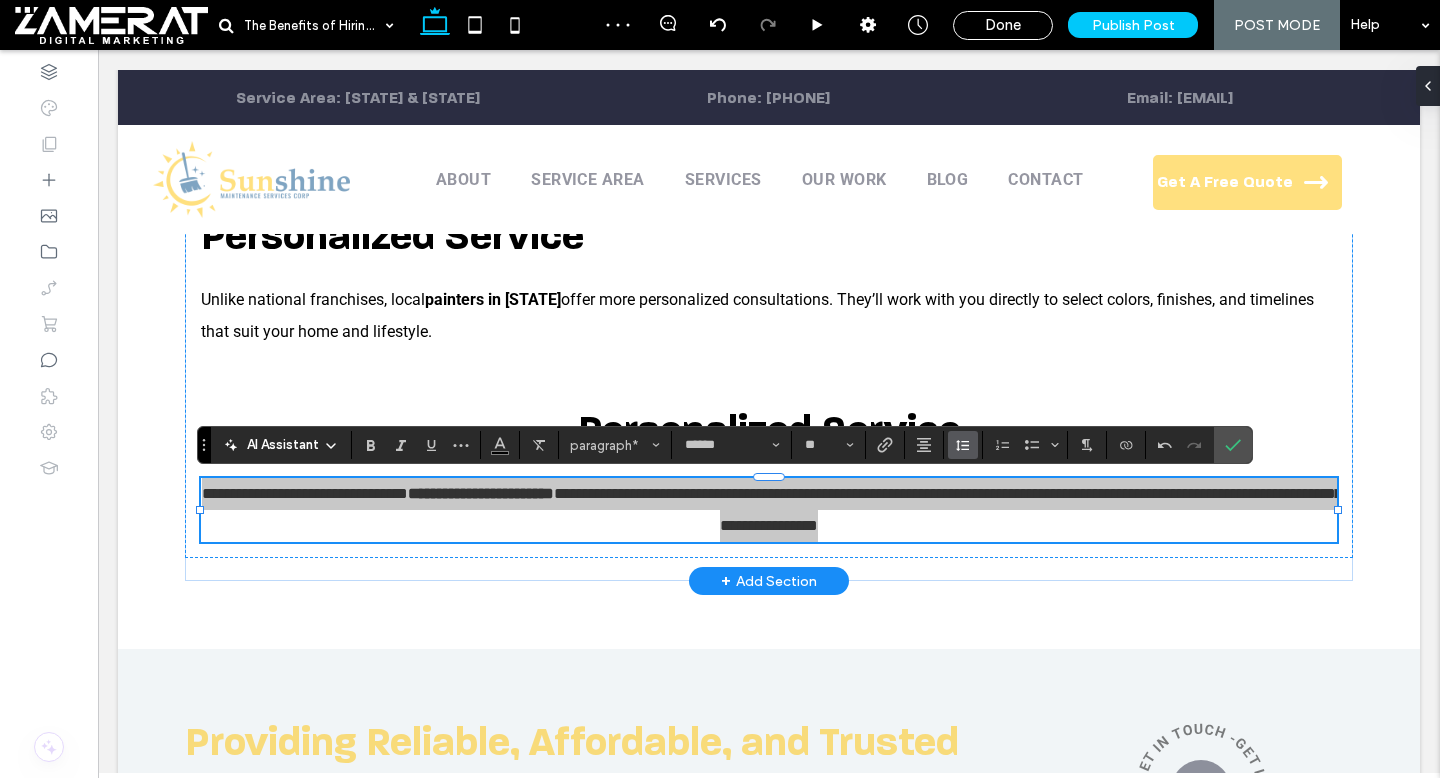click at bounding box center (963, 445) 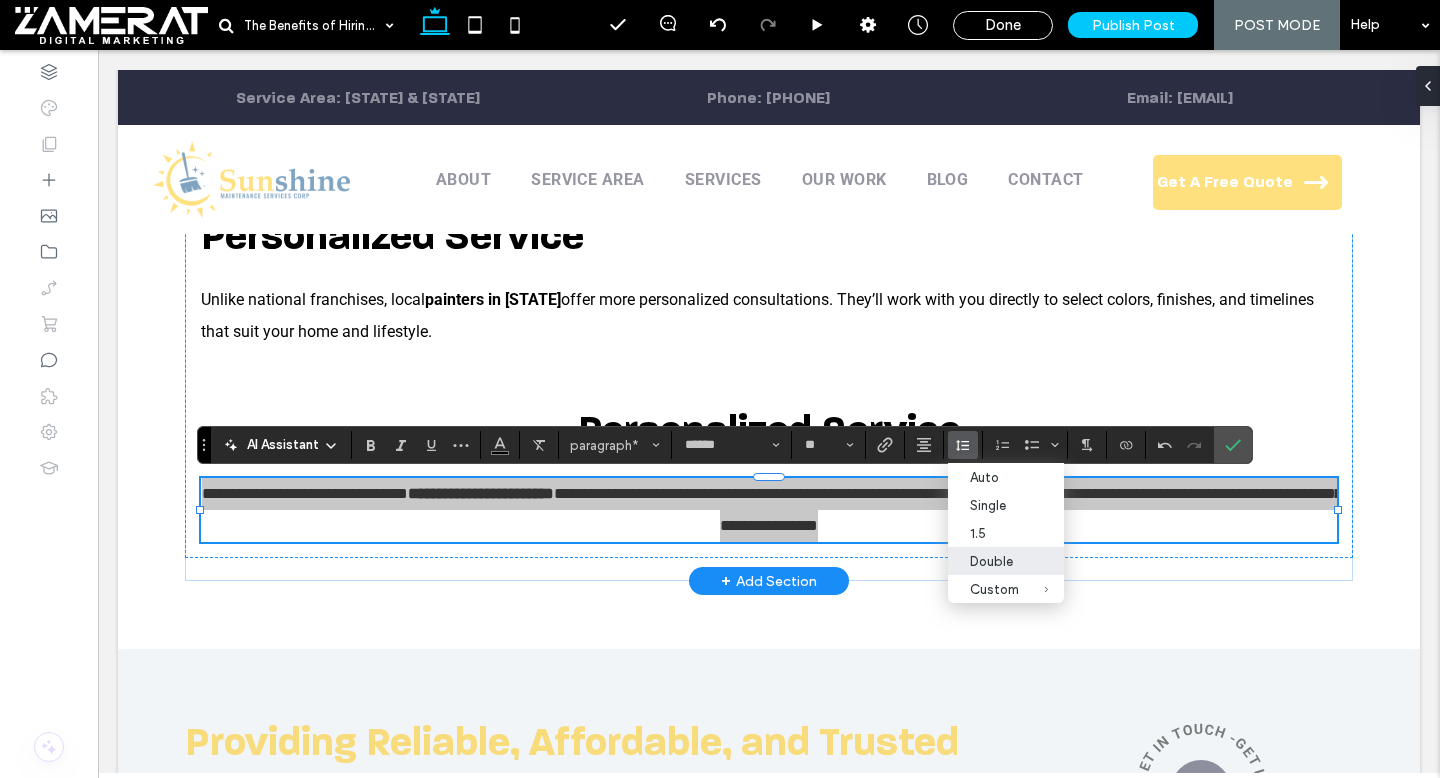 click on "Double" at bounding box center [994, 561] 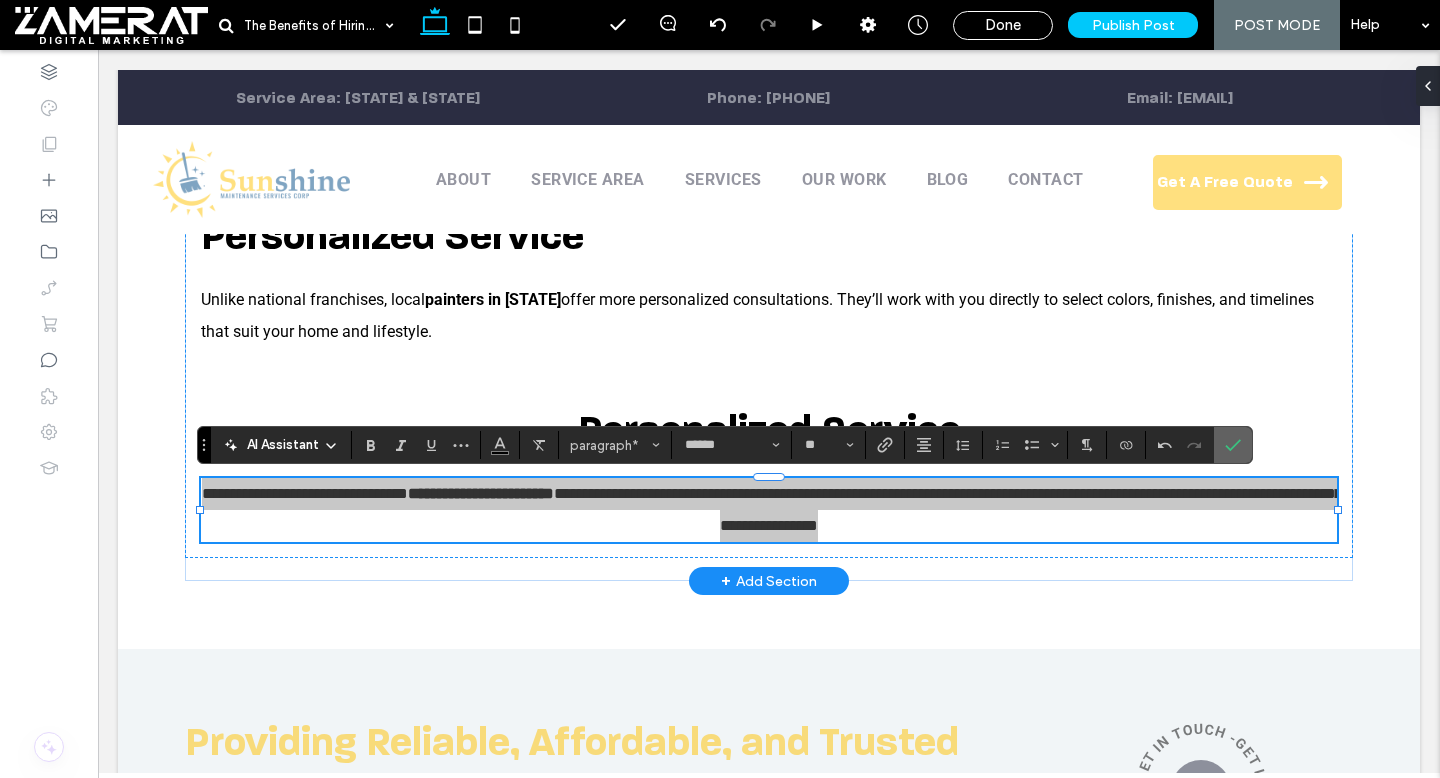 click 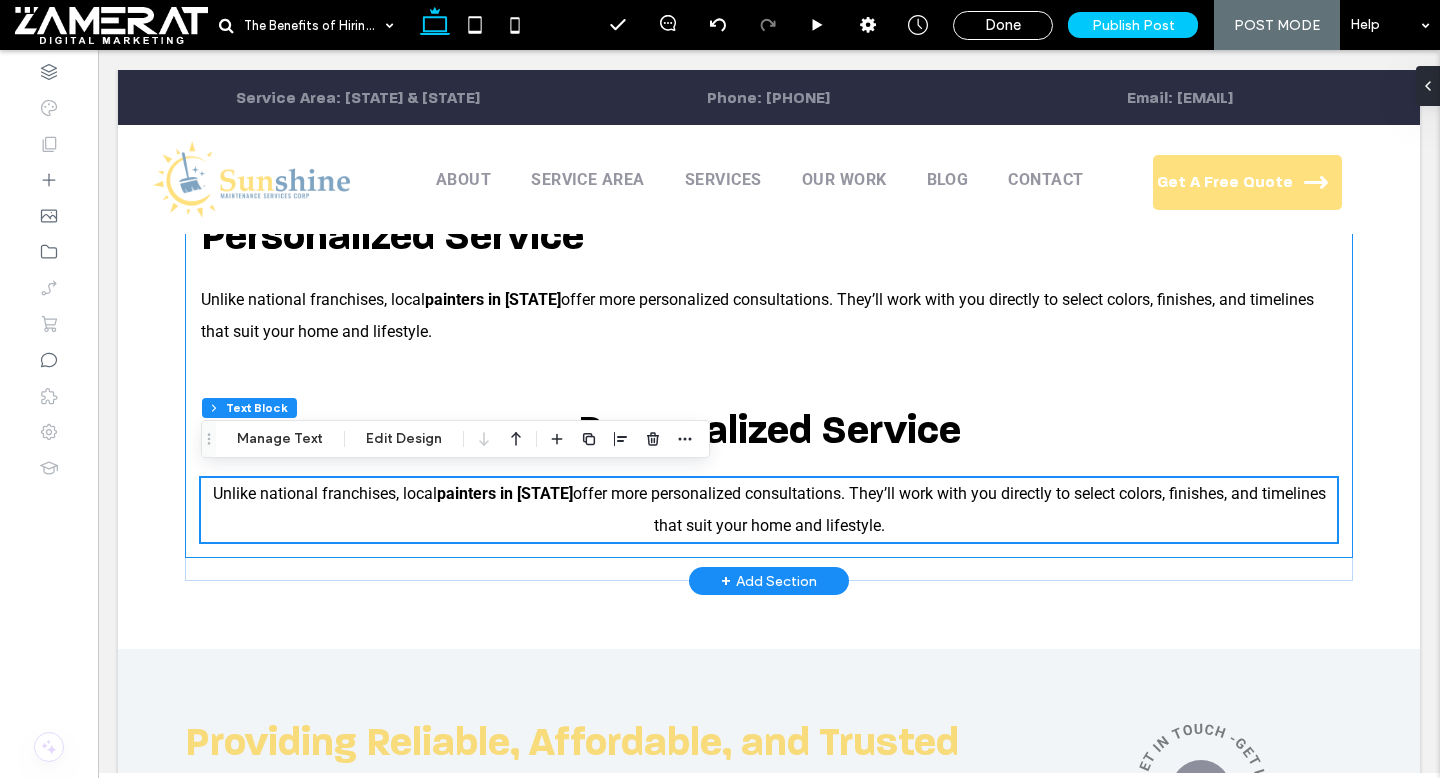 scroll, scrollTop: 1260, scrollLeft: 0, axis: vertical 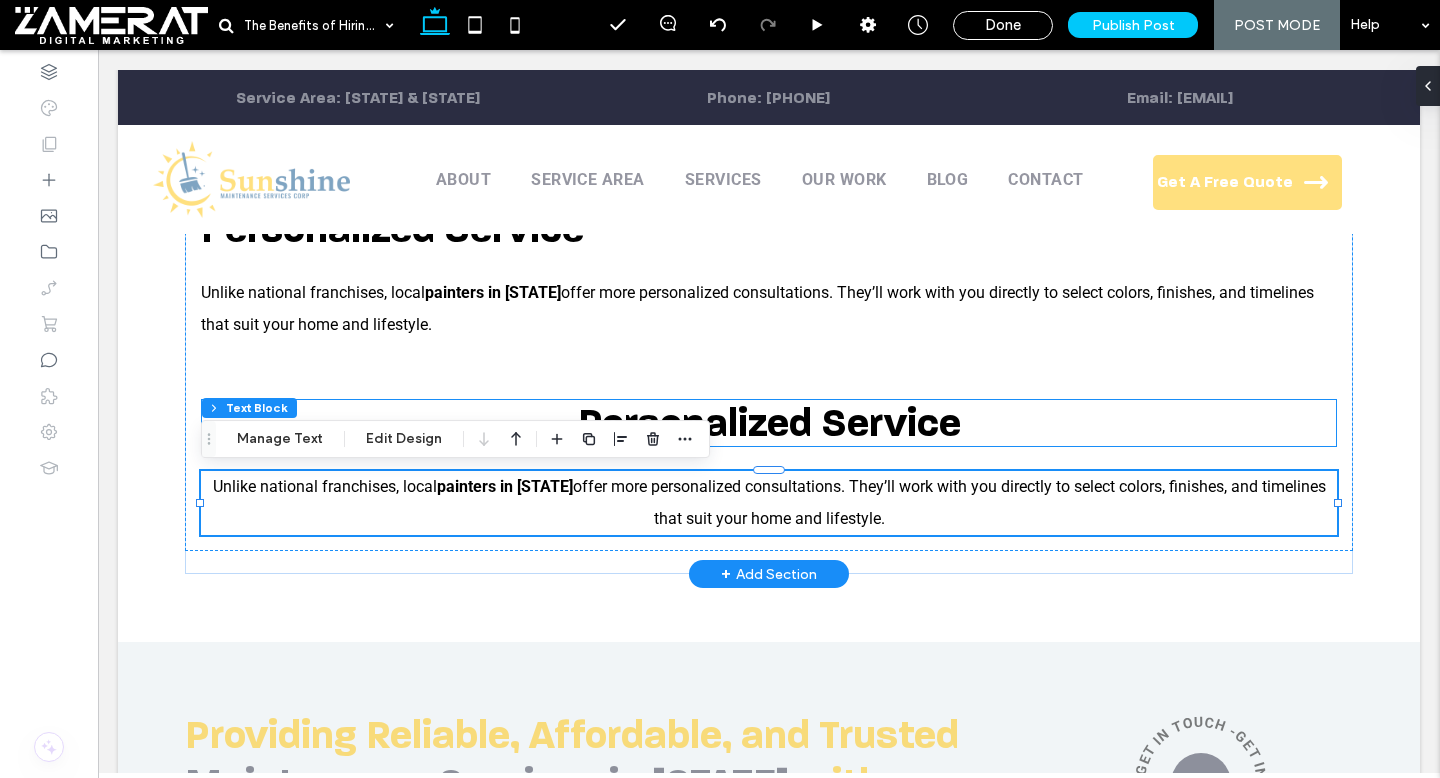 click on "Personalized Service" at bounding box center (769, 423) 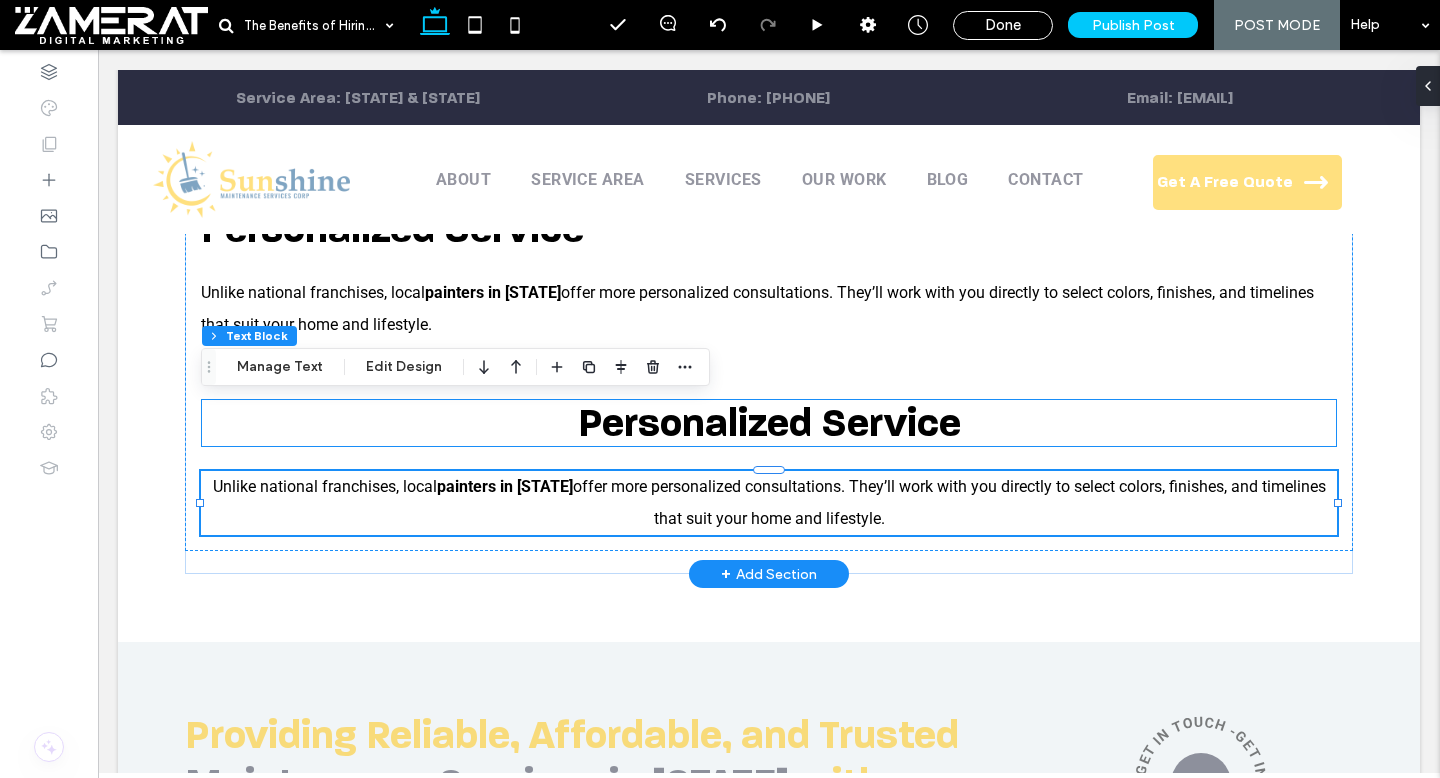click on "Personalized Service" at bounding box center (769, 423) 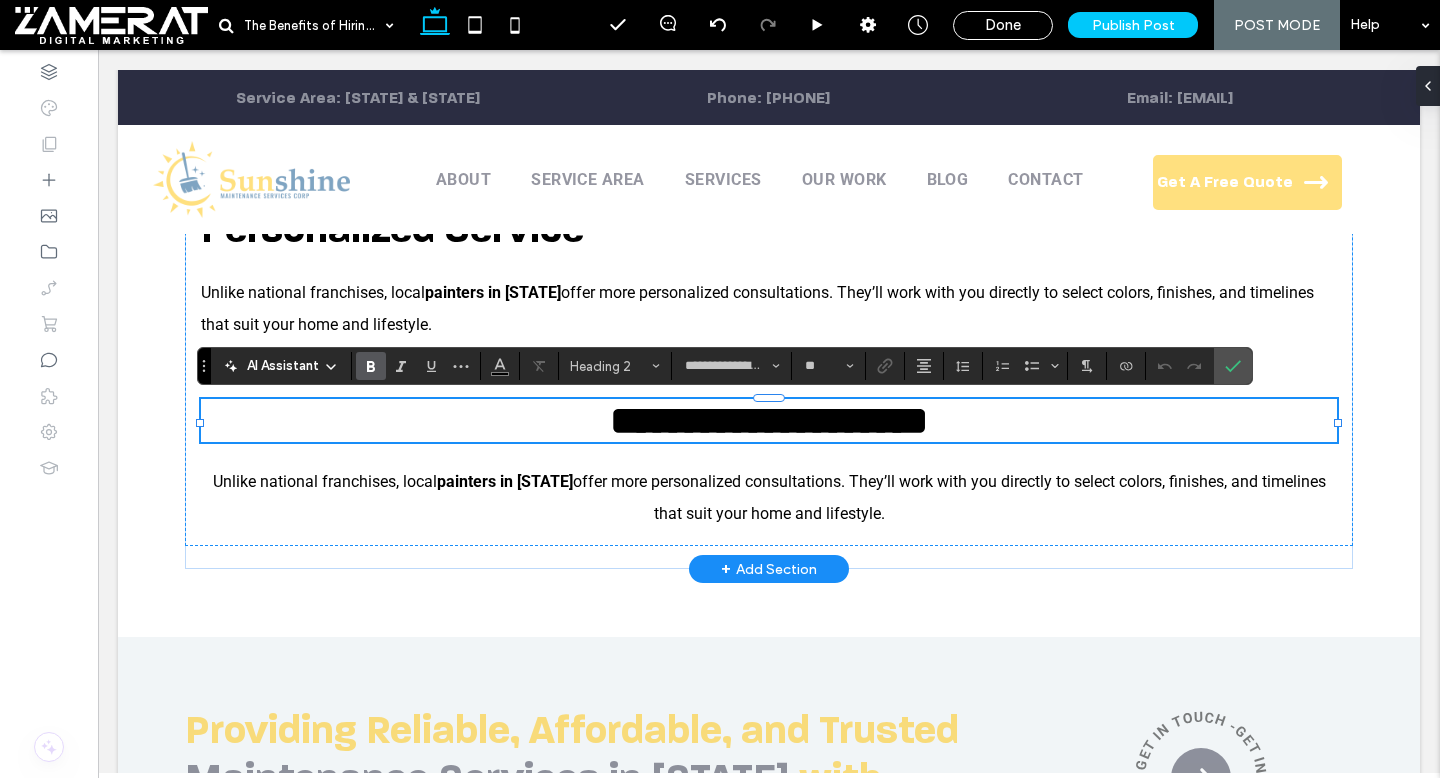 click on "**********" at bounding box center (769, 420) 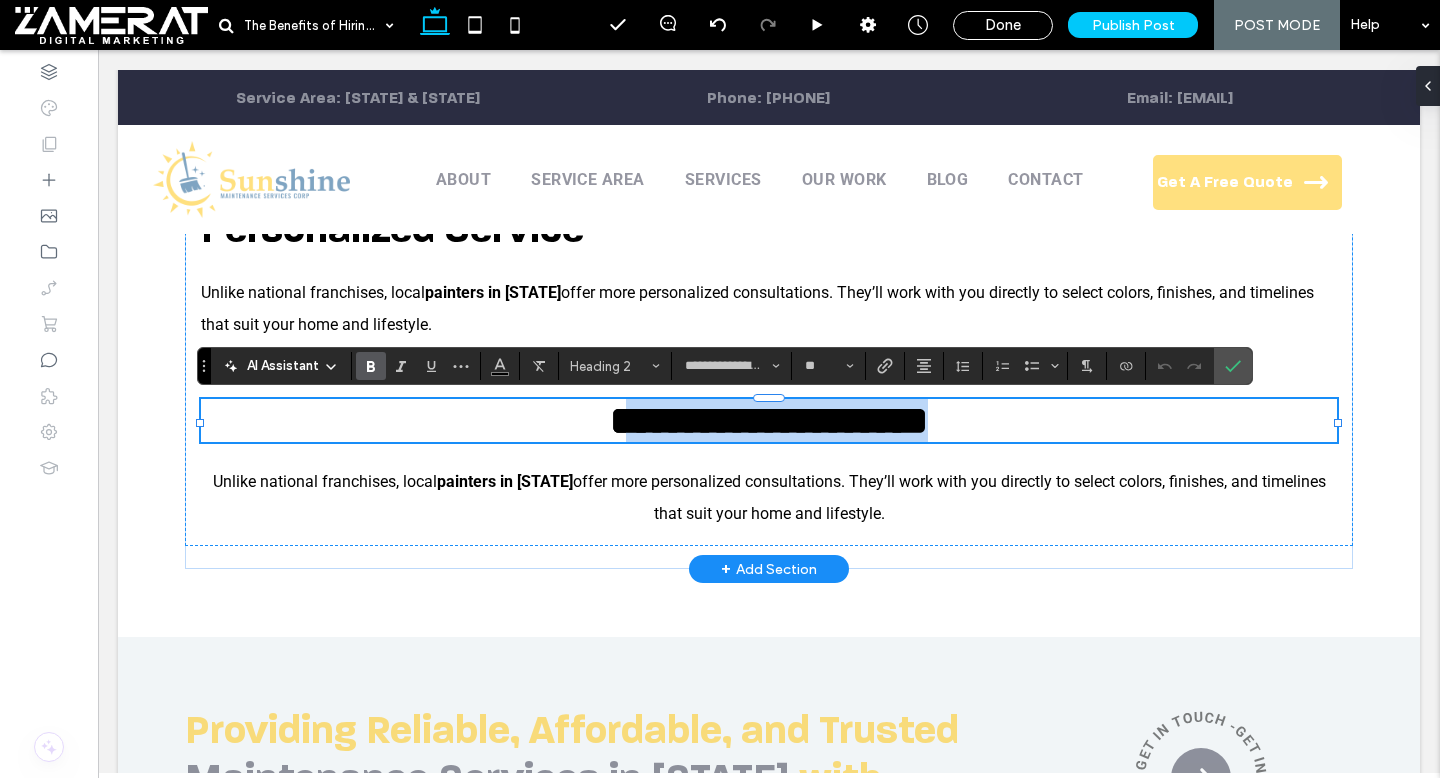 drag, startPoint x: 964, startPoint y: 425, endPoint x: 601, endPoint y: 417, distance: 363.08813 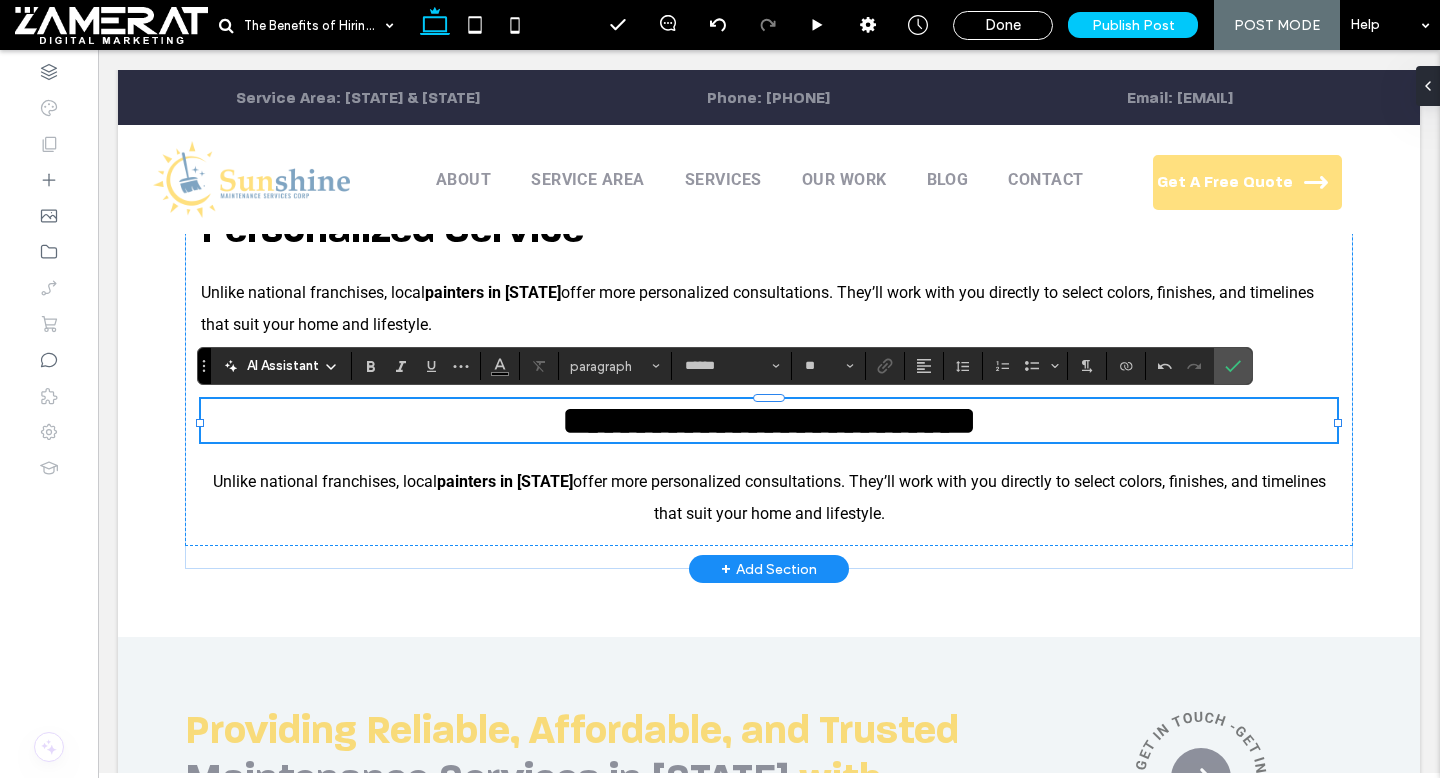 type on "**********" 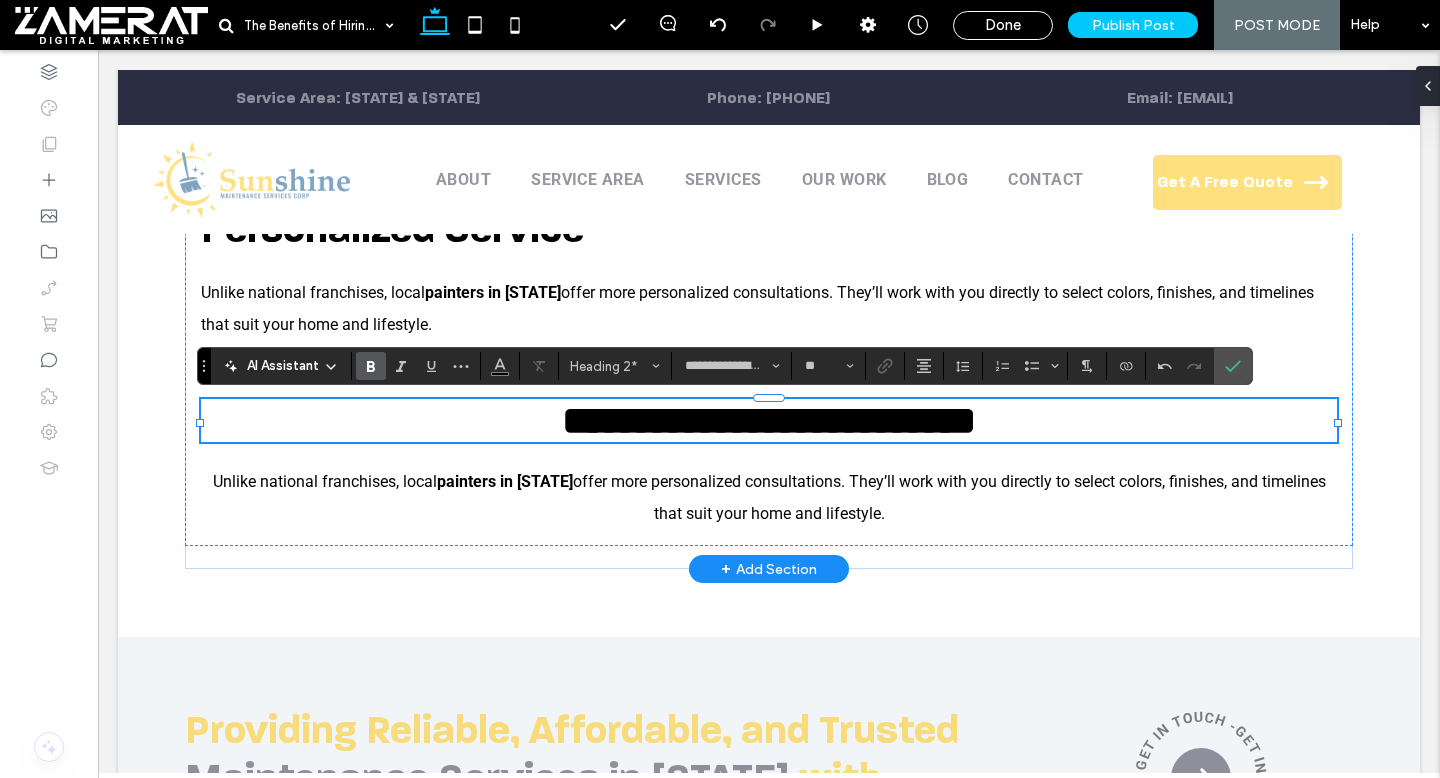 click on "**********" at bounding box center [769, 420] 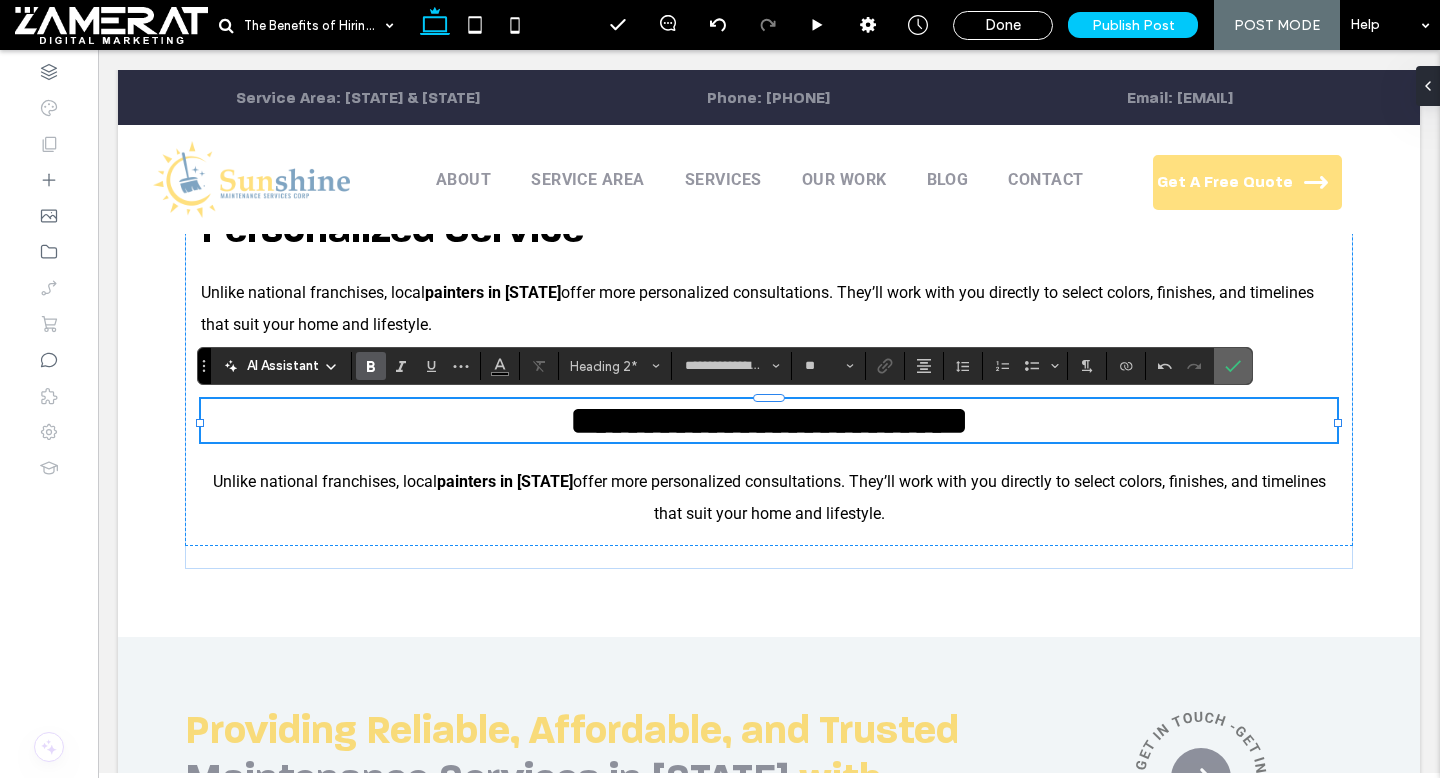 click 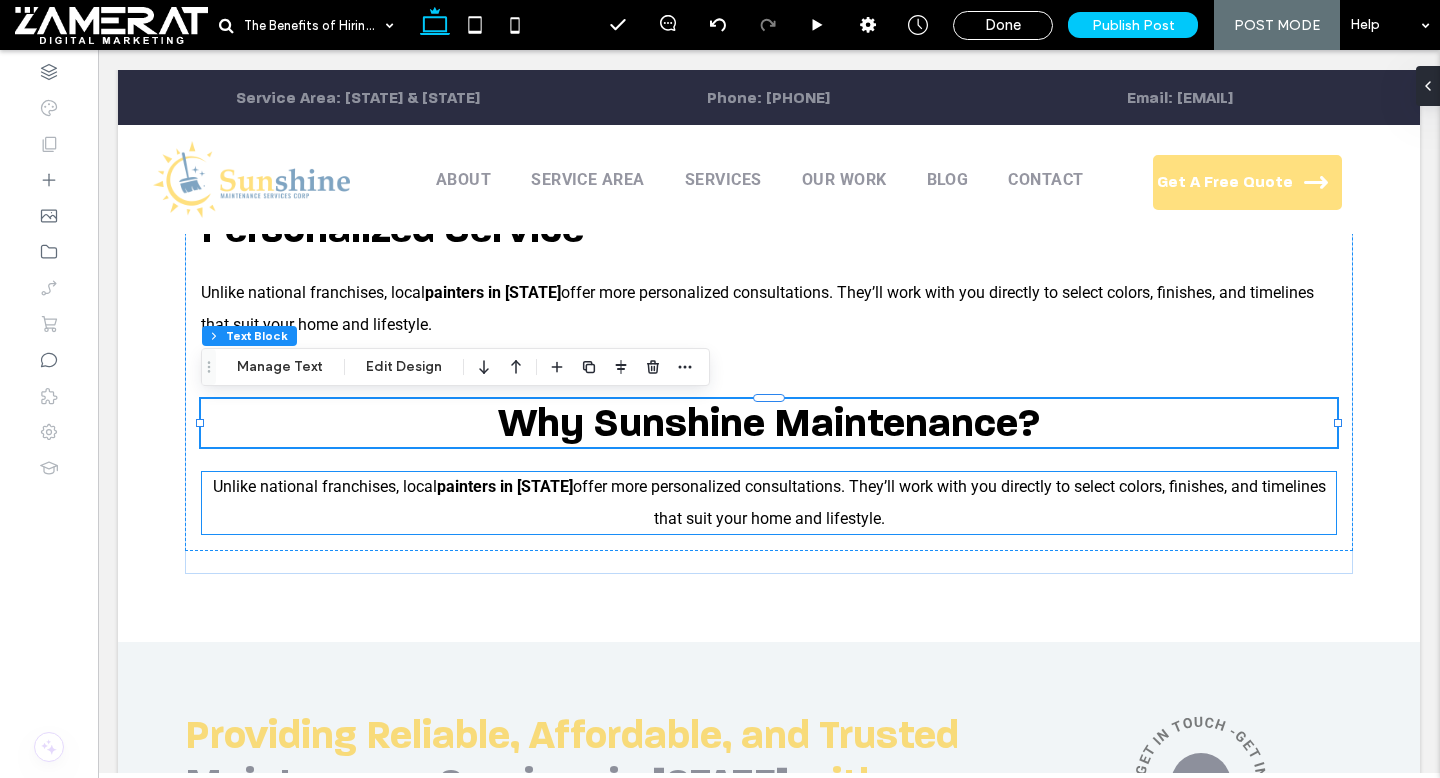 click on "offer more personalized consultations. They’ll work with you directly to select colors, finishes, and timelines that suit your home and lifestyle." at bounding box center (949, 502) 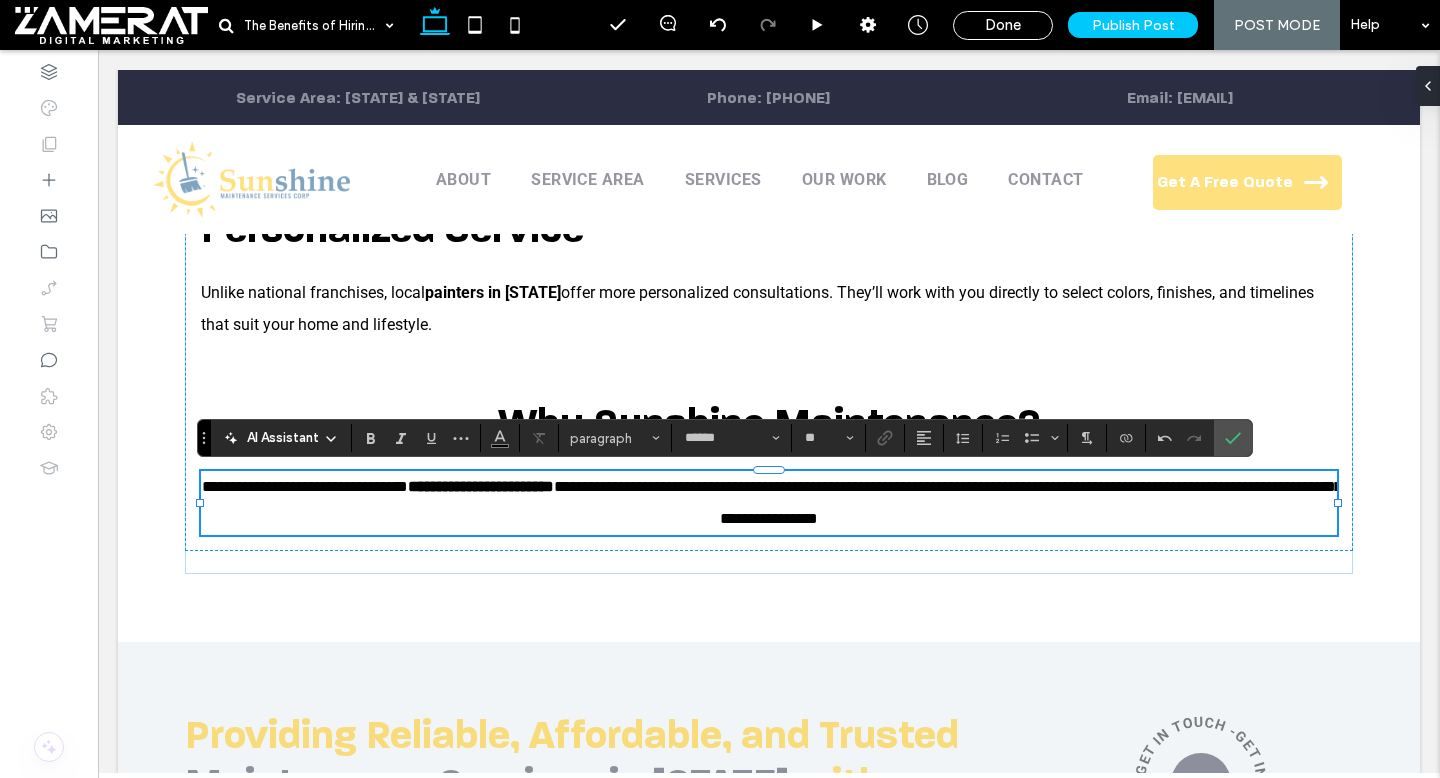 scroll, scrollTop: 0, scrollLeft: 0, axis: both 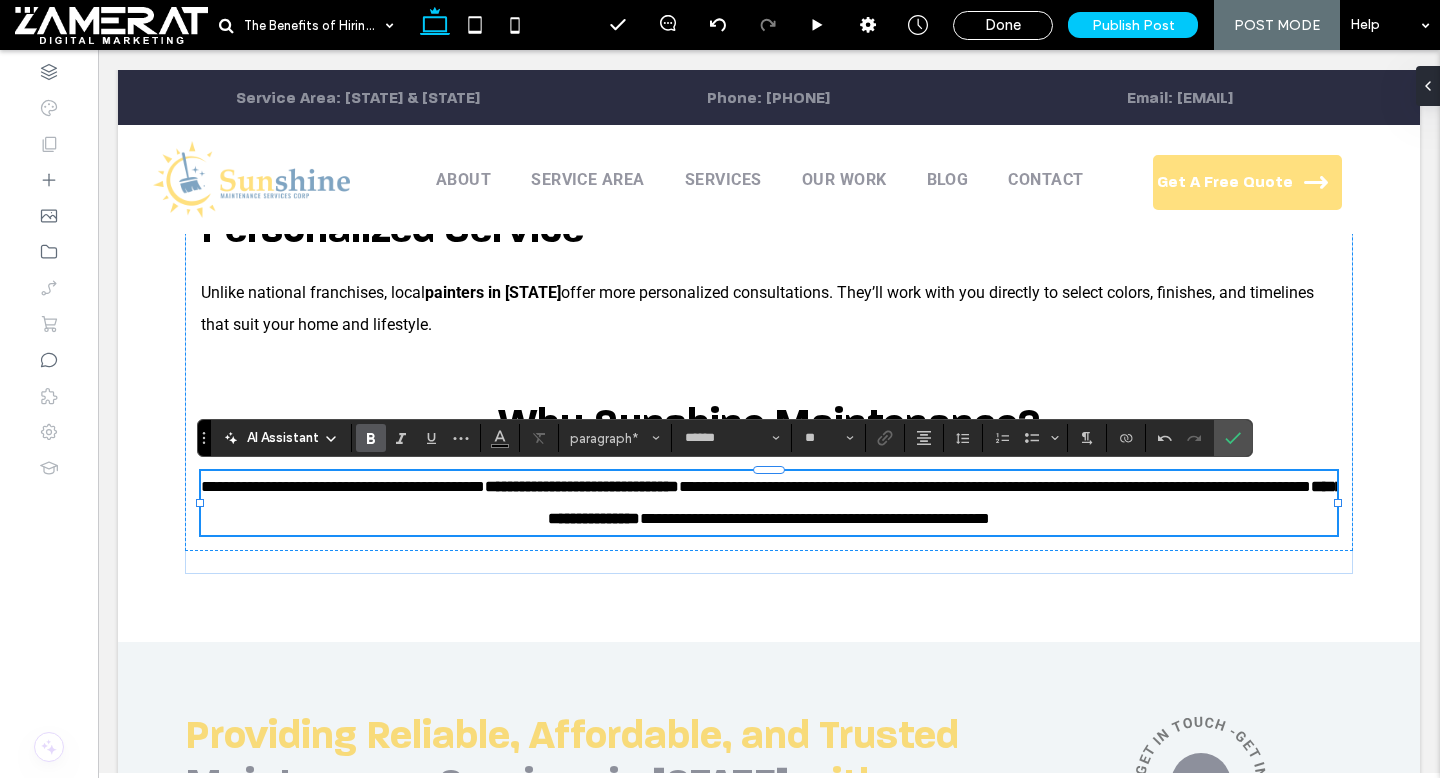 click on "**********" at bounding box center (582, 486) 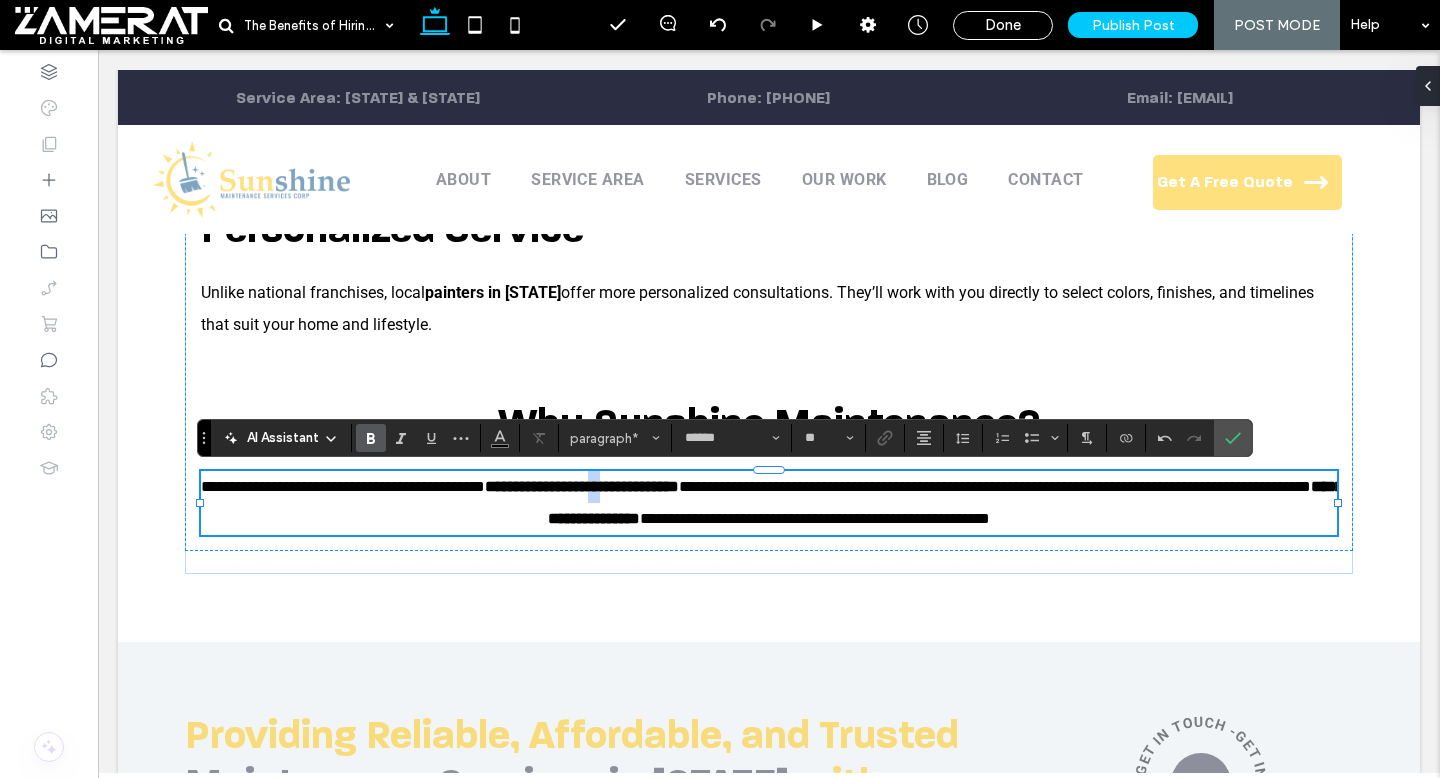 click on "**********" at bounding box center (582, 486) 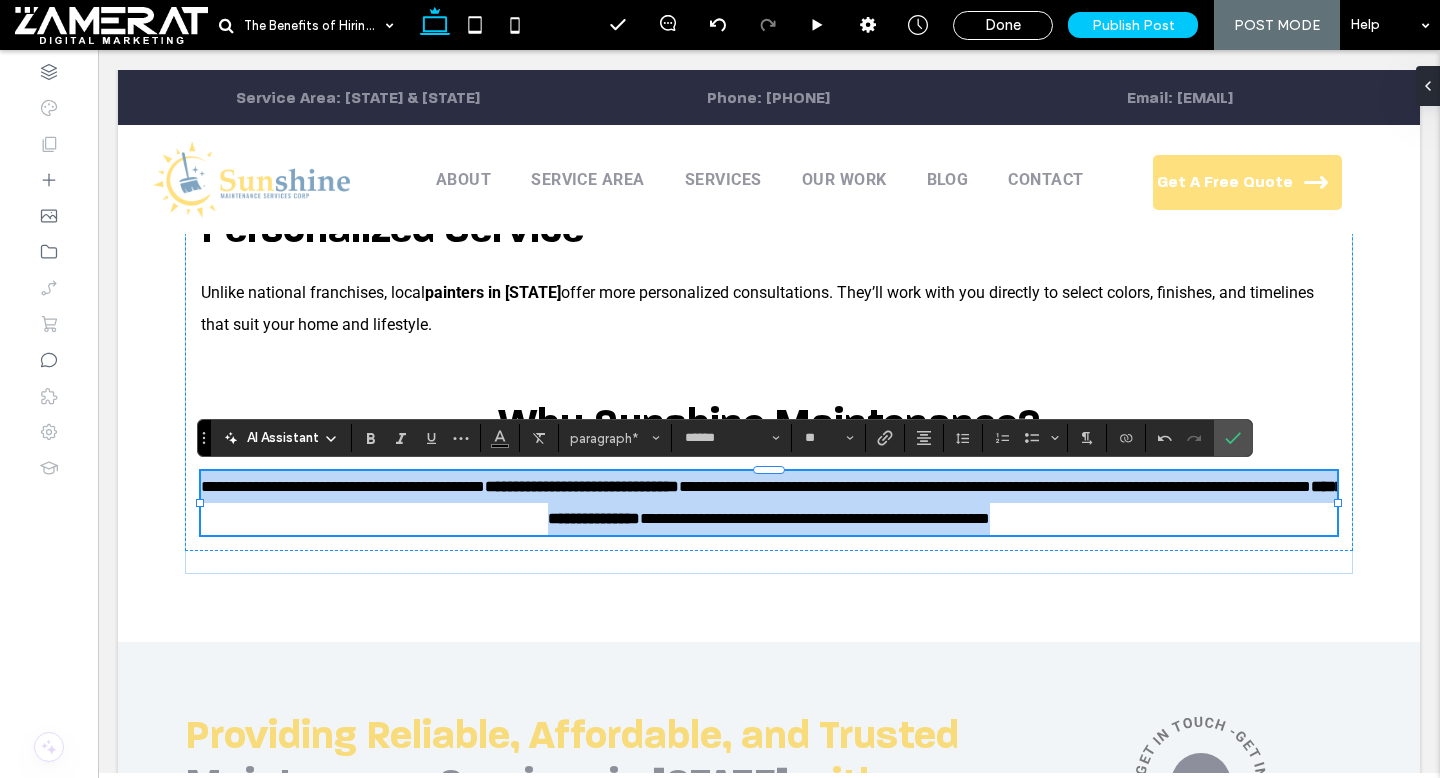 click on "**********" at bounding box center (582, 486) 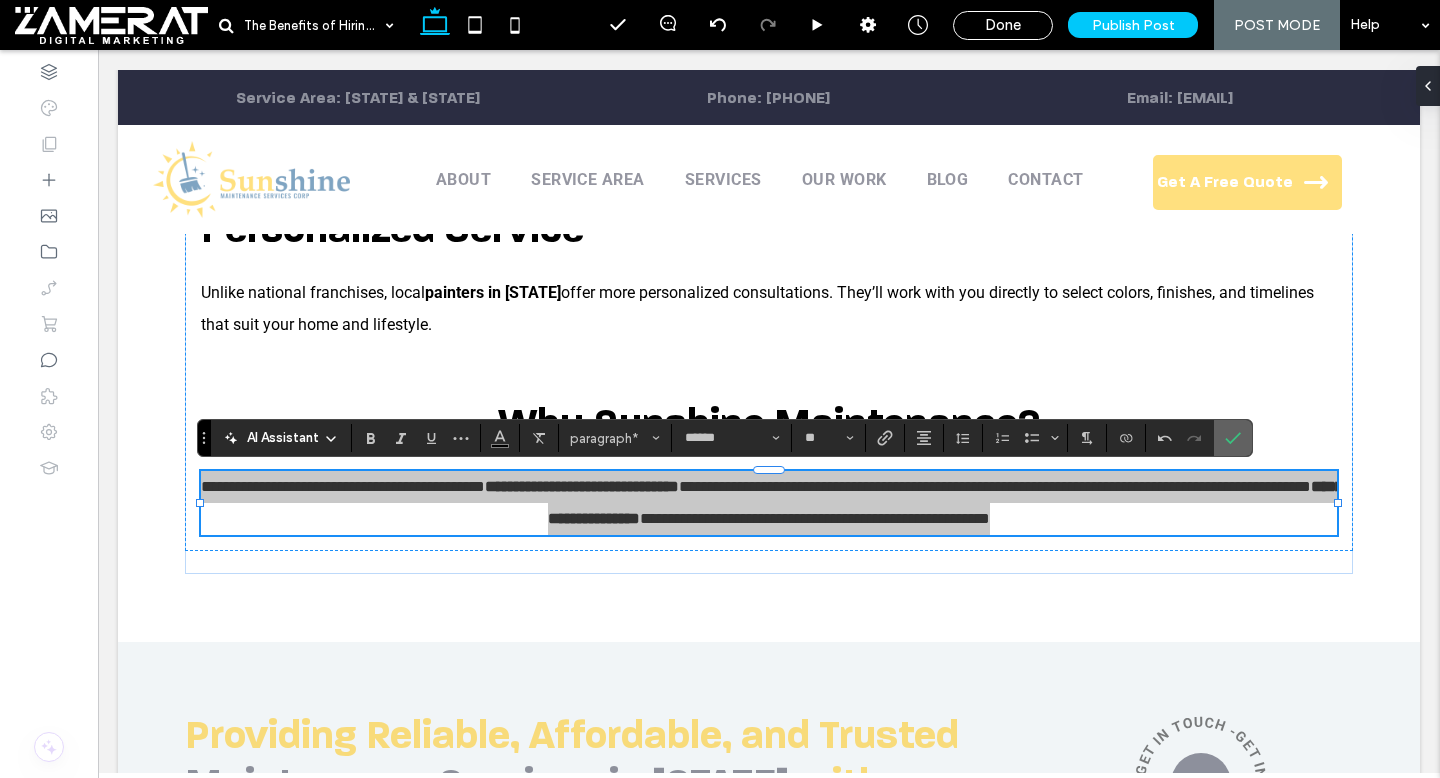 click 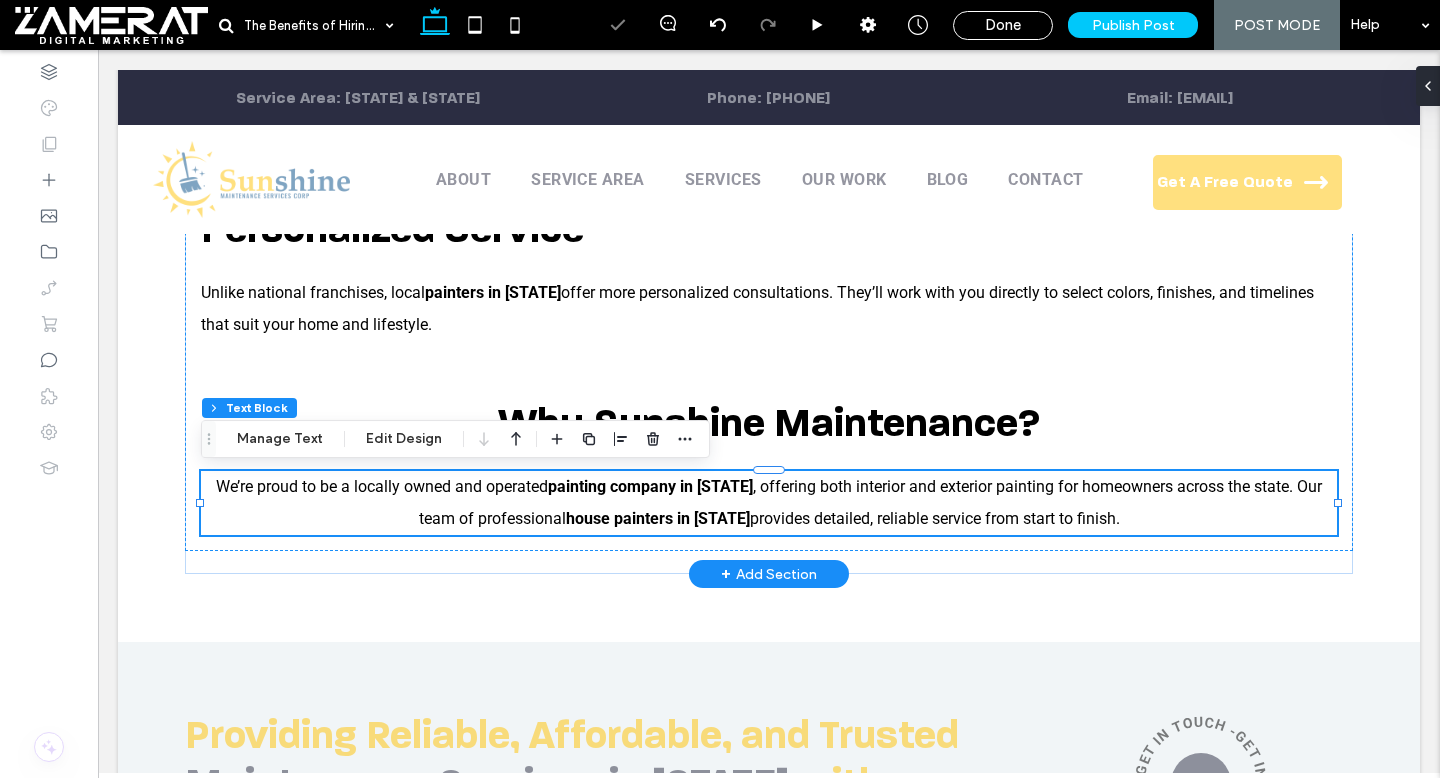 click on "We’re proud to be a locally owned and operated  painting company in Rhode Island , offering both interior and exterior painting for homeowners across the state. Our team of professional  house painters in RI  provides detailed, reliable service from start to finish." at bounding box center (769, 503) 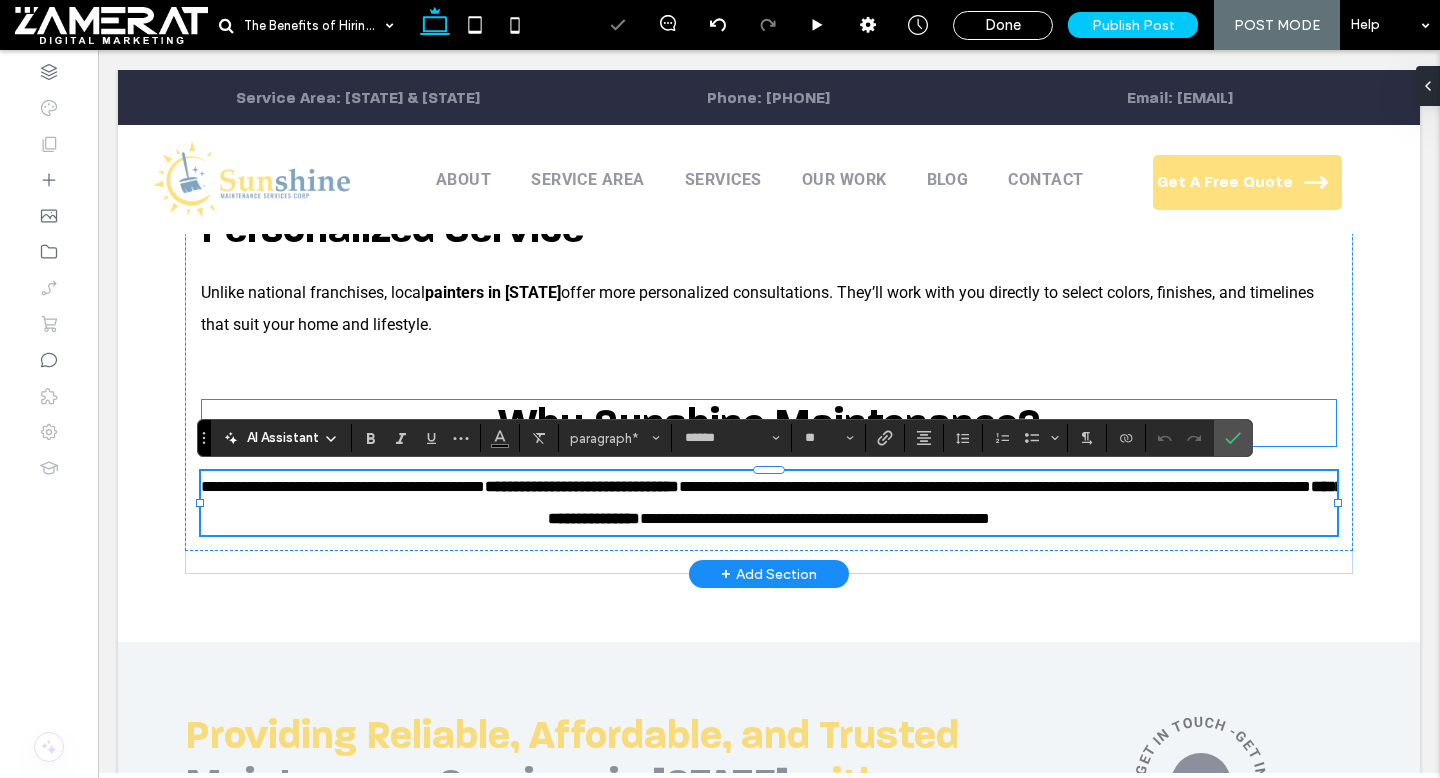click on "Why Sunshine Maintenance?" at bounding box center (769, 423) 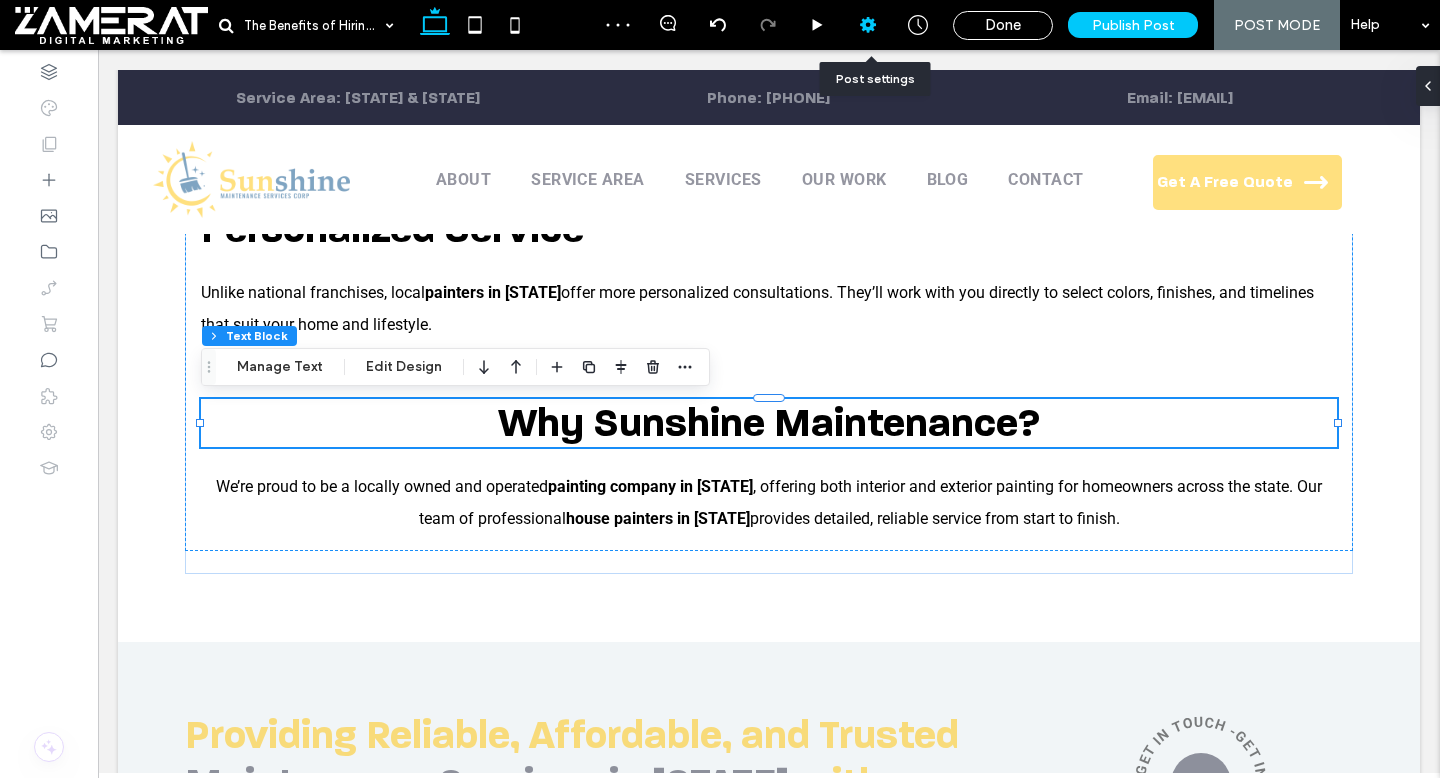 click 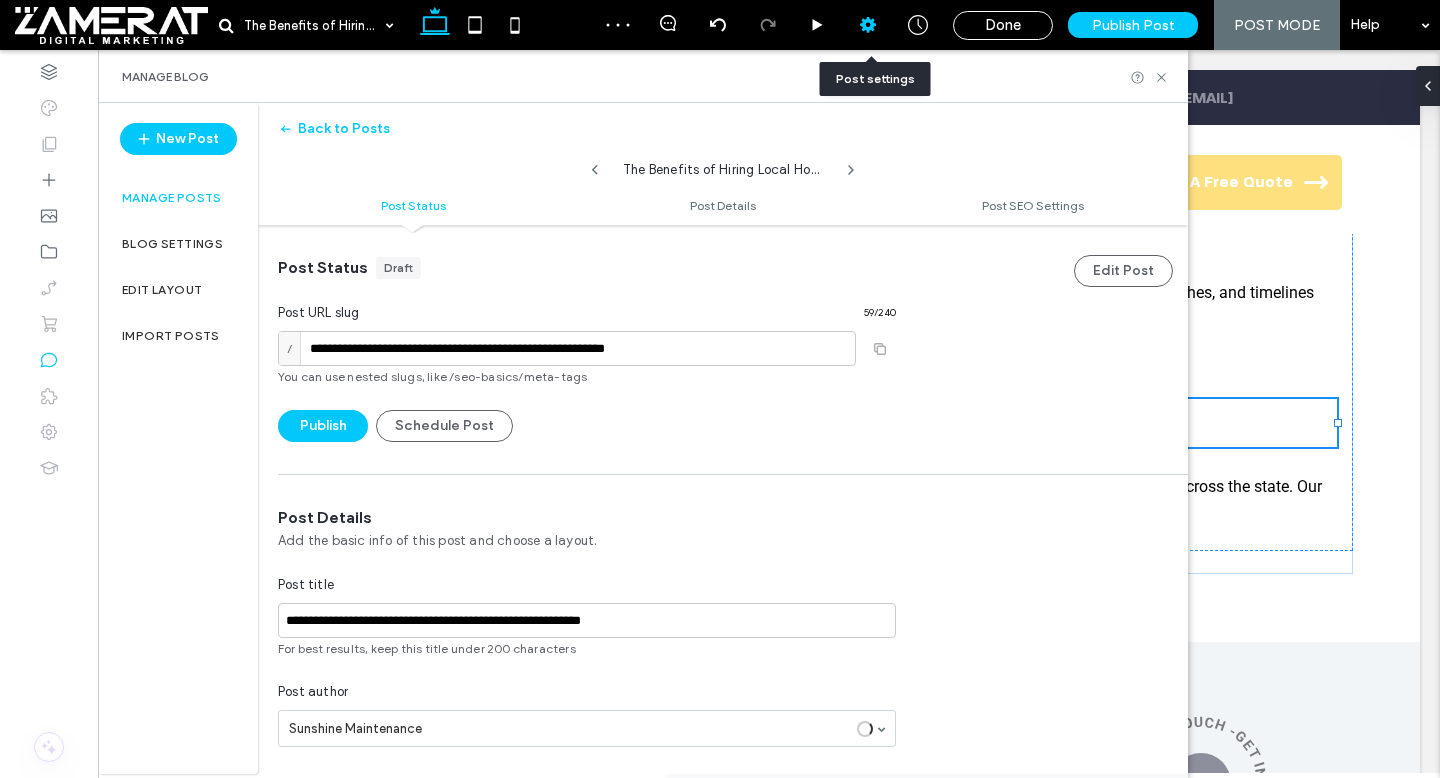 scroll, scrollTop: 1, scrollLeft: 0, axis: vertical 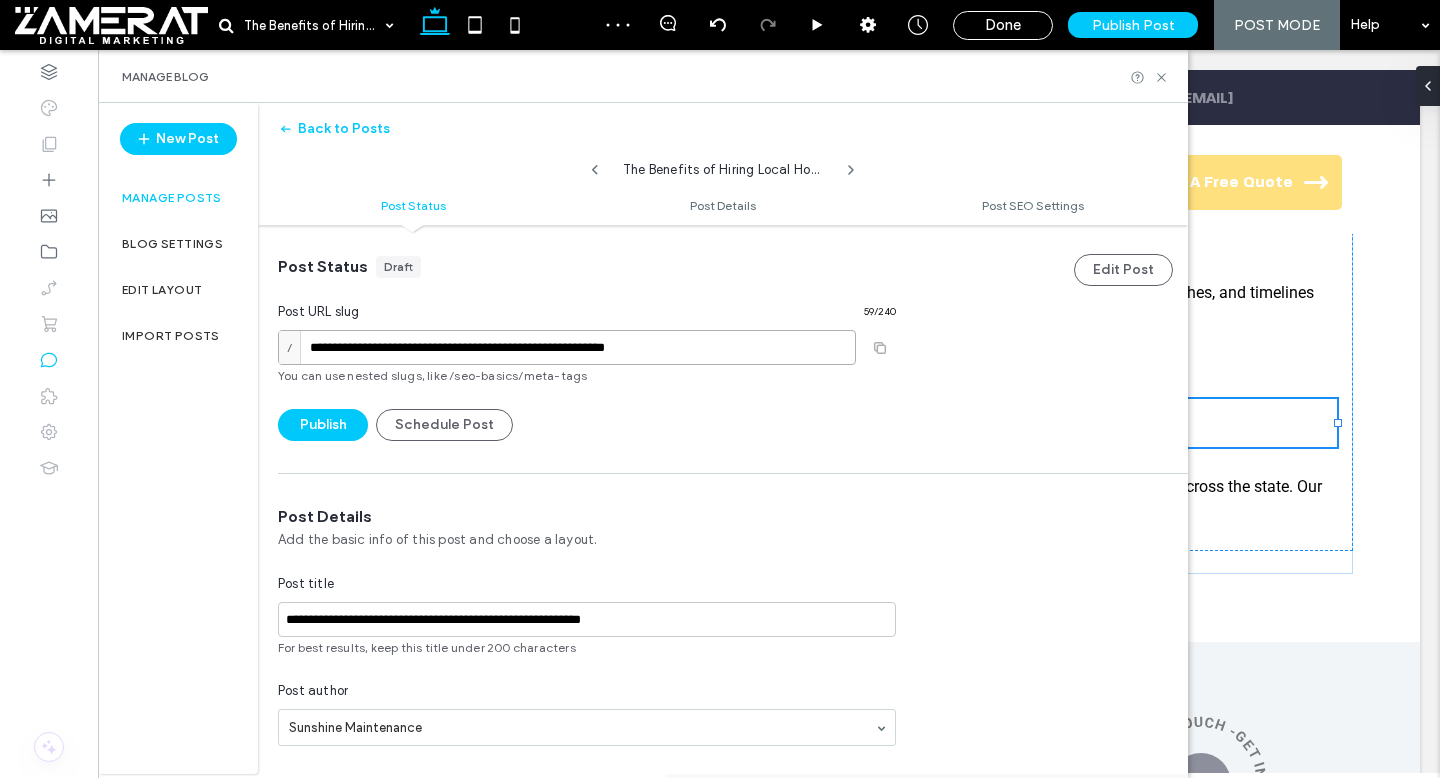 click on "**********" at bounding box center (567, 347) 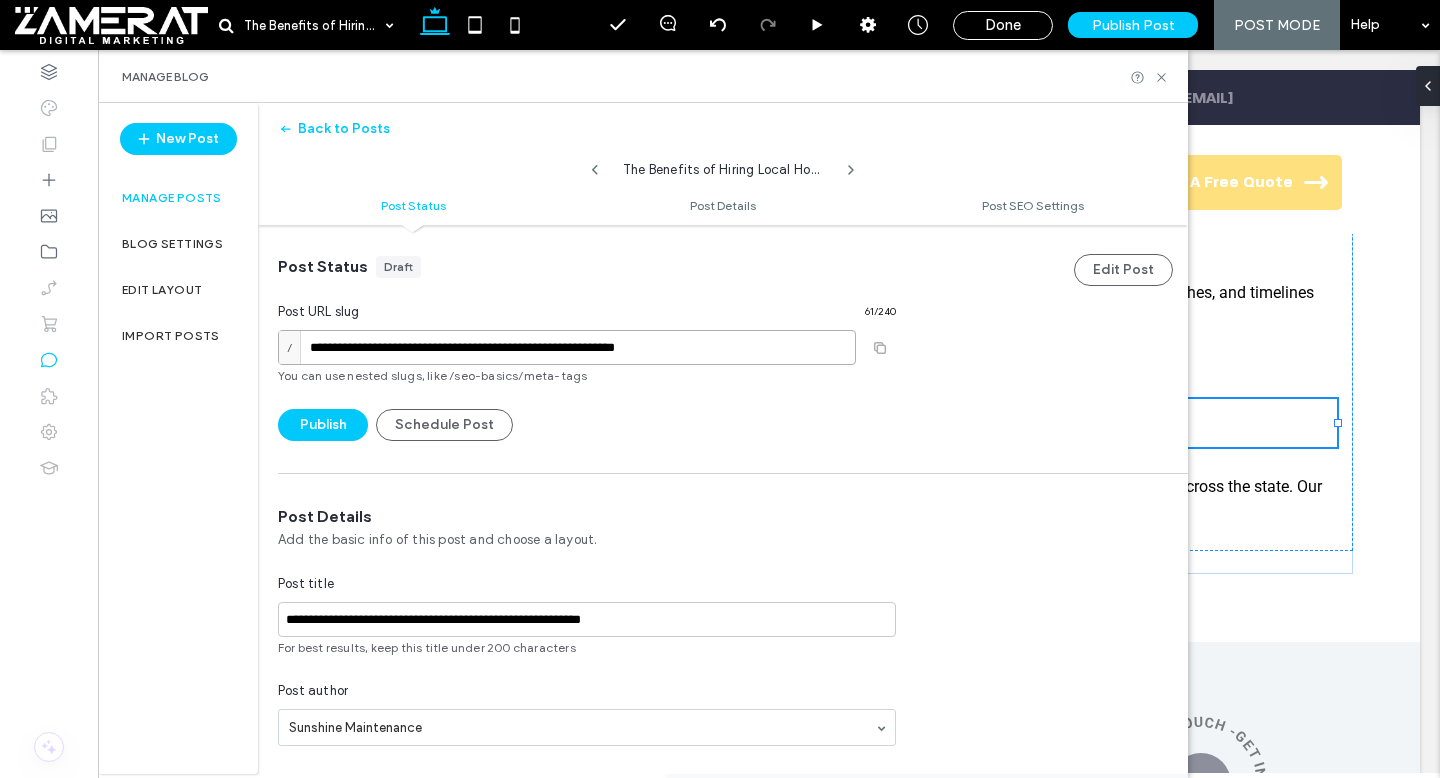 type on "**********" 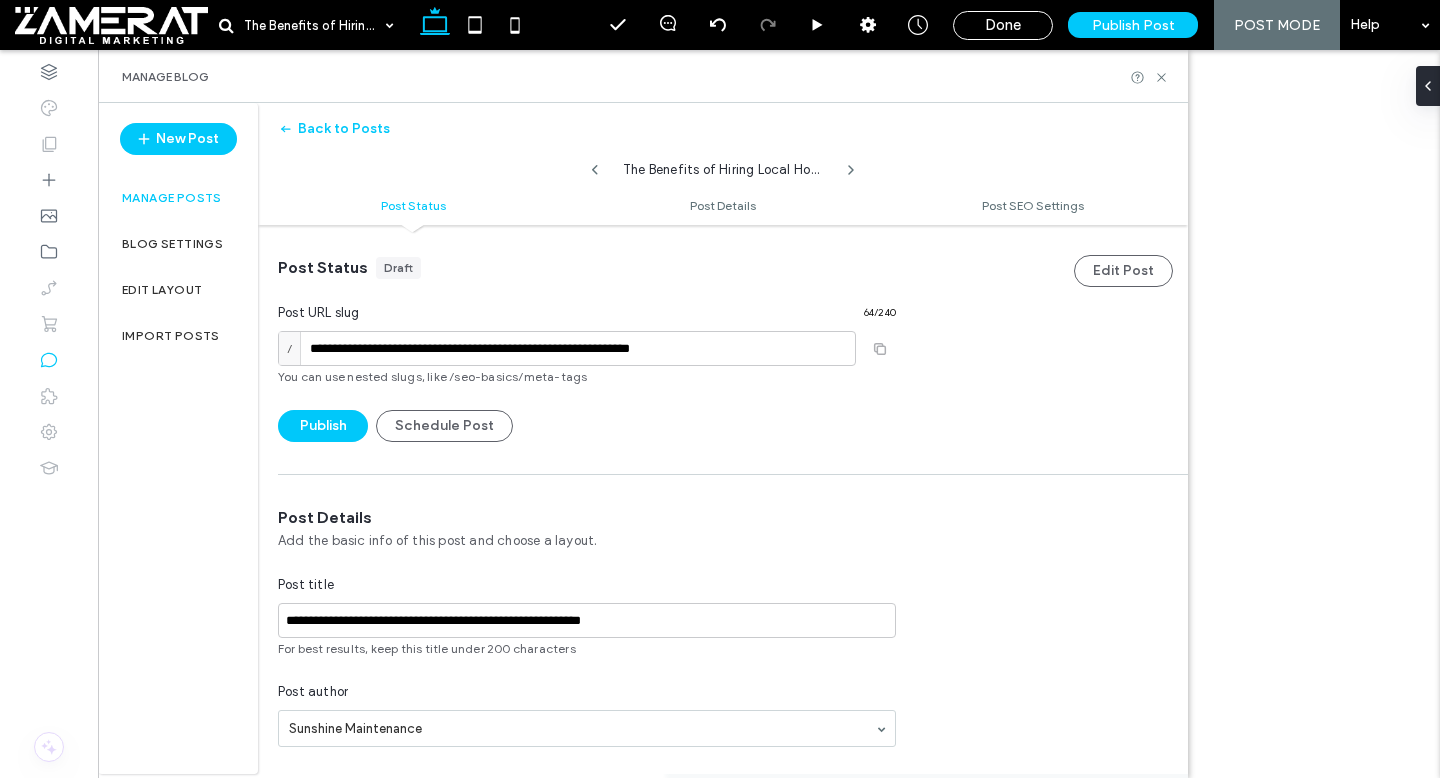 type on "**********" 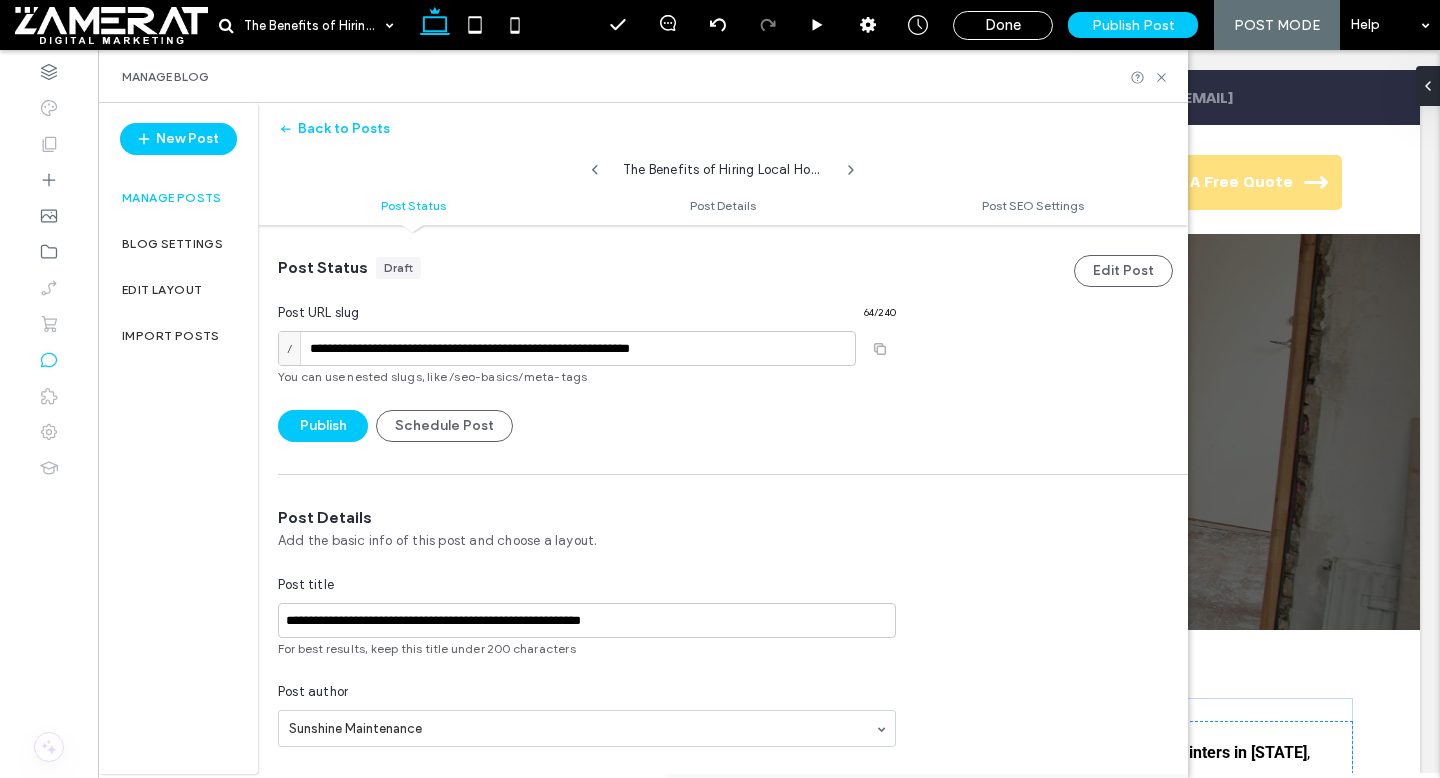 scroll, scrollTop: 1260, scrollLeft: 0, axis: vertical 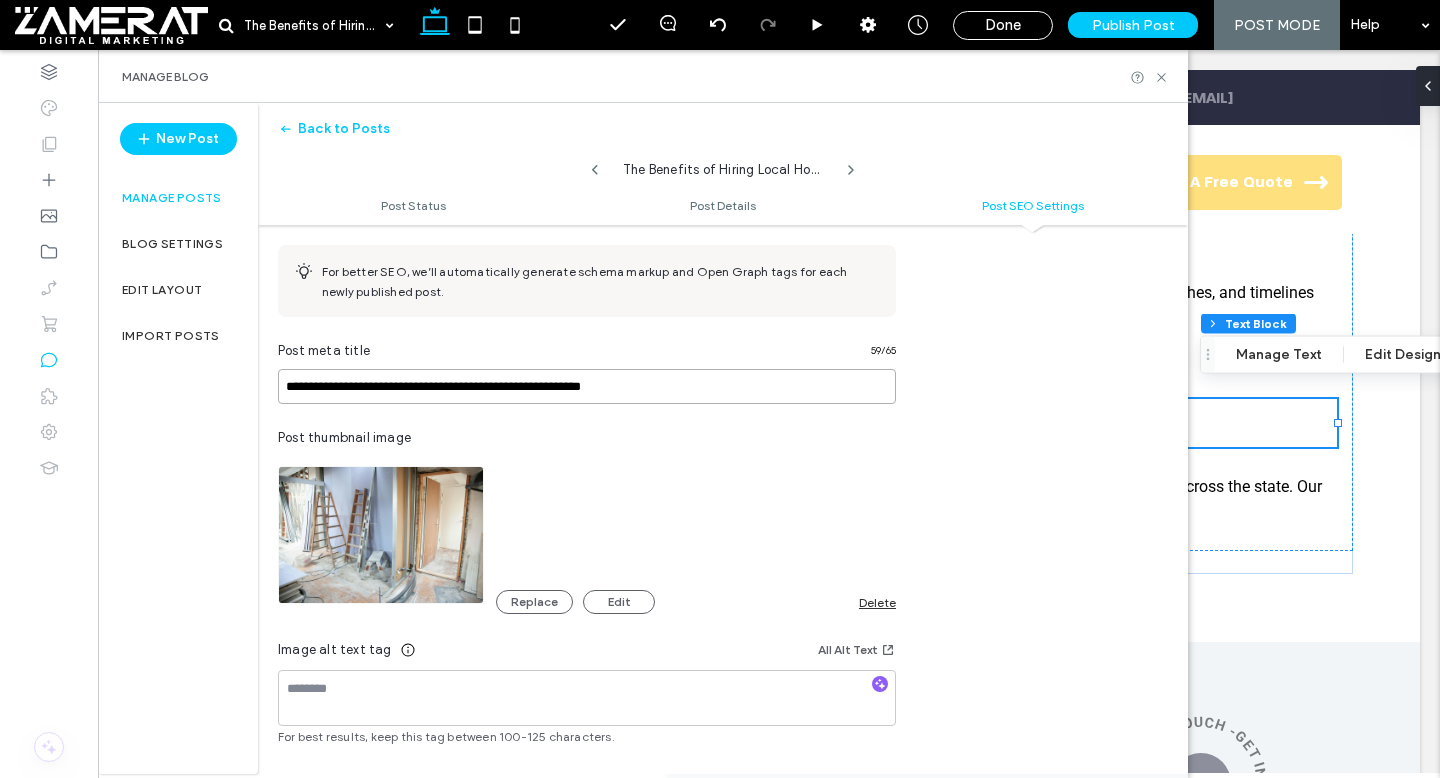 click on "**********" at bounding box center [587, 386] 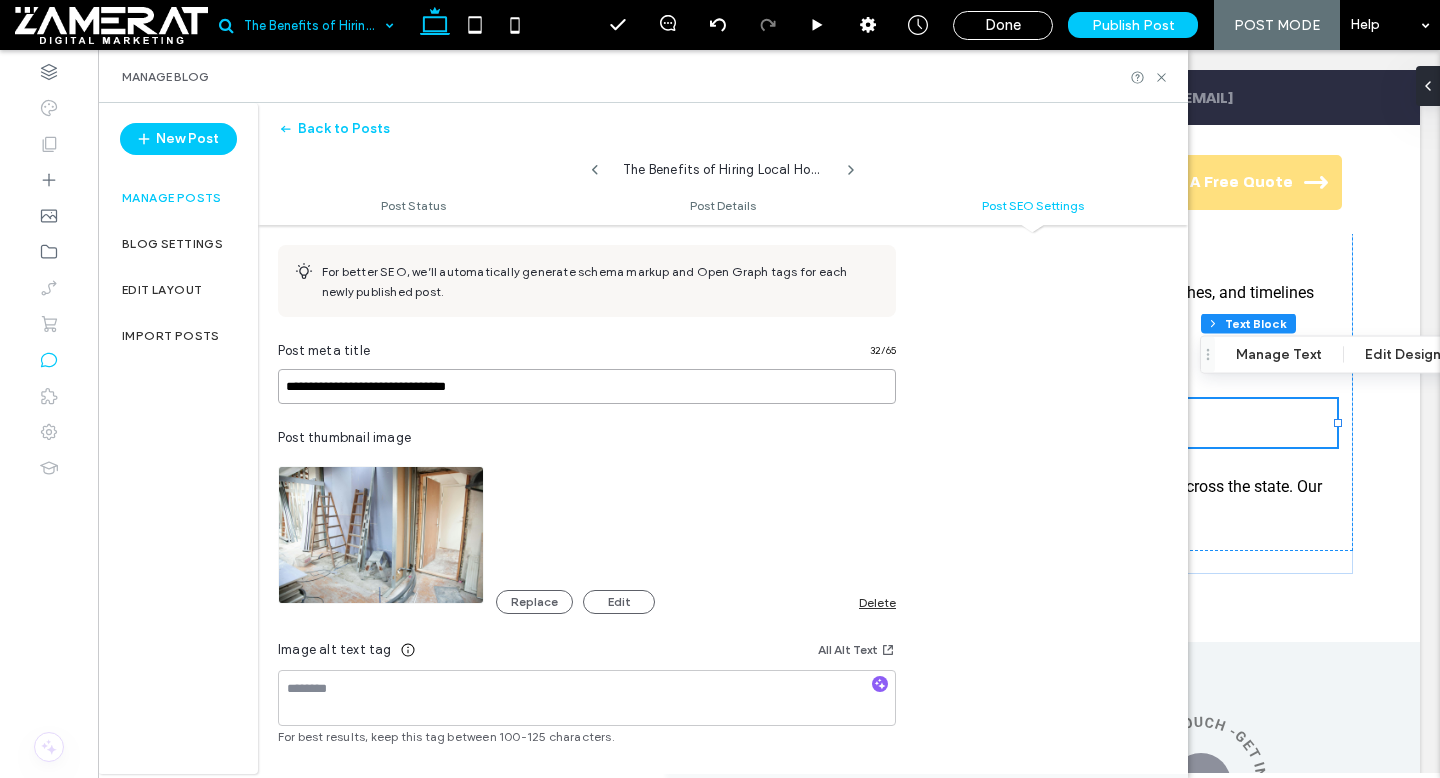 type on "**********" 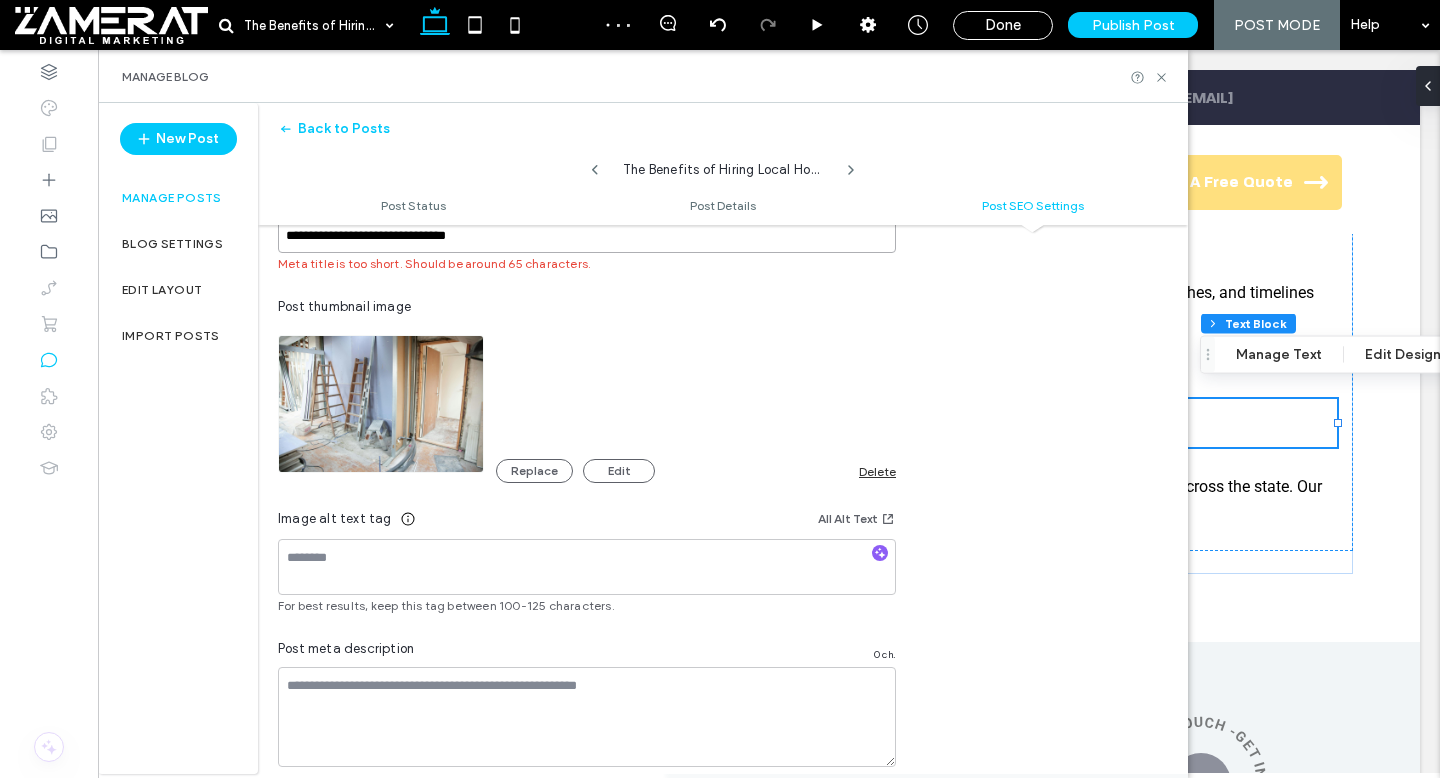 scroll, scrollTop: 1144, scrollLeft: 0, axis: vertical 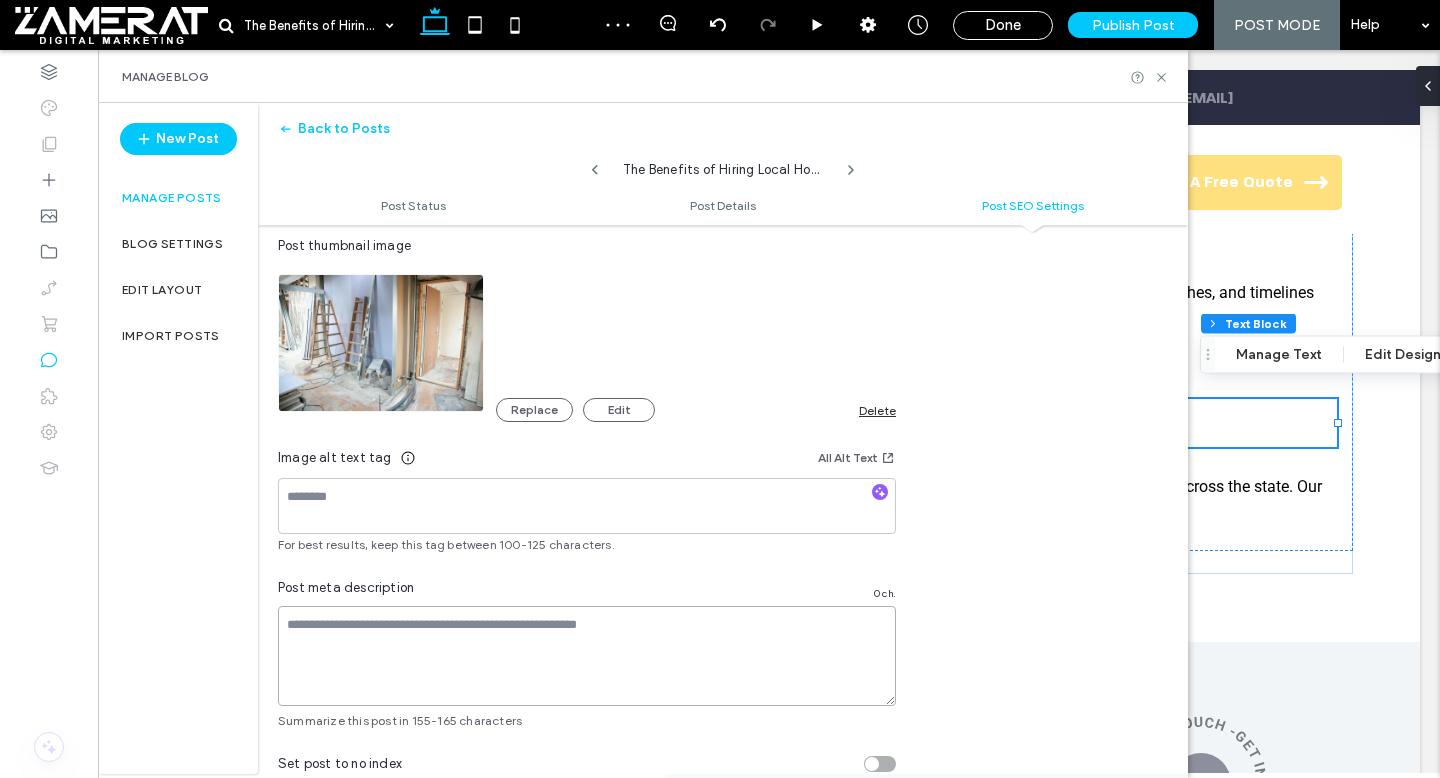 click at bounding box center (587, 656) 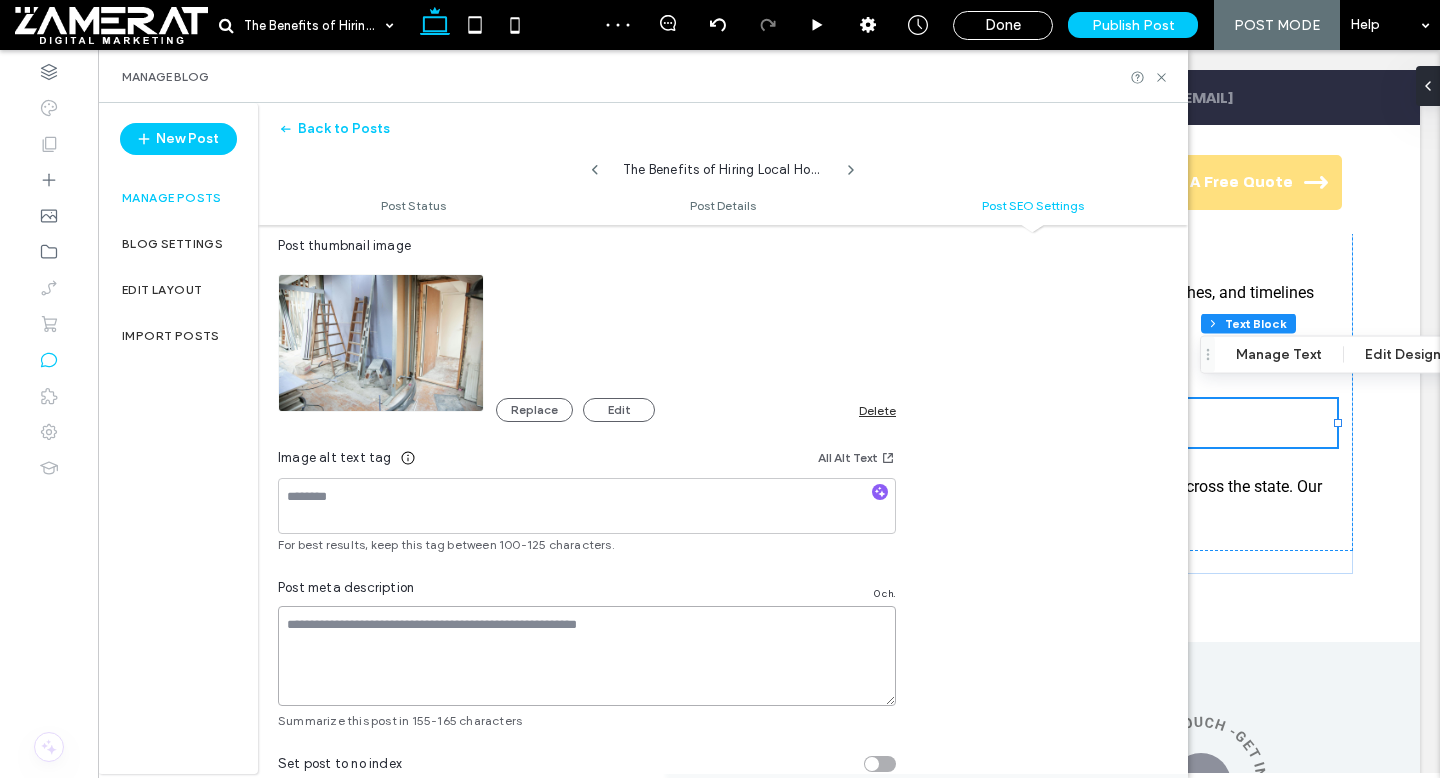 paste on "**********" 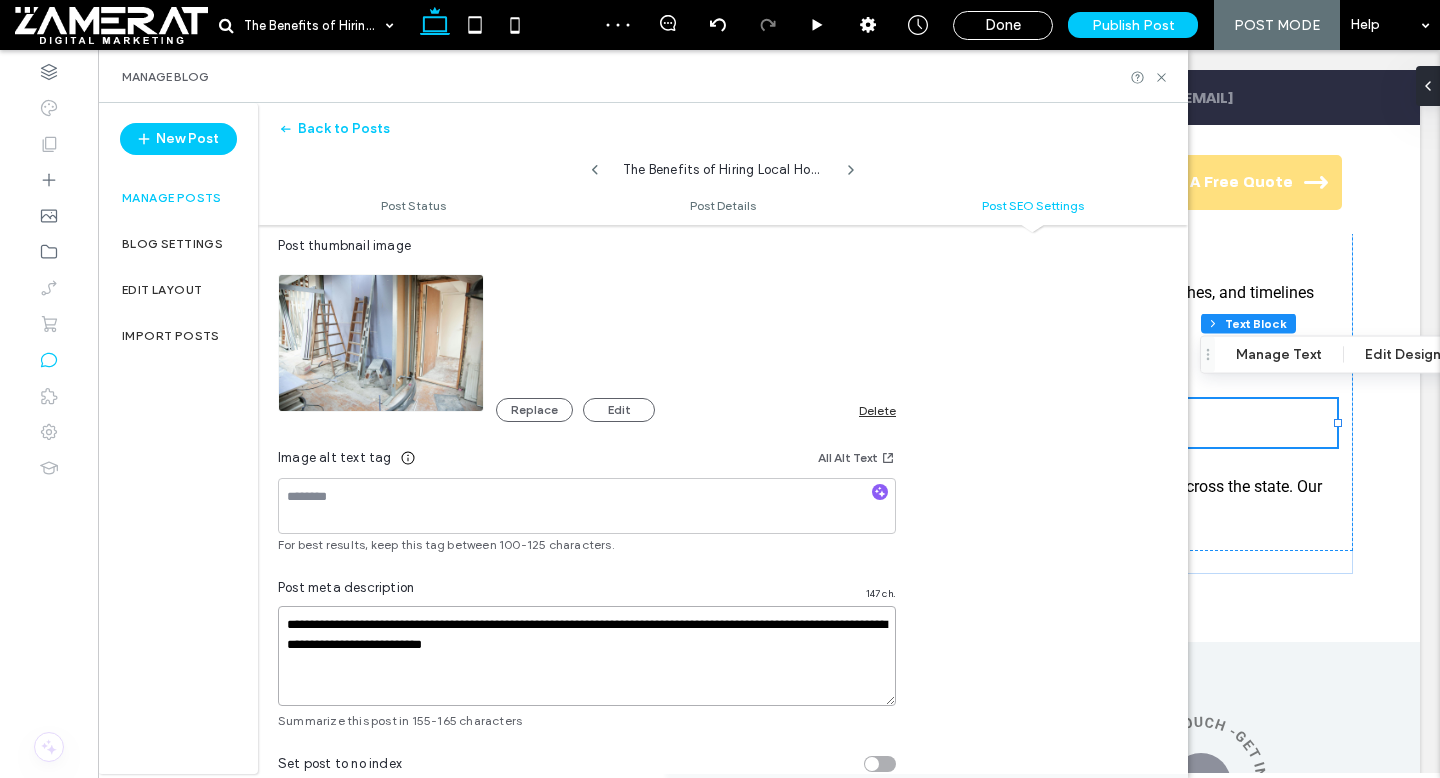 type on "**********" 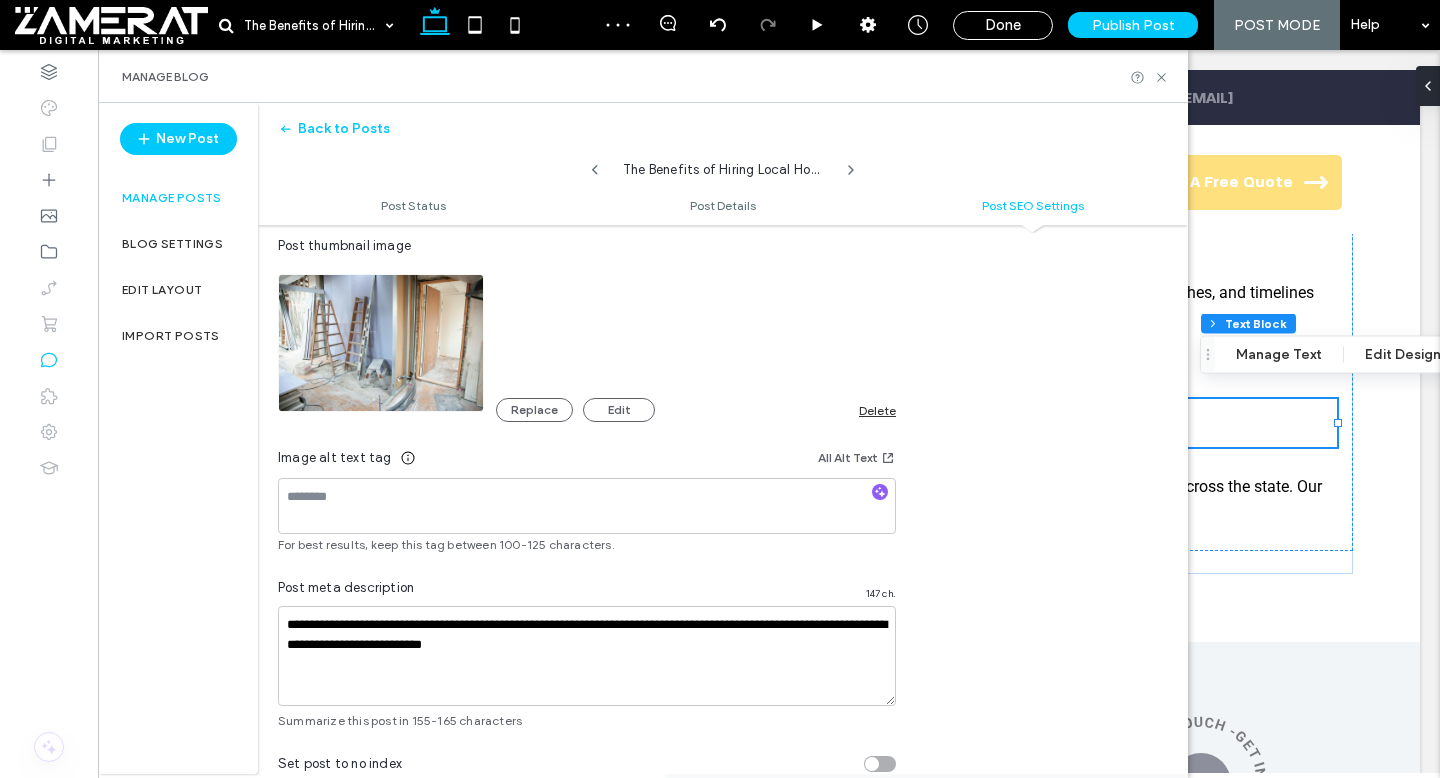click on "**********" at bounding box center [587, 347] 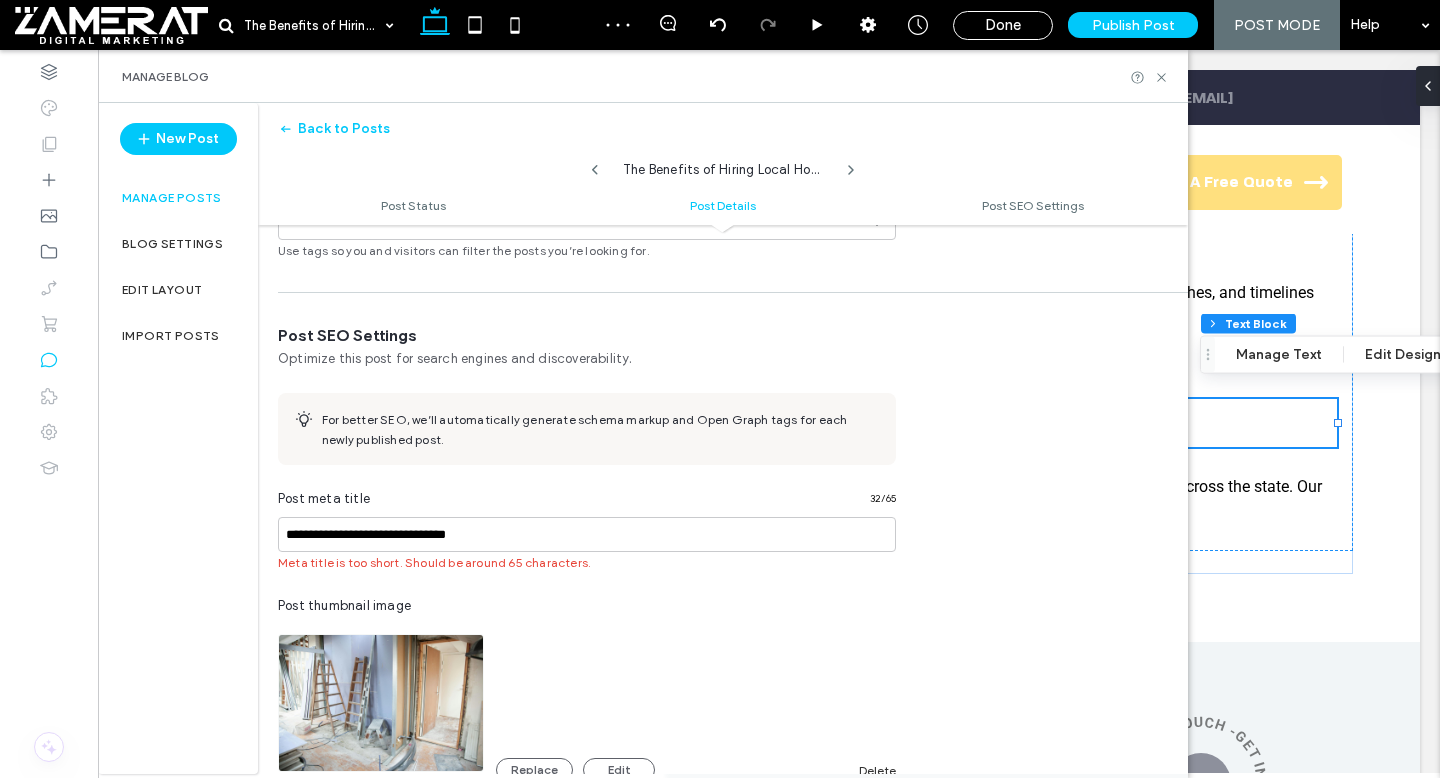 scroll, scrollTop: 757, scrollLeft: 0, axis: vertical 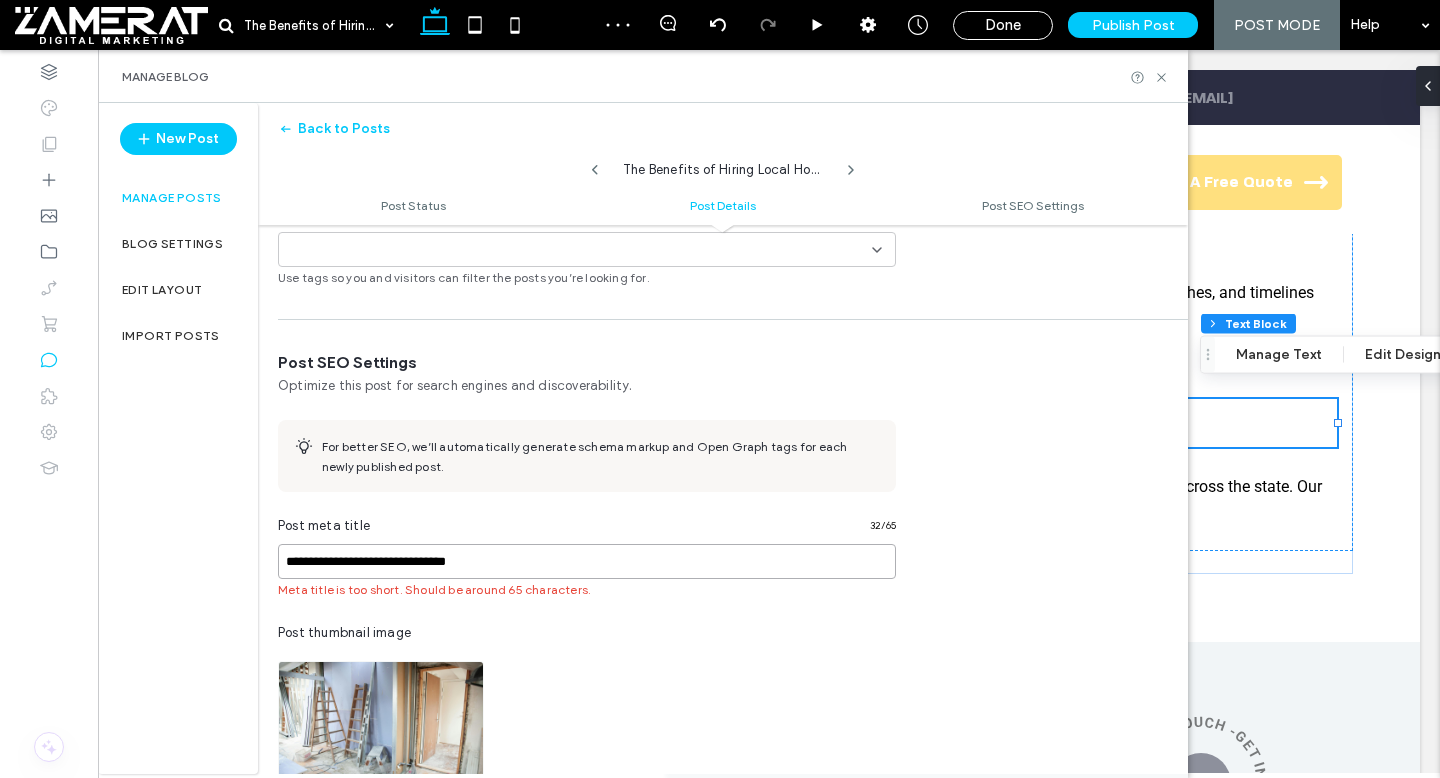 click on "**********" at bounding box center [587, 561] 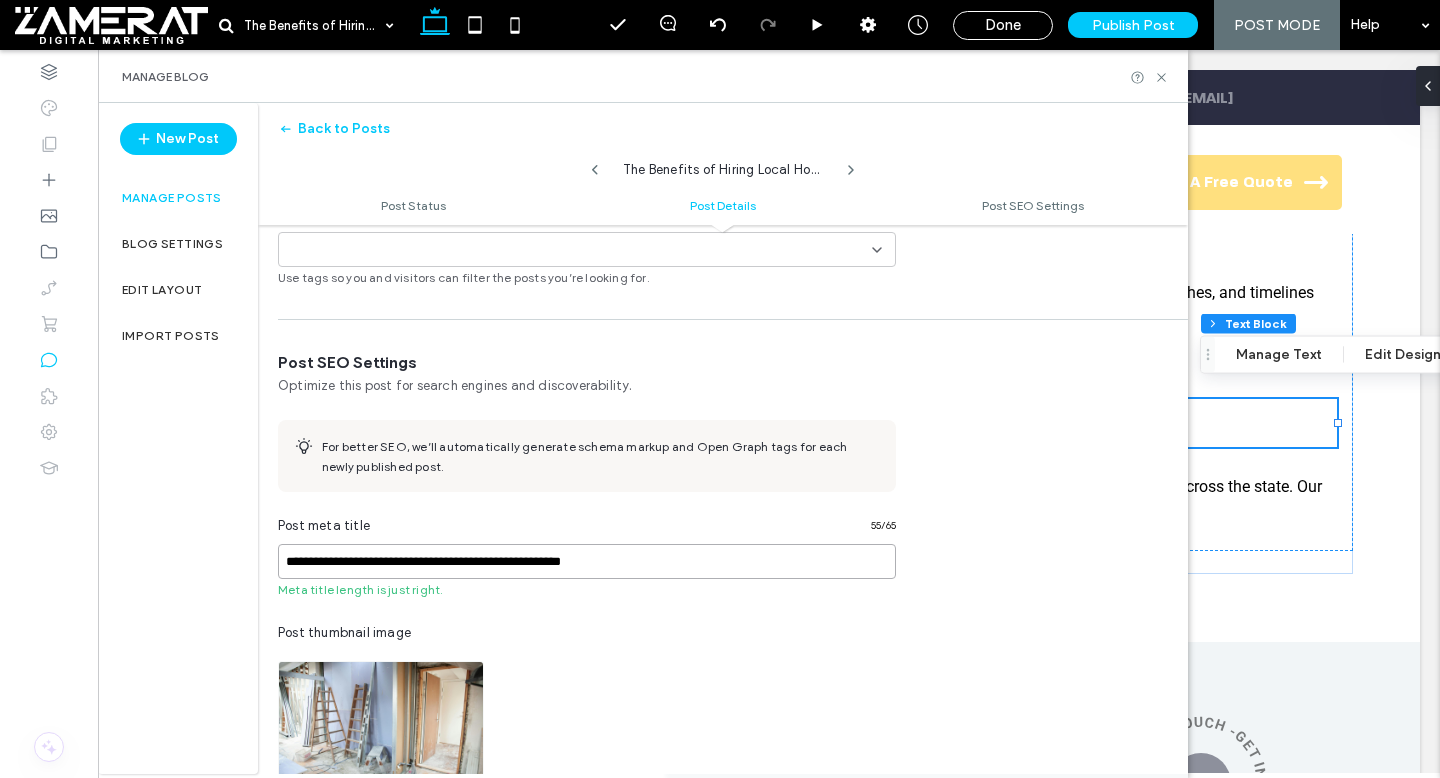 type on "**********" 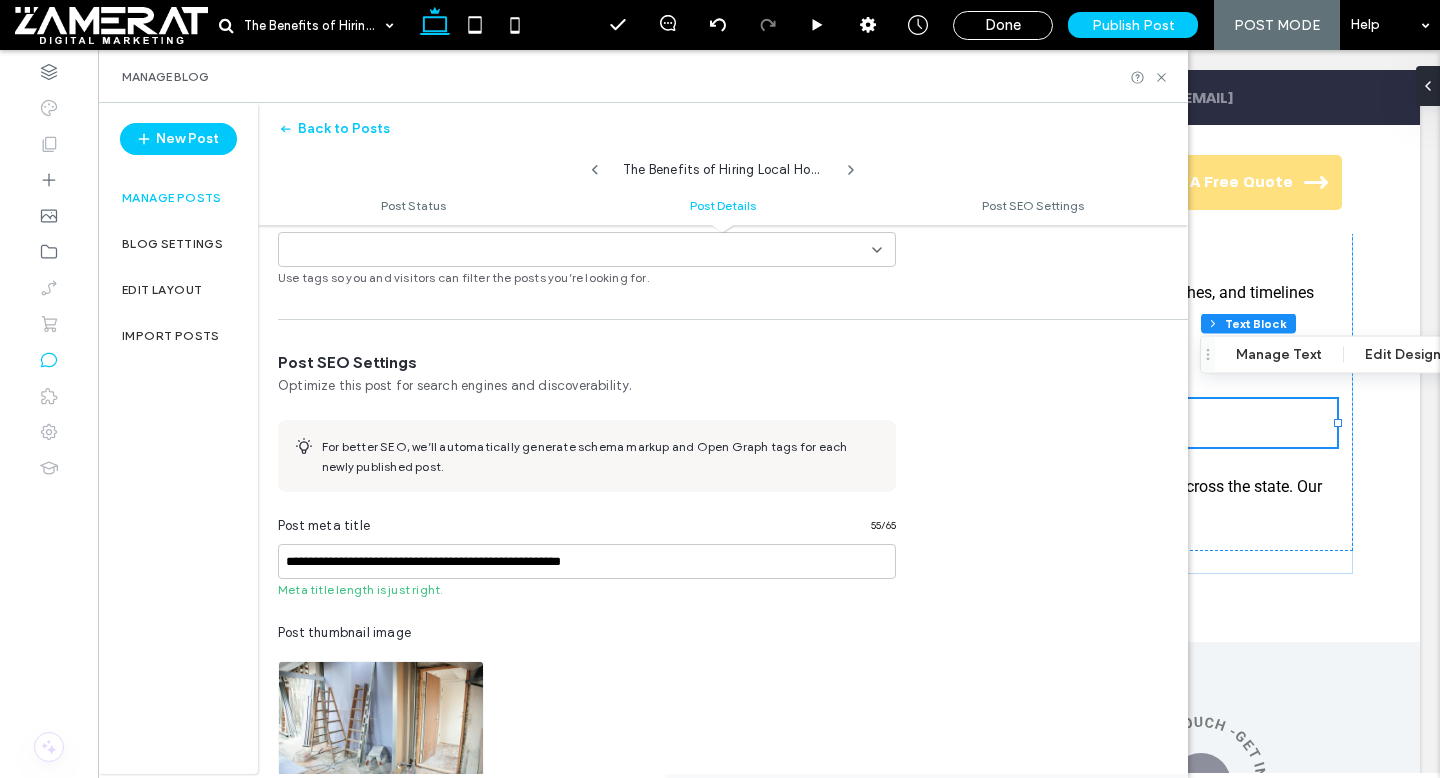 click on "Post meta title 55 / 65" at bounding box center [587, 530] 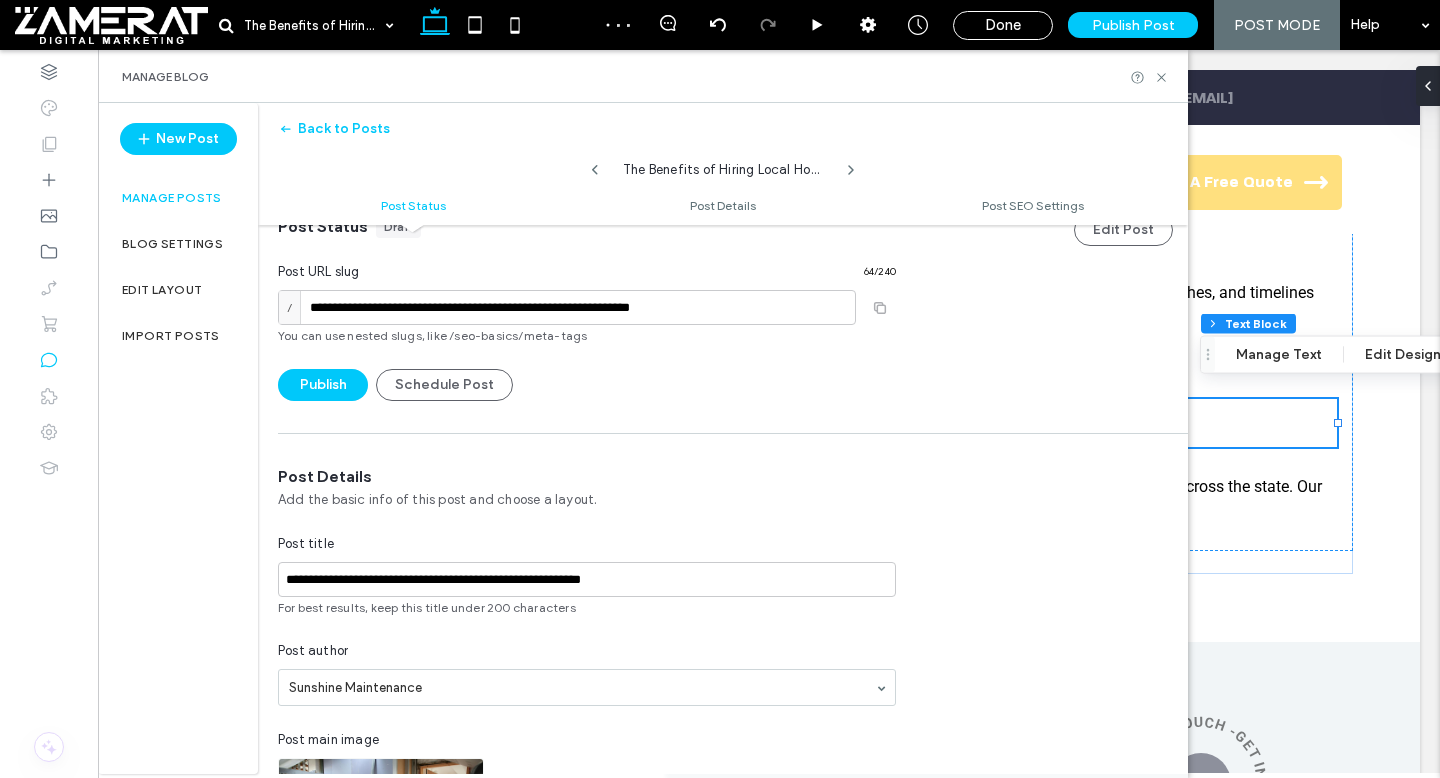 scroll, scrollTop: 0, scrollLeft: 0, axis: both 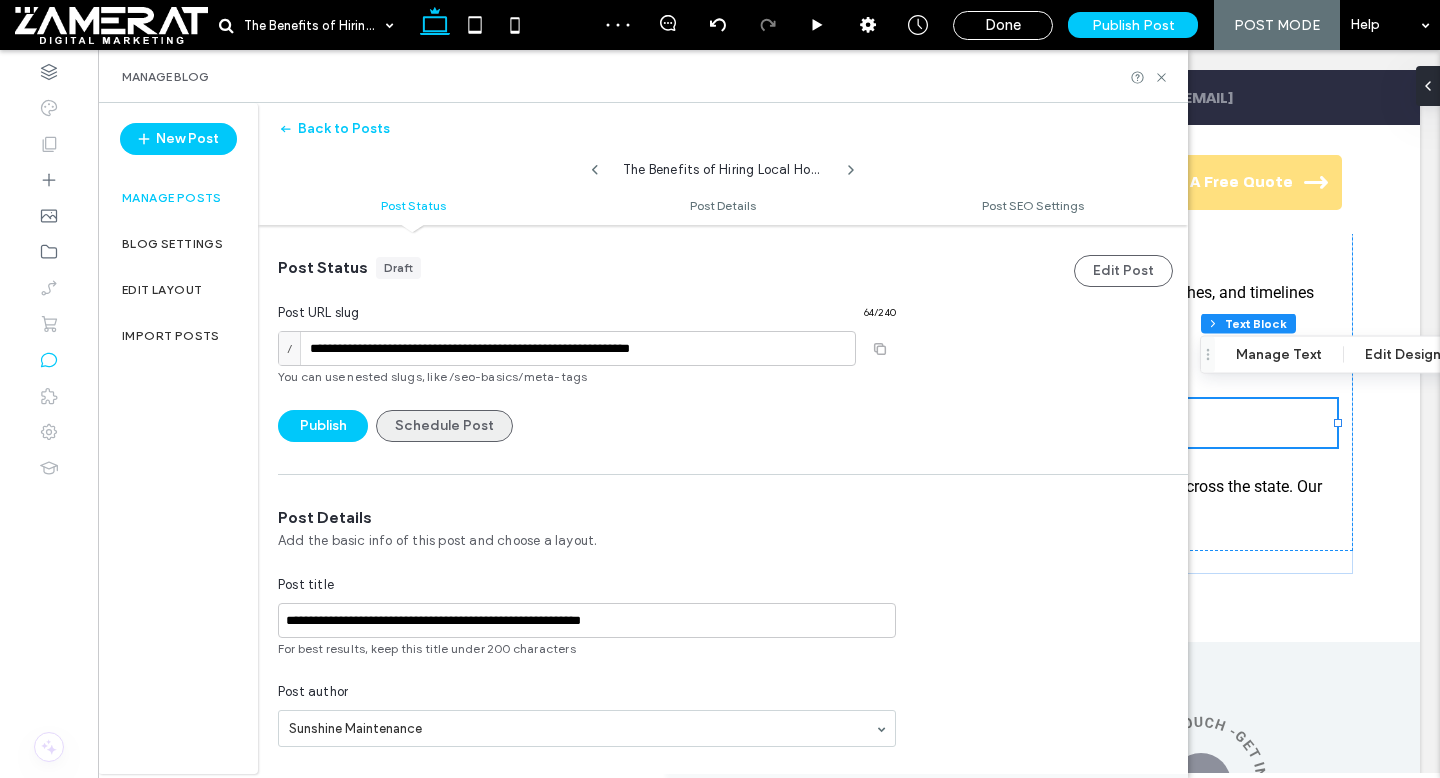 click on "Schedule Post" at bounding box center [444, 426] 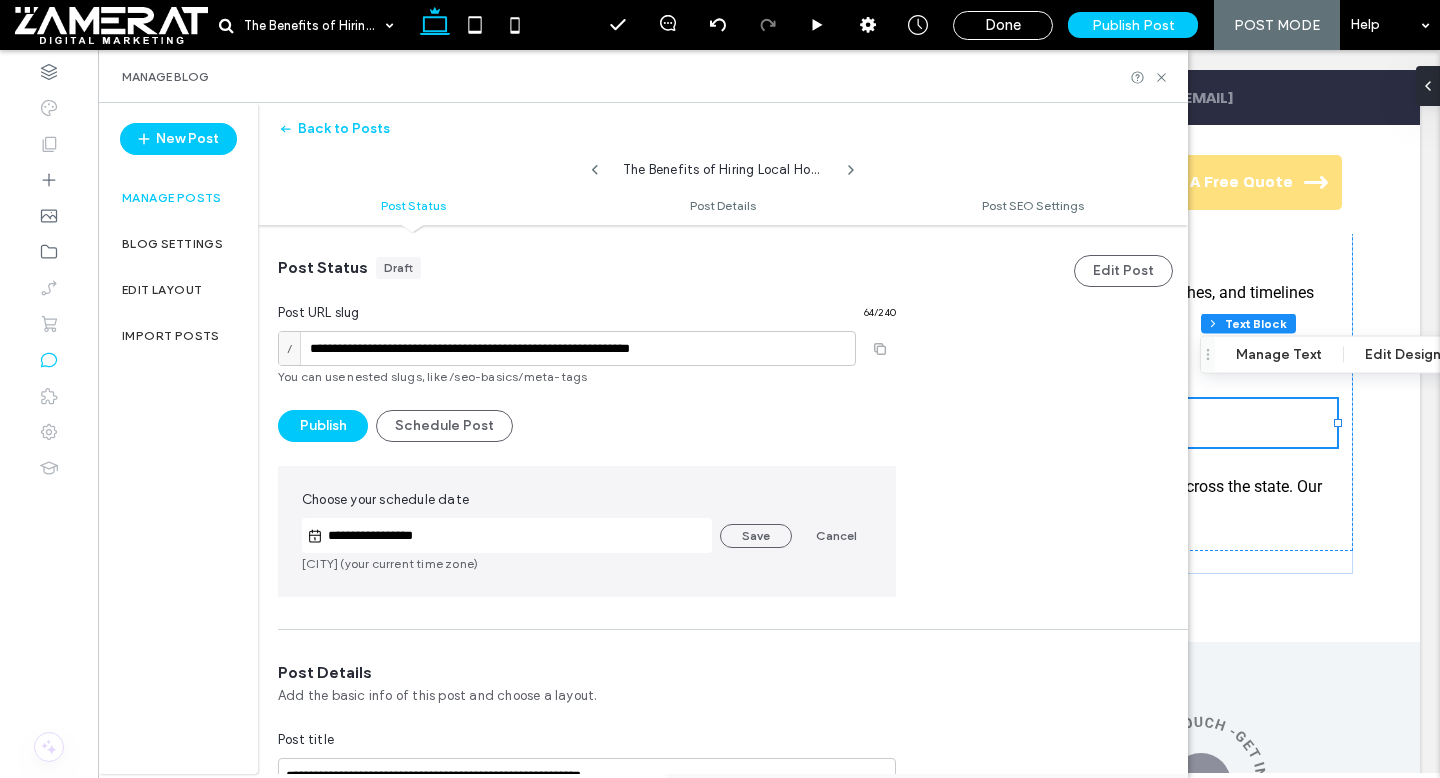 click on "**********" at bounding box center [517, 536] 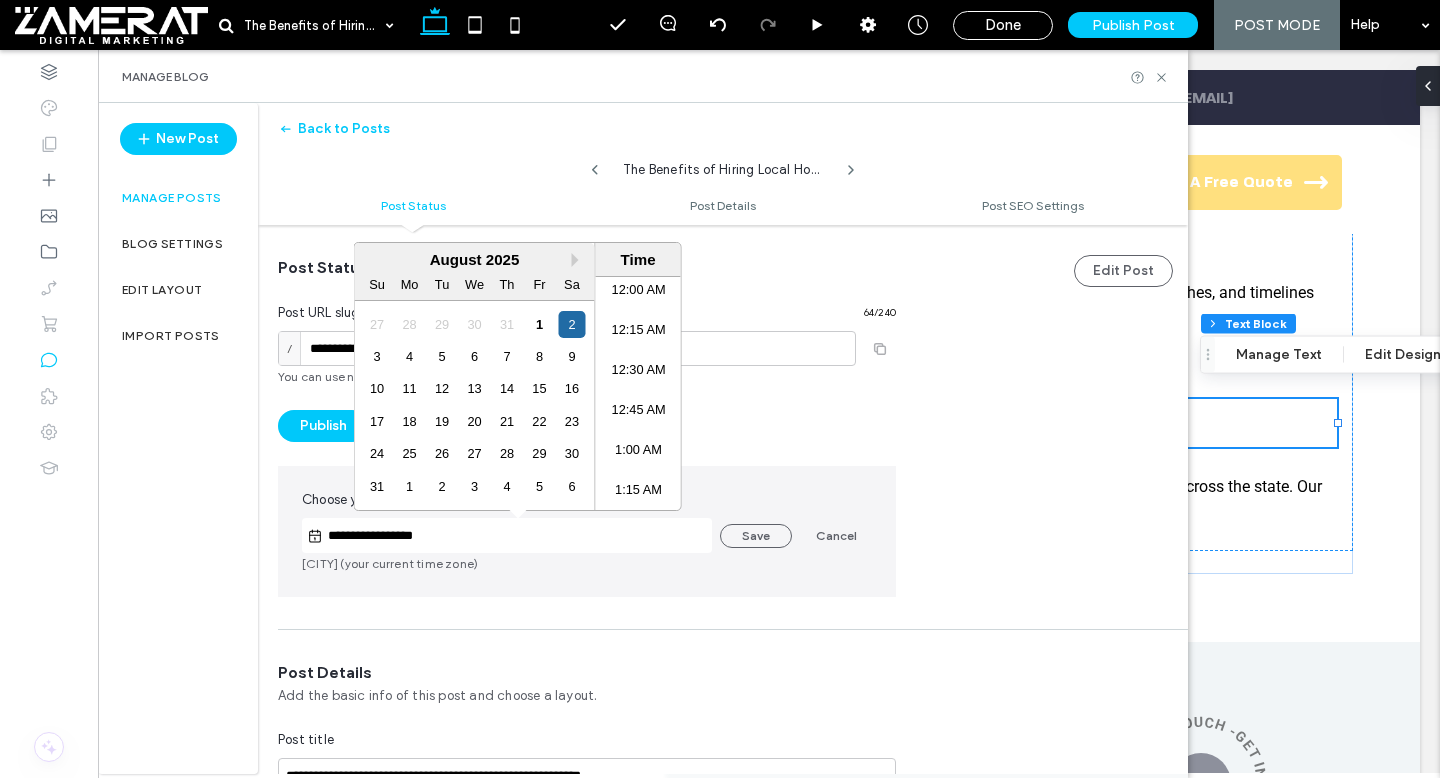 scroll, scrollTop: 2343, scrollLeft: 0, axis: vertical 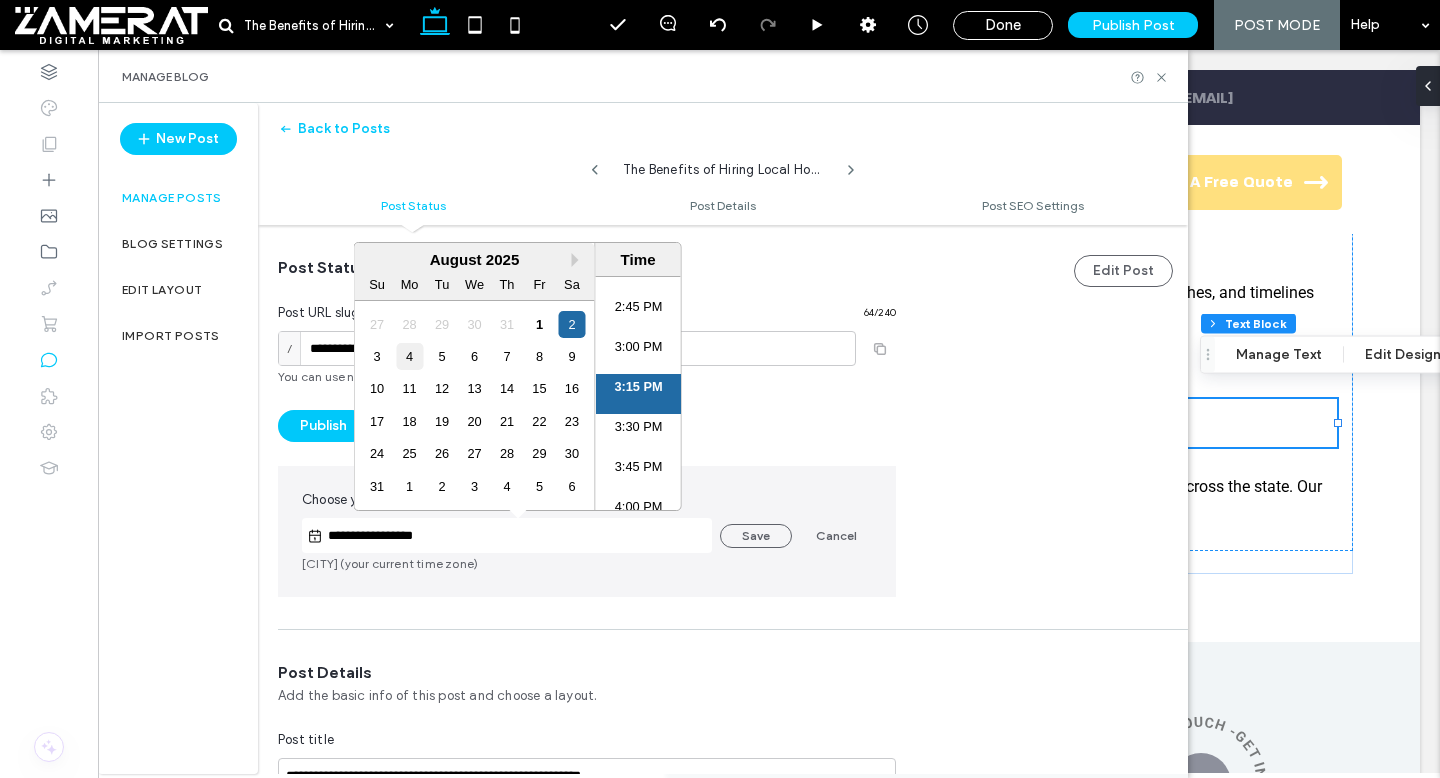 click on "4" at bounding box center [409, 356] 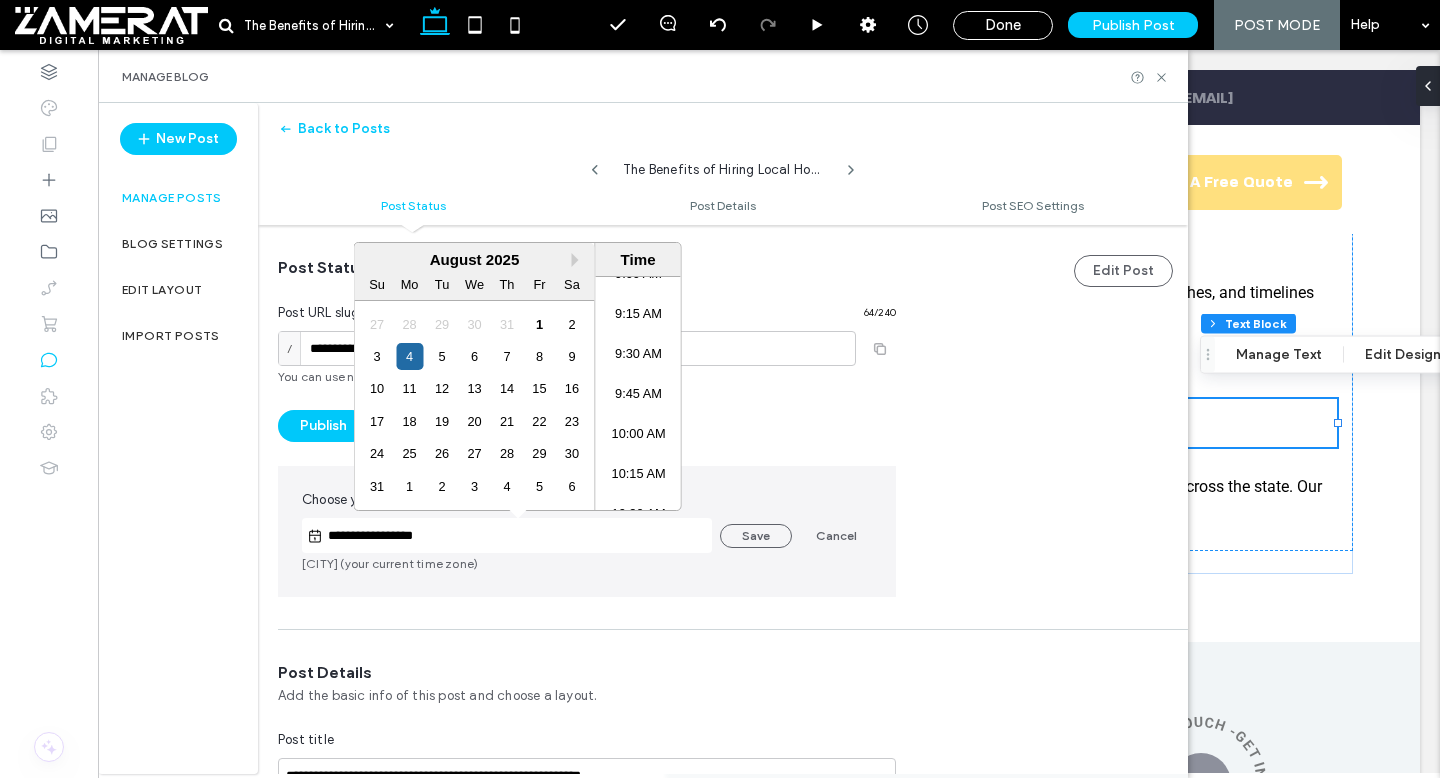 scroll, scrollTop: 1422, scrollLeft: 0, axis: vertical 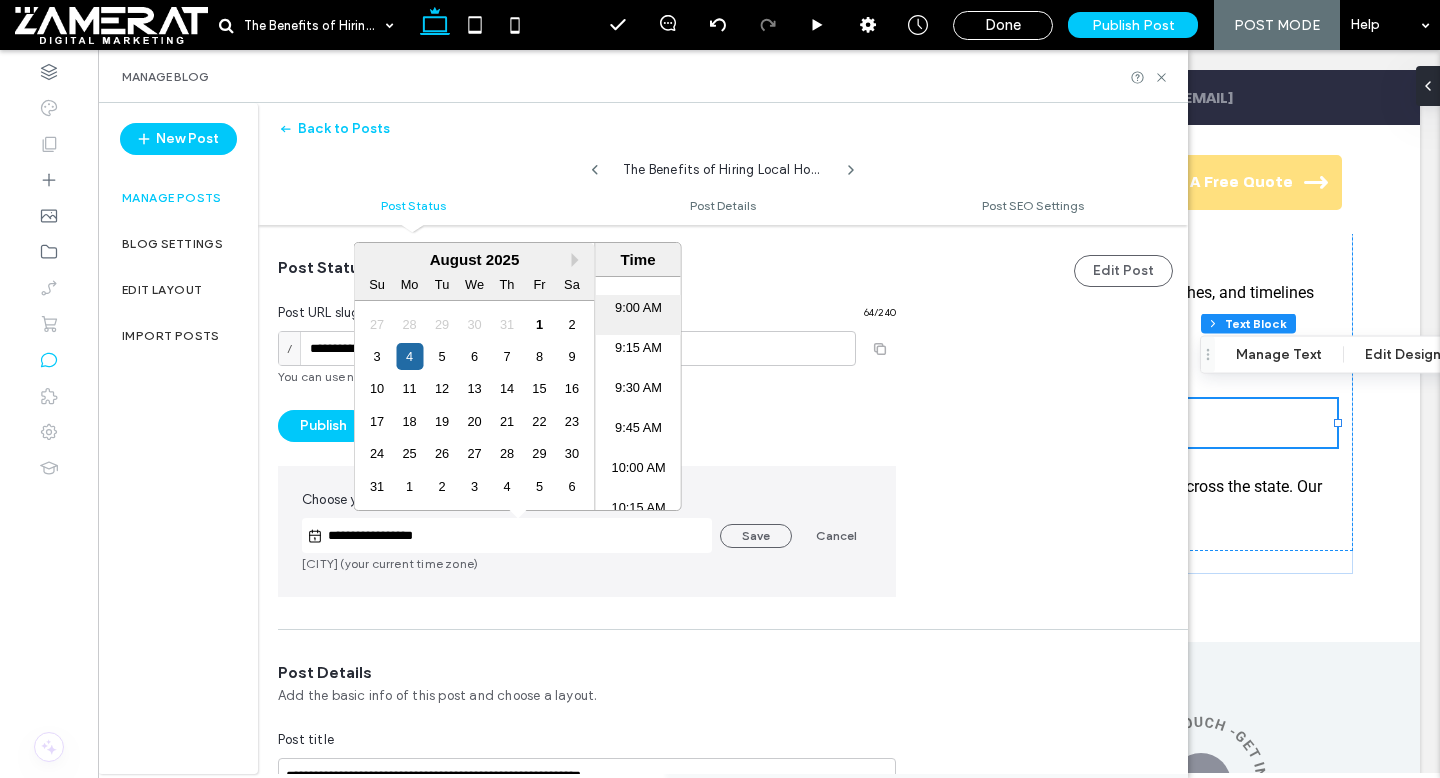 click on "9:00 AM" at bounding box center [638, 315] 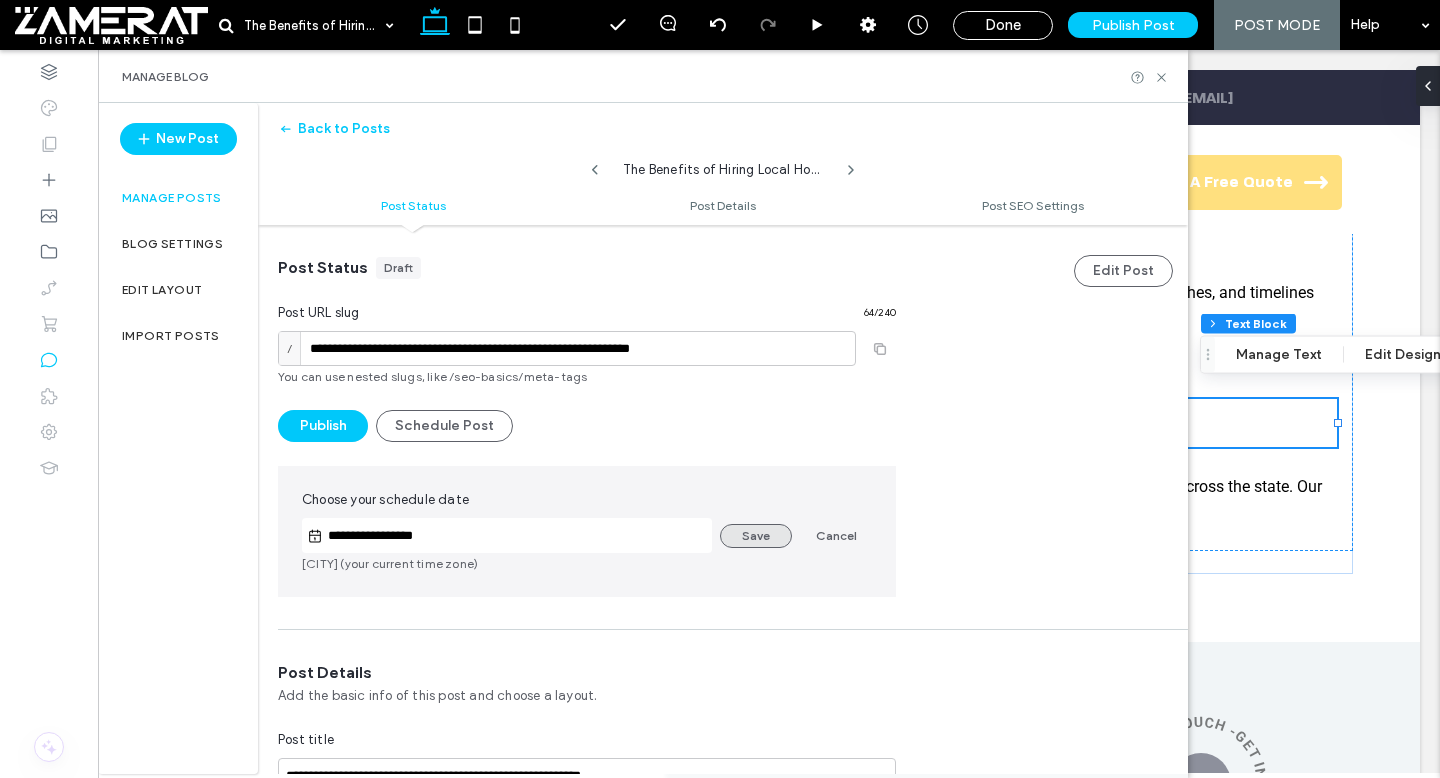 click on "Save" at bounding box center [756, 536] 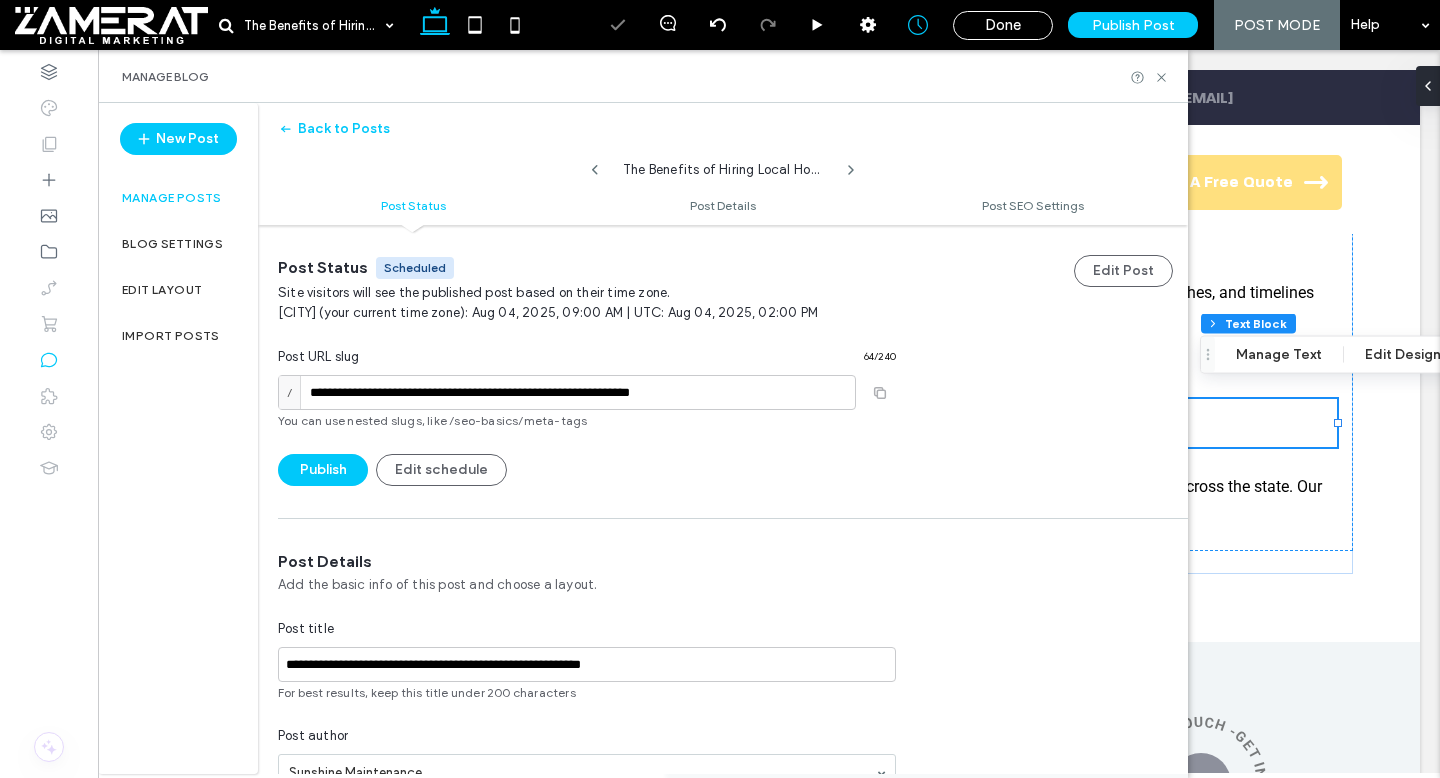 click on "Manage posts" at bounding box center (172, 198) 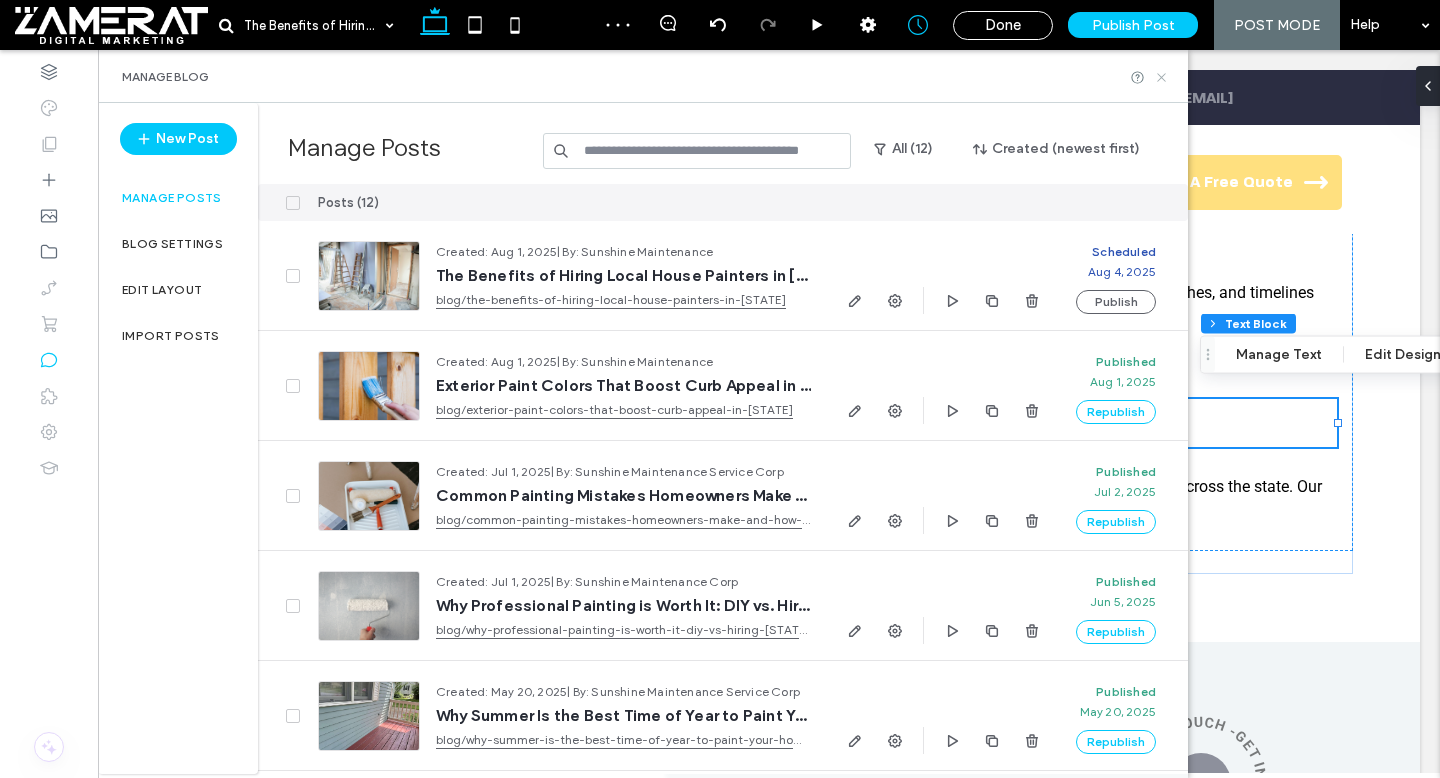 click 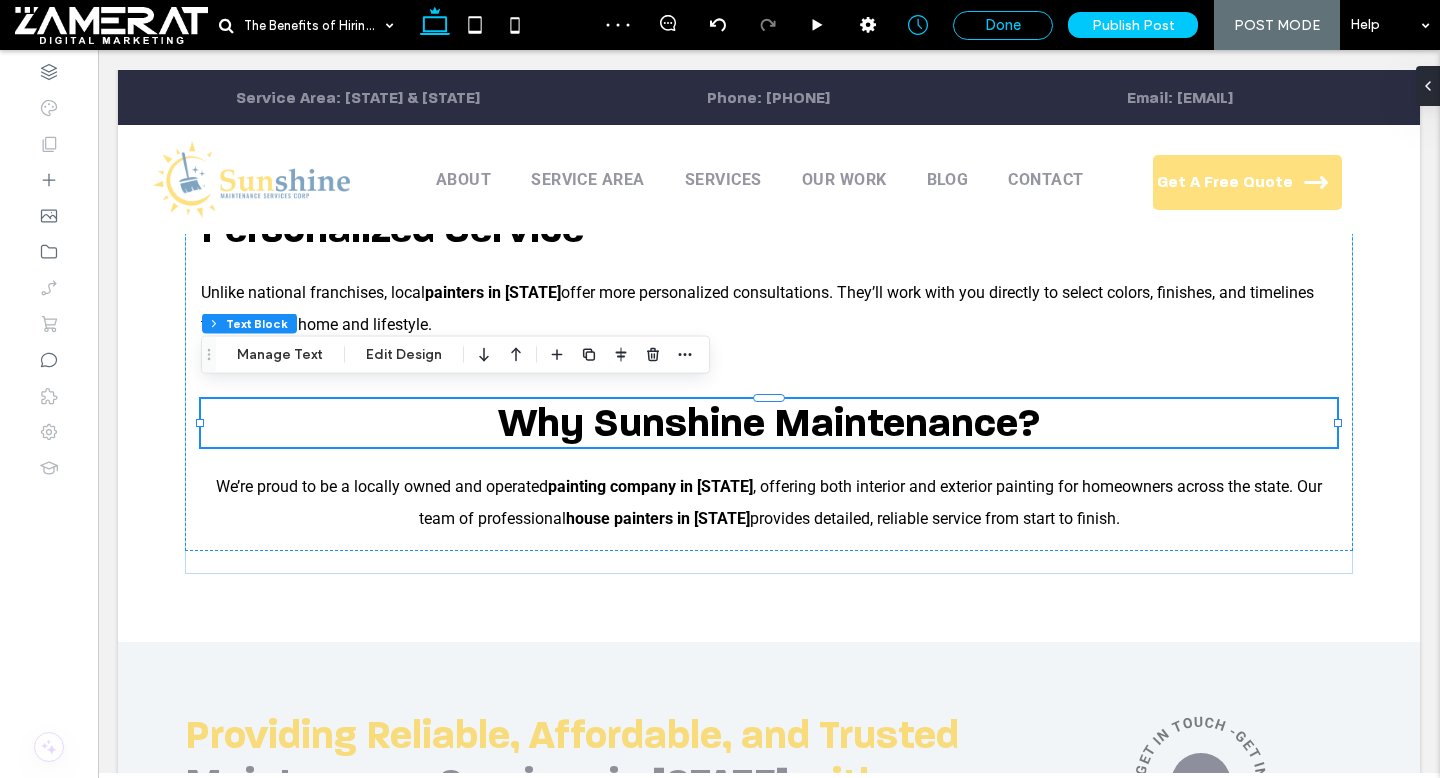 click on "Done" at bounding box center (1003, 25) 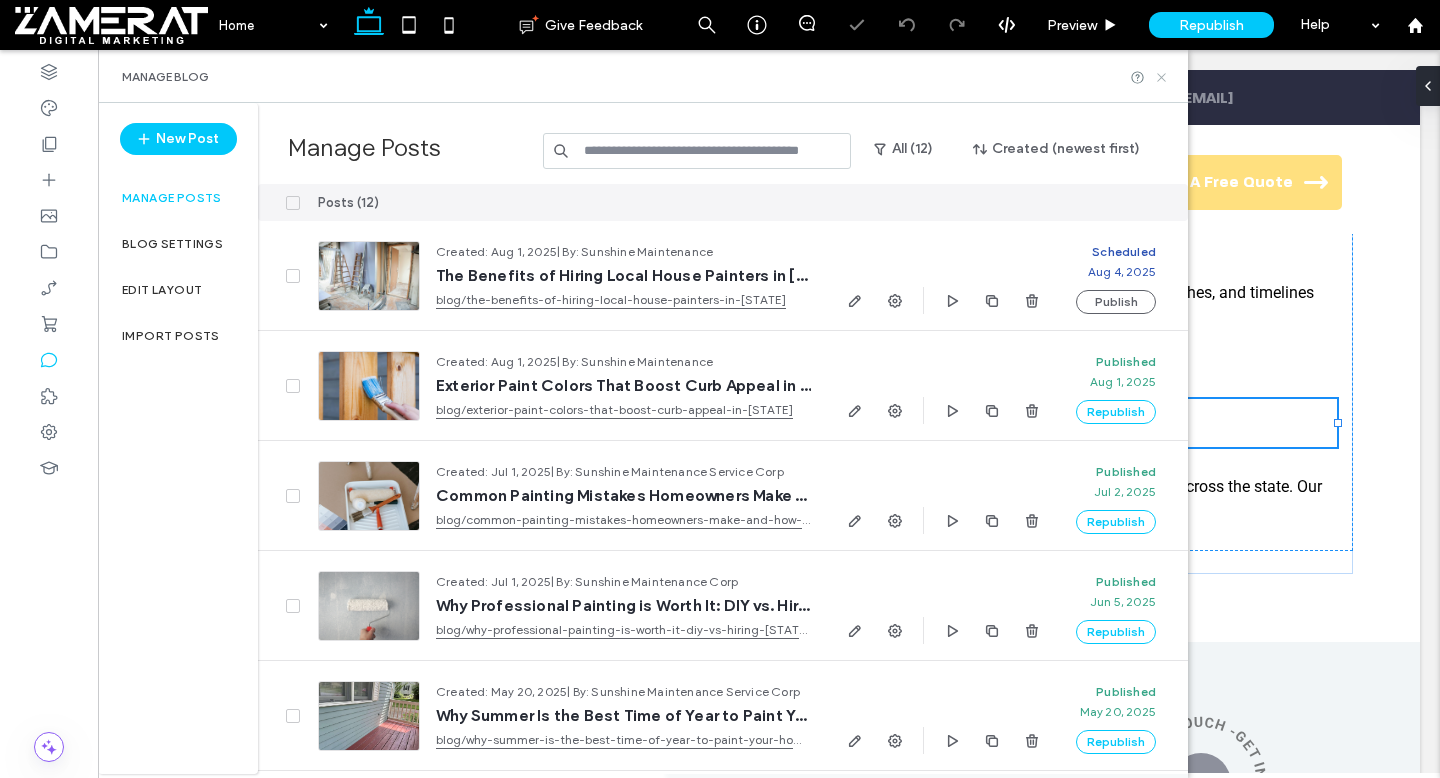 click 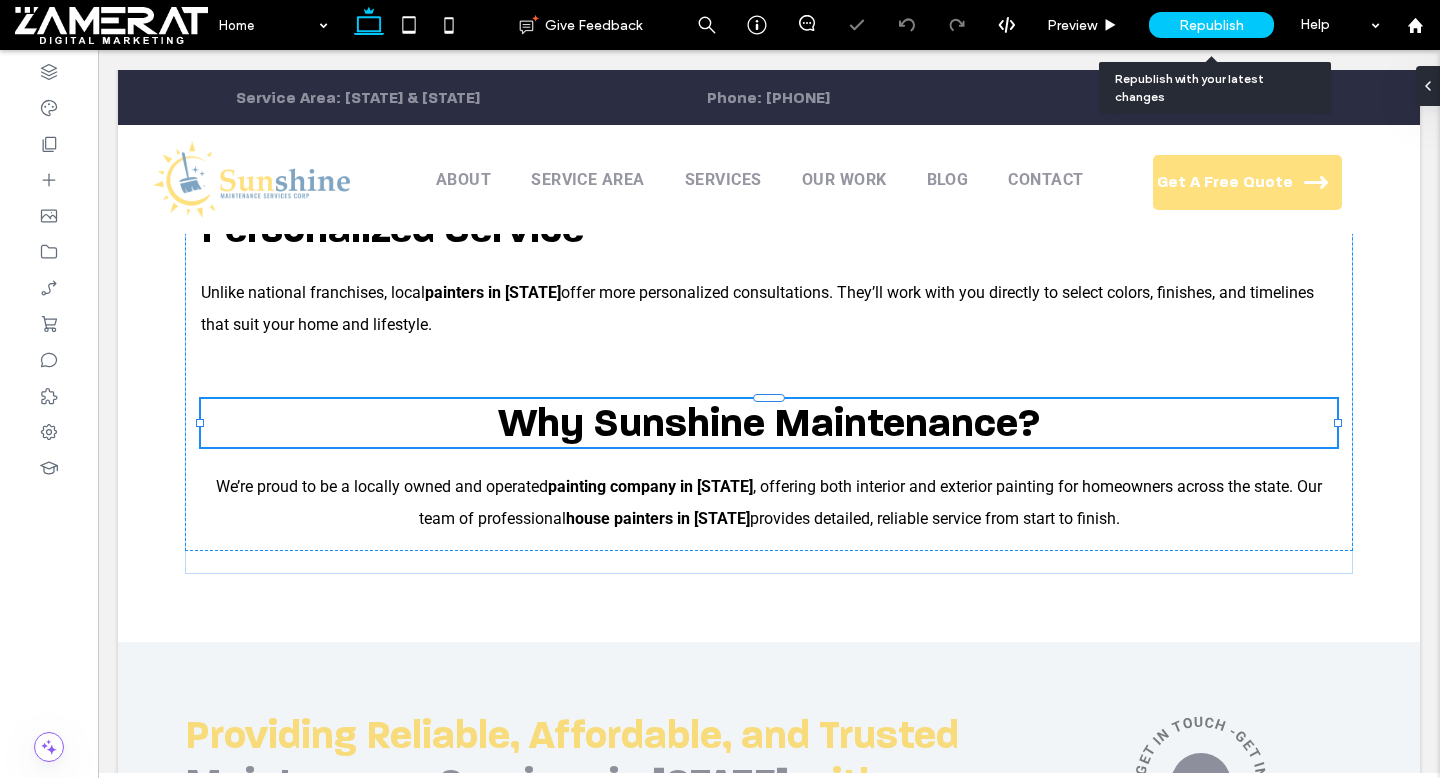 click on "Republish" at bounding box center (1211, 25) 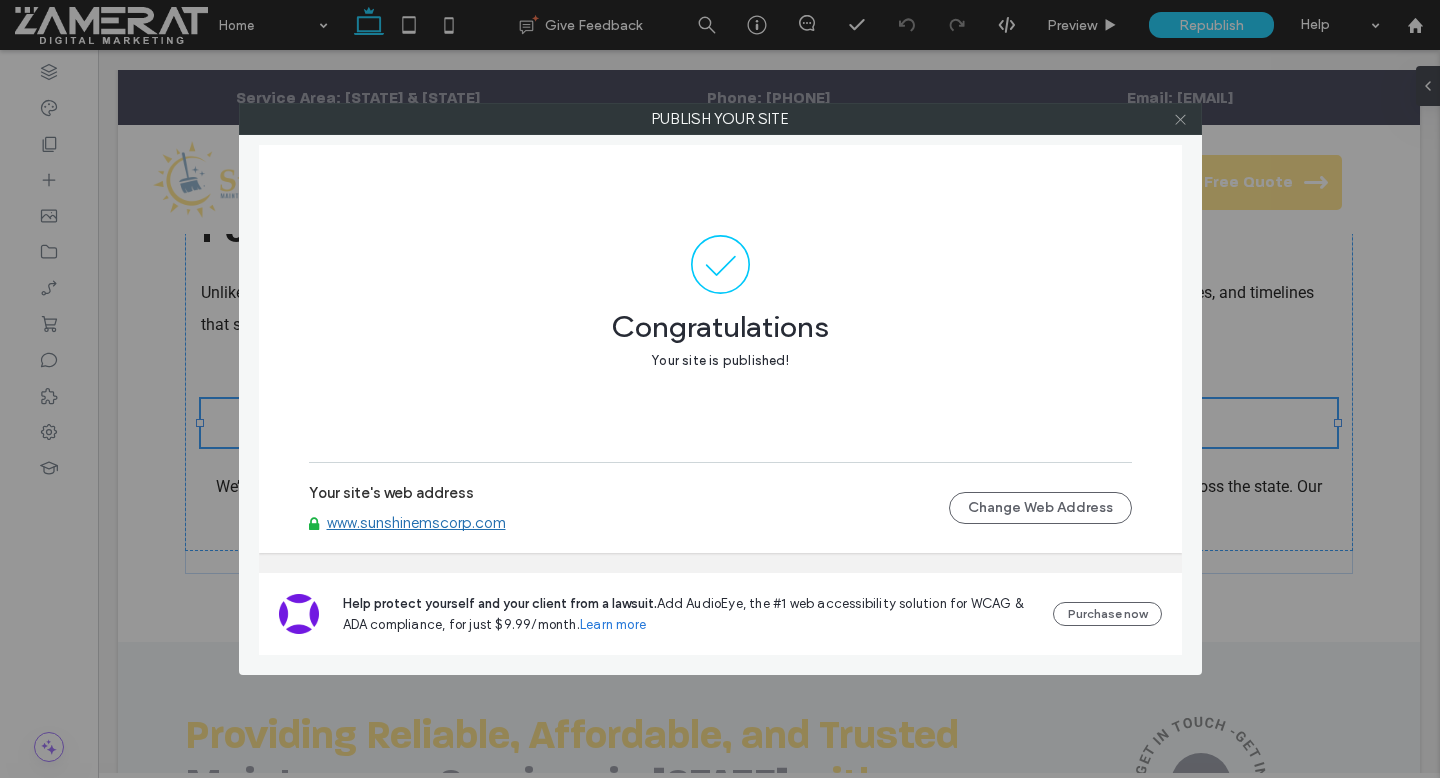 click 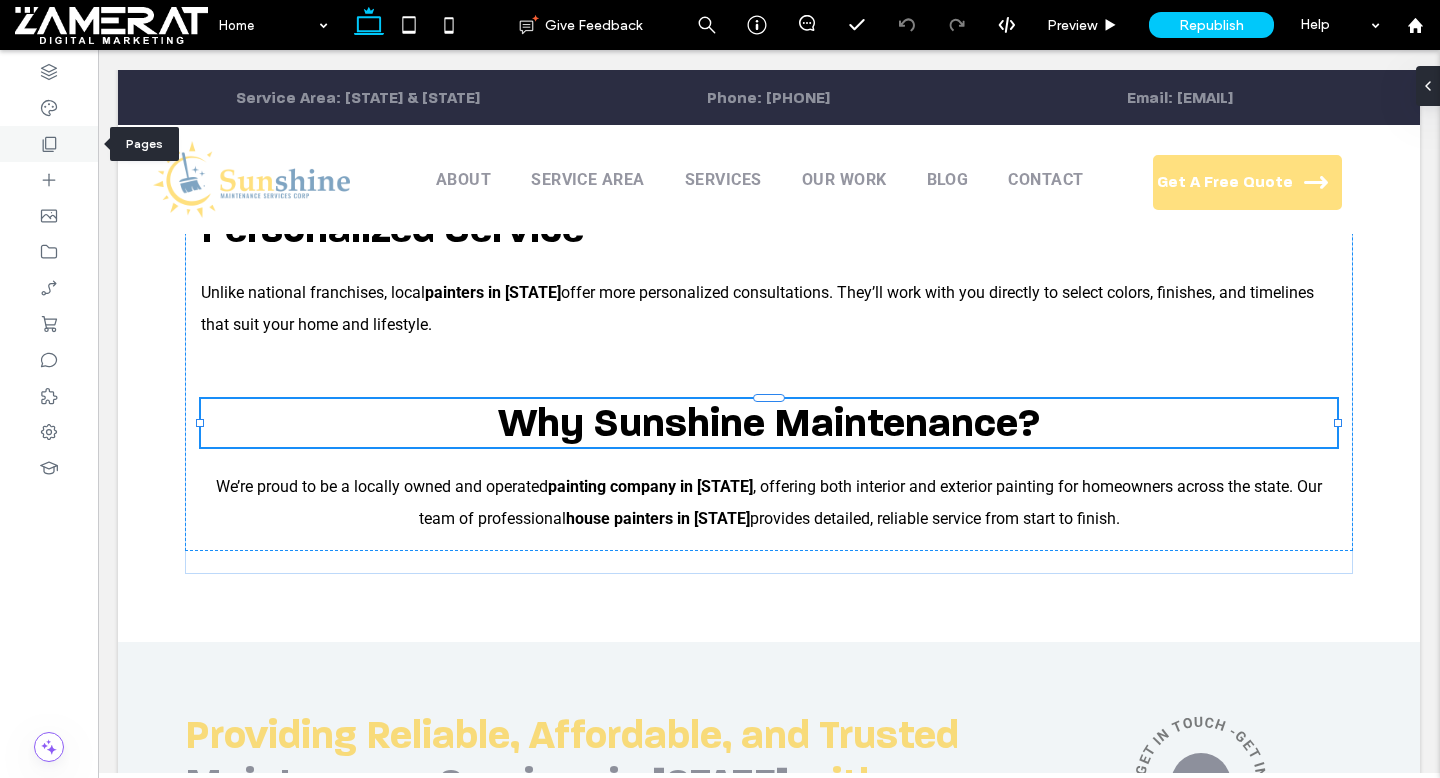 click at bounding box center (49, 144) 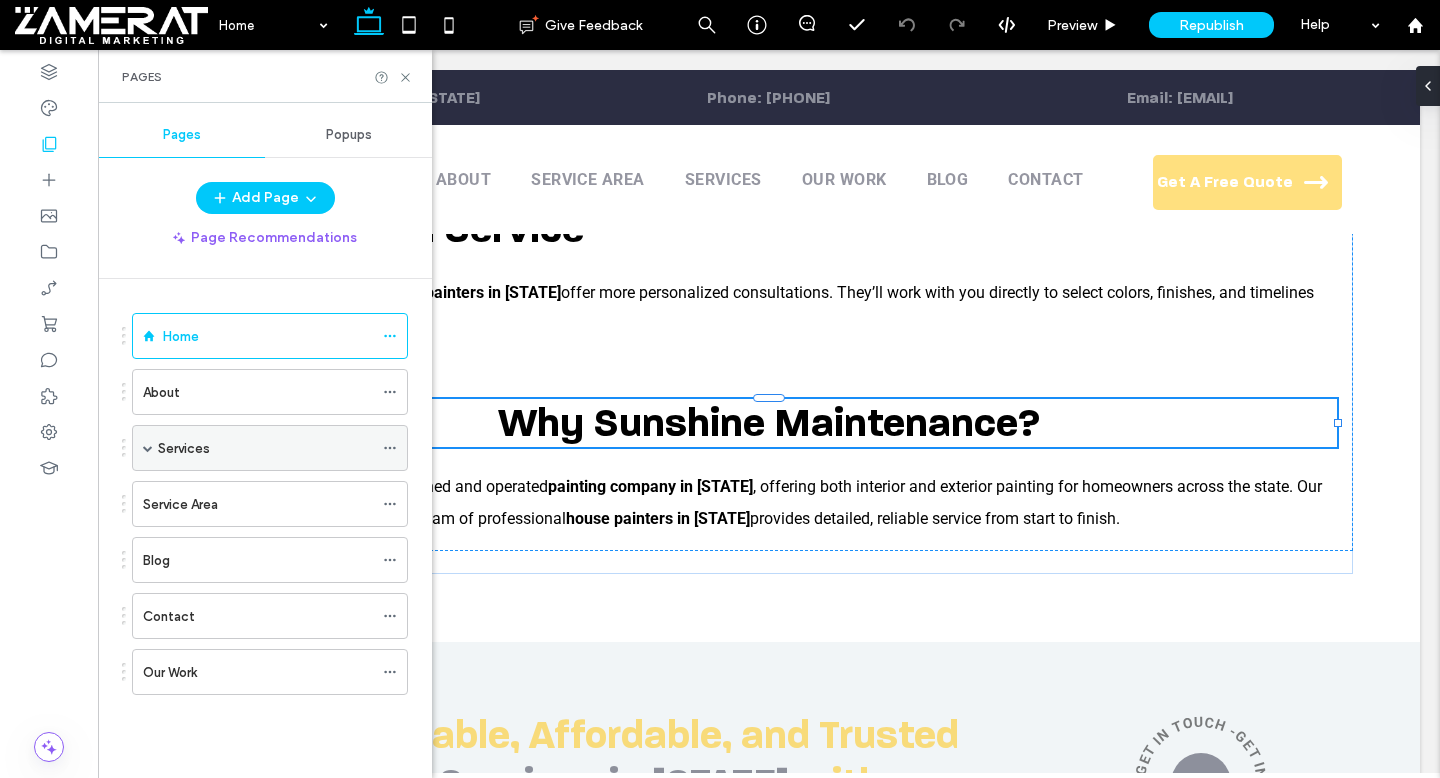 click at bounding box center [148, 448] 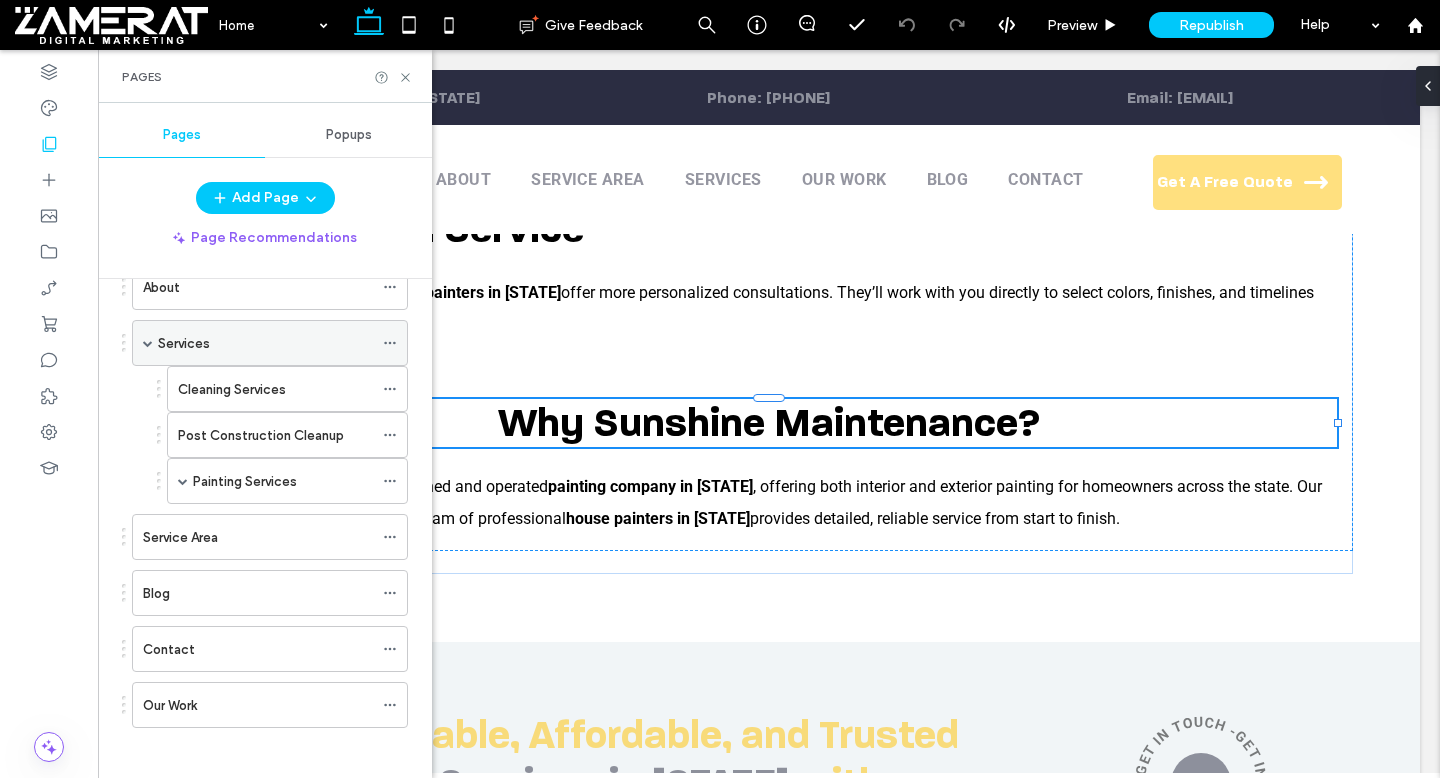 scroll, scrollTop: 115, scrollLeft: 0, axis: vertical 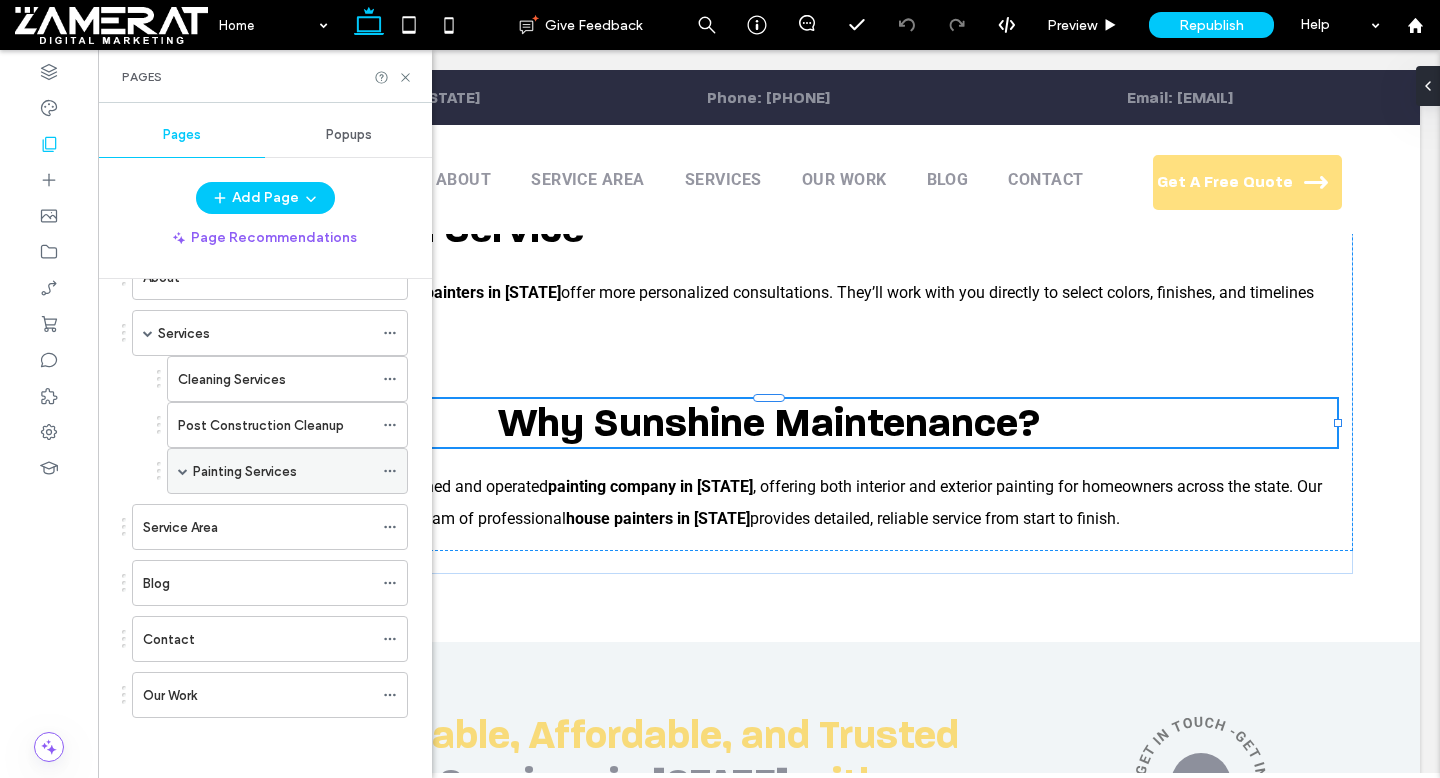 click at bounding box center (183, 471) 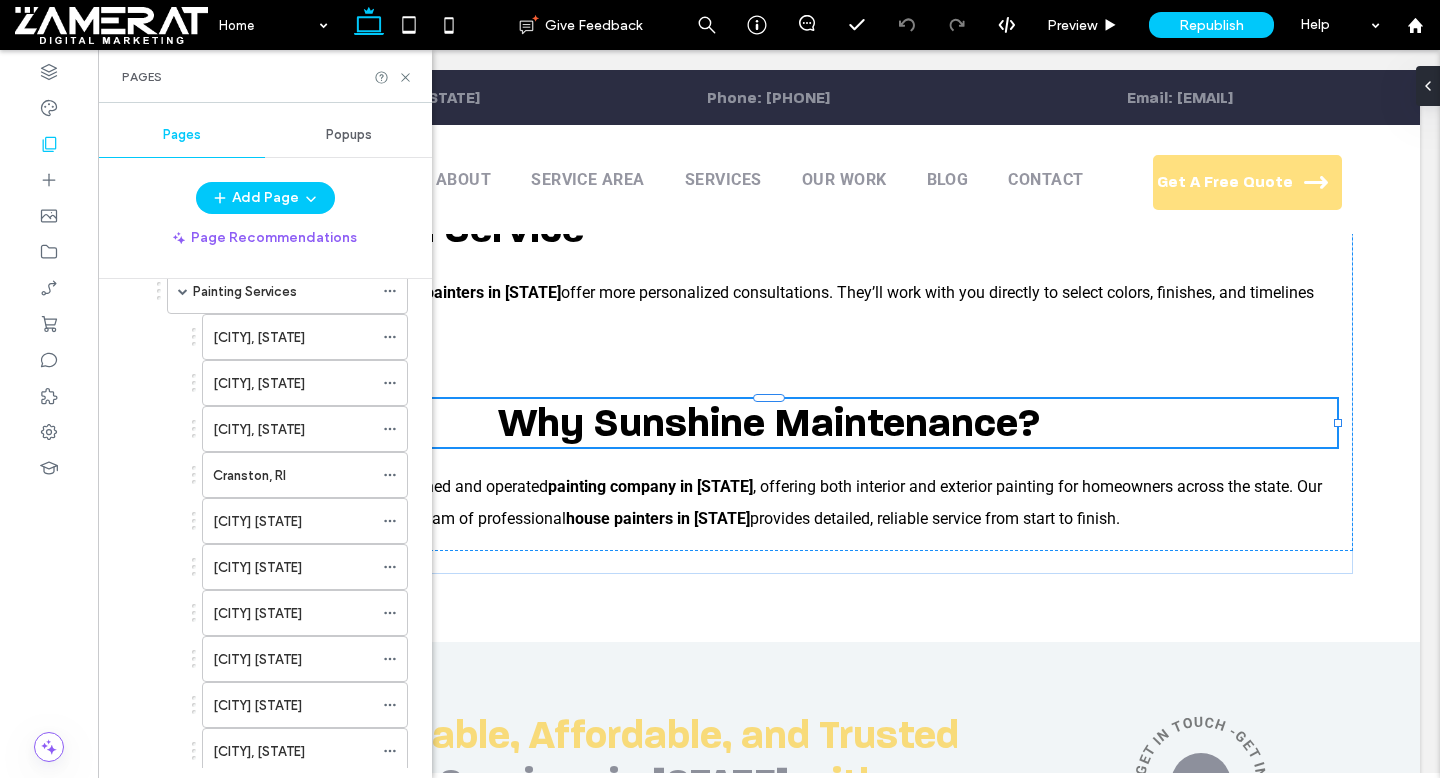 scroll, scrollTop: 300, scrollLeft: 0, axis: vertical 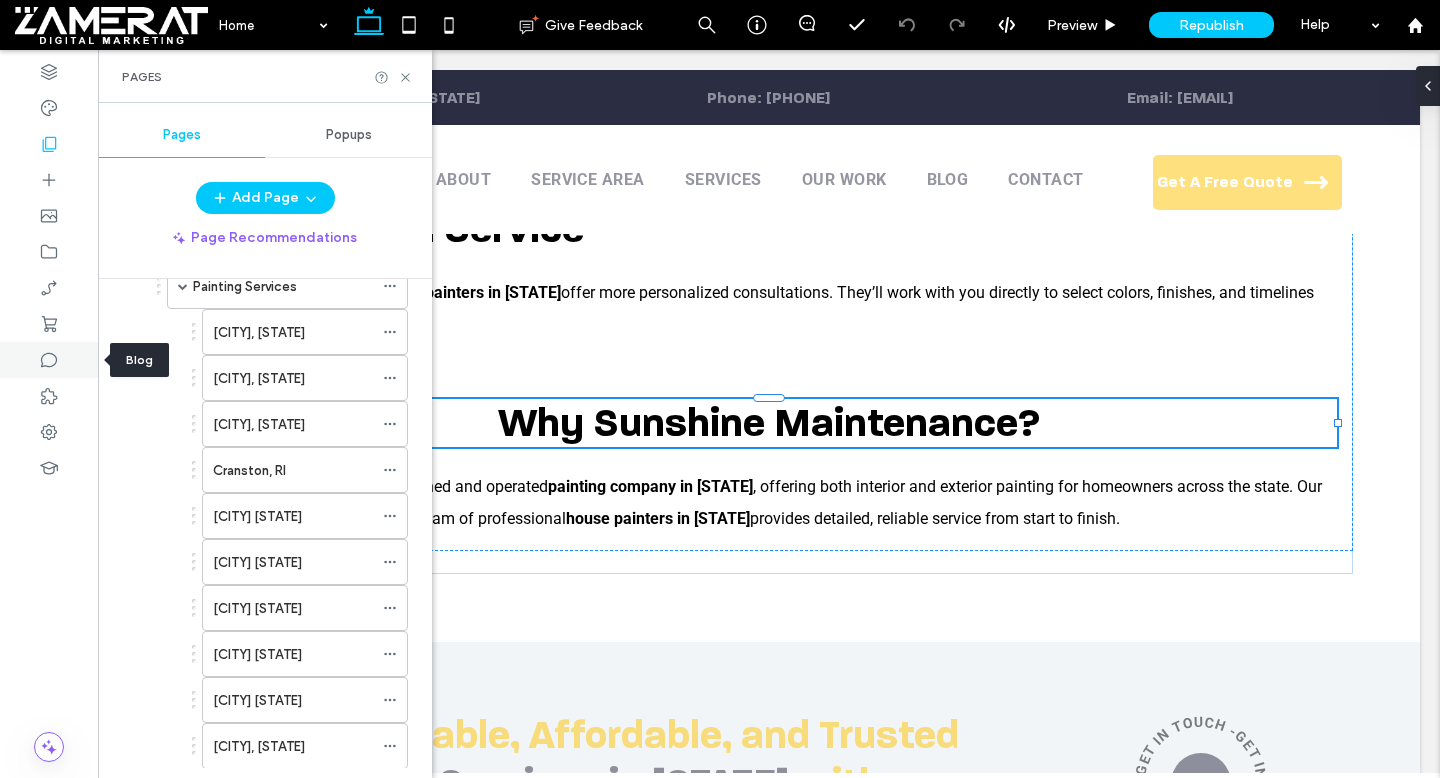 click at bounding box center (49, 360) 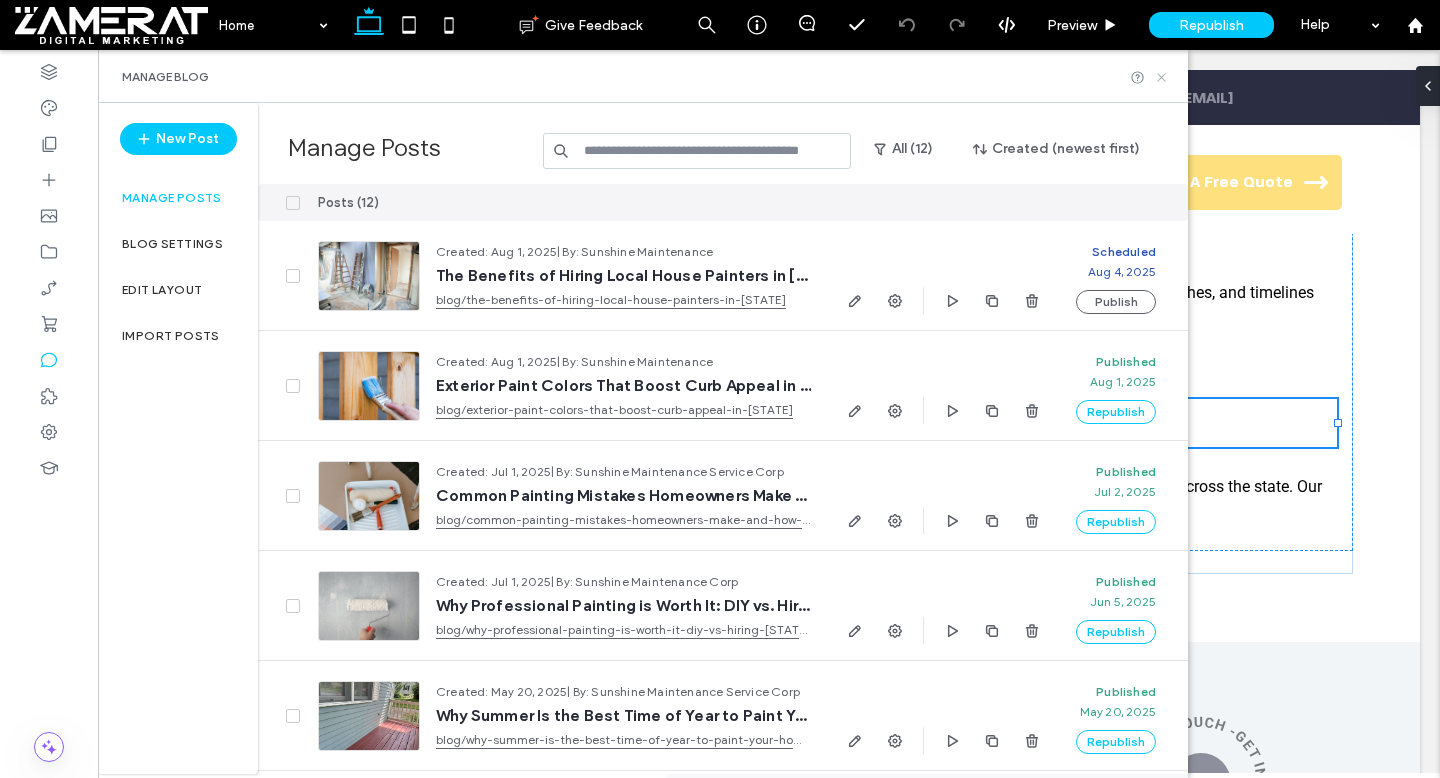 click 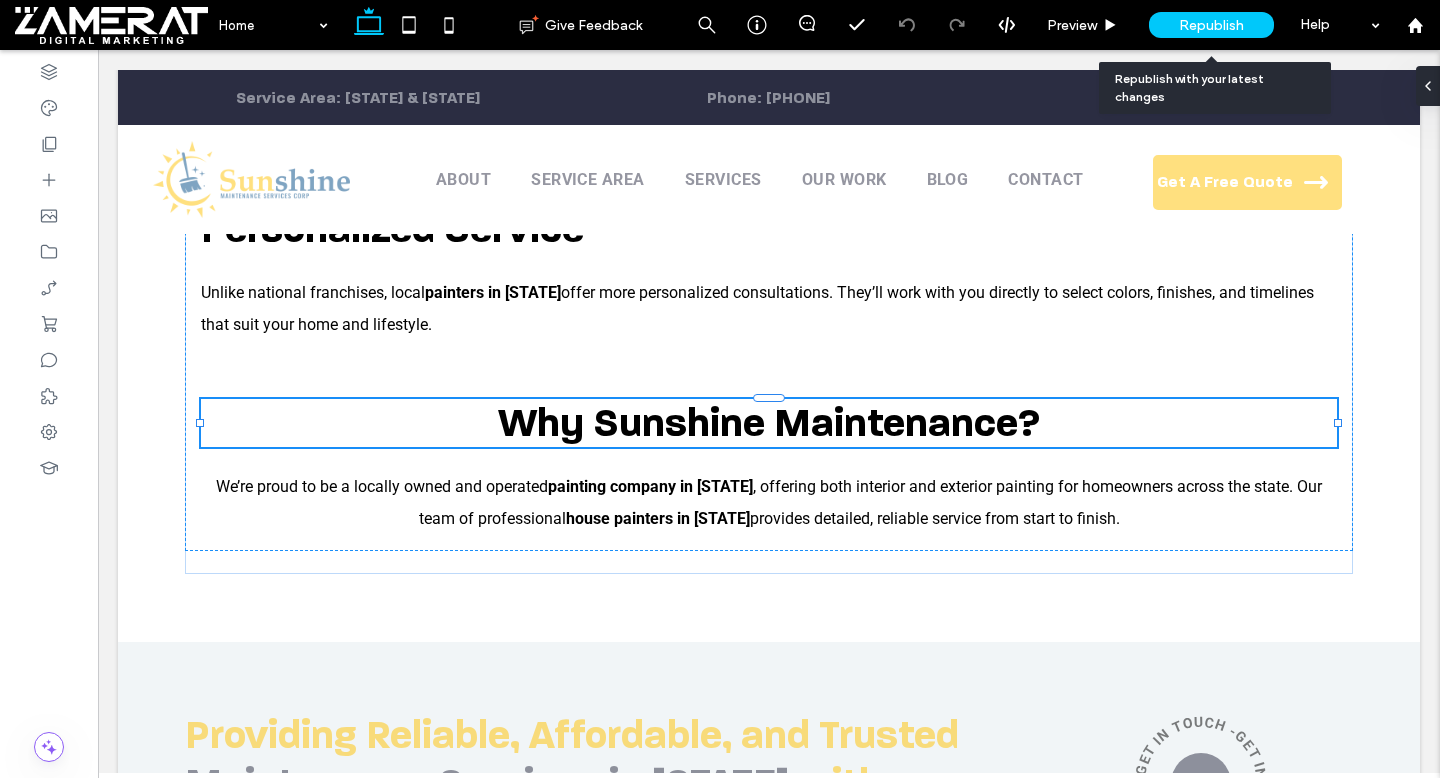 click on "Republish" at bounding box center [1211, 25] 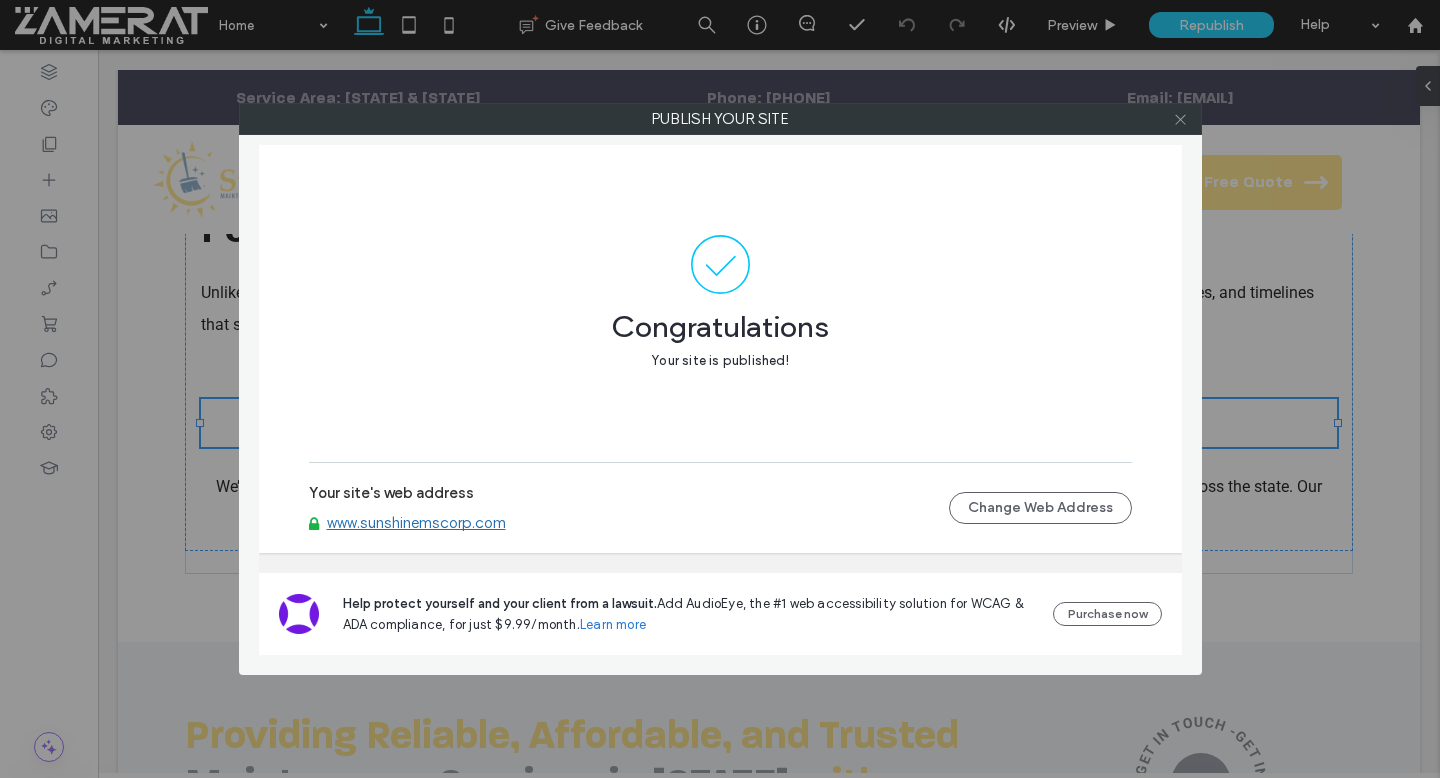 click 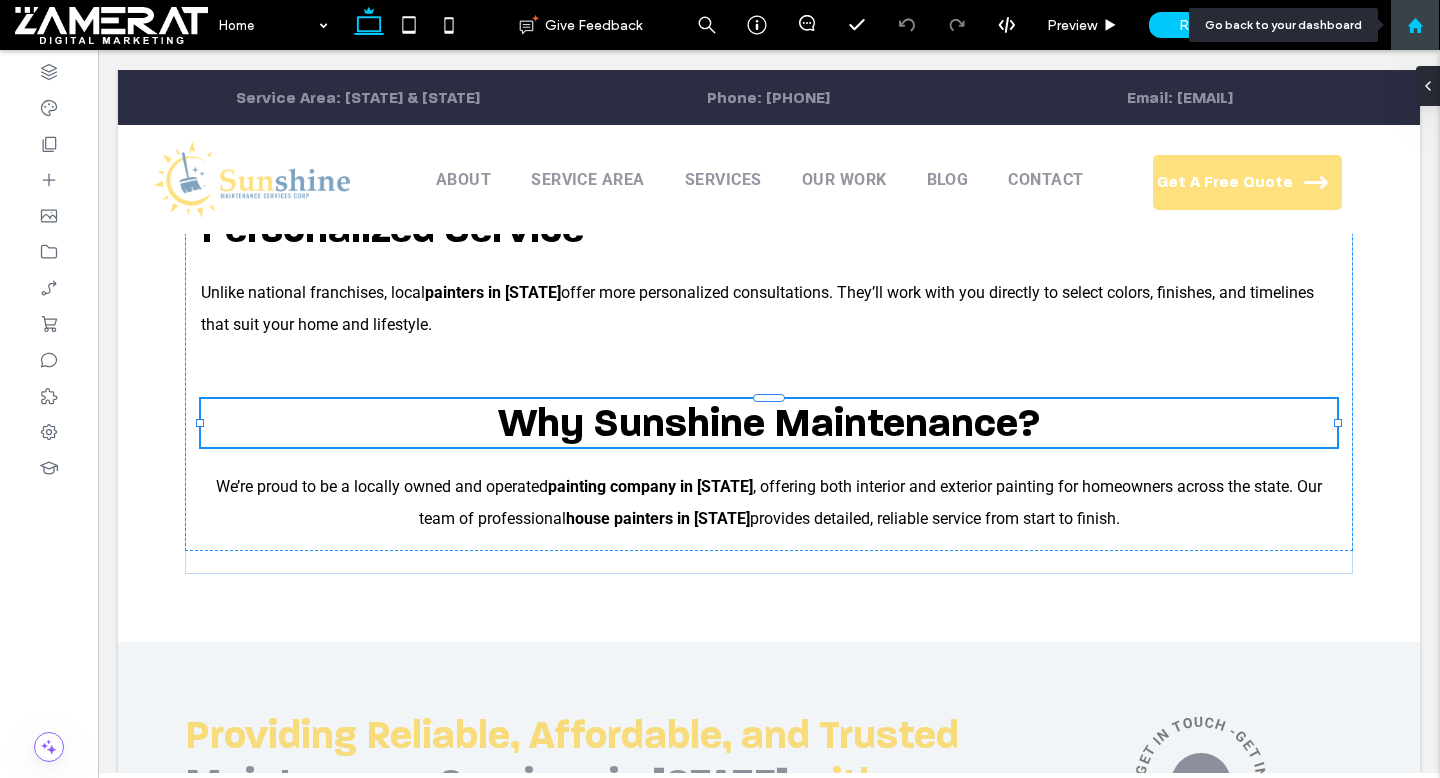 click 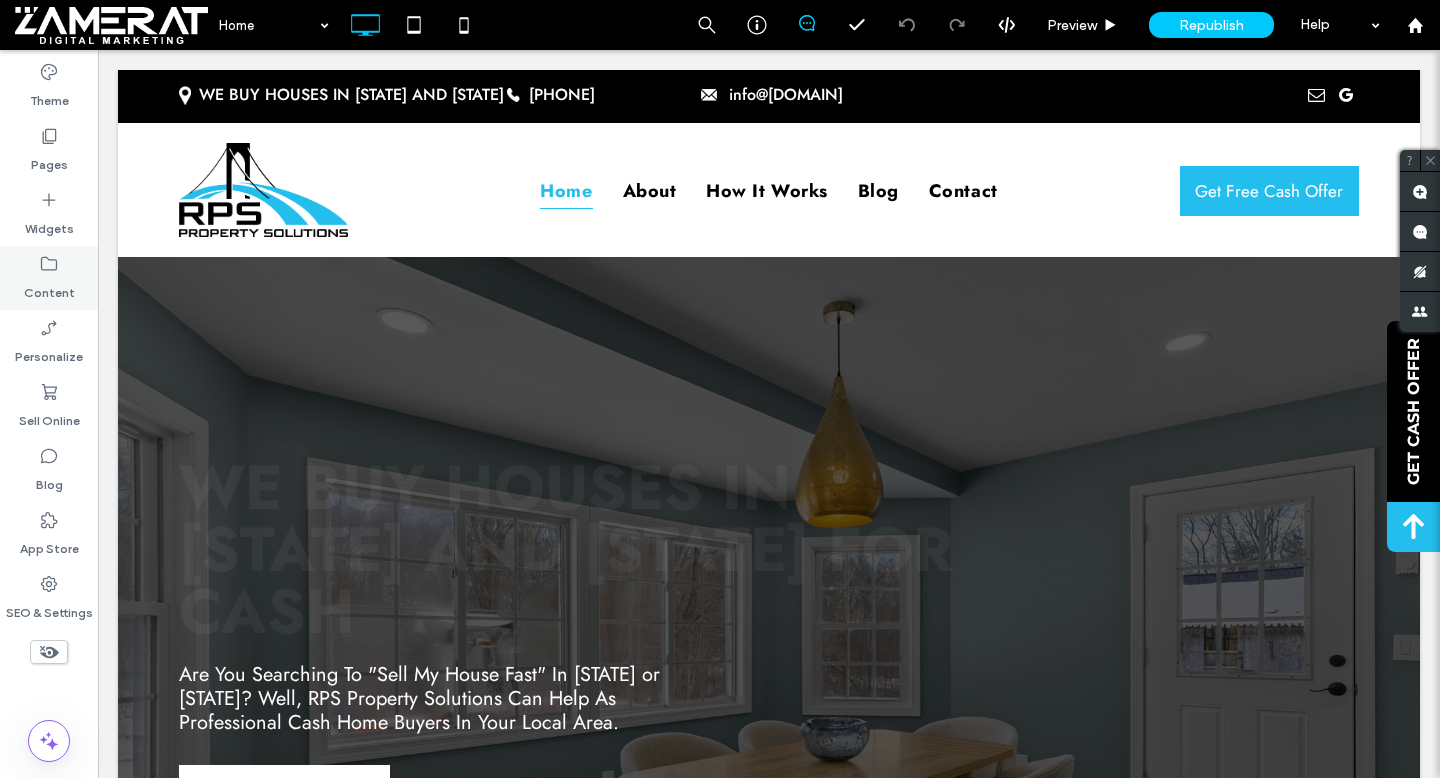 scroll, scrollTop: 0, scrollLeft: 0, axis: both 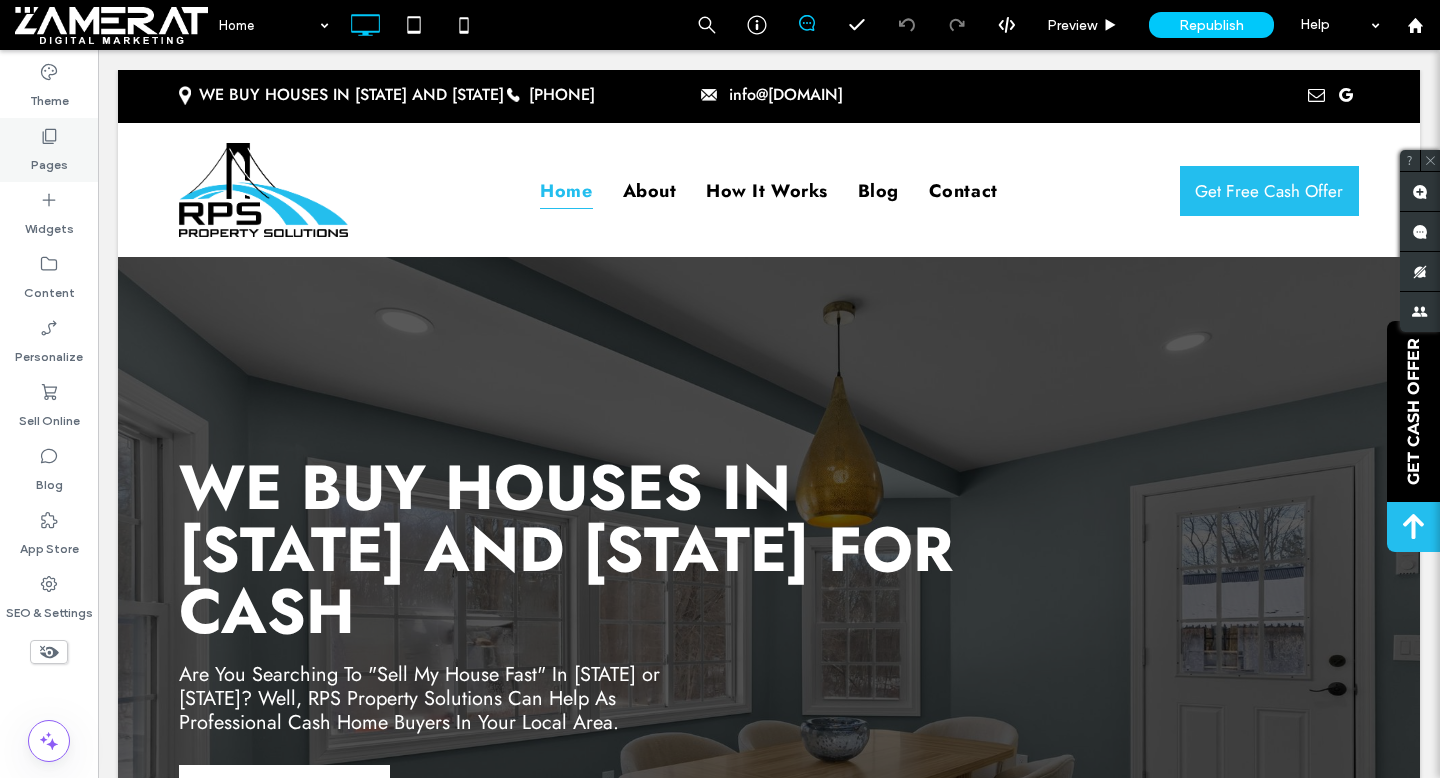 click on "Pages" at bounding box center (49, 150) 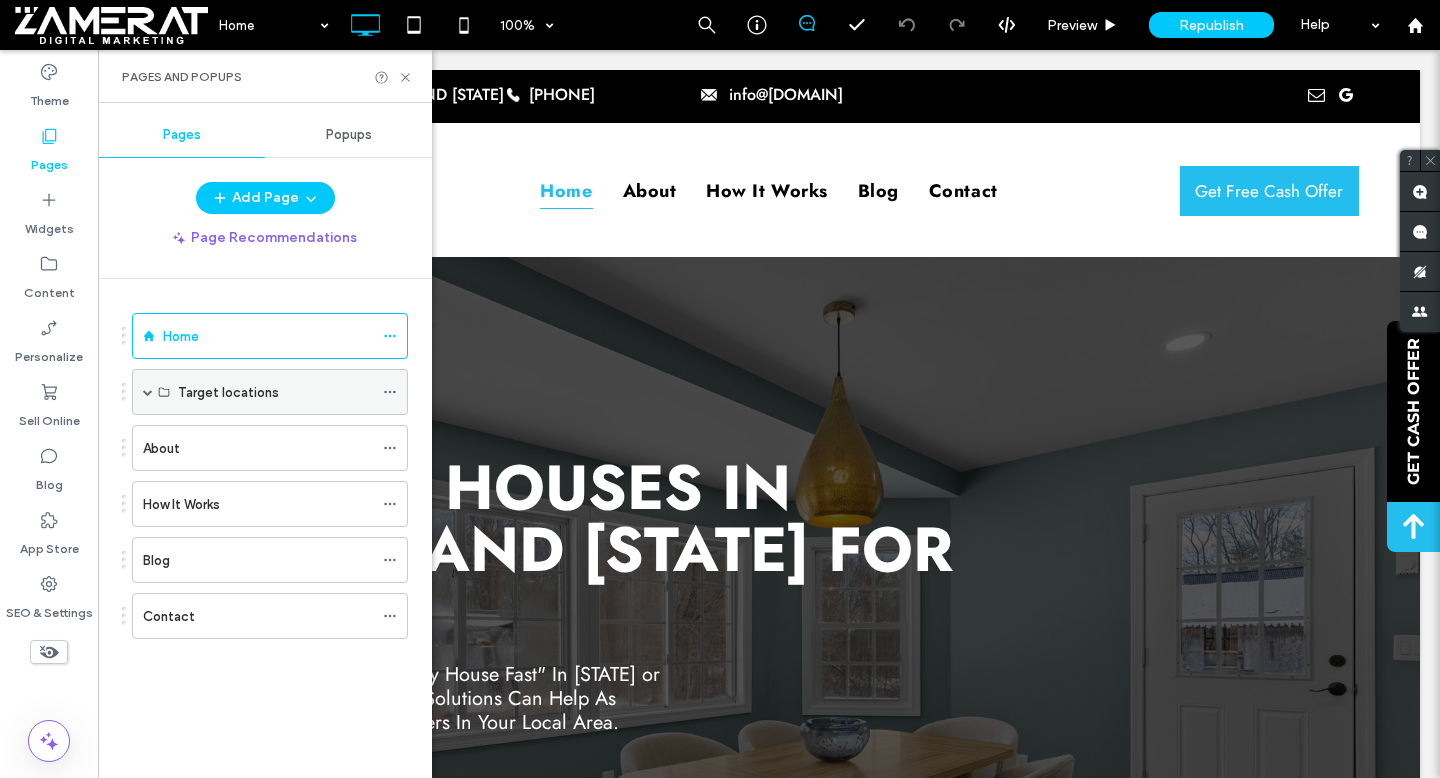 click at bounding box center [148, 392] 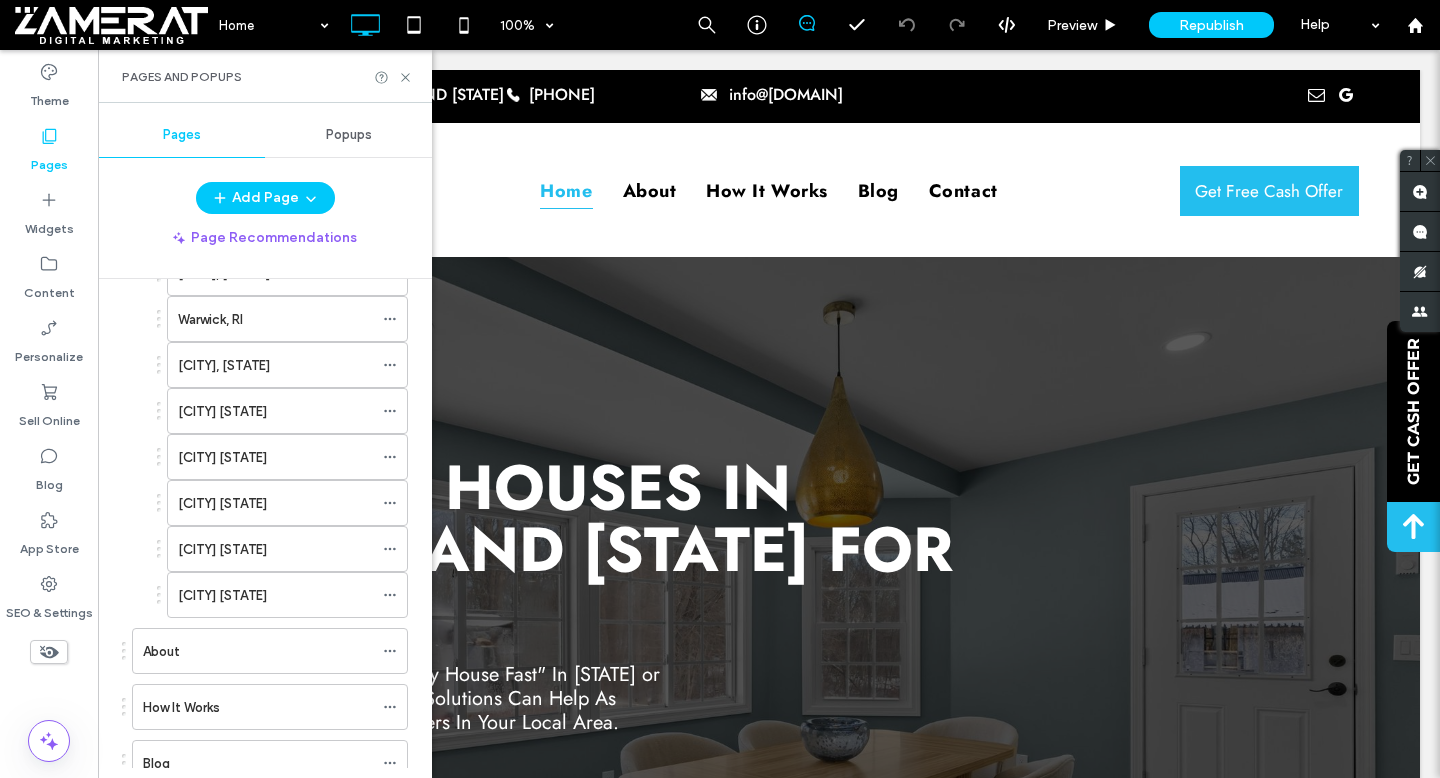 scroll, scrollTop: 482, scrollLeft: 0, axis: vertical 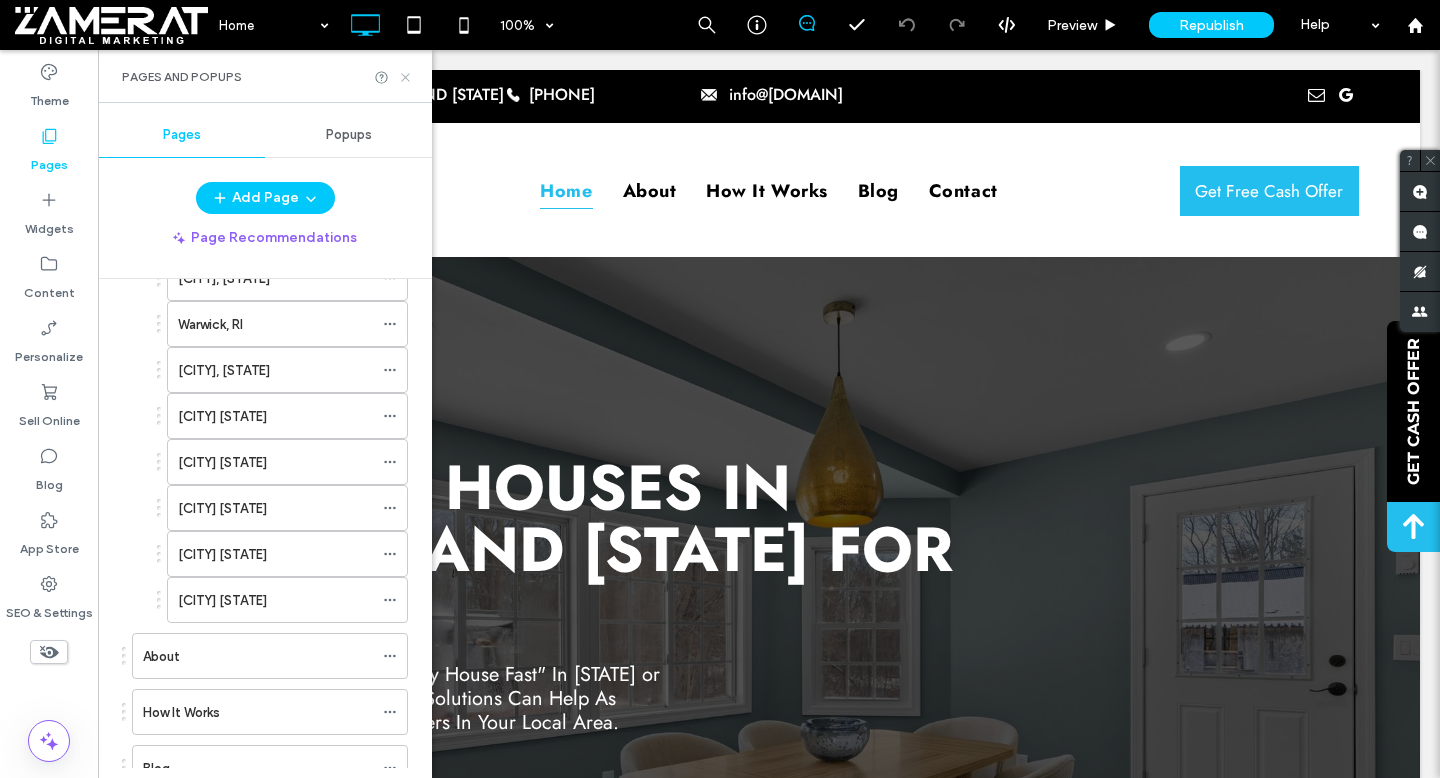 click 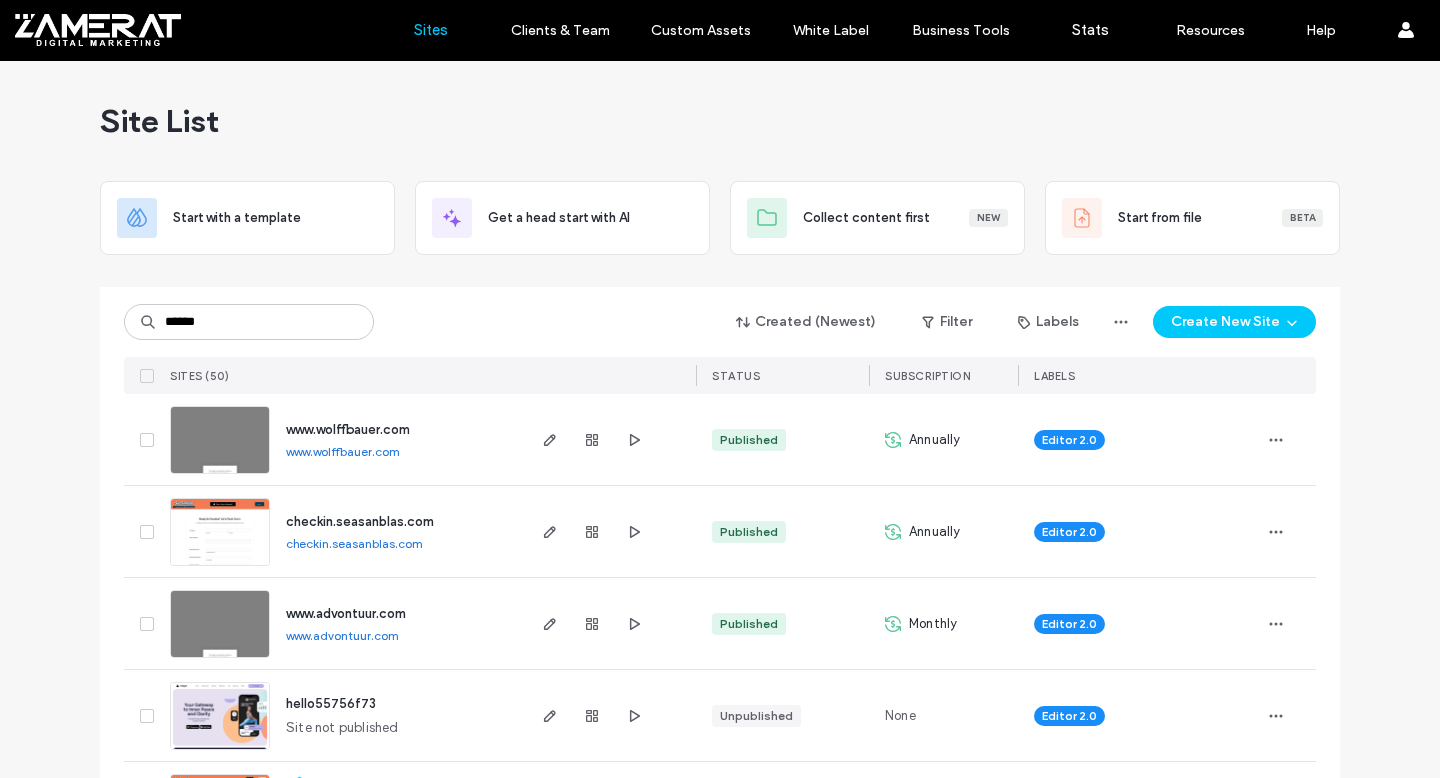 scroll, scrollTop: 0, scrollLeft: 0, axis: both 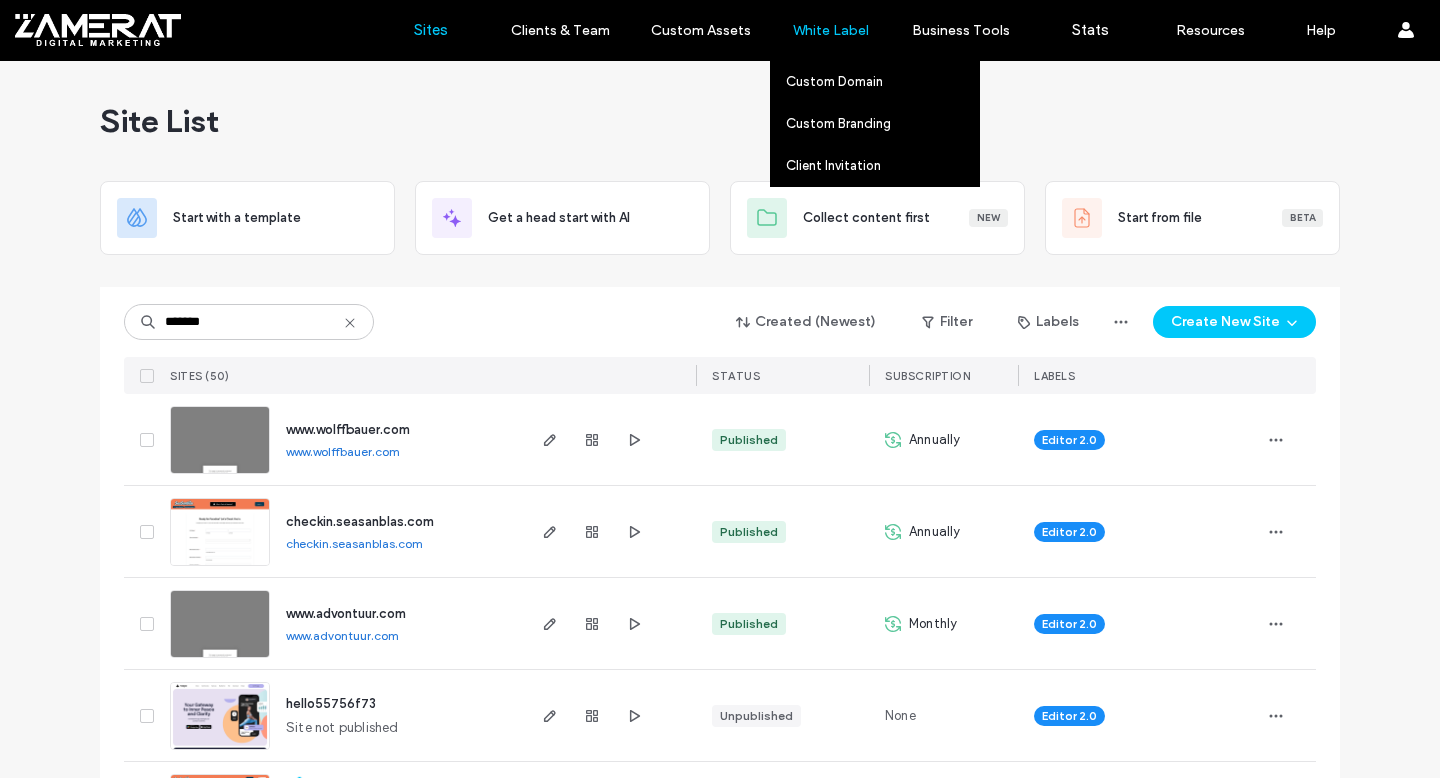 type on "*******" 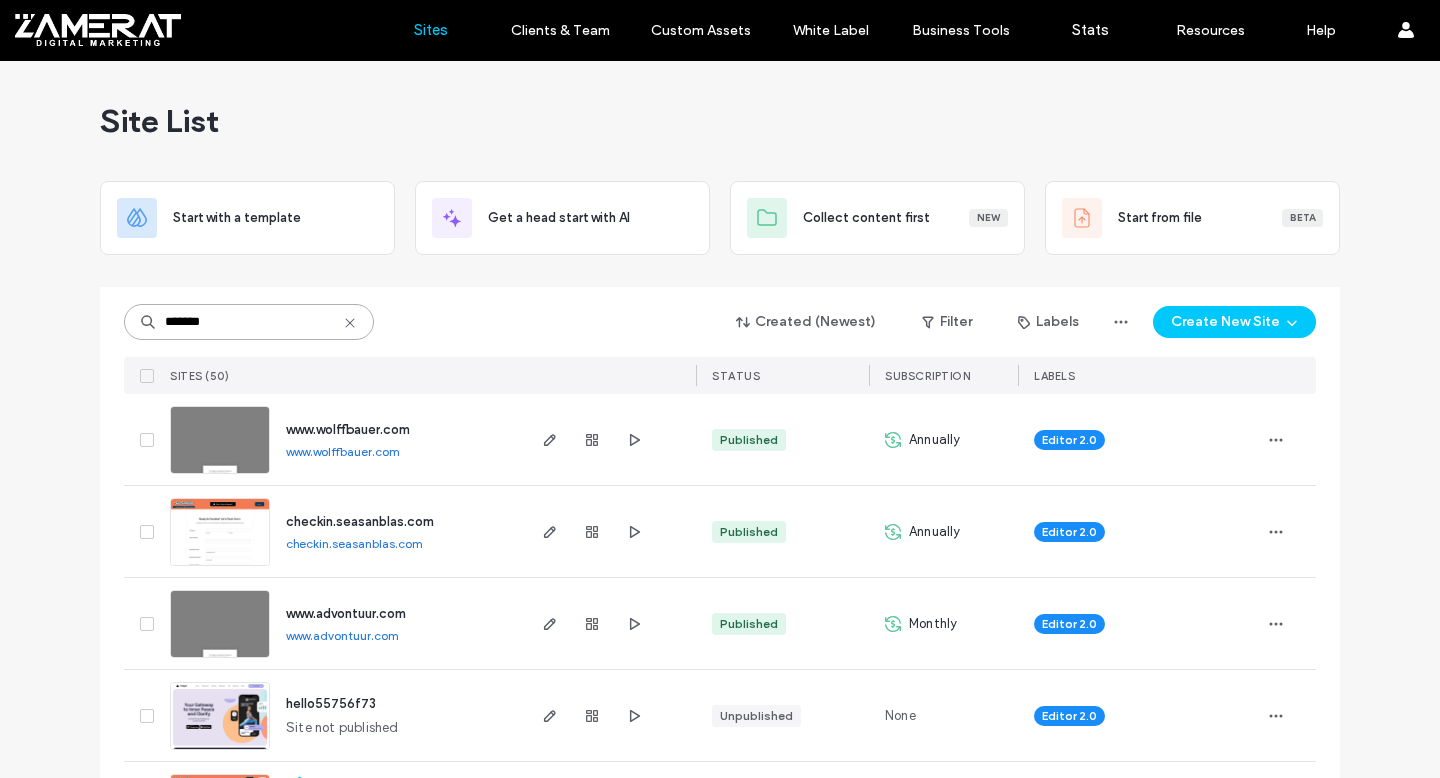 click on "*******" at bounding box center (249, 322) 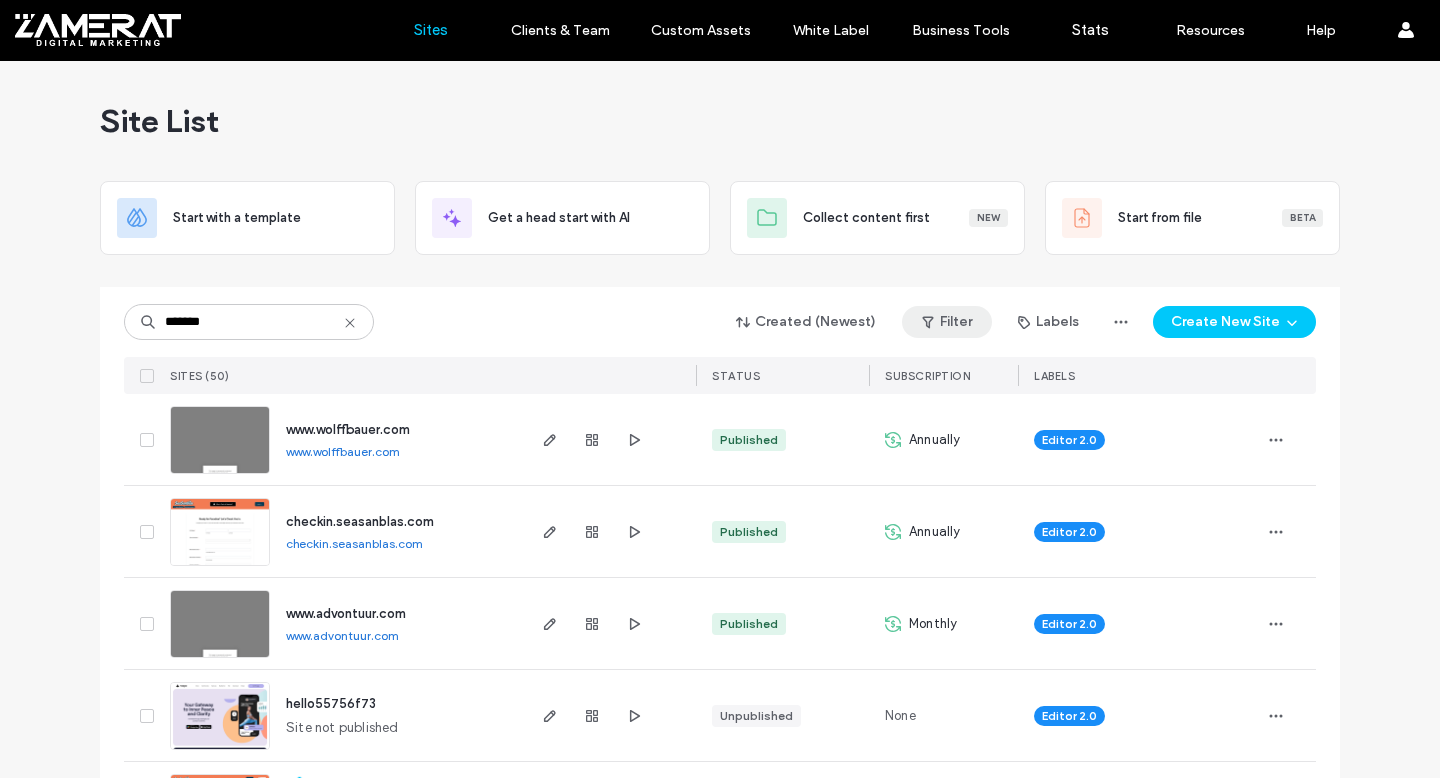 click on "Filter" at bounding box center [947, 322] 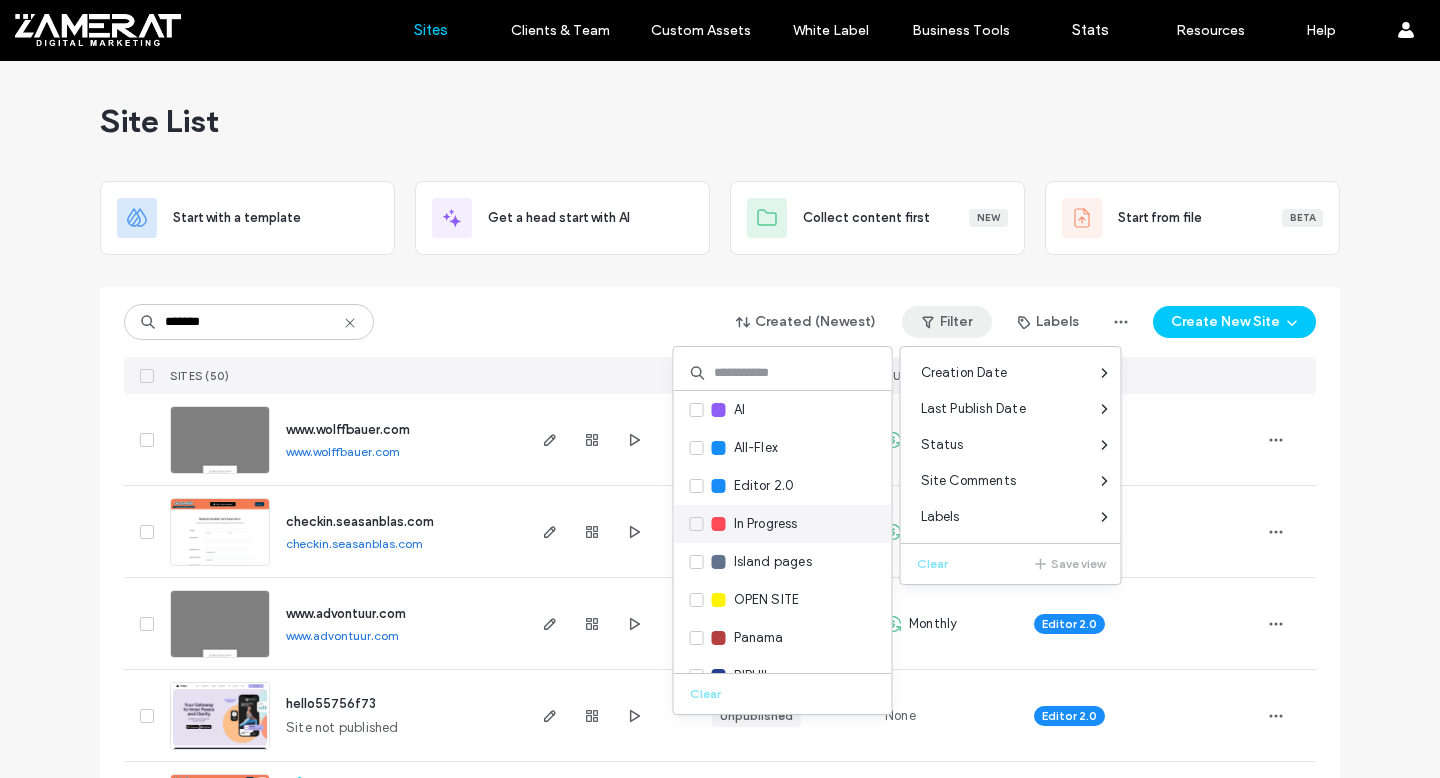 scroll, scrollTop: 68, scrollLeft: 0, axis: vertical 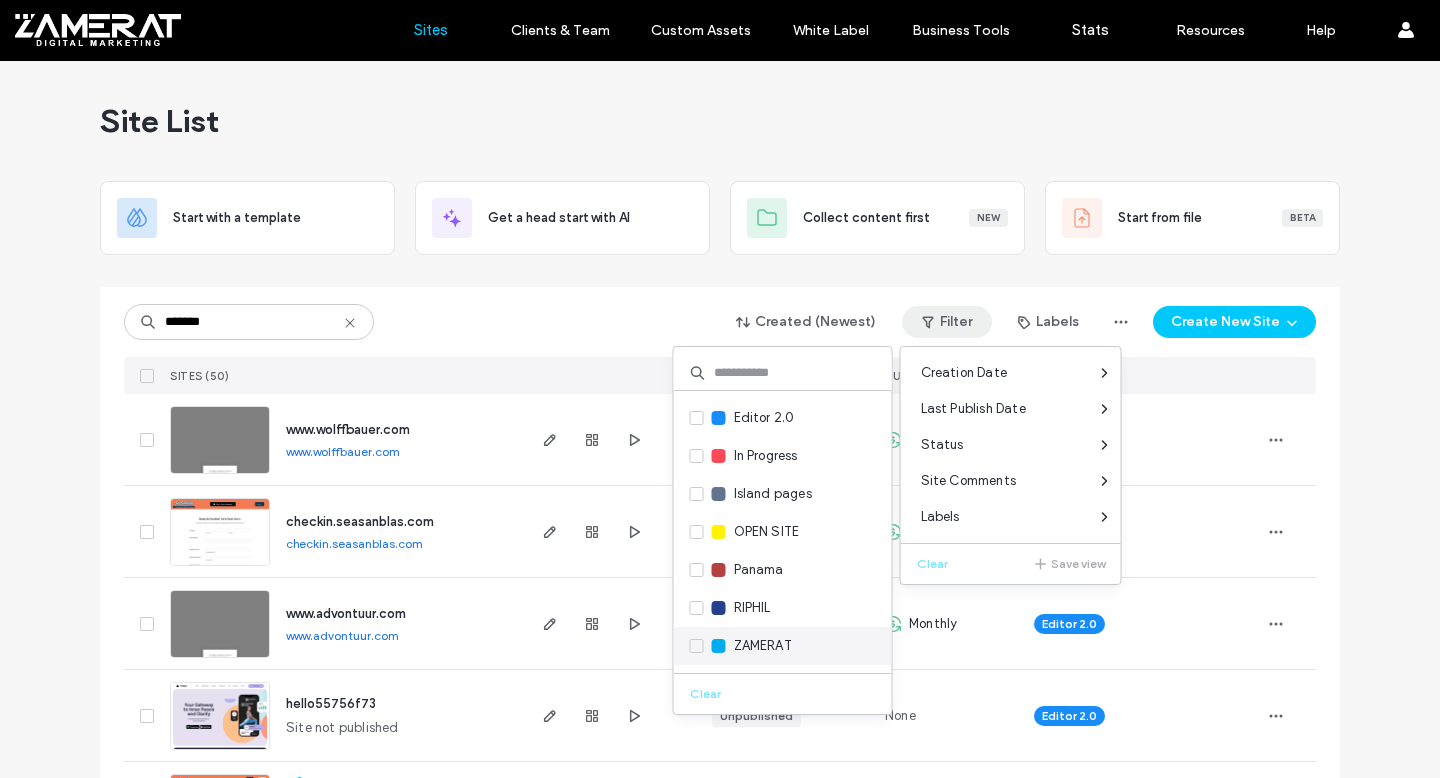 click 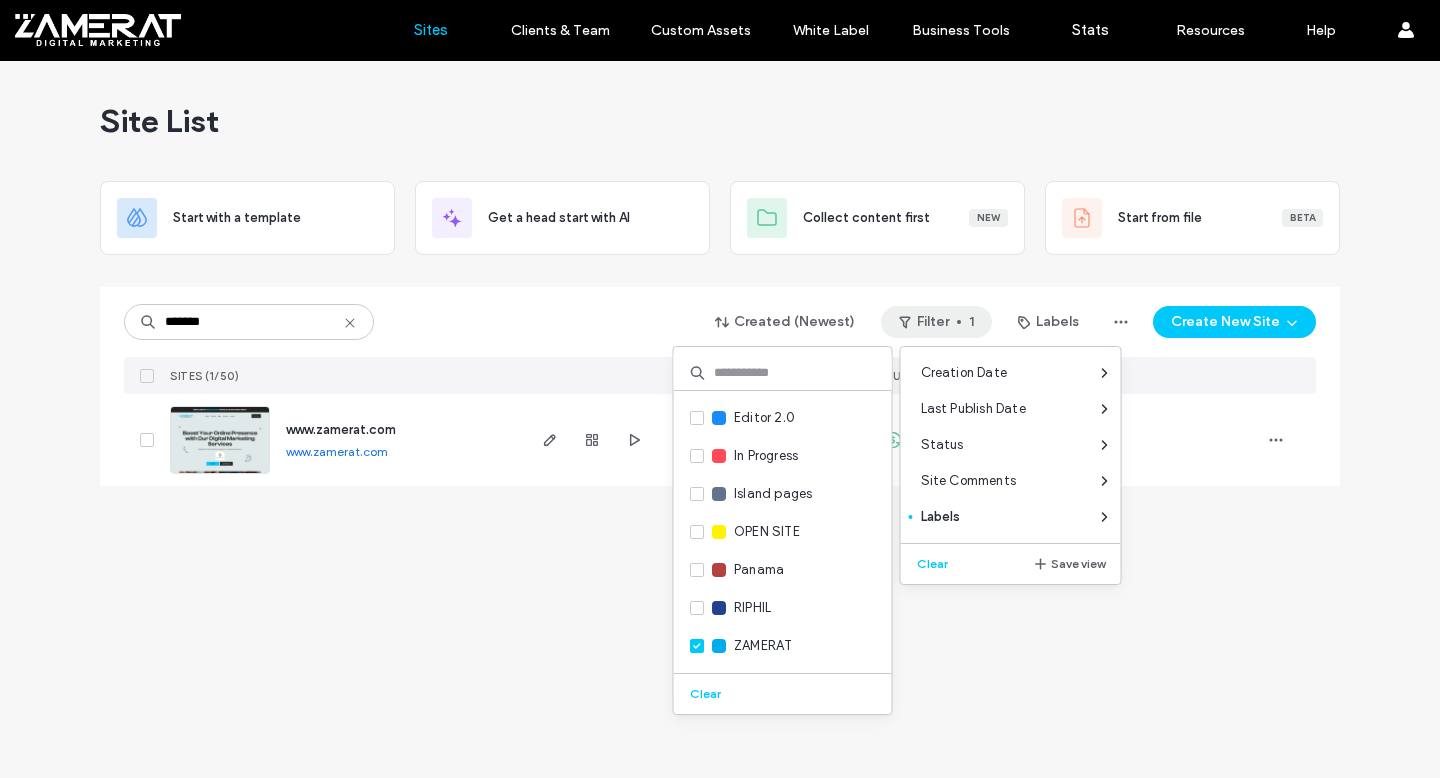 click on "Site List Start with a template Get a head start with AI Collect content first New Start from file Beta ******* Created (Newest) Filter 1 Labels Create New Site SITES (1/50) STATUS SUBSCRIPTION LABELS www.zamerat.com www.zamerat.com Published Annually ZAMERAT" at bounding box center [720, 419] 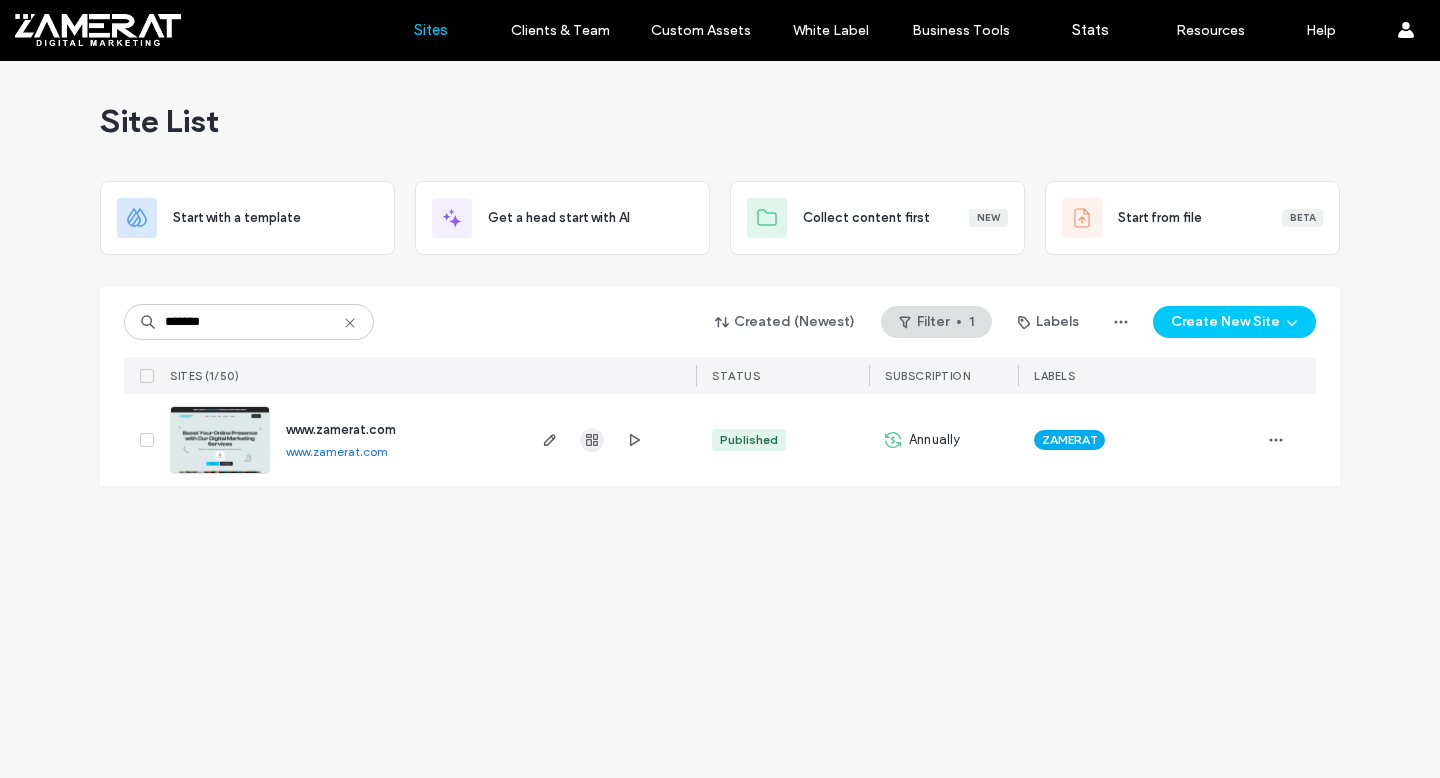 click 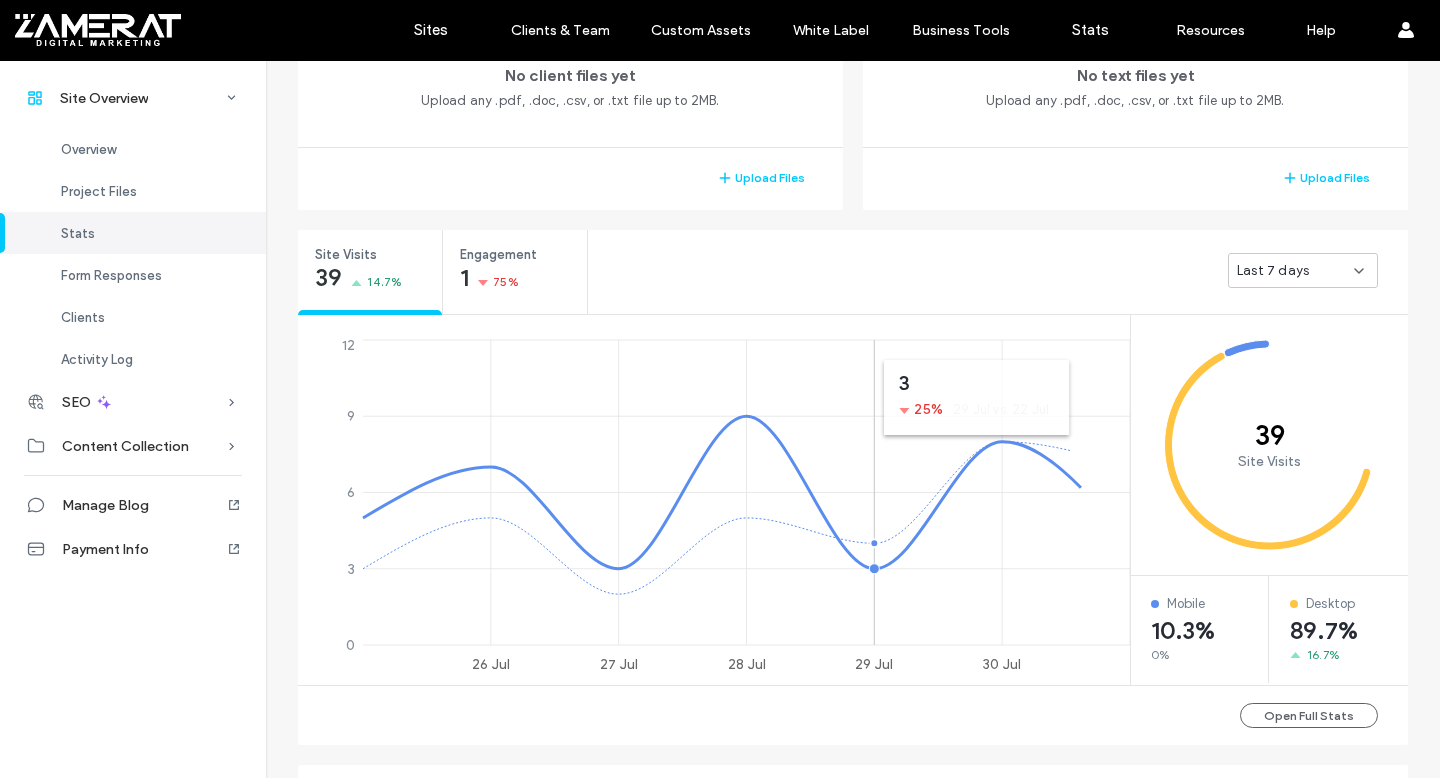 scroll, scrollTop: 706, scrollLeft: 0, axis: vertical 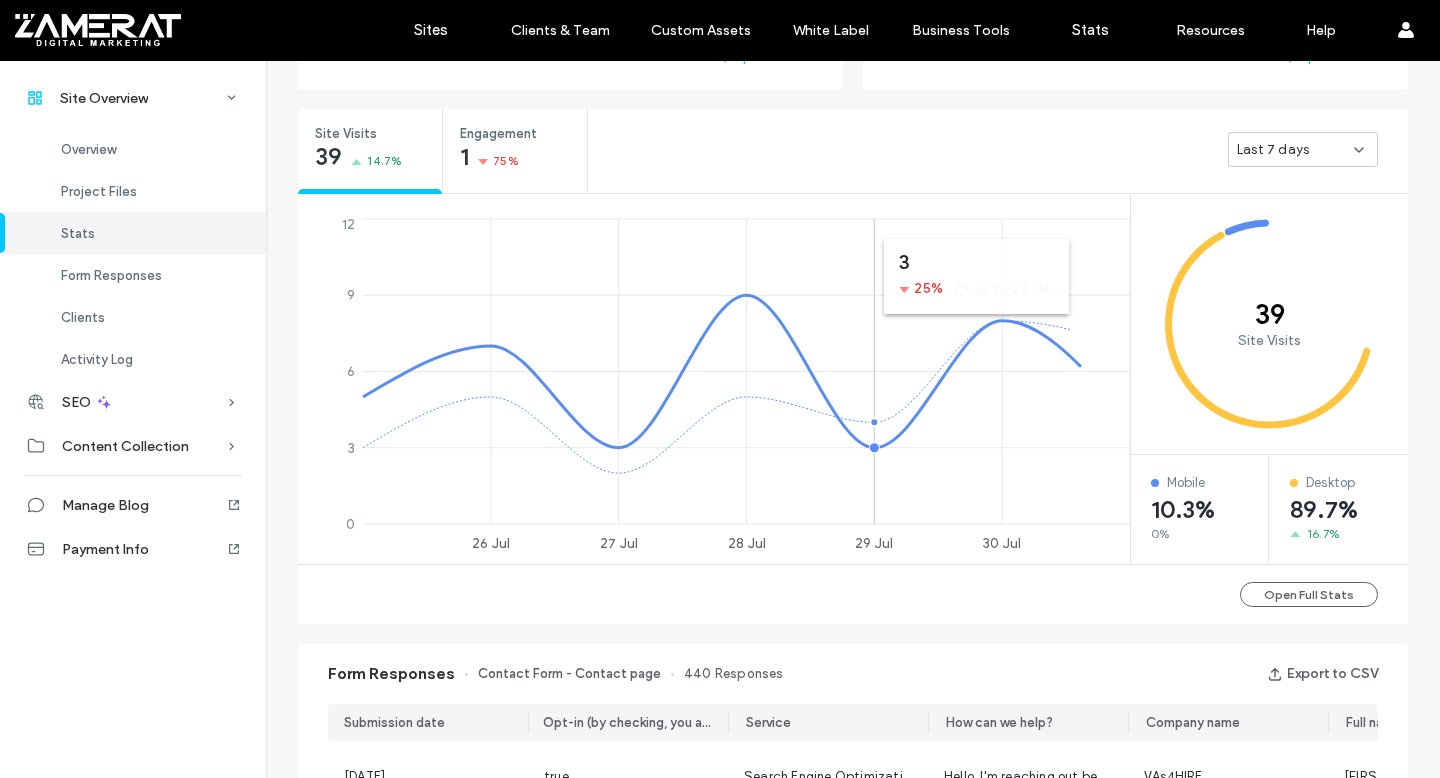 click on "Last 7 days" at bounding box center [1273, 150] 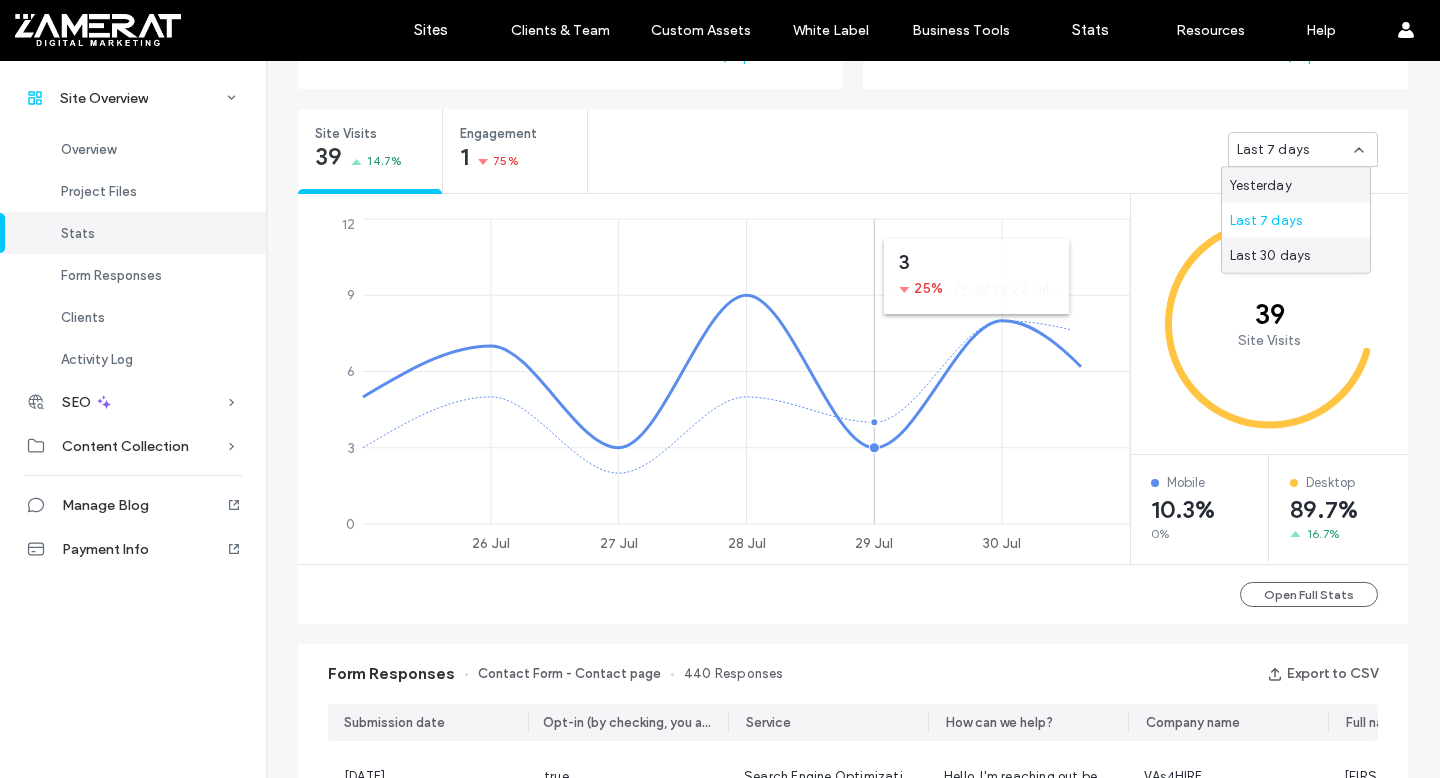 click on "Last 30 days" at bounding box center (1270, 255) 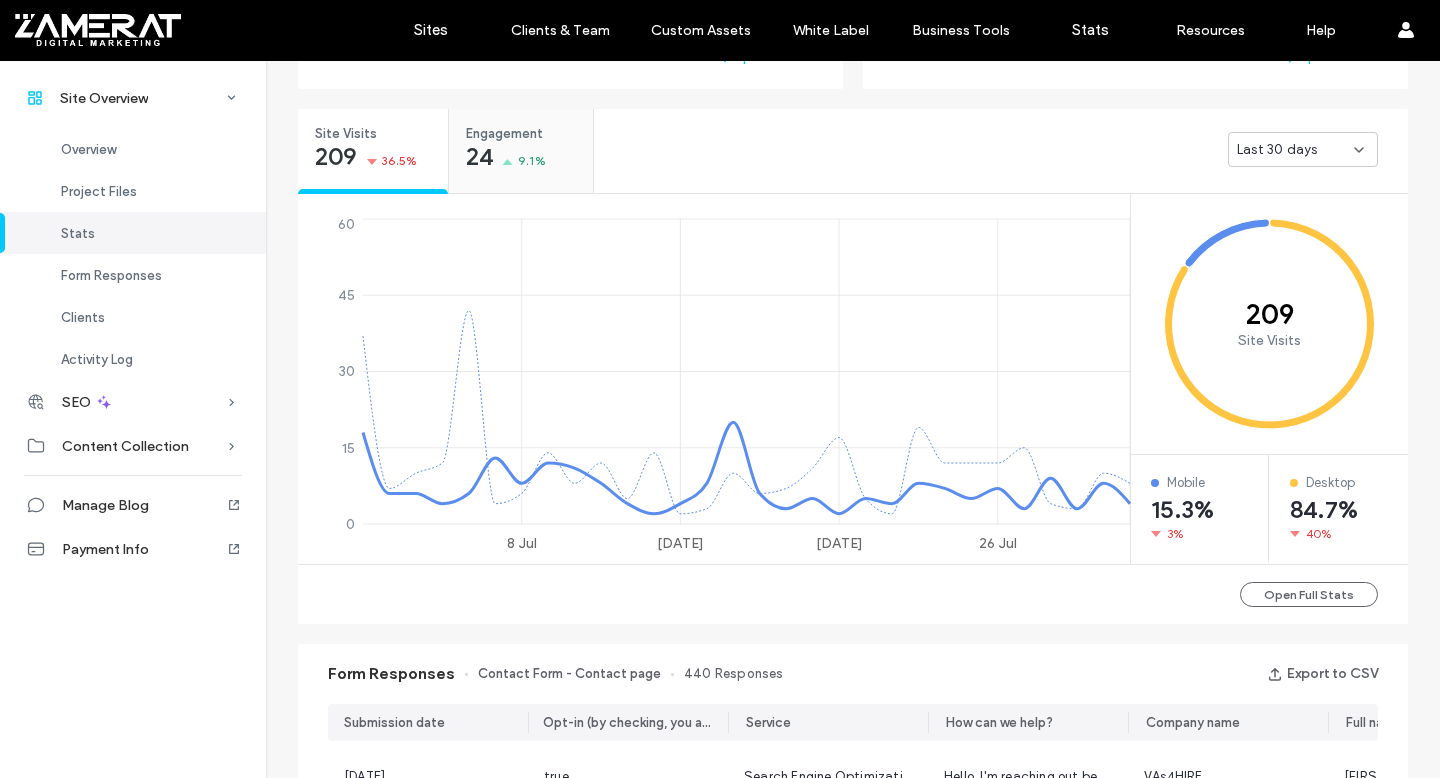 click on "Engagement 24 9.1%" at bounding box center (521, 151) 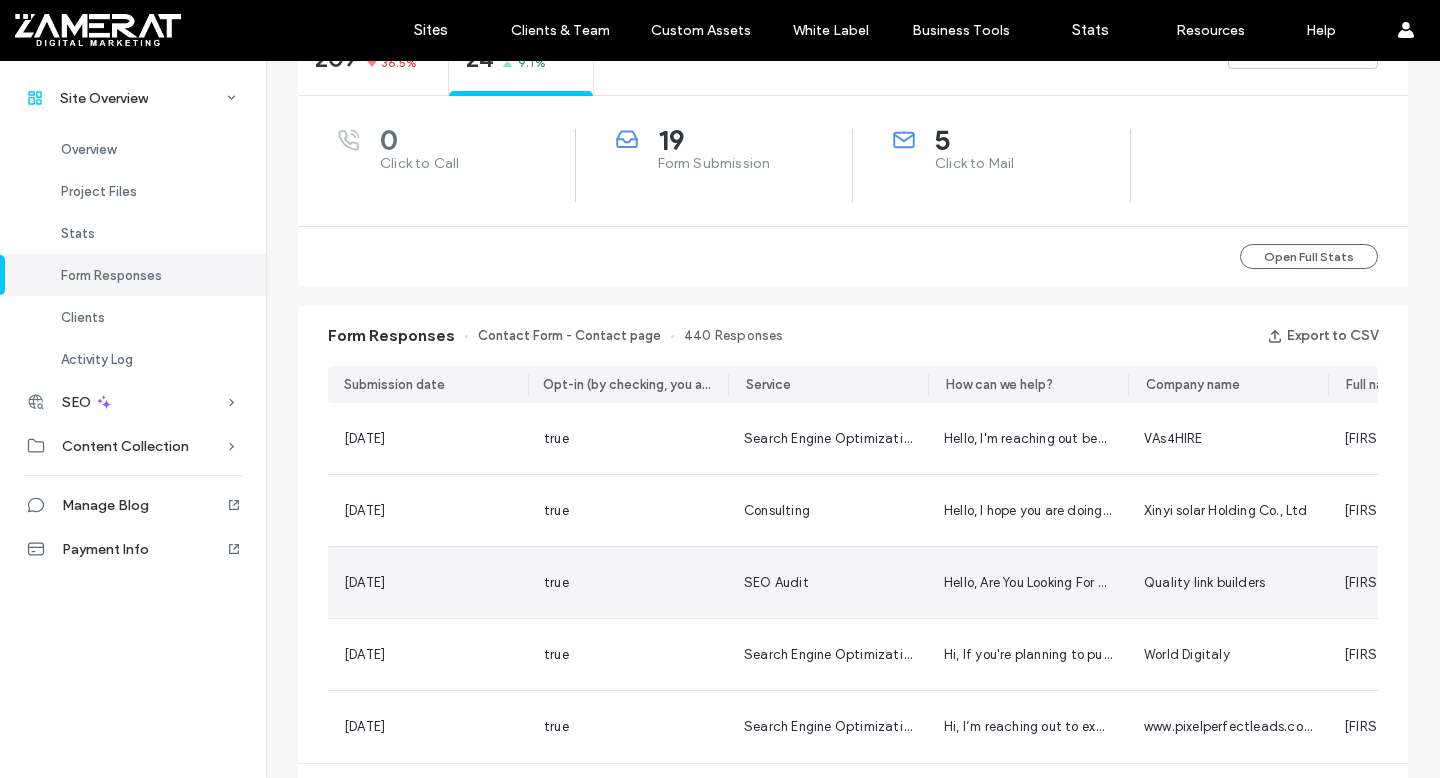 scroll, scrollTop: 945, scrollLeft: 0, axis: vertical 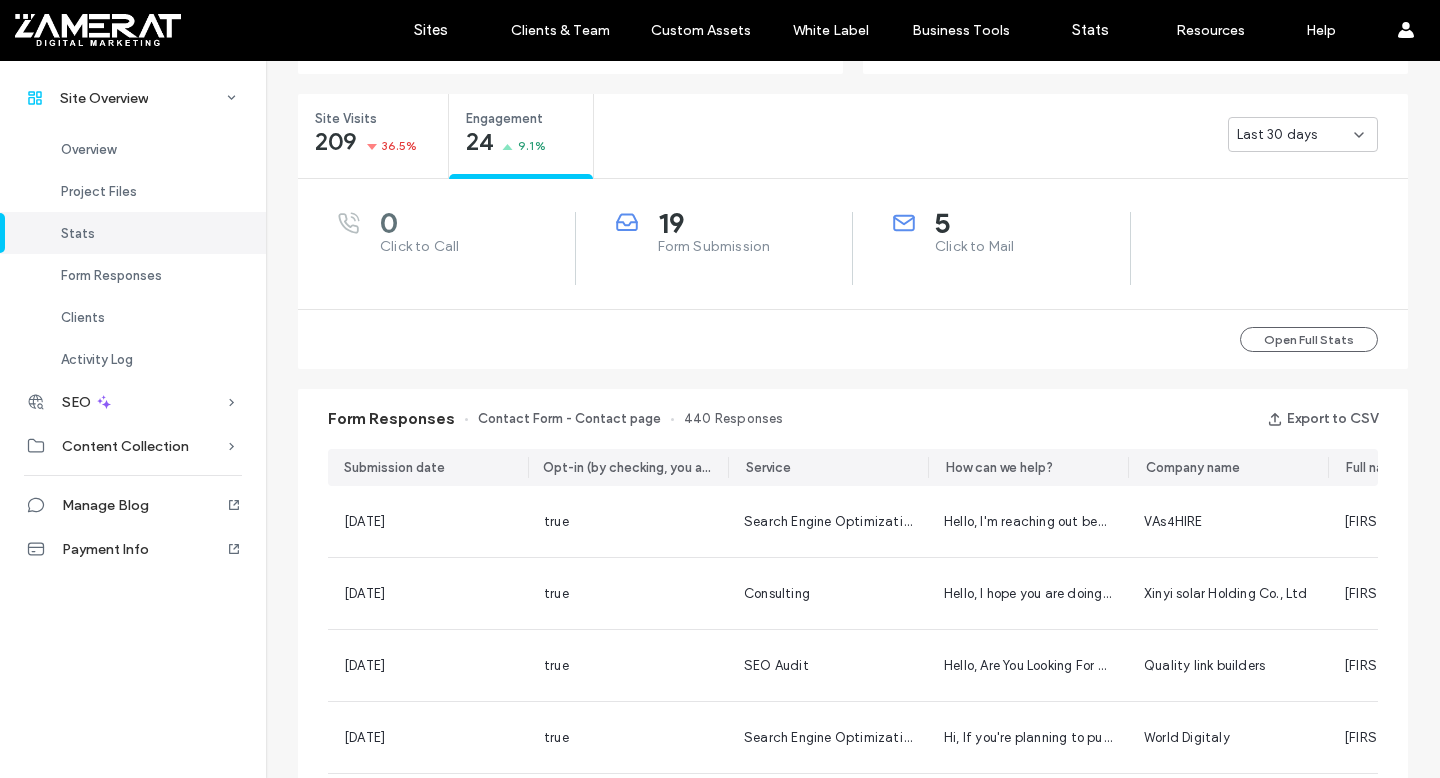 click on "Open Full Stats" at bounding box center [853, 339] 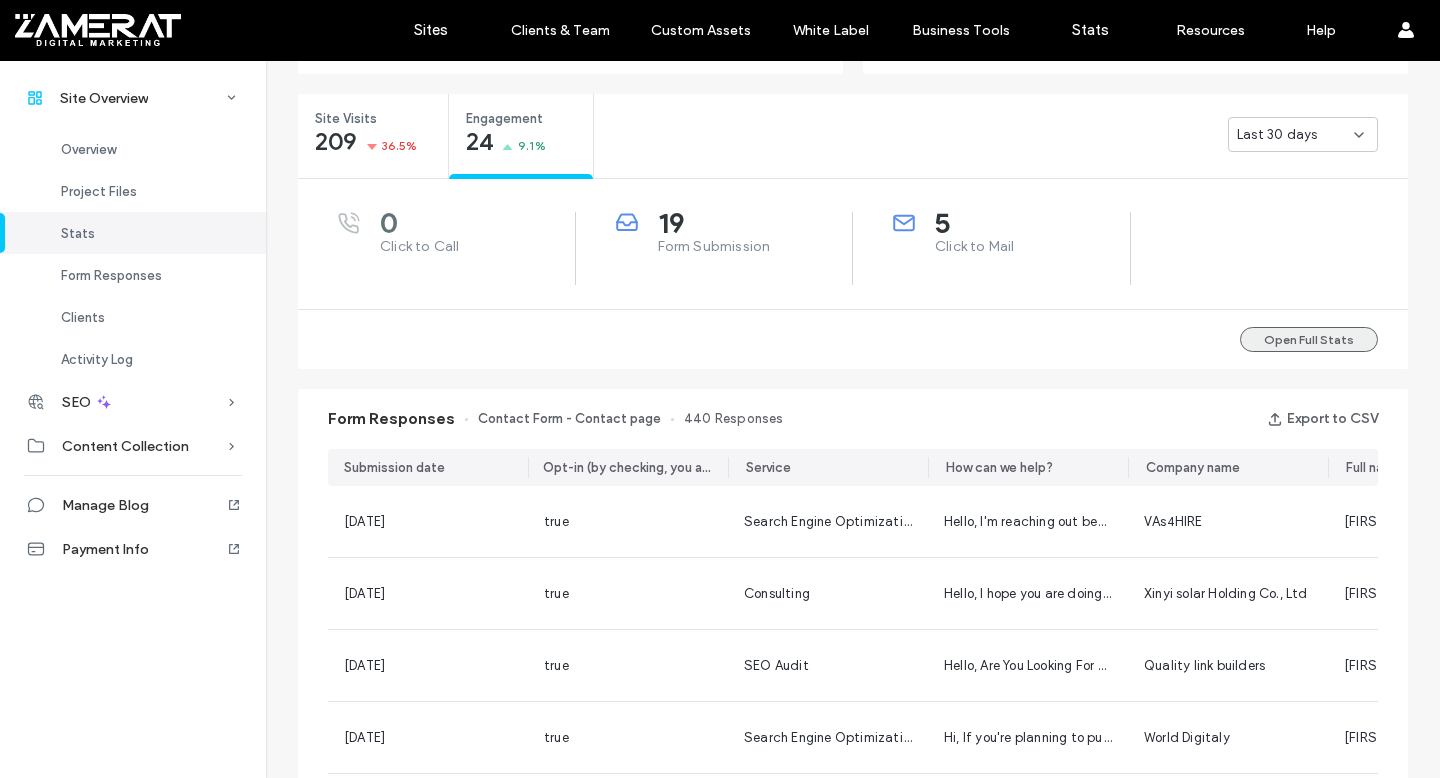click on "Open Full Stats" at bounding box center [1309, 339] 